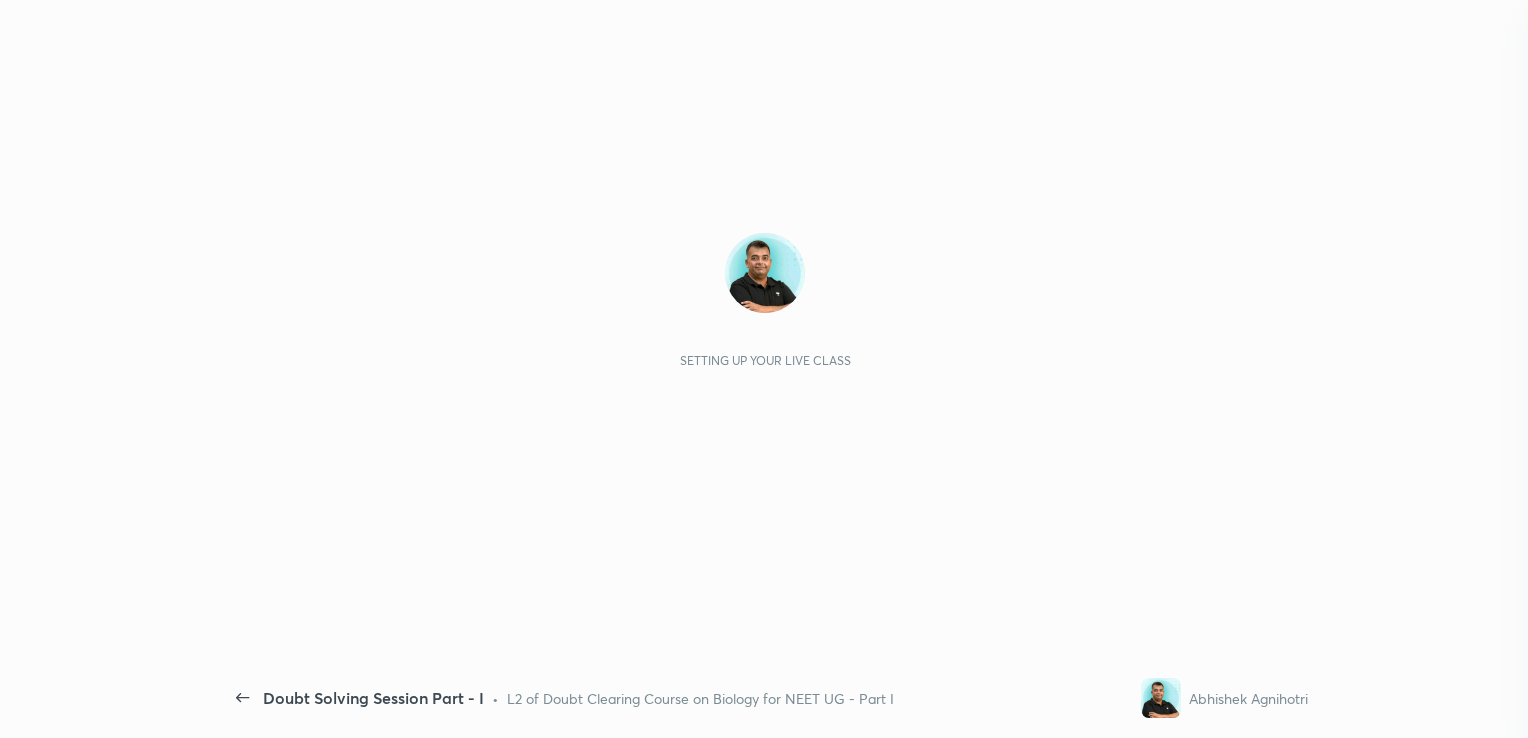 scroll, scrollTop: 0, scrollLeft: 0, axis: both 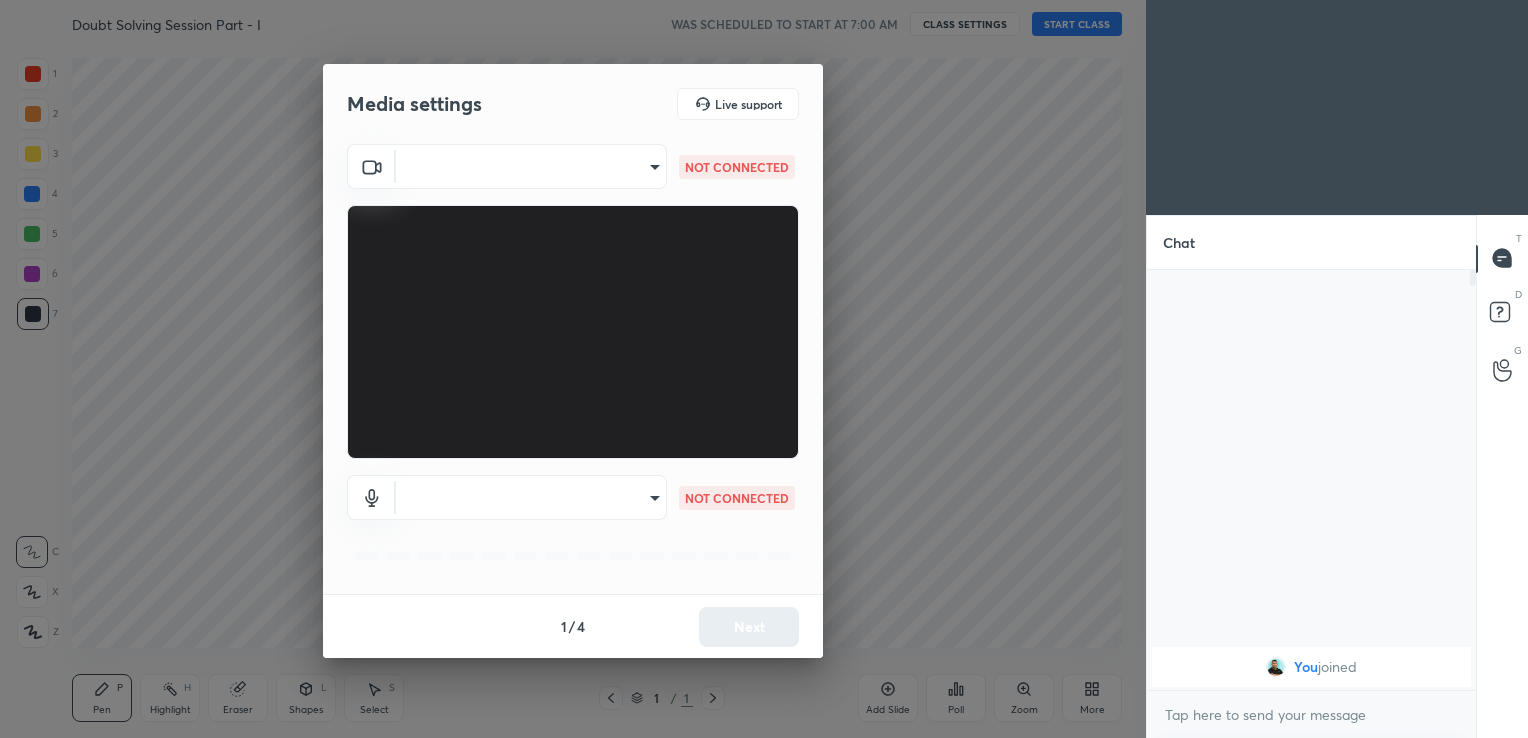 type on "[HASH]" 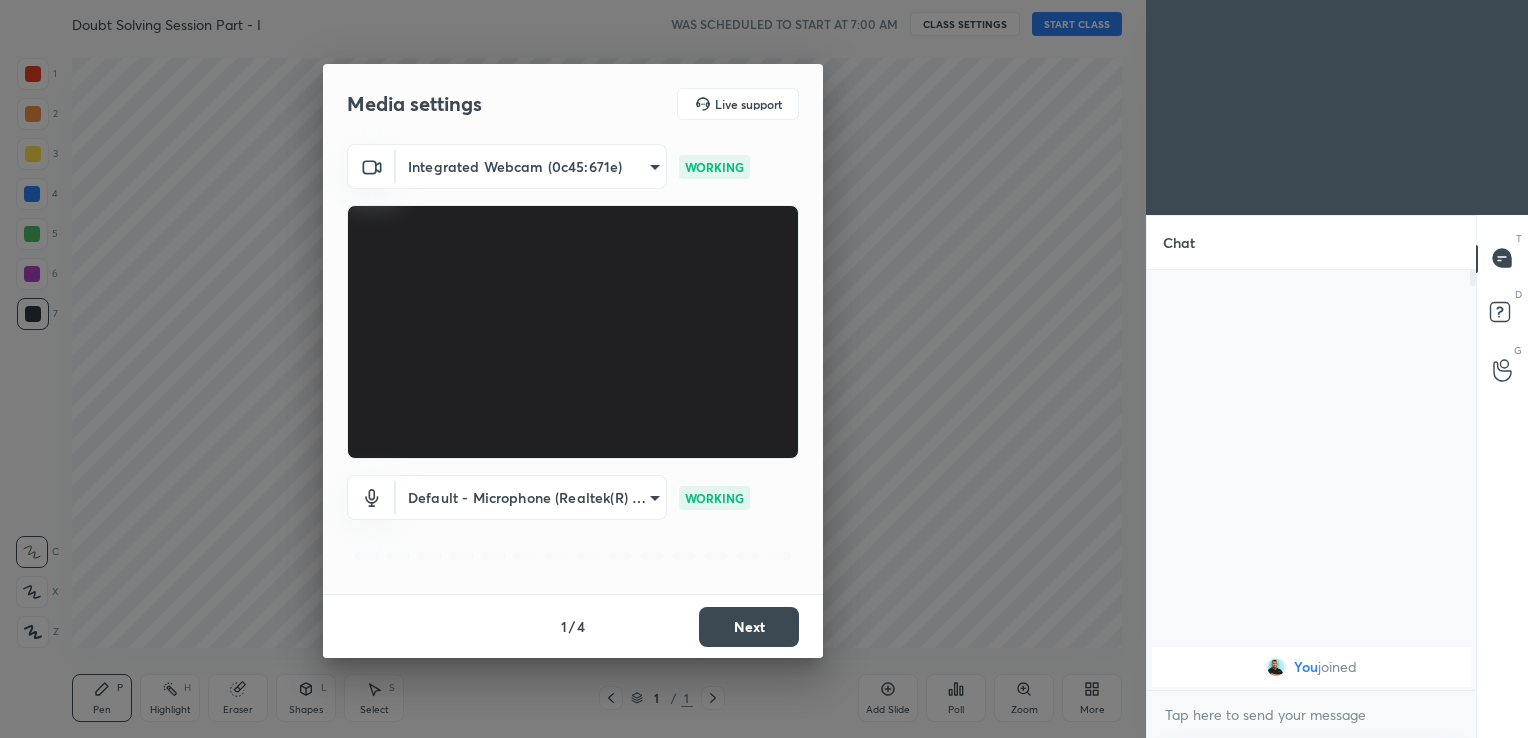 click on "Next" at bounding box center (749, 627) 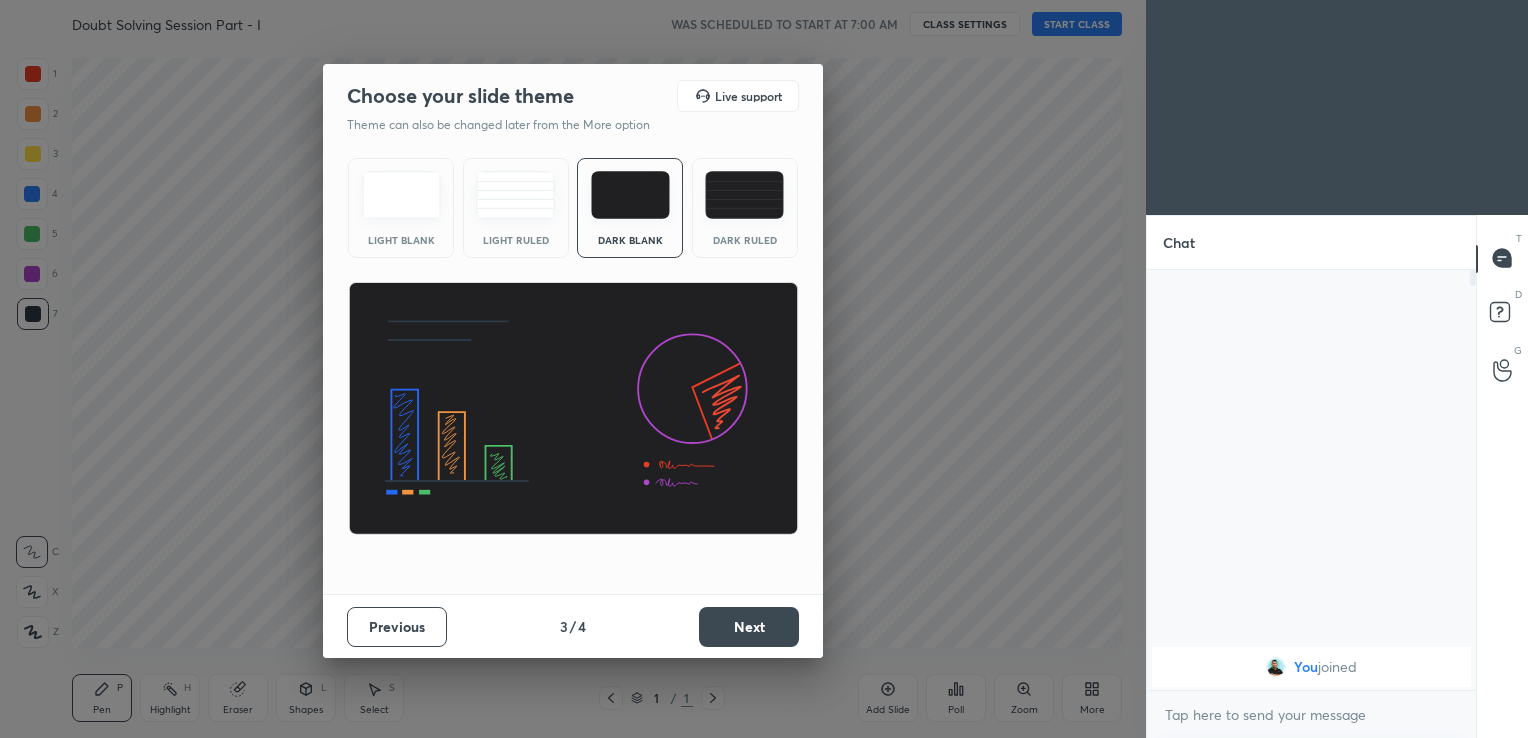 click on "Next" at bounding box center (749, 627) 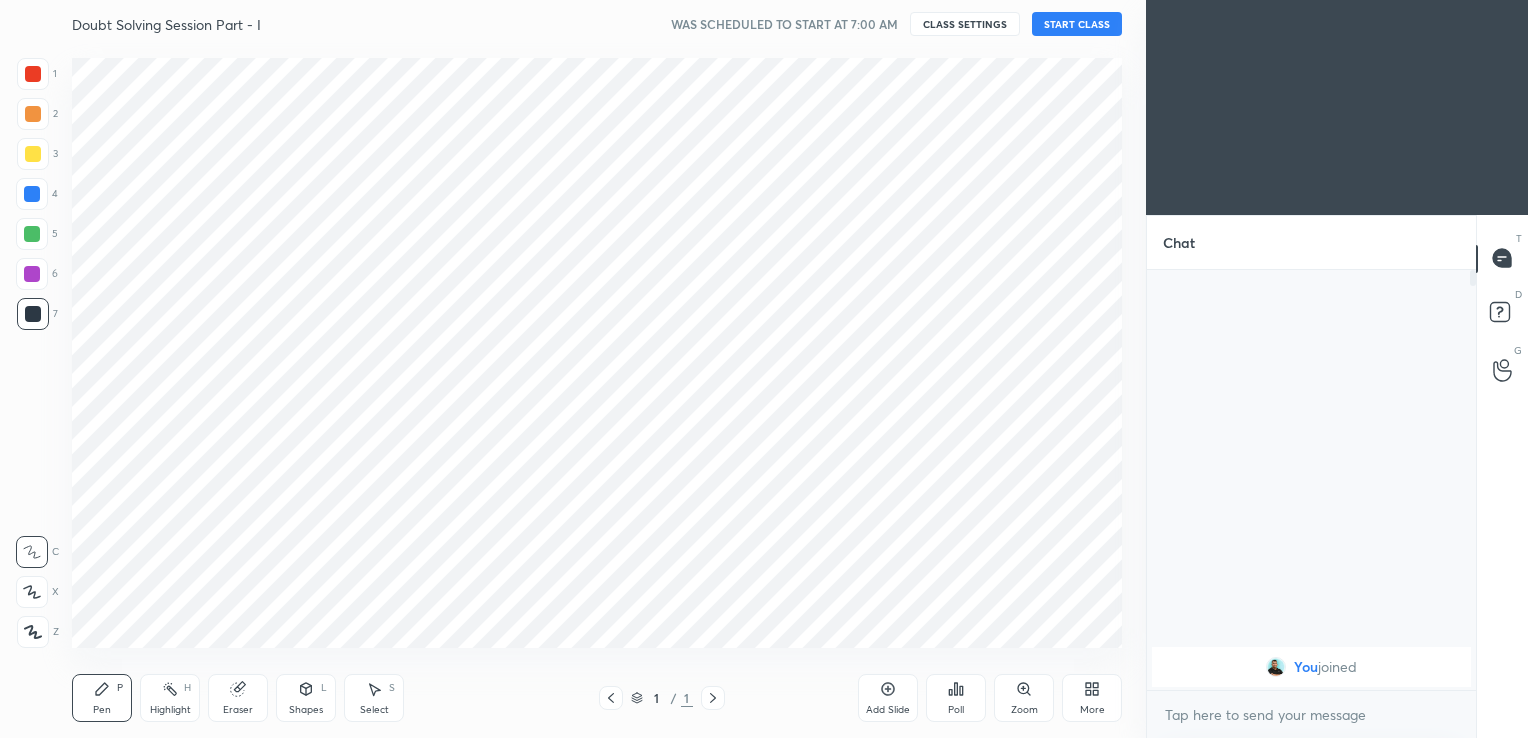 click on "Cloud Live support Drag & drop your files here OR Browse Previous 4 / 4 Done" at bounding box center [573, 369] 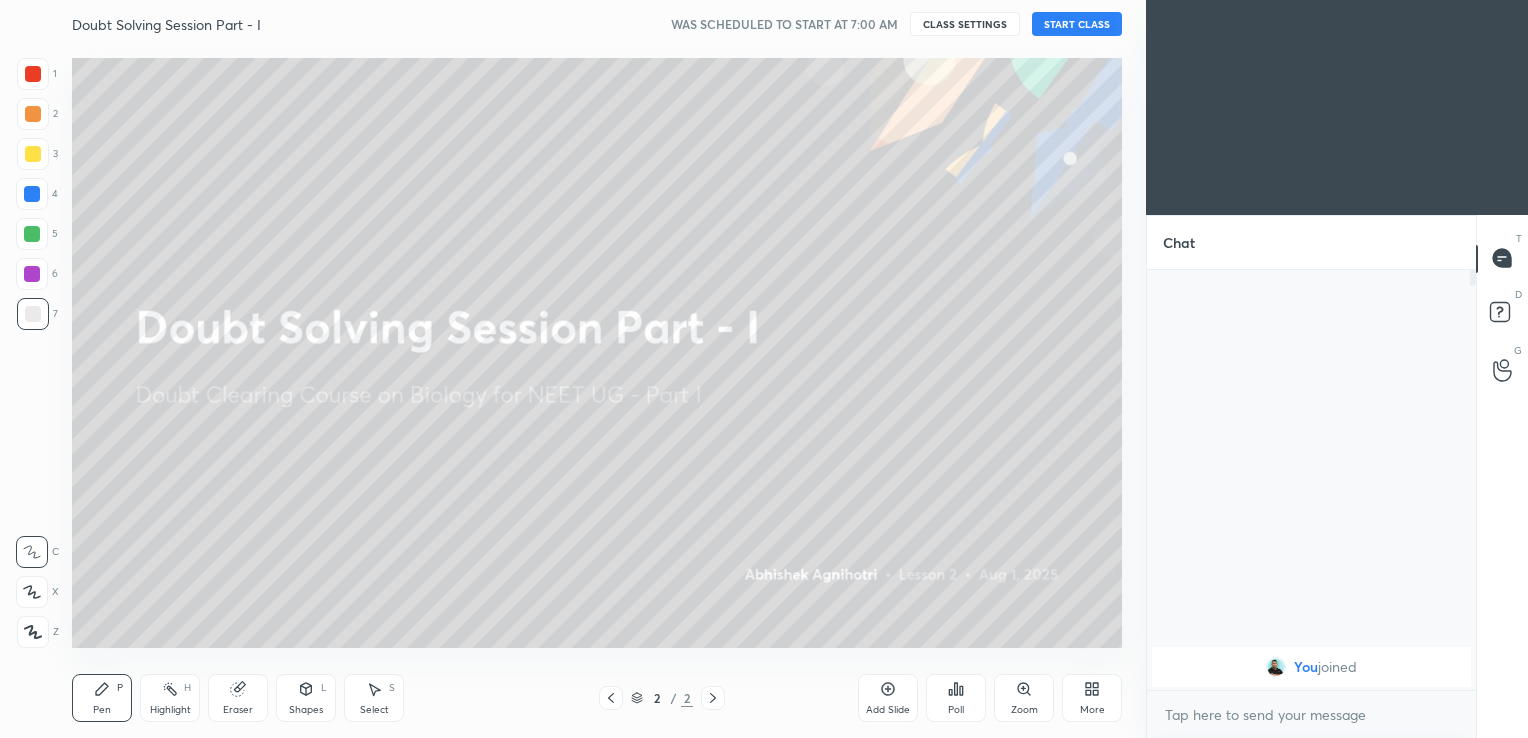 click on "START CLASS" at bounding box center [1077, 24] 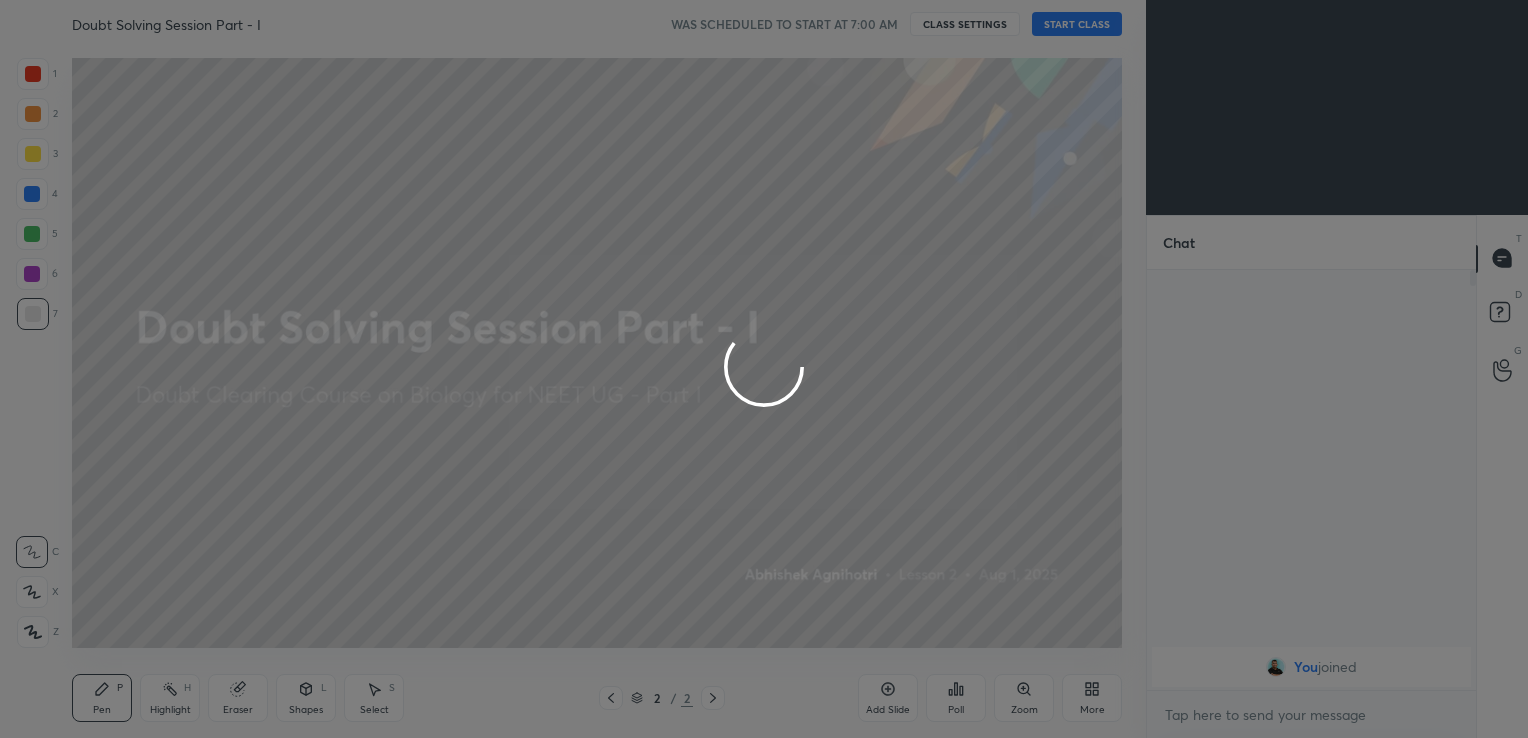 type on "x" 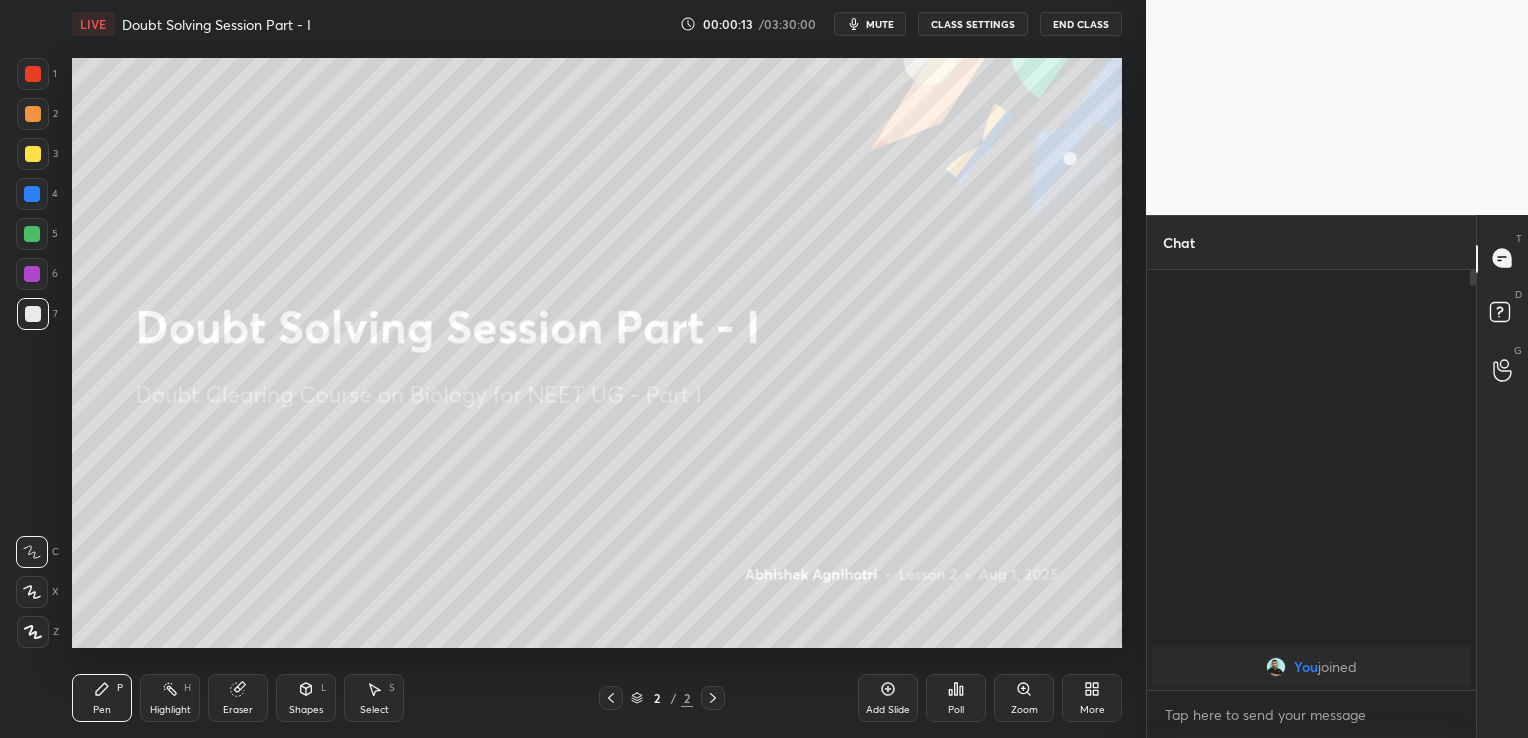 click 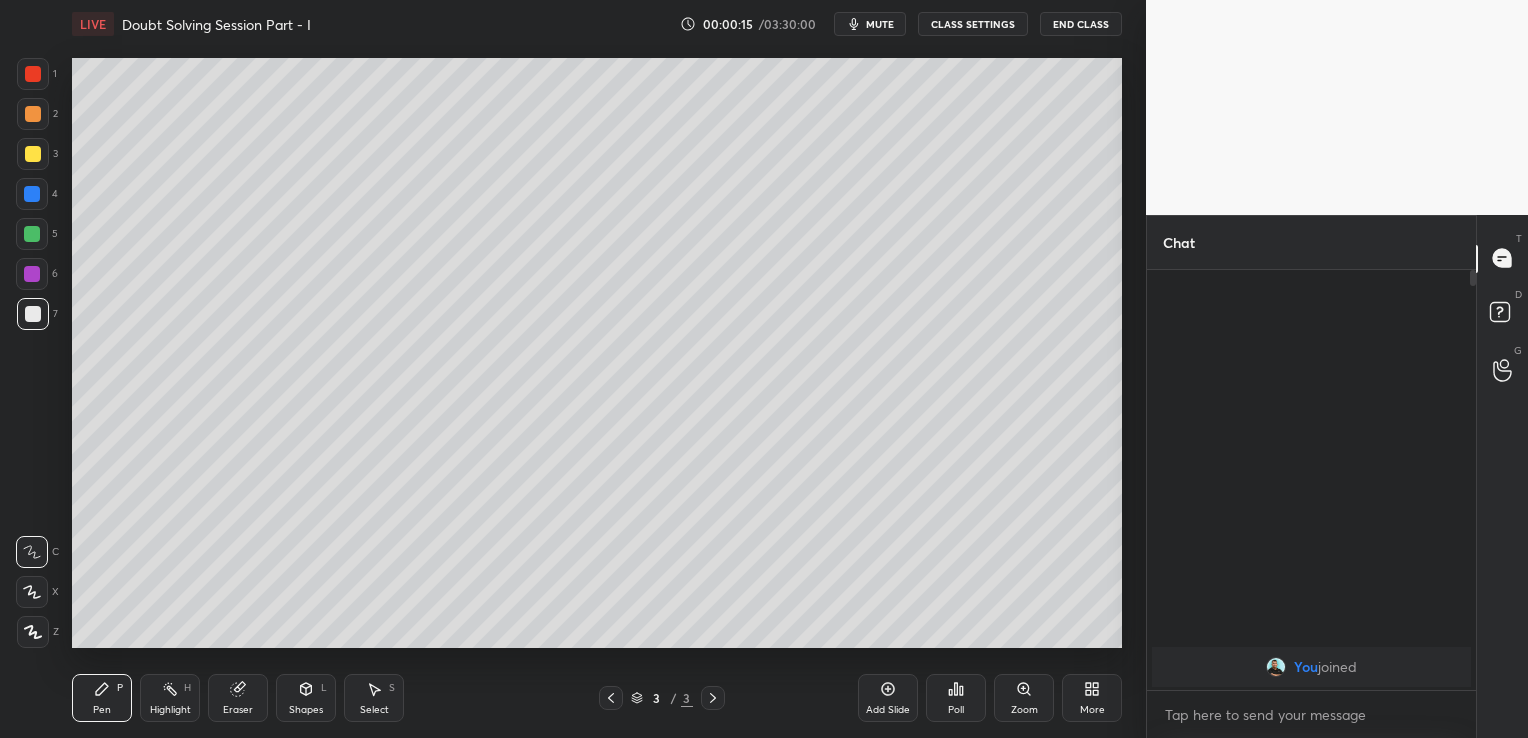 click on "End Class" at bounding box center [1081, 24] 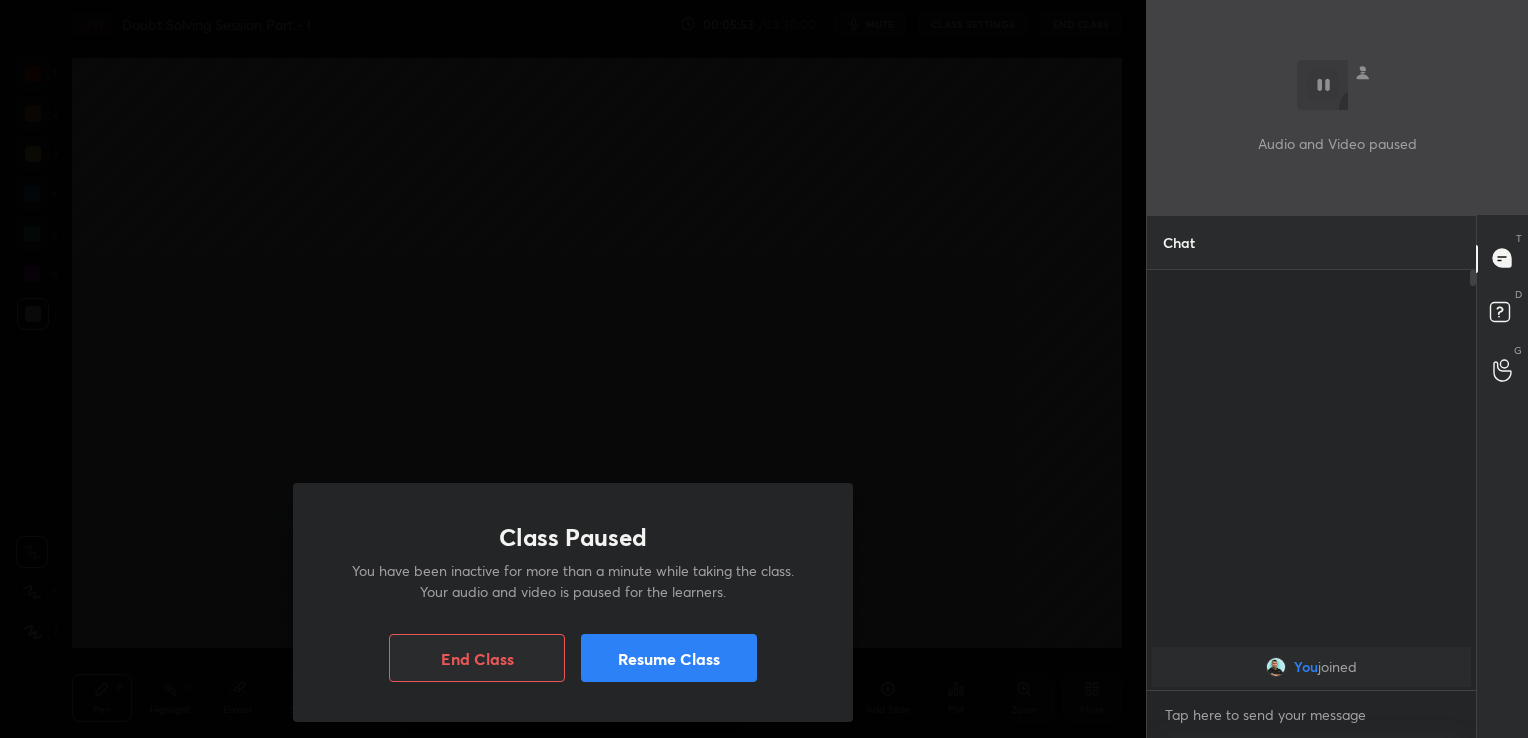 click on "Resume Class" at bounding box center [669, 658] 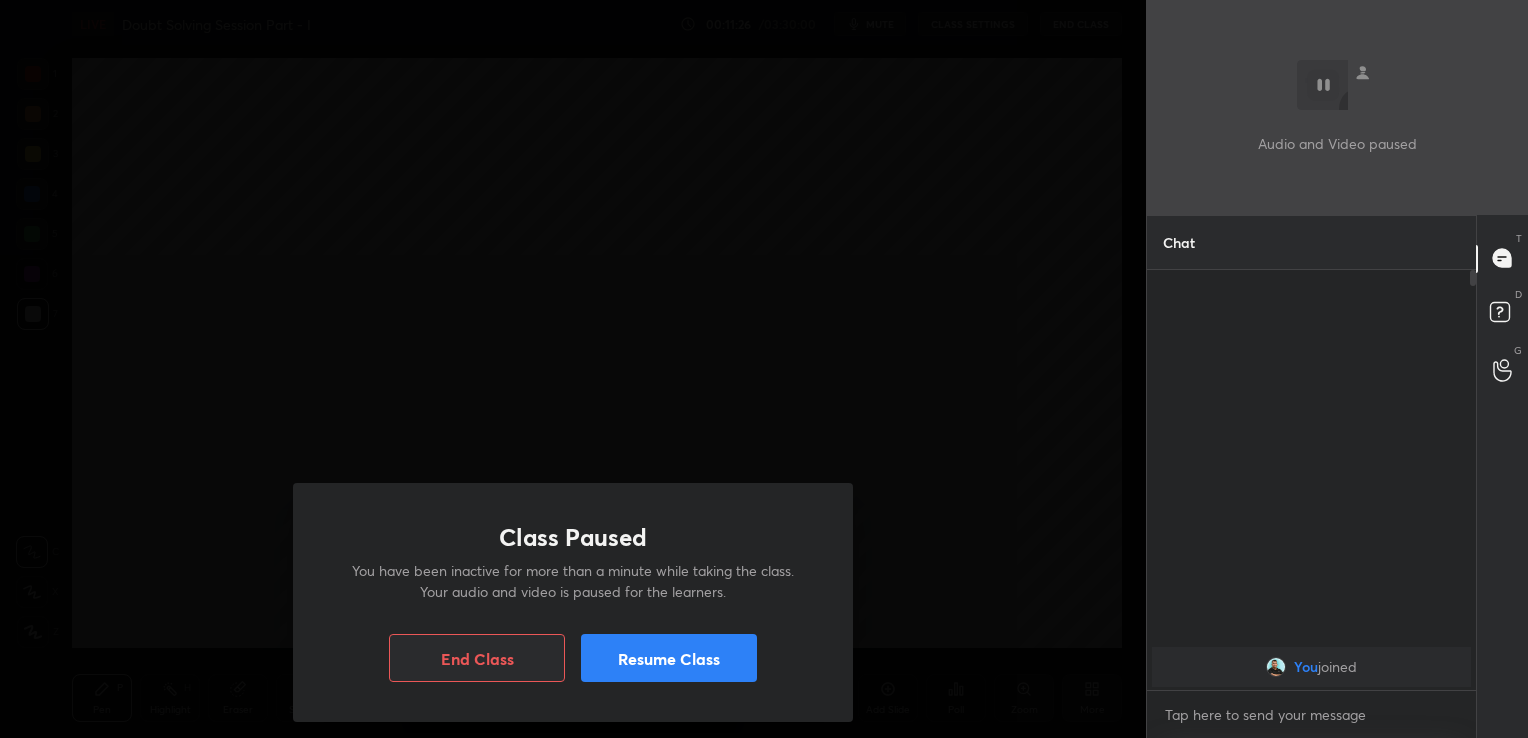 click on "Resume Class" at bounding box center [669, 658] 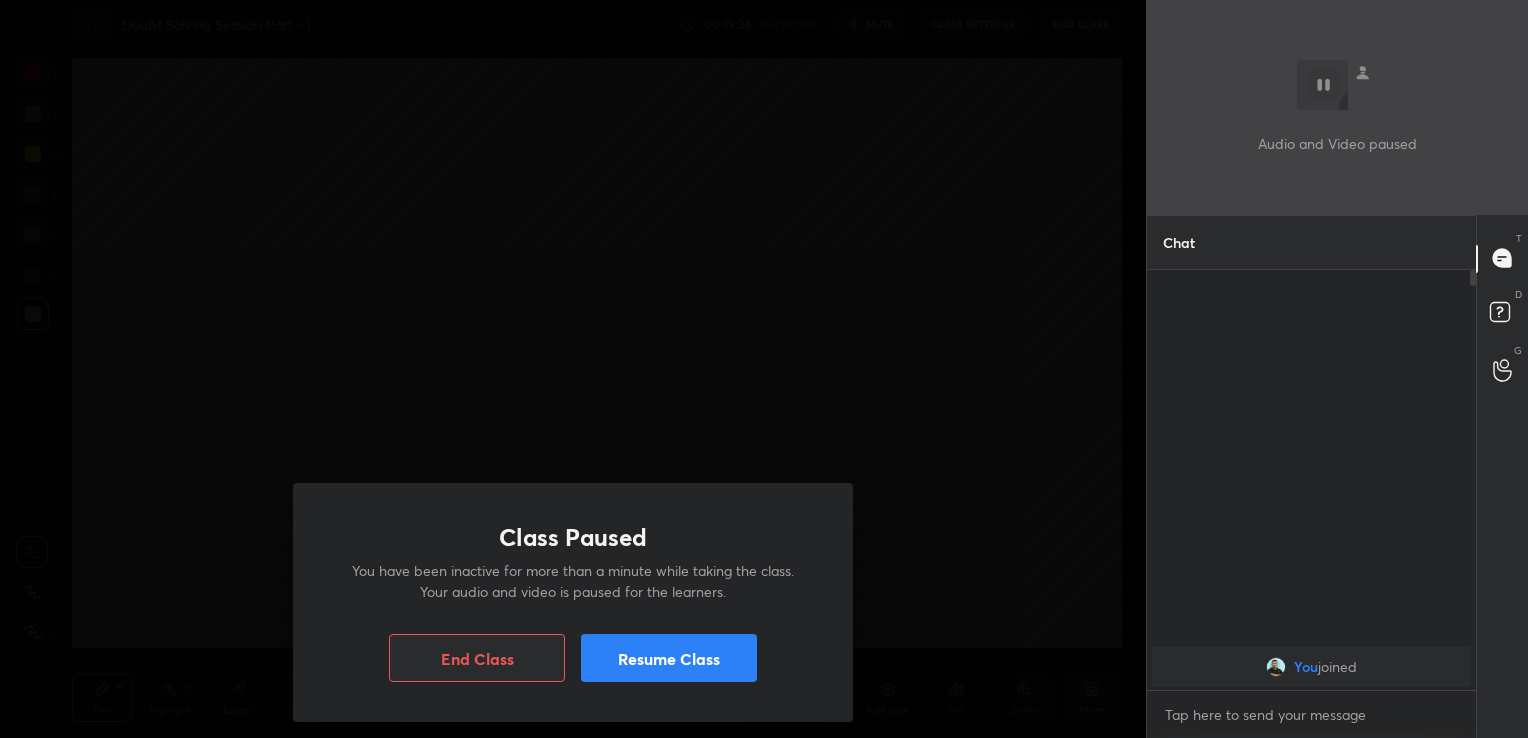 click on "Resume Class" at bounding box center (669, 658) 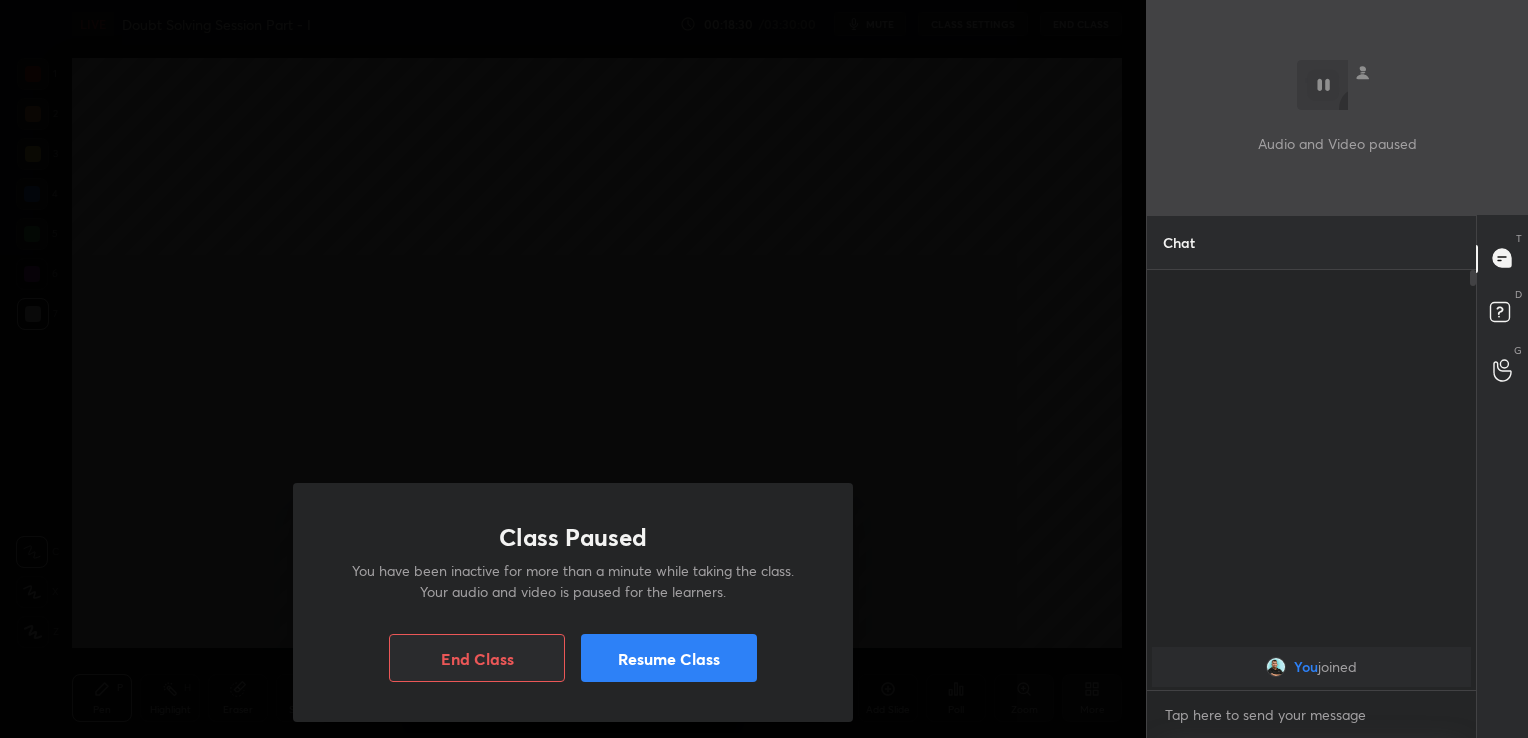 click on "Resume Class" at bounding box center [669, 658] 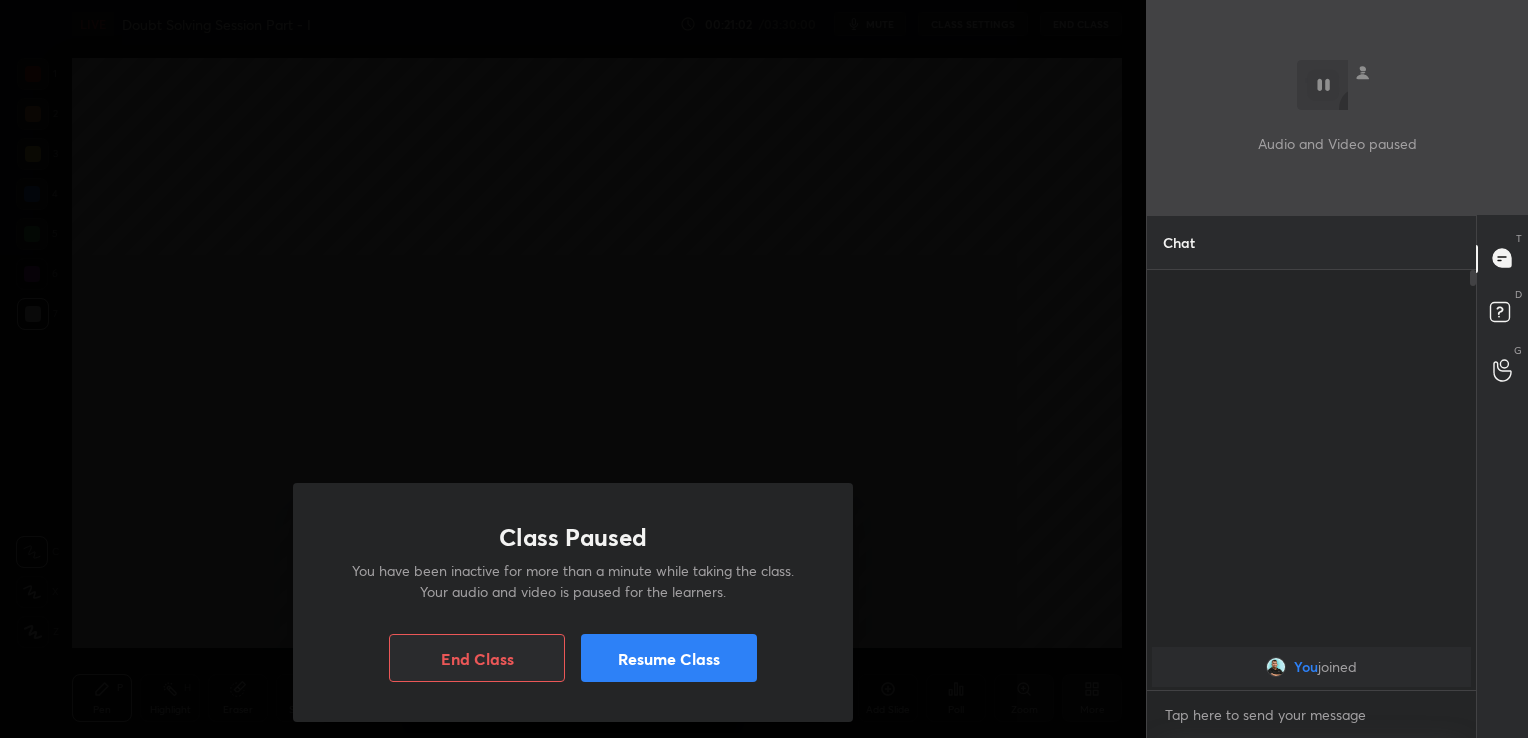 click on "Resume Class" at bounding box center (669, 658) 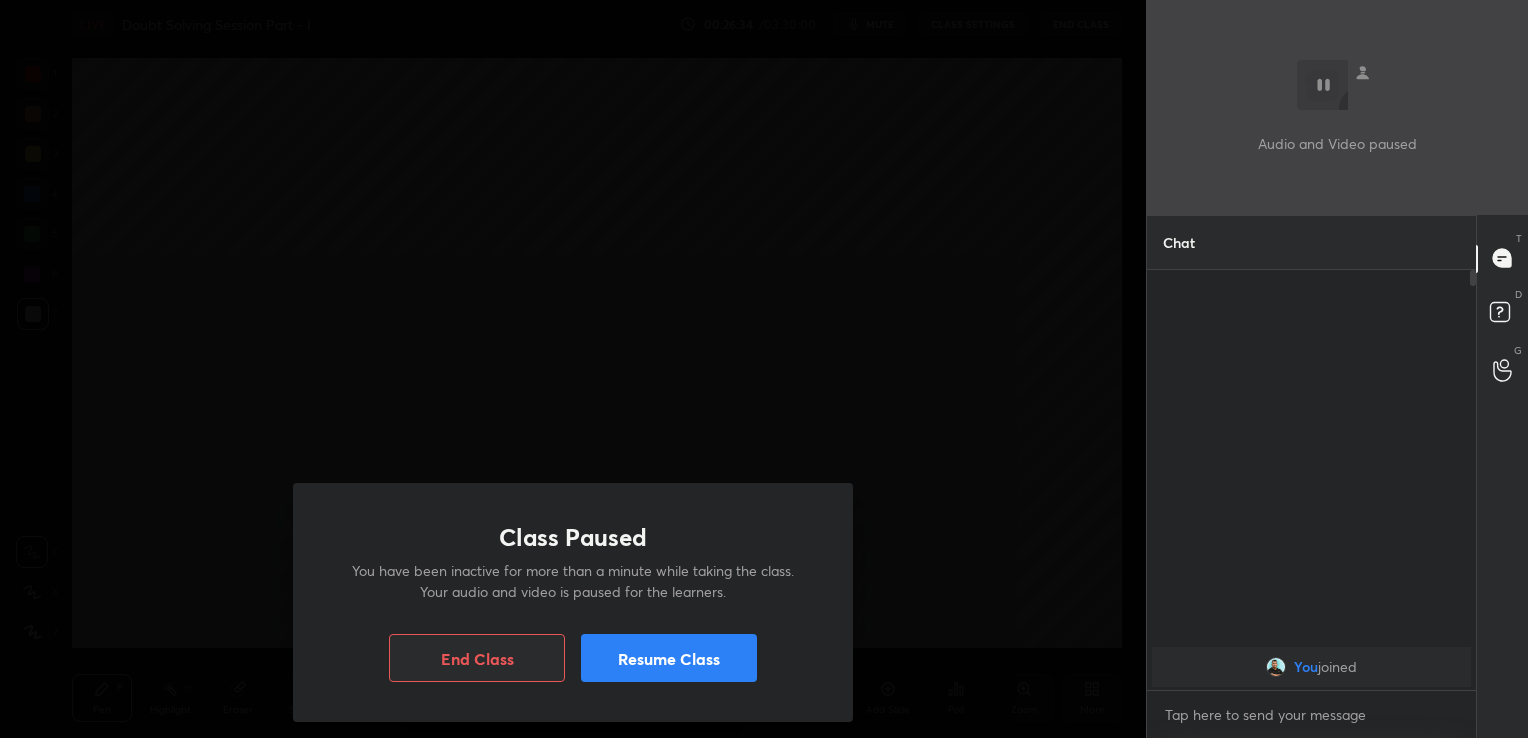 click on "Resume Class" at bounding box center (669, 658) 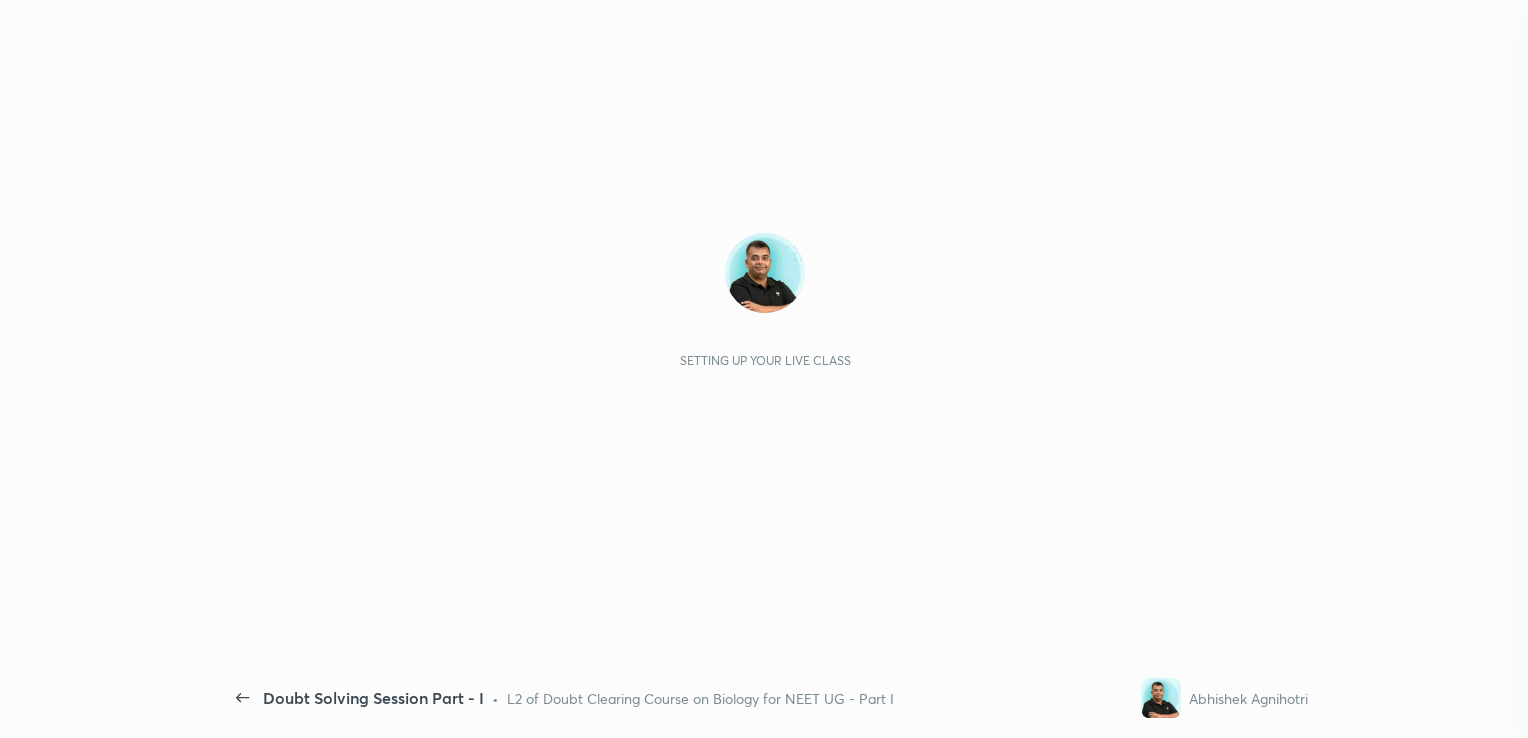 scroll, scrollTop: 0, scrollLeft: 0, axis: both 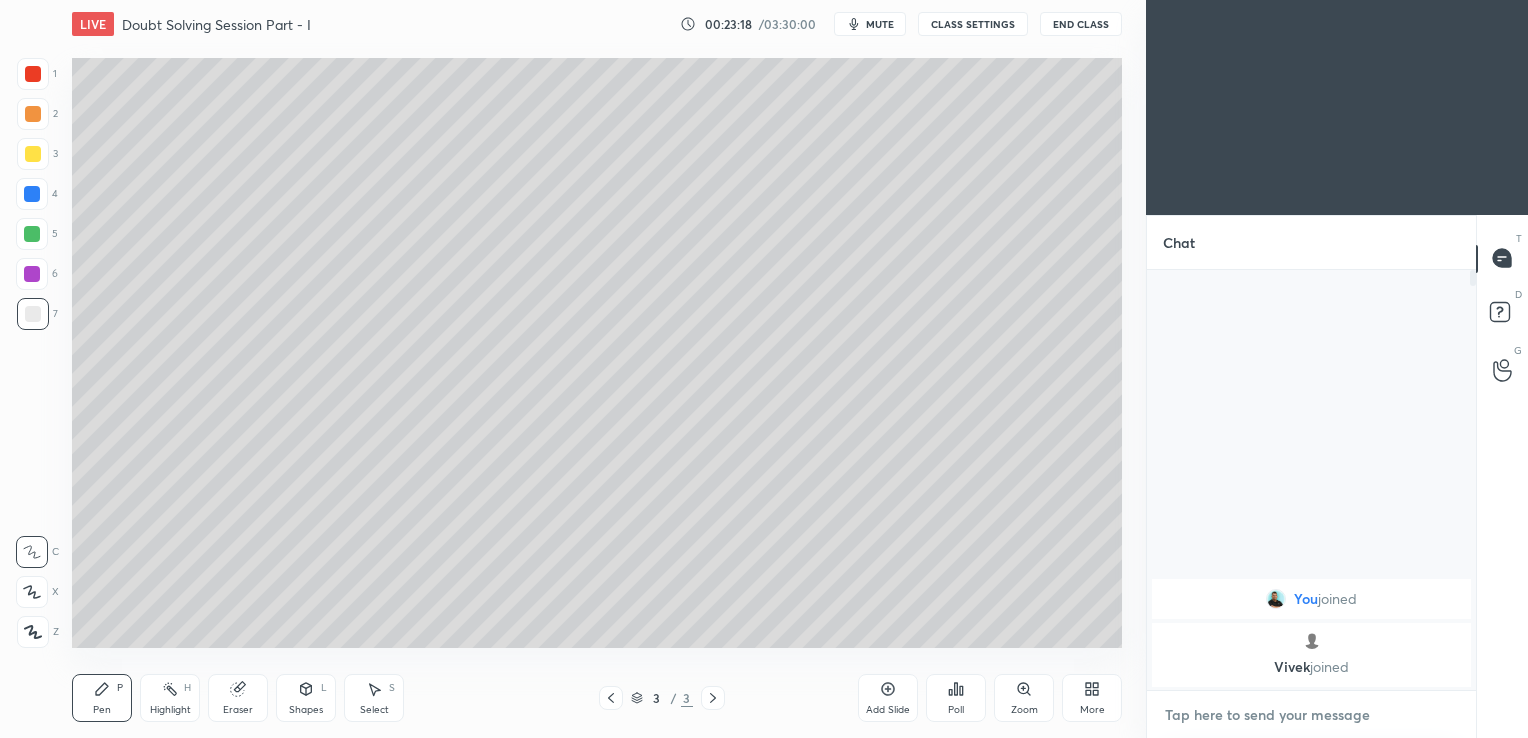 type on "x" 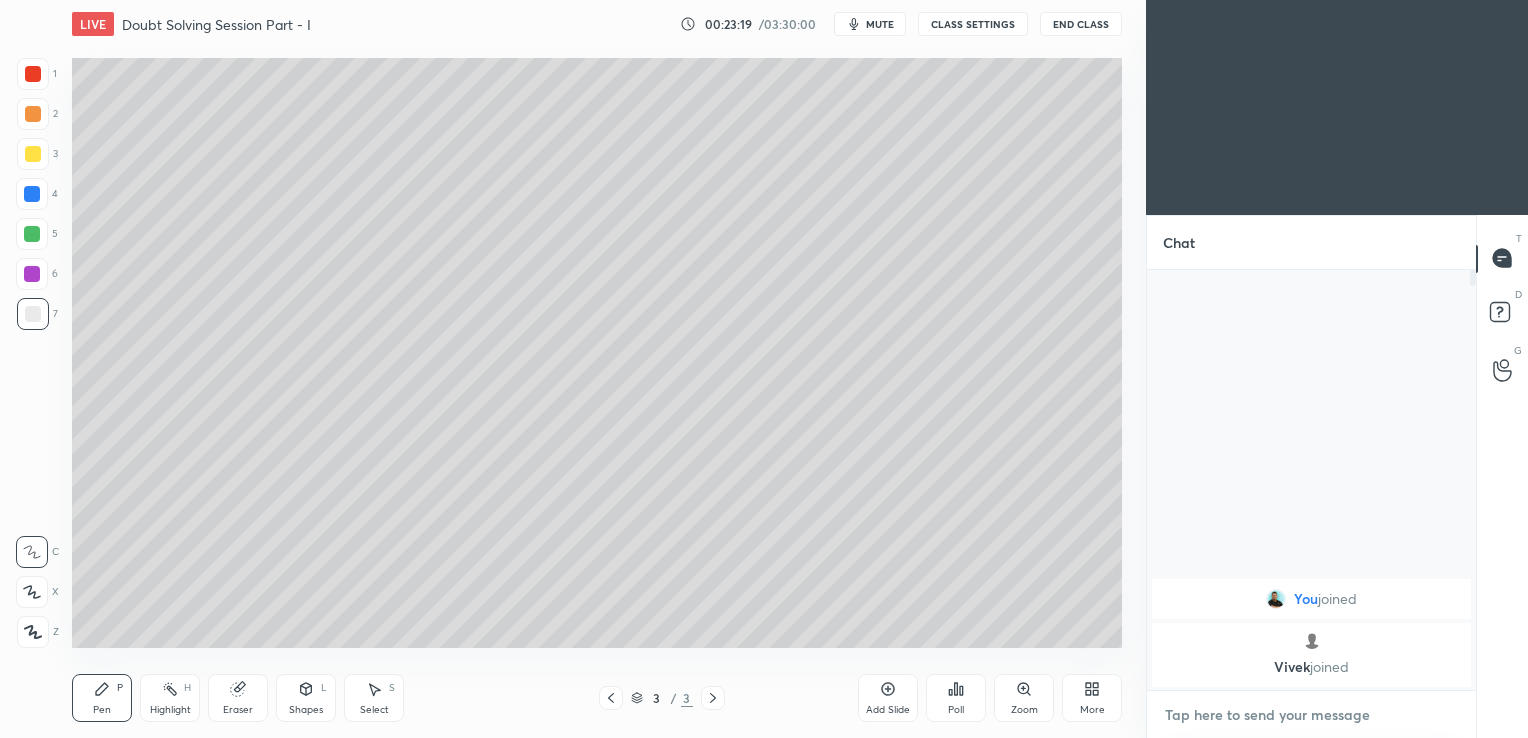 type on "h" 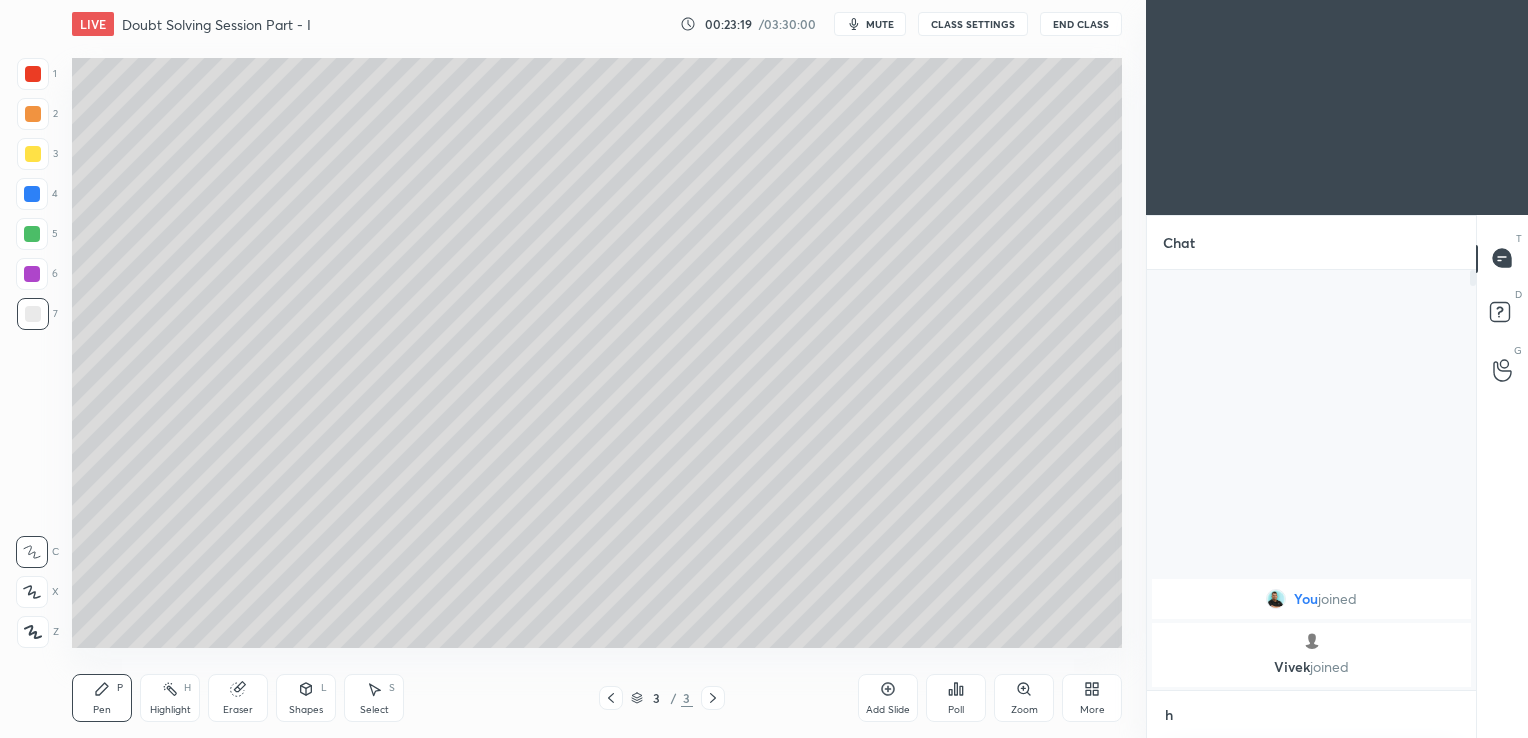 type on "x" 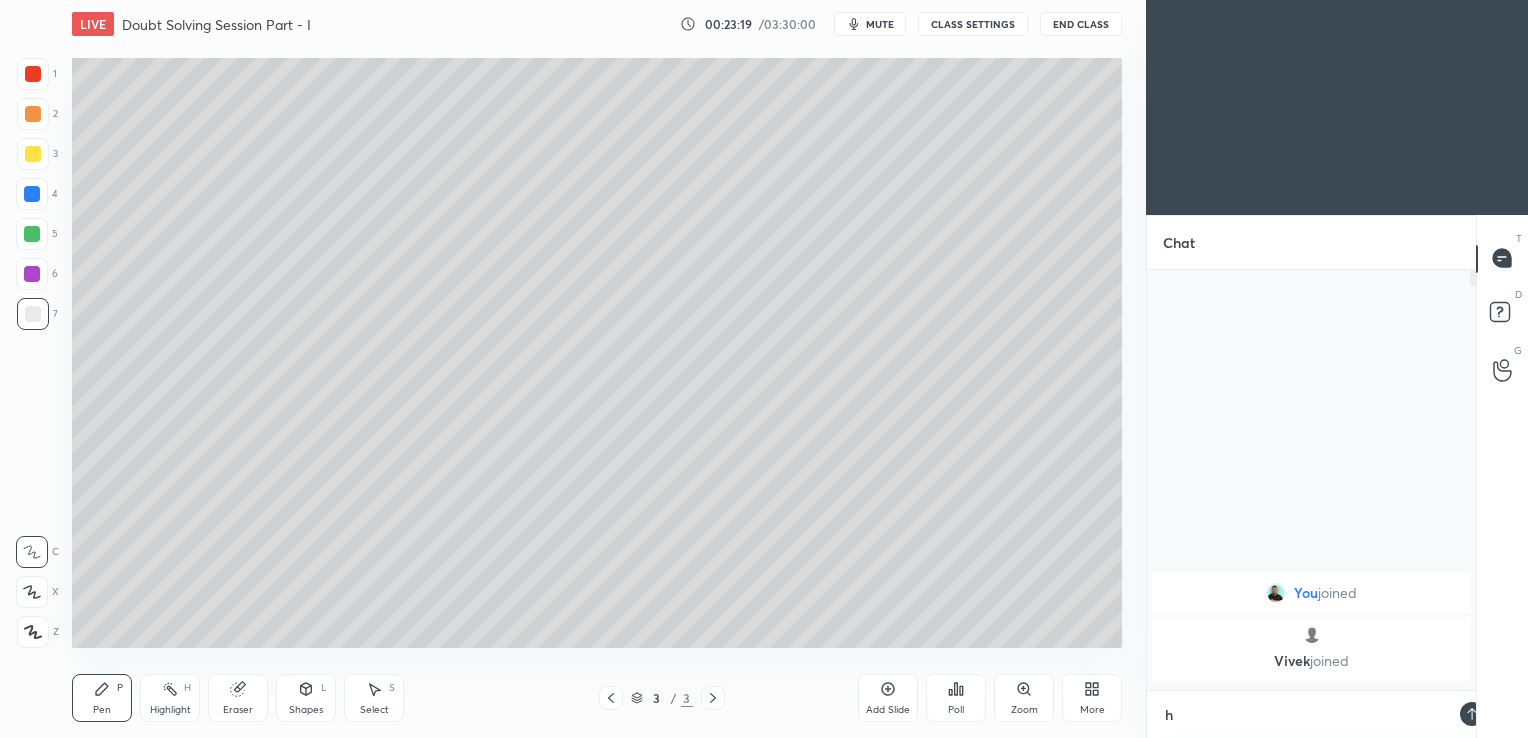 scroll, scrollTop: 409, scrollLeft: 323, axis: both 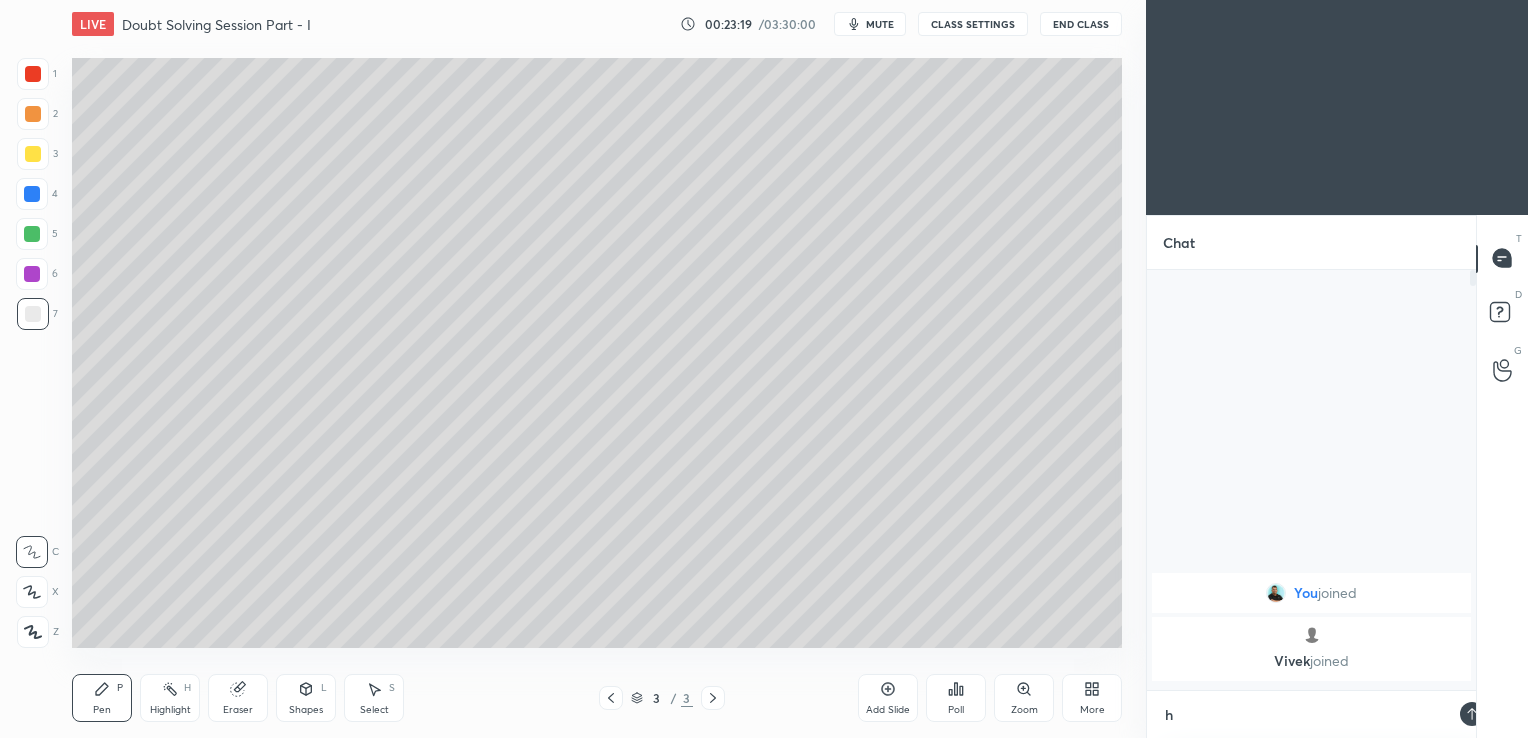 type on "hi" 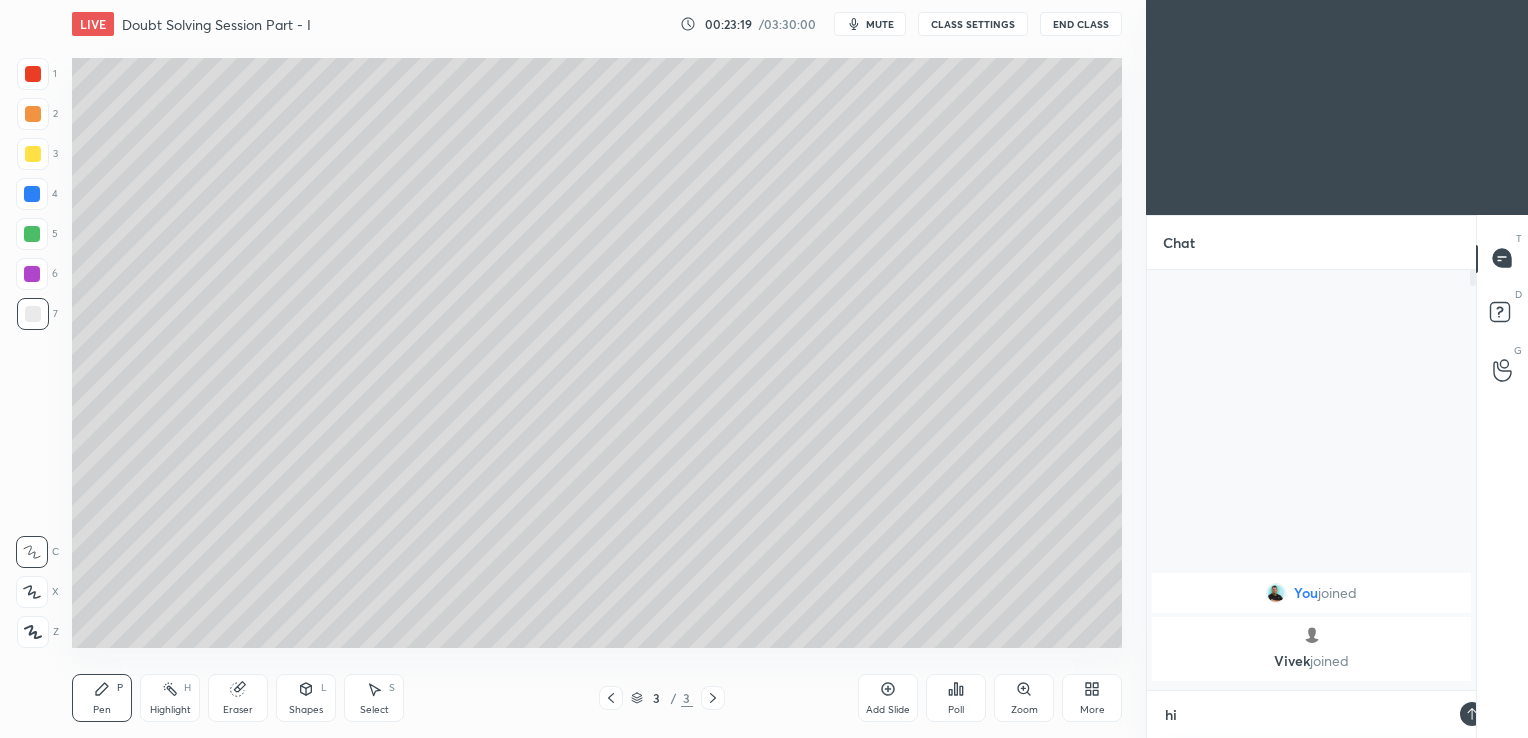 scroll, scrollTop: 7, scrollLeft: 6, axis: both 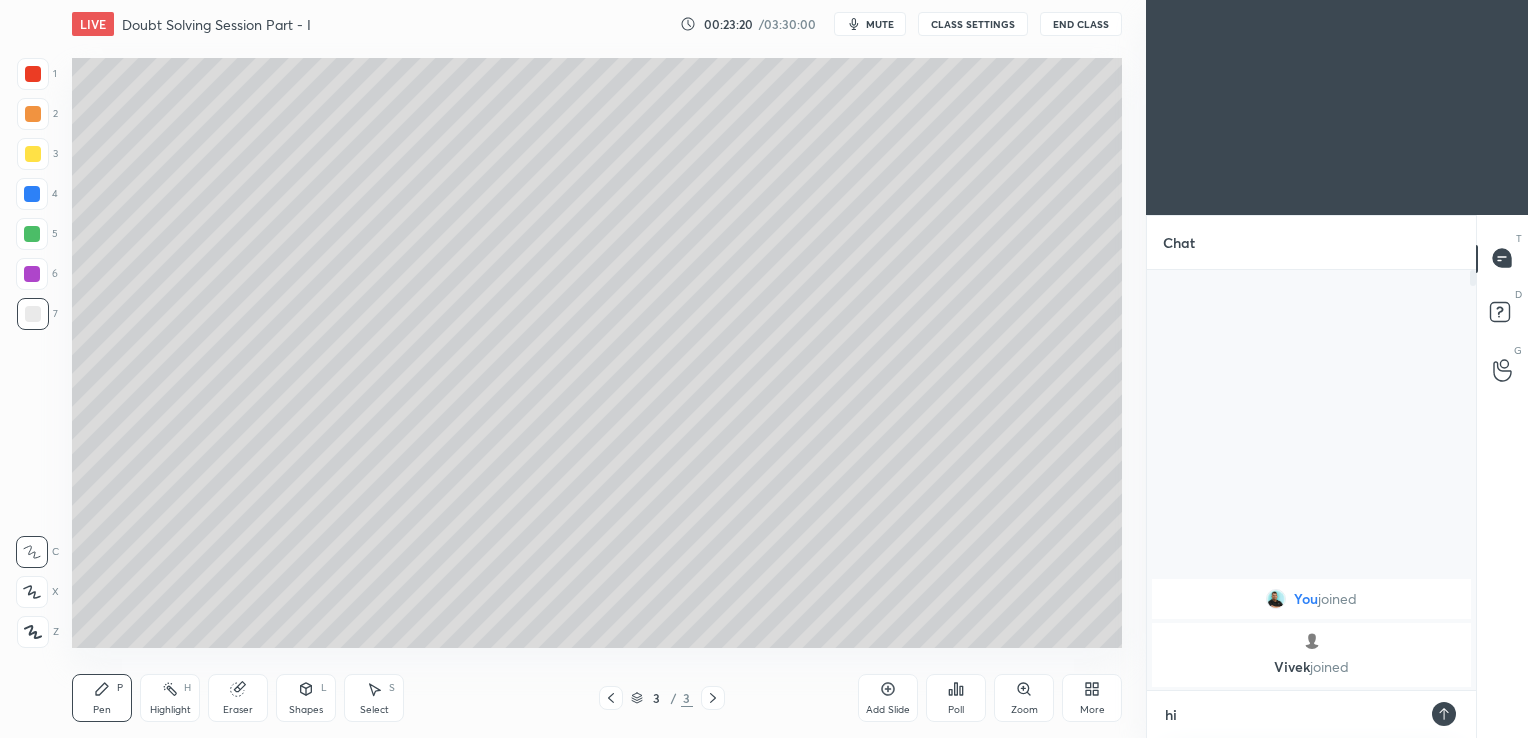 type 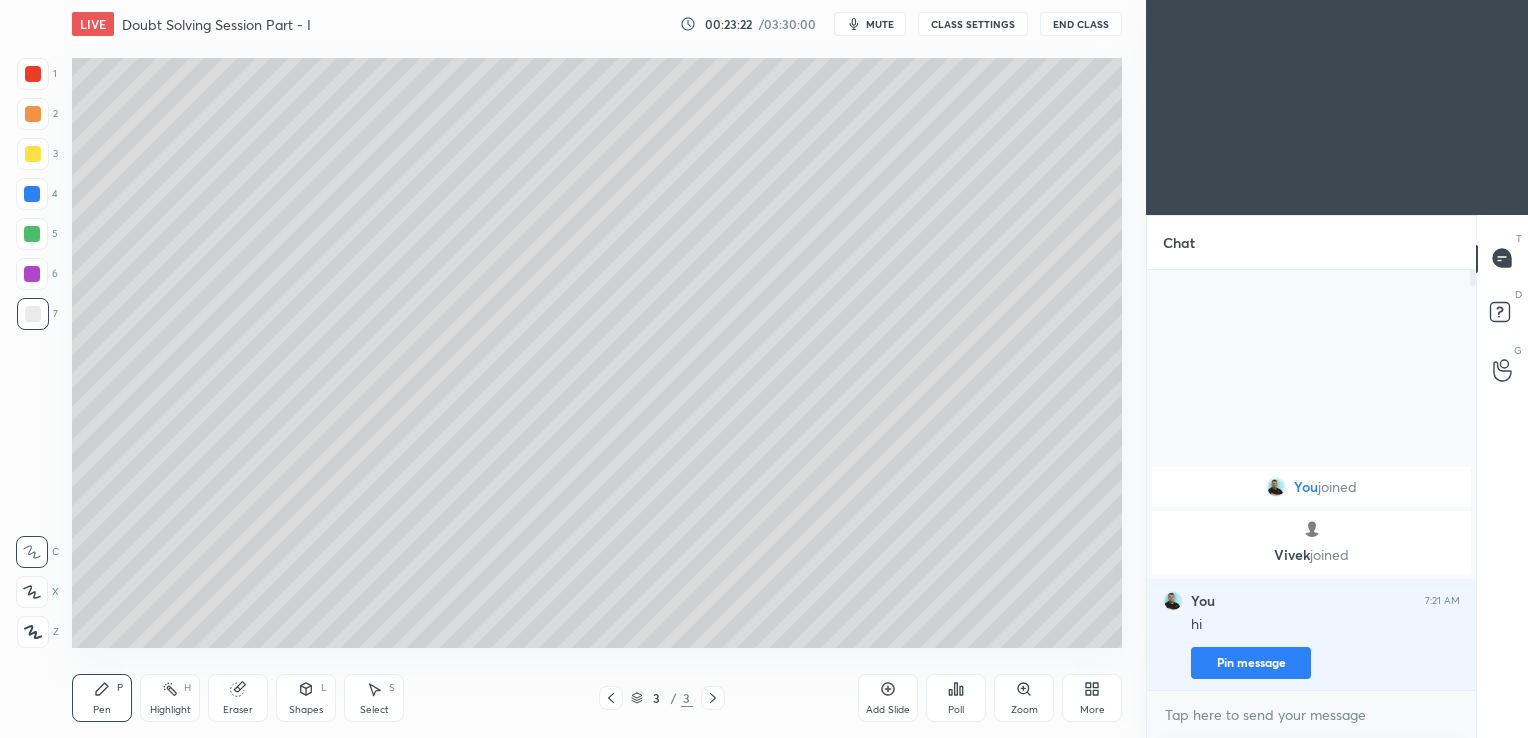 click on "mute" at bounding box center [880, 24] 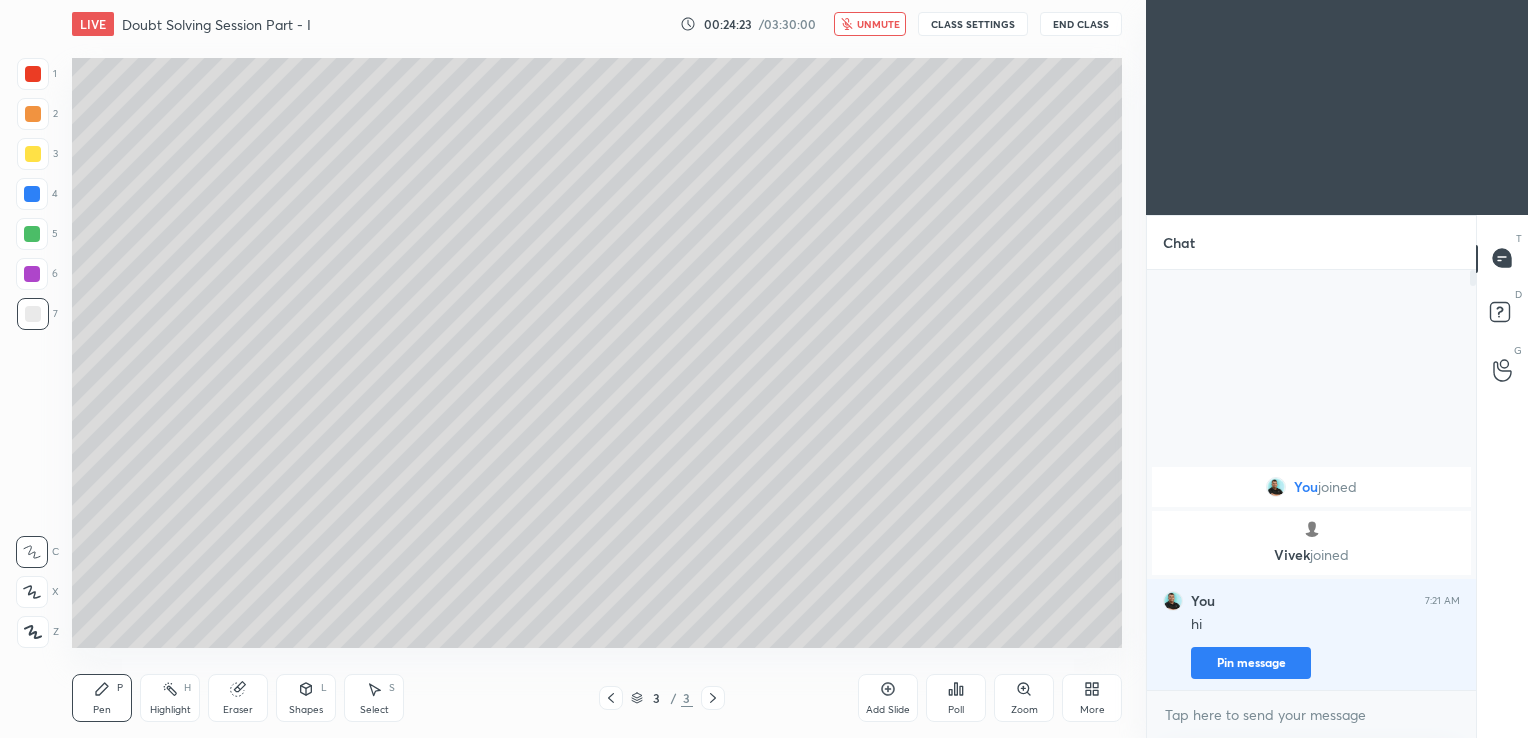click on "End Class" at bounding box center (1081, 24) 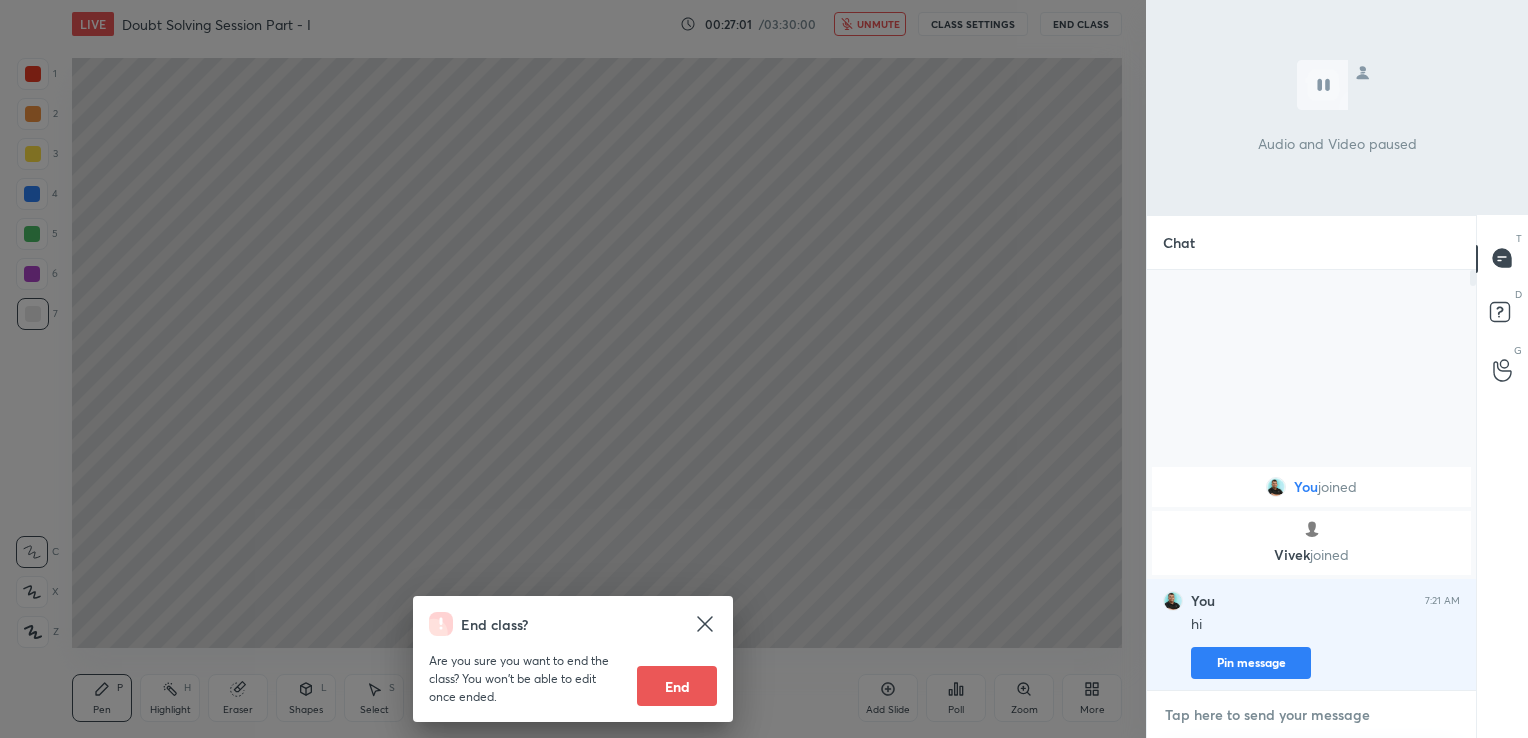 type on "x" 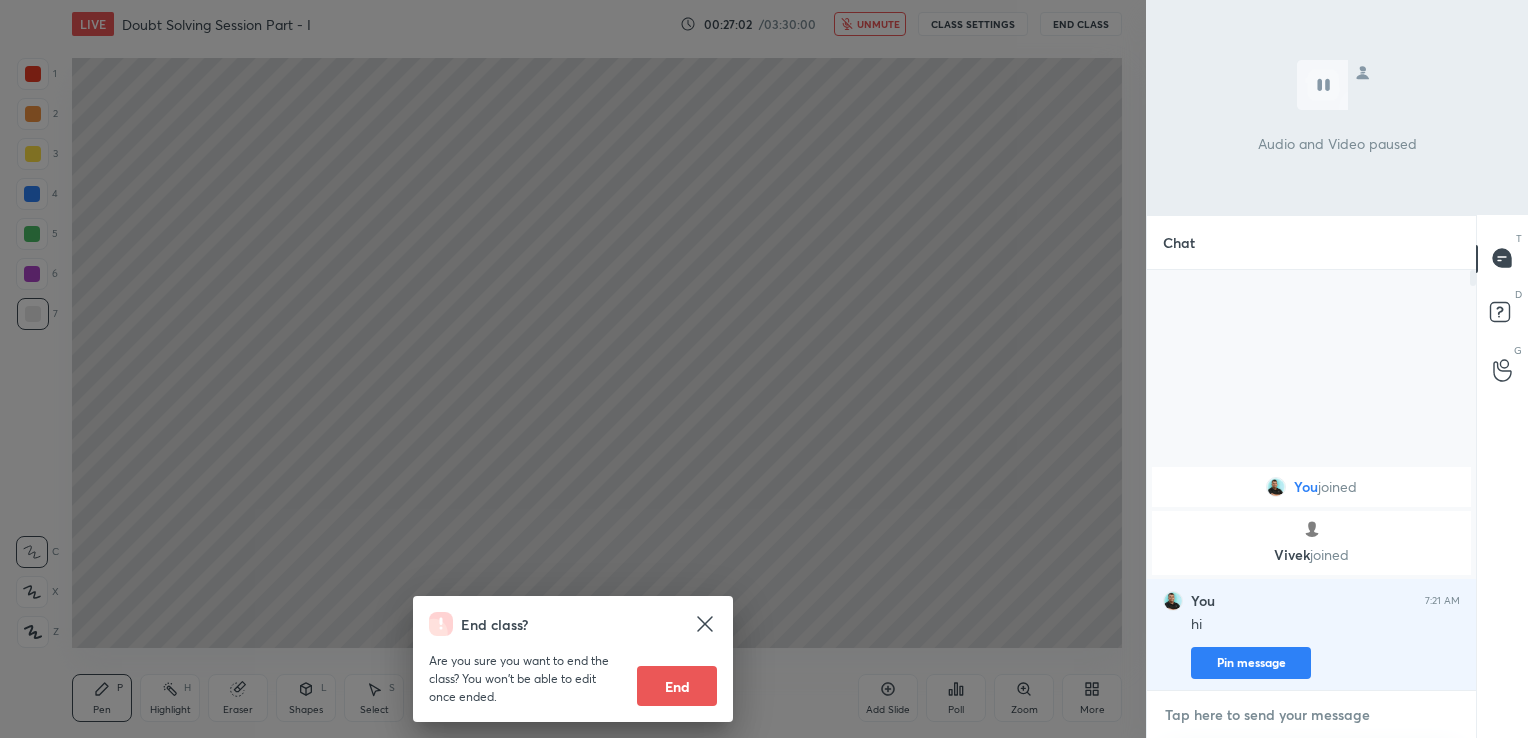 type on "h" 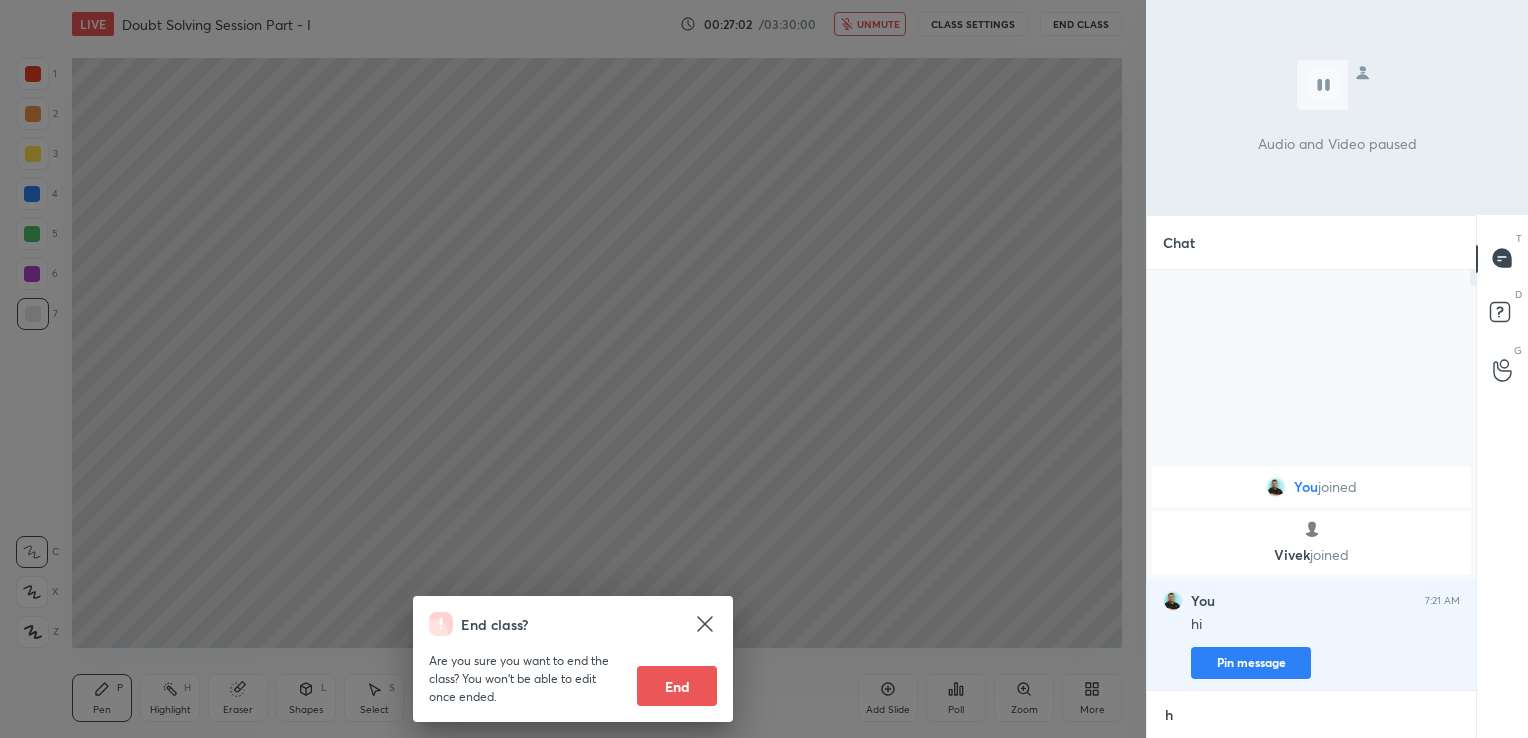 scroll, scrollTop: 409, scrollLeft: 323, axis: both 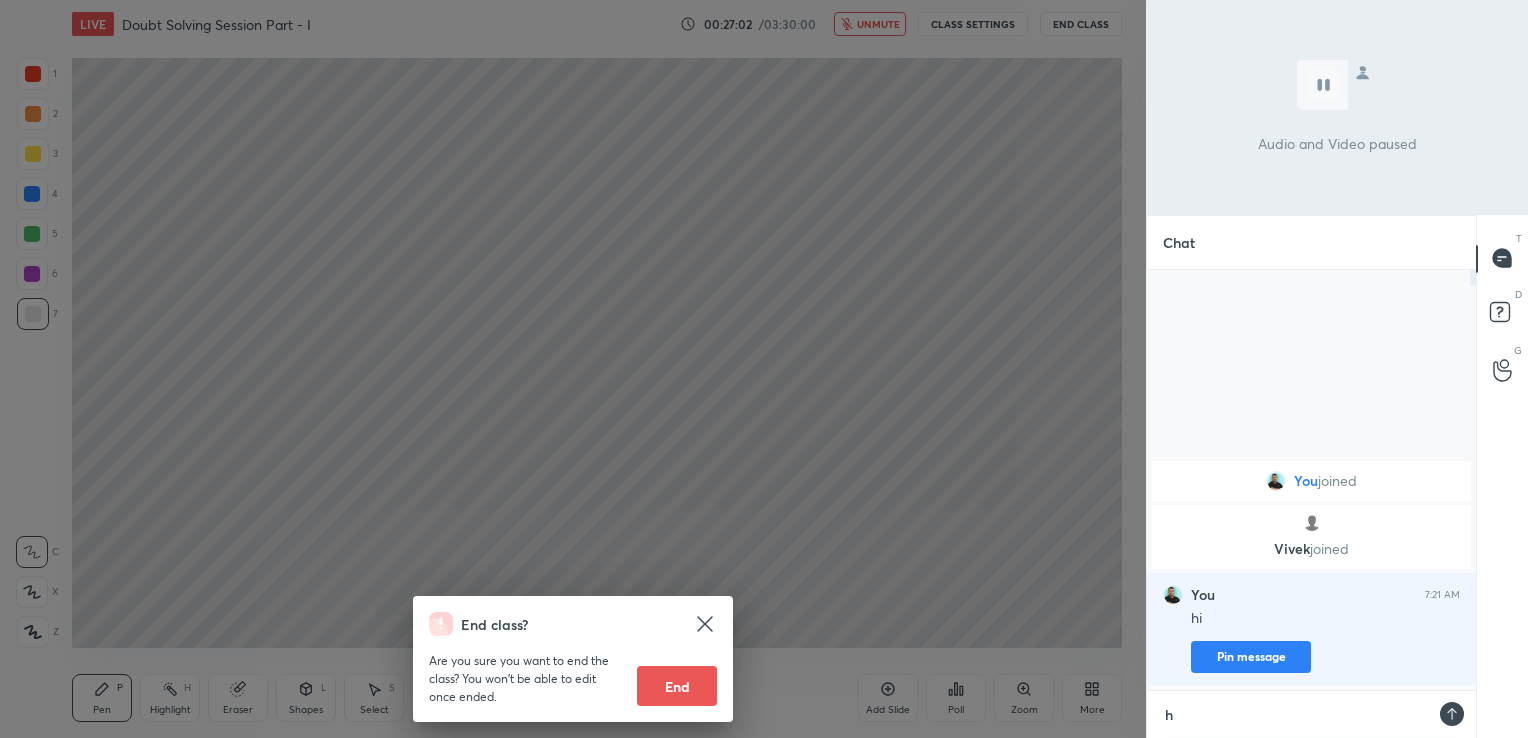 type on "he" 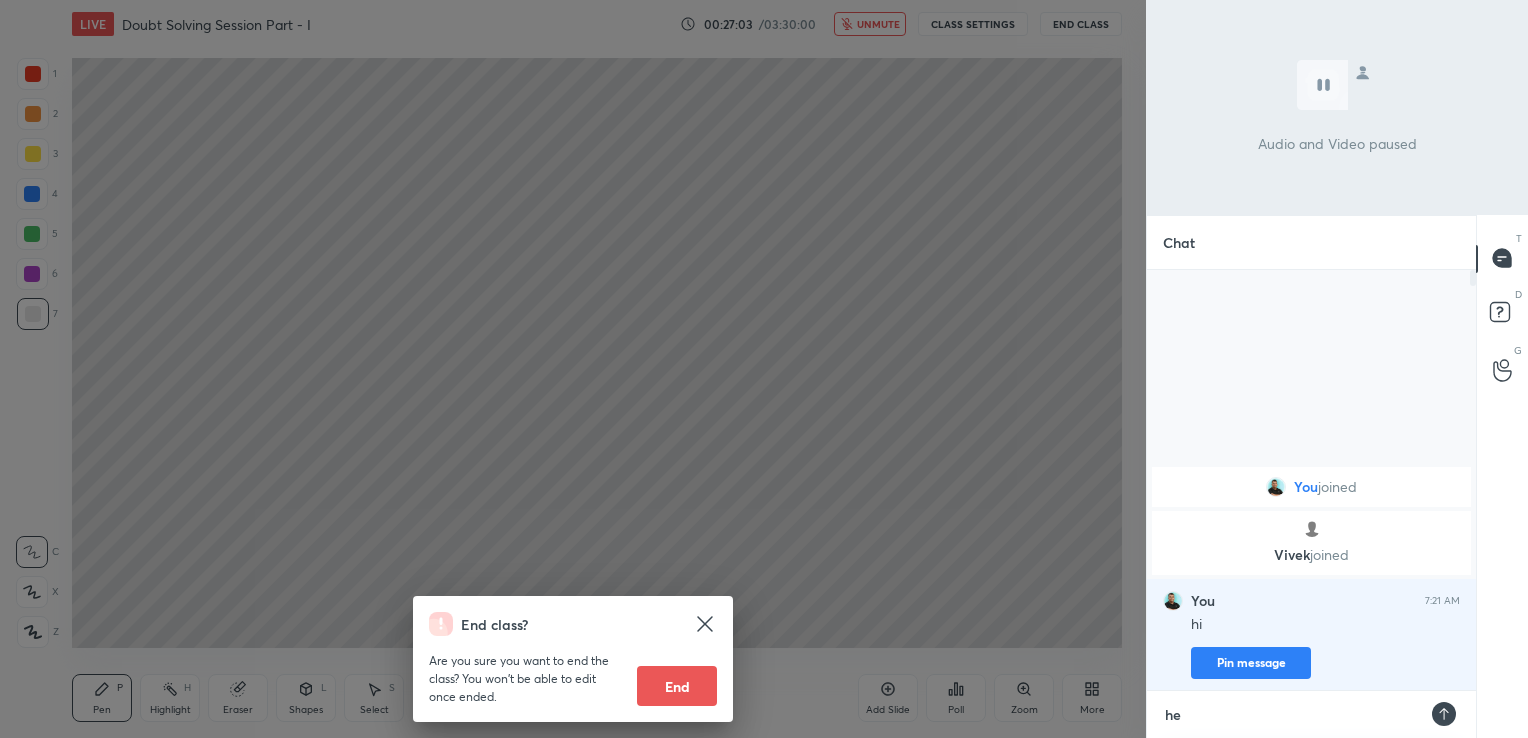 type on "hel" 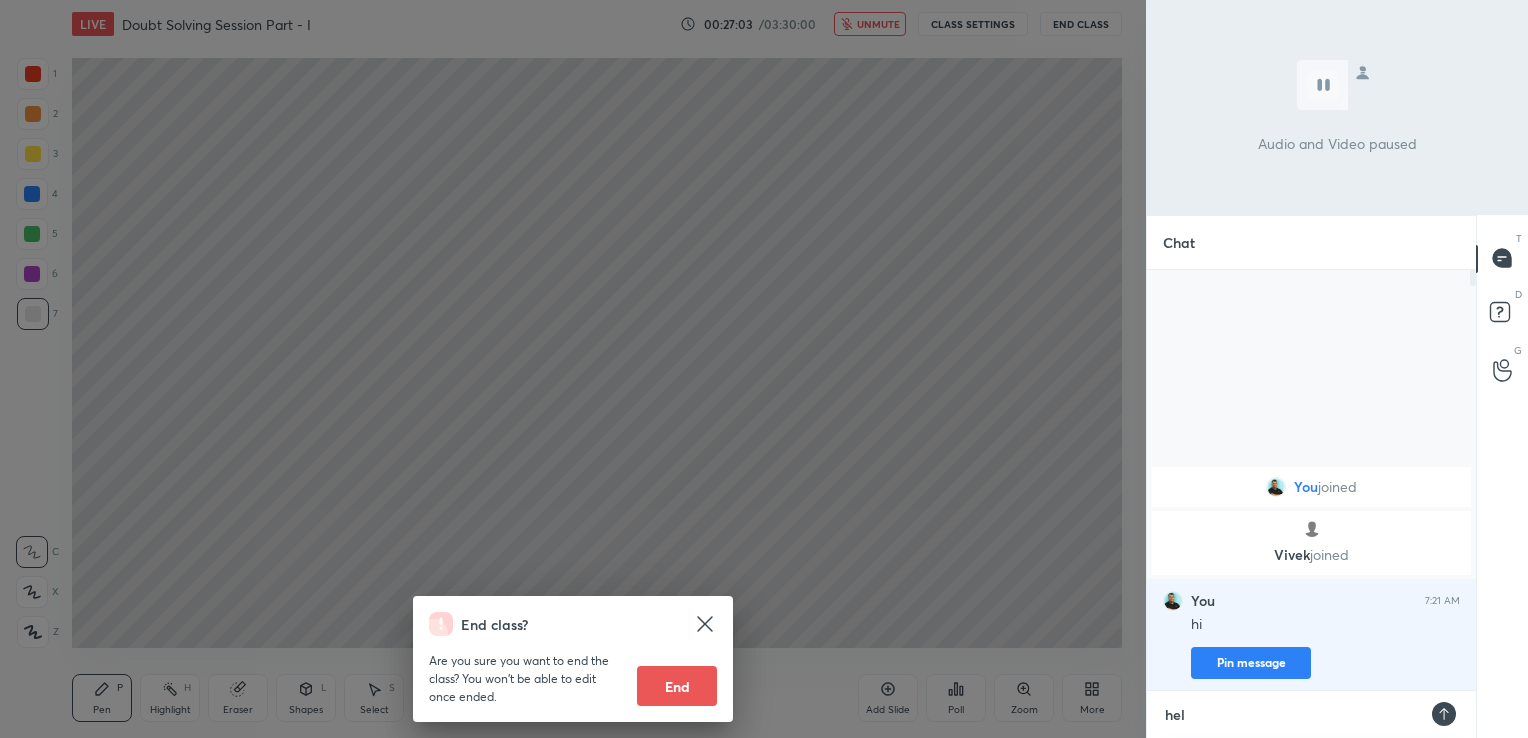 type on "hell" 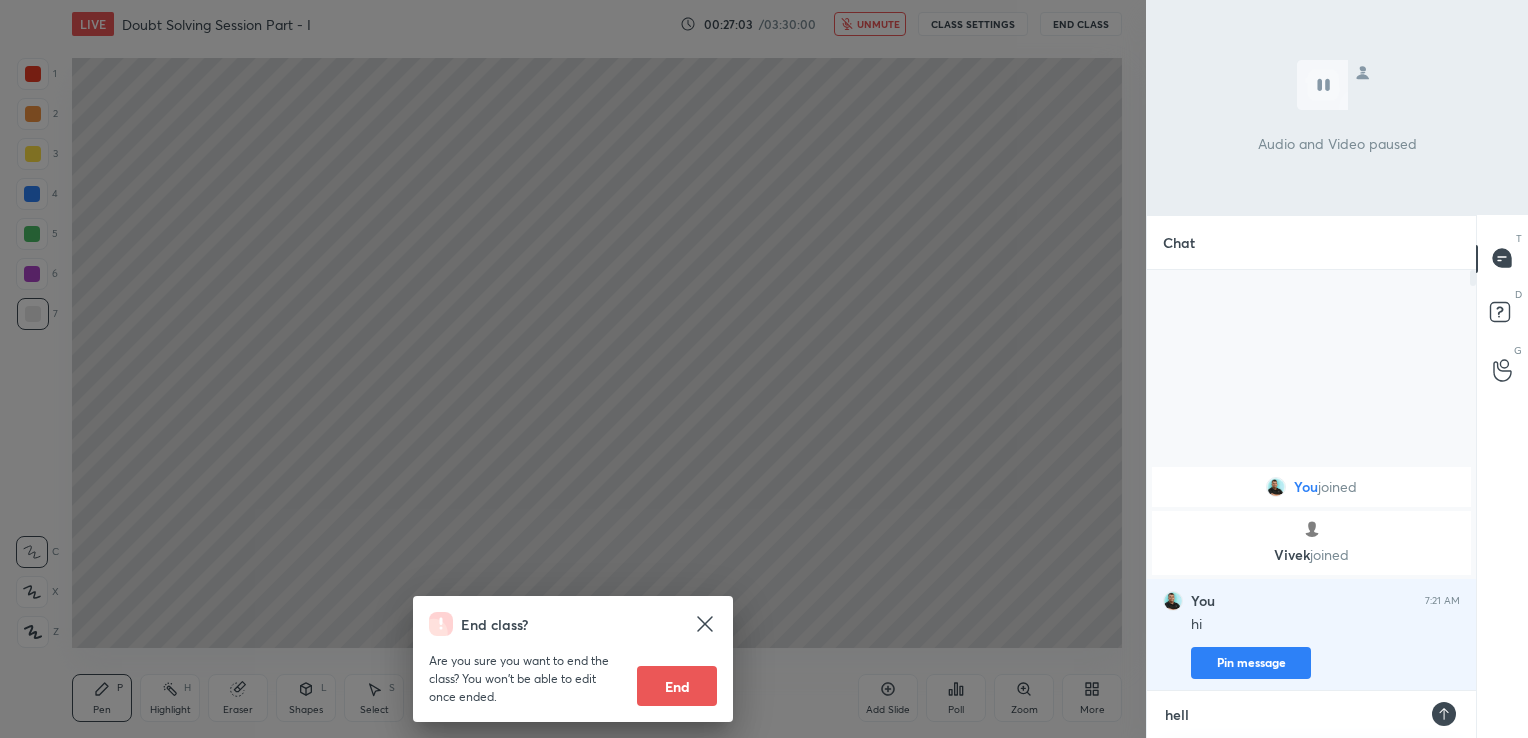 type on "helll" 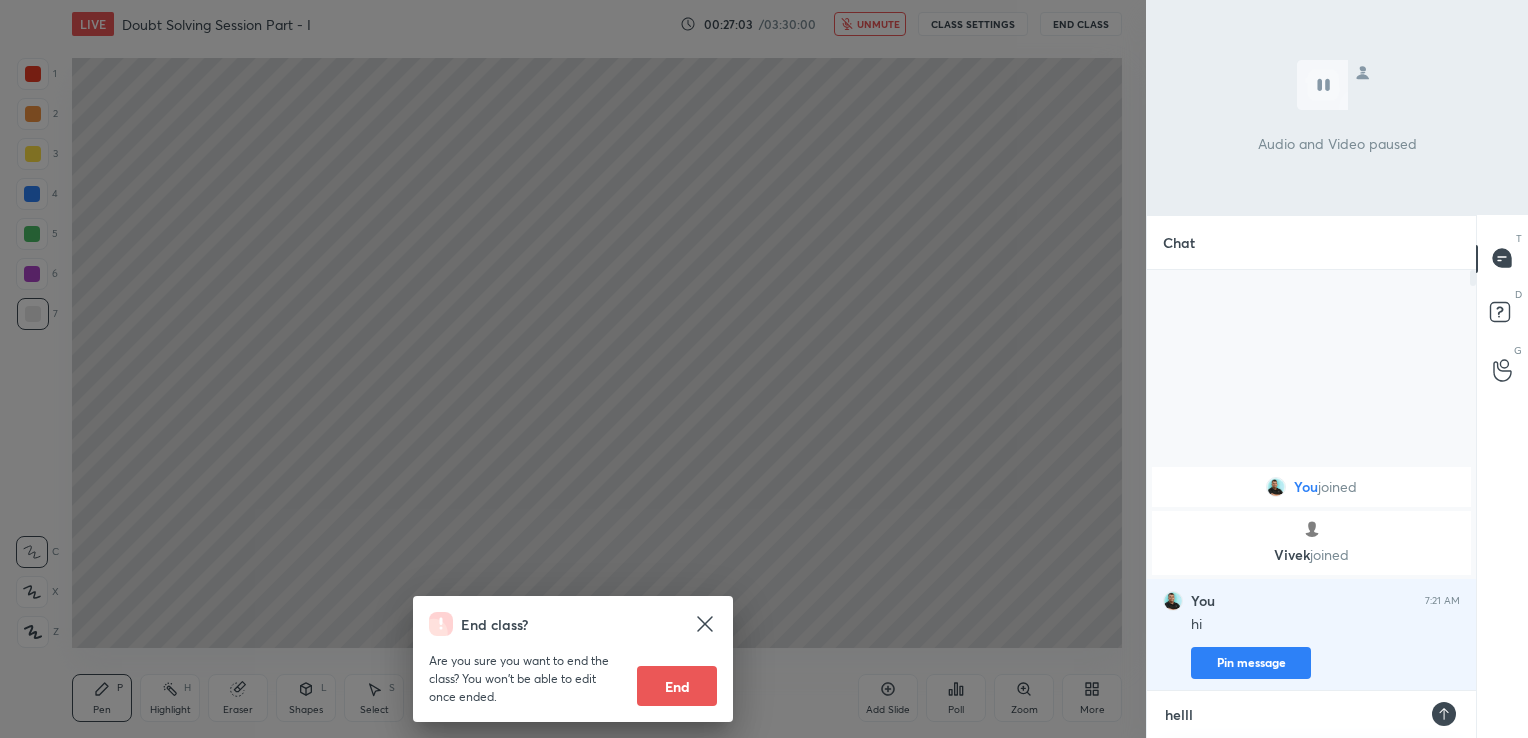 type on "helllo" 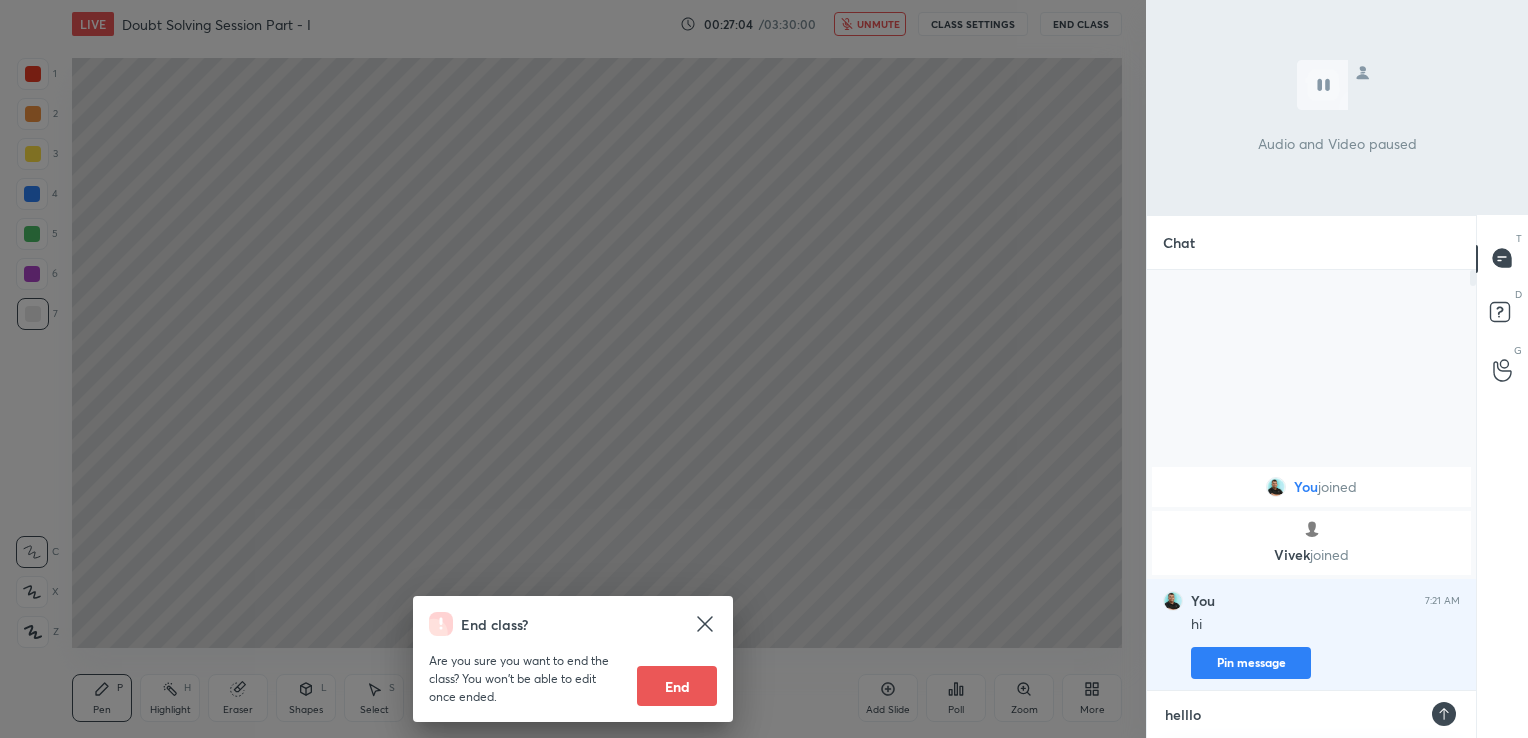 type on "helll" 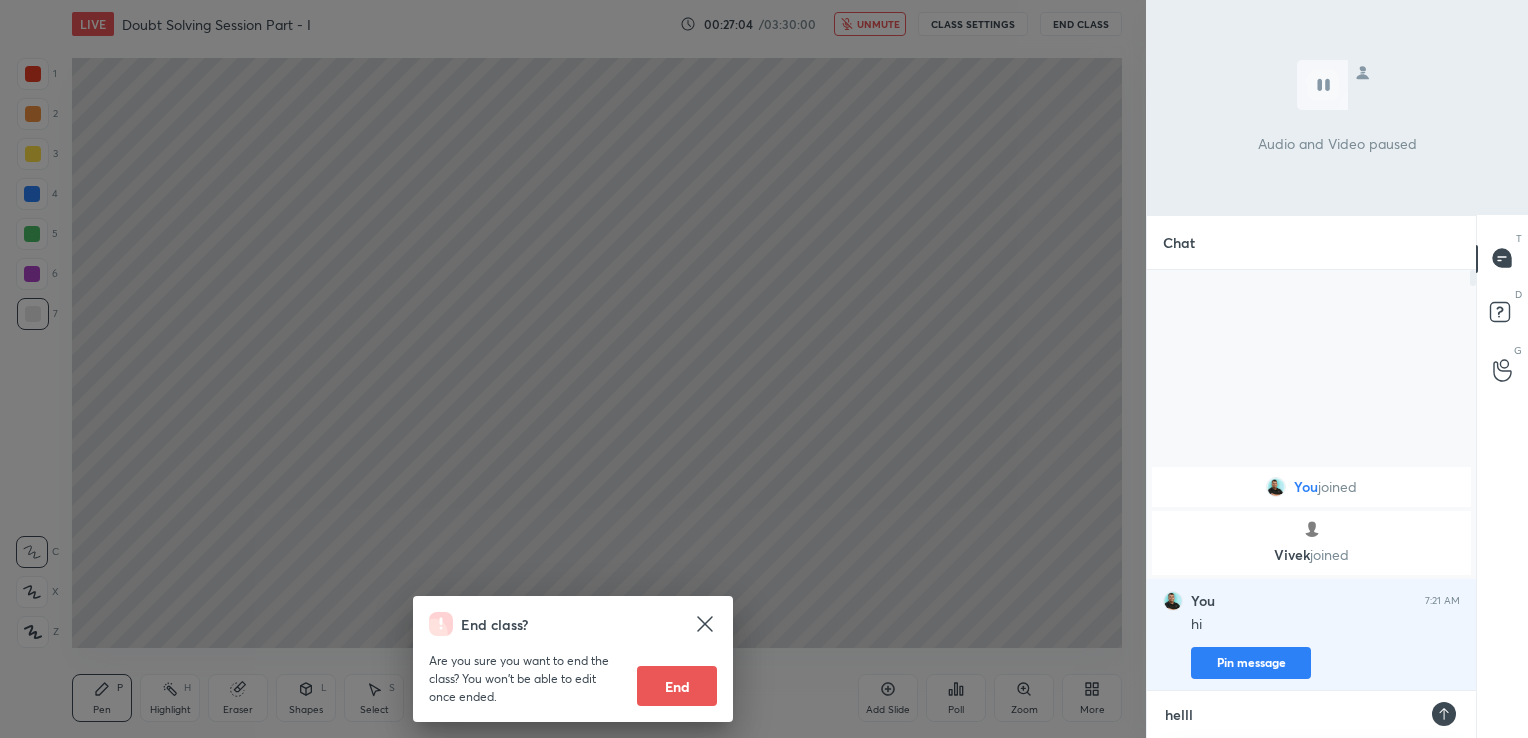 type on "x" 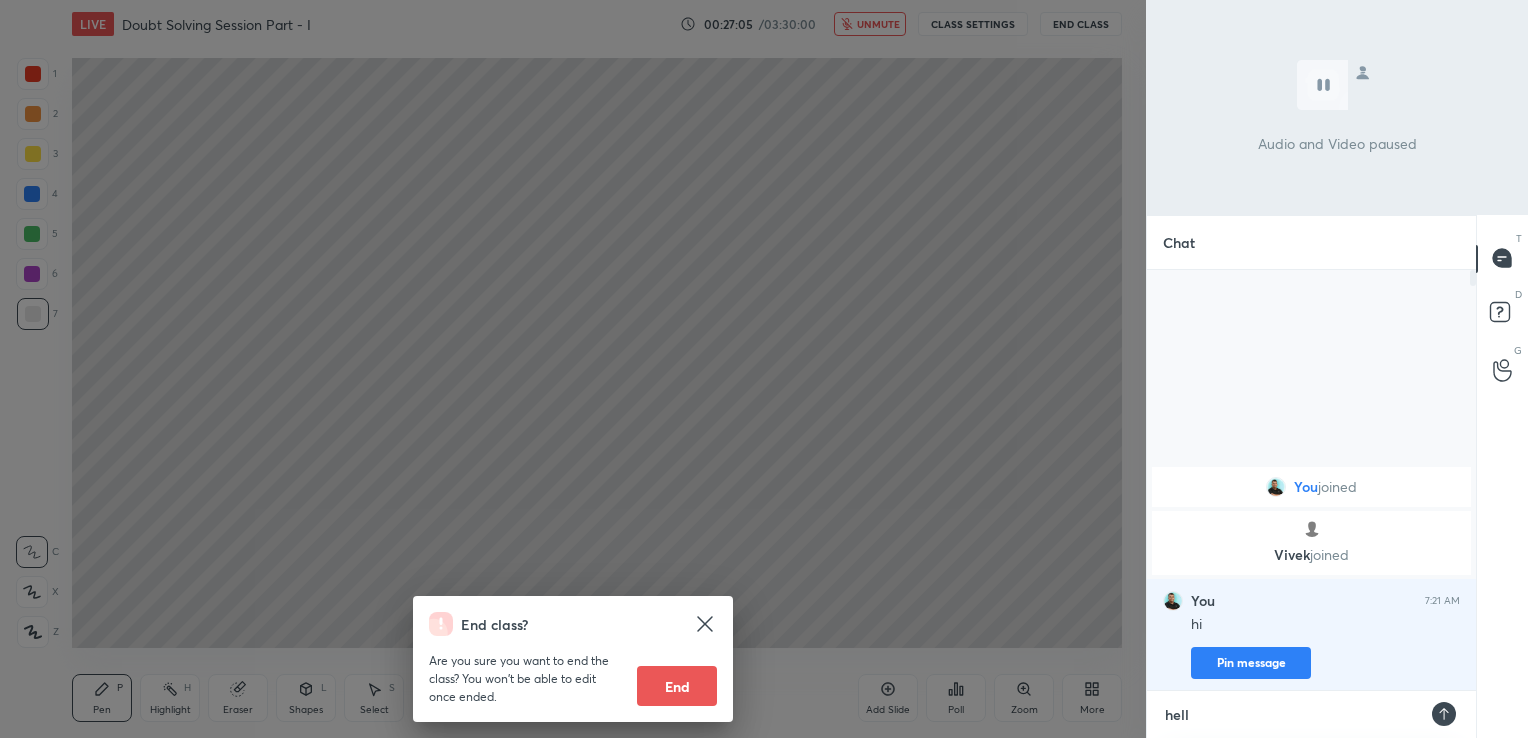 type on "hello" 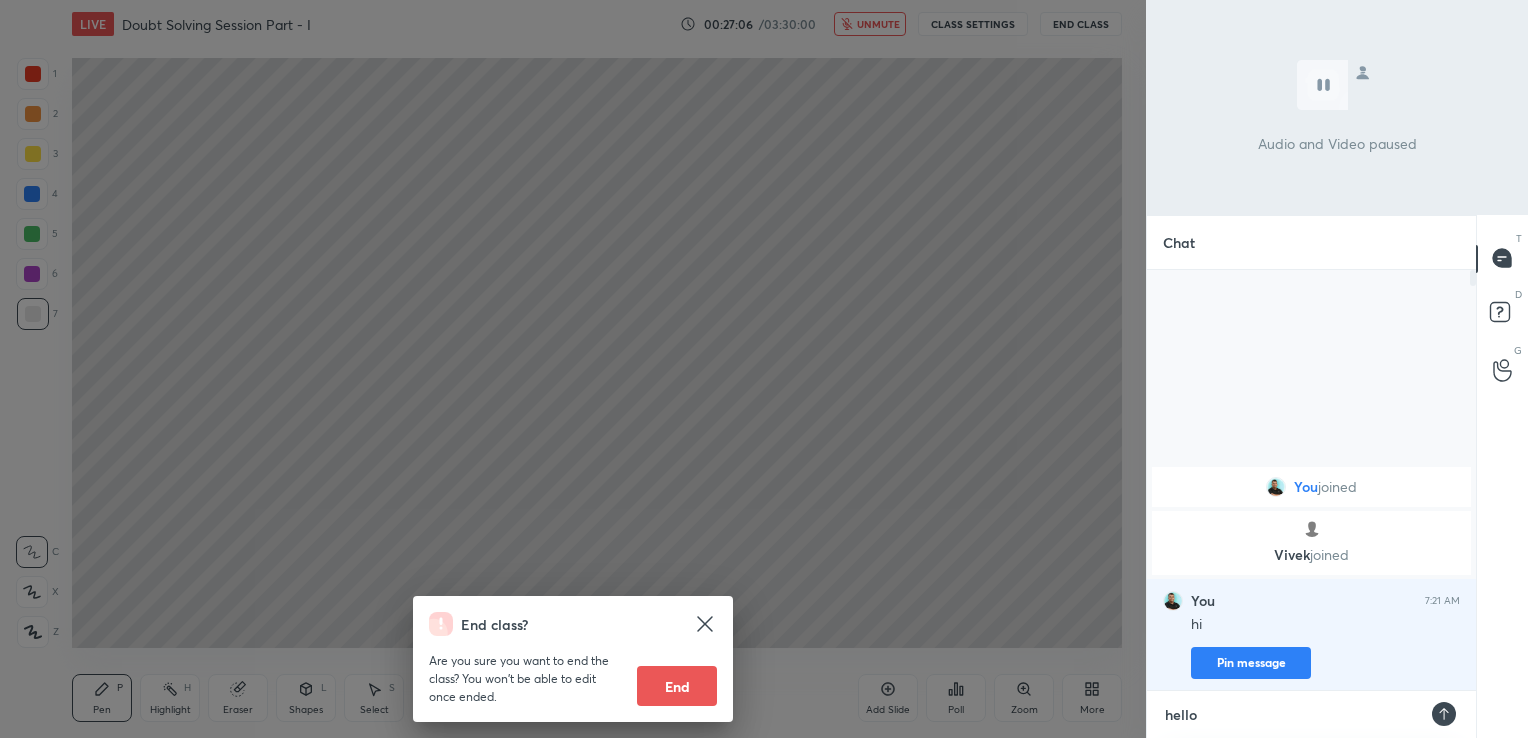 type 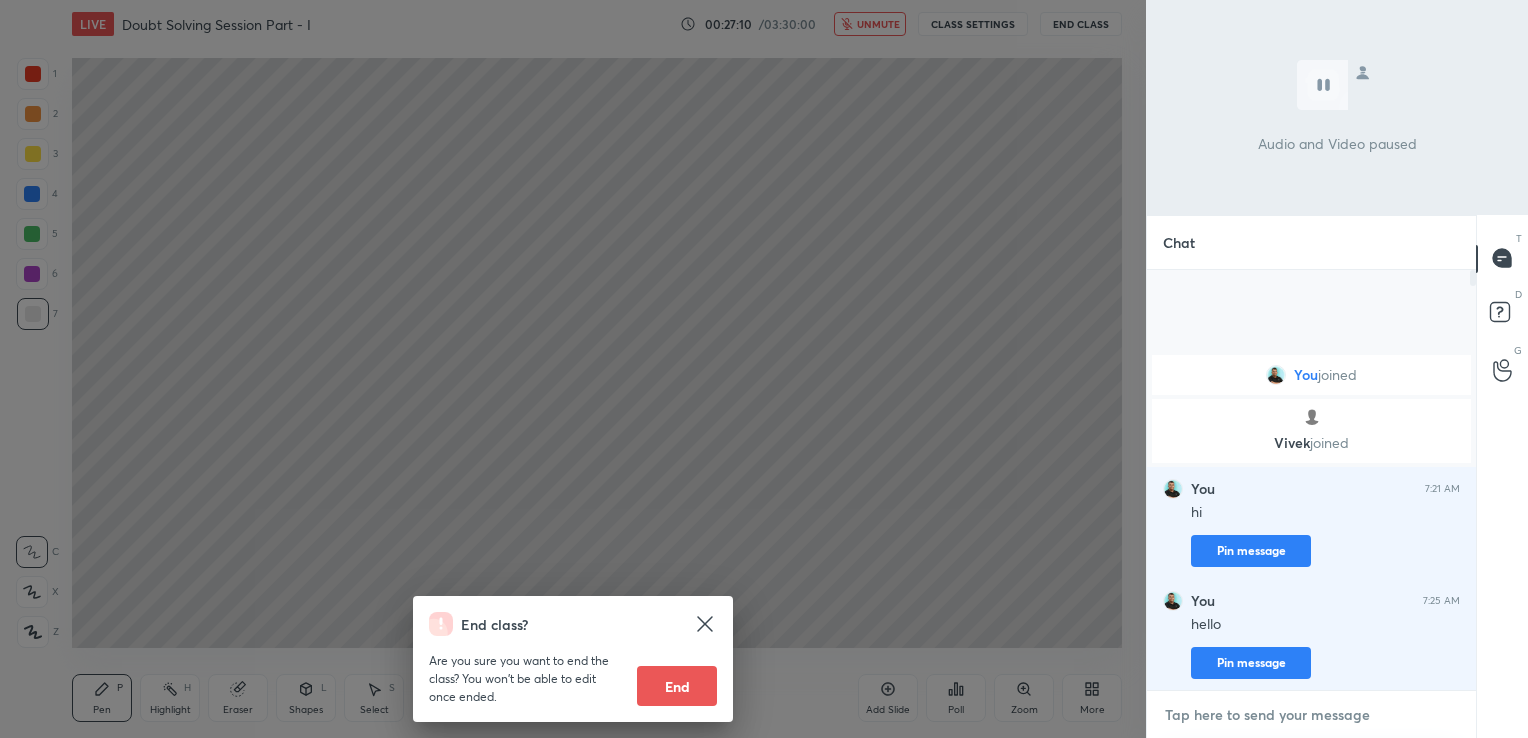 click at bounding box center [1311, 715] 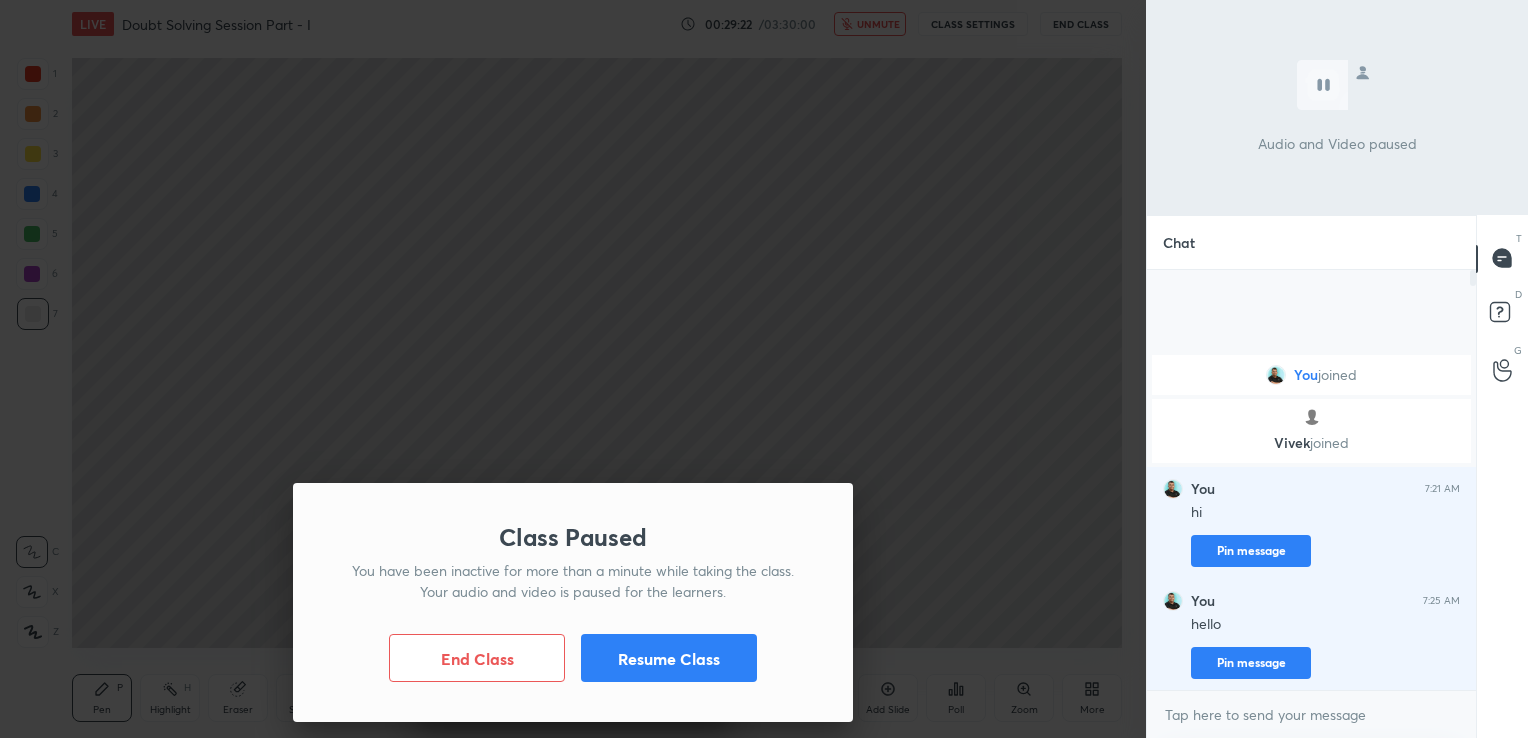 click on "Resume Class" at bounding box center (669, 658) 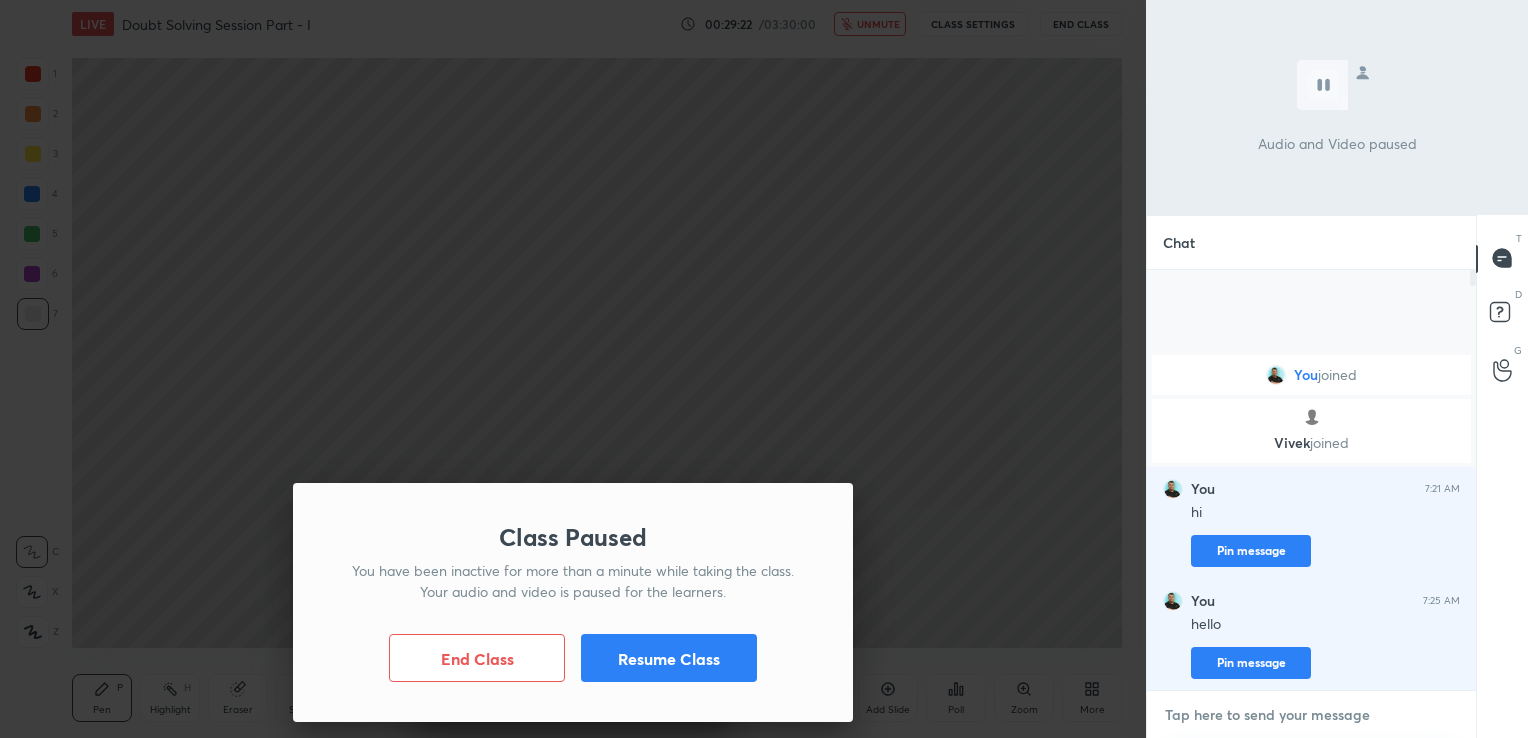 type on "x" 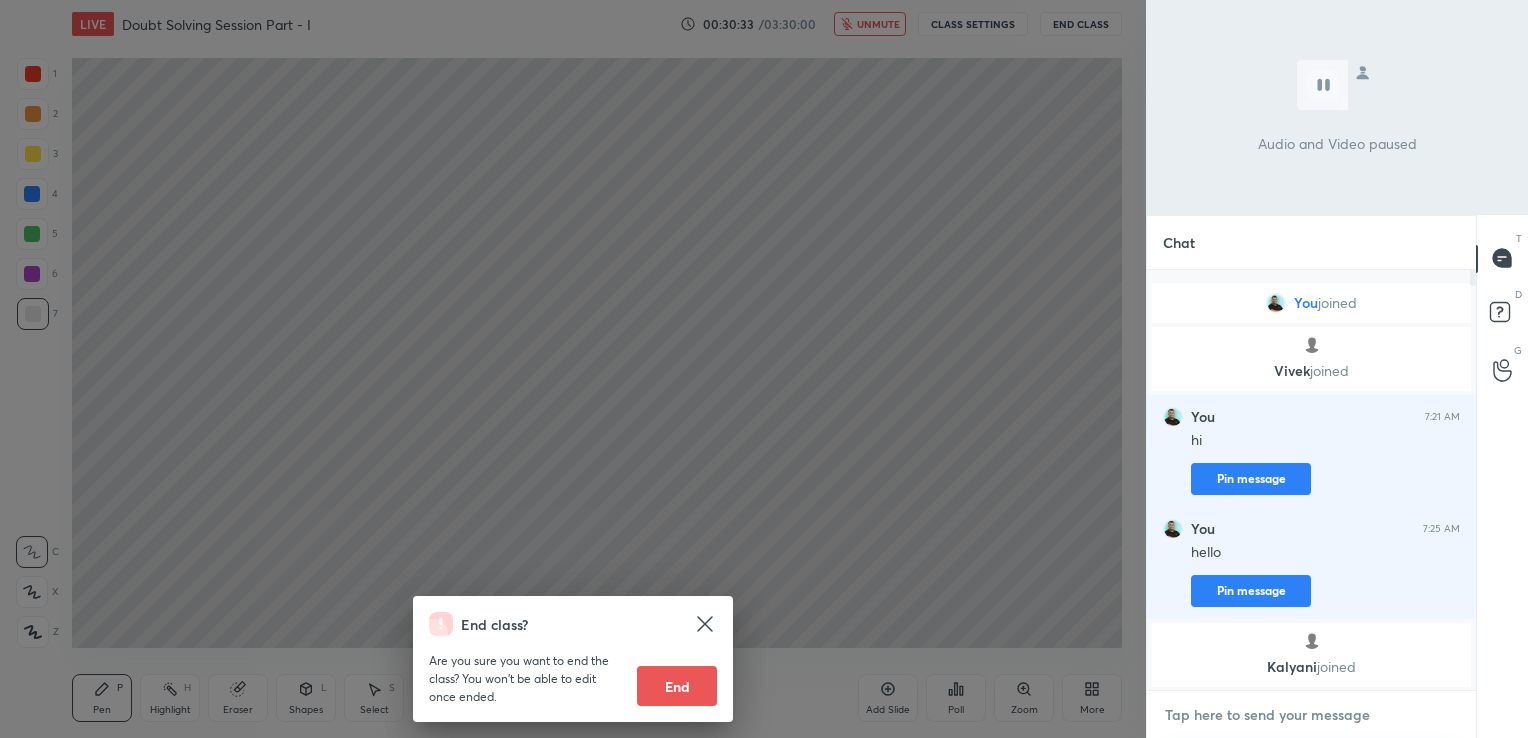 type on "H" 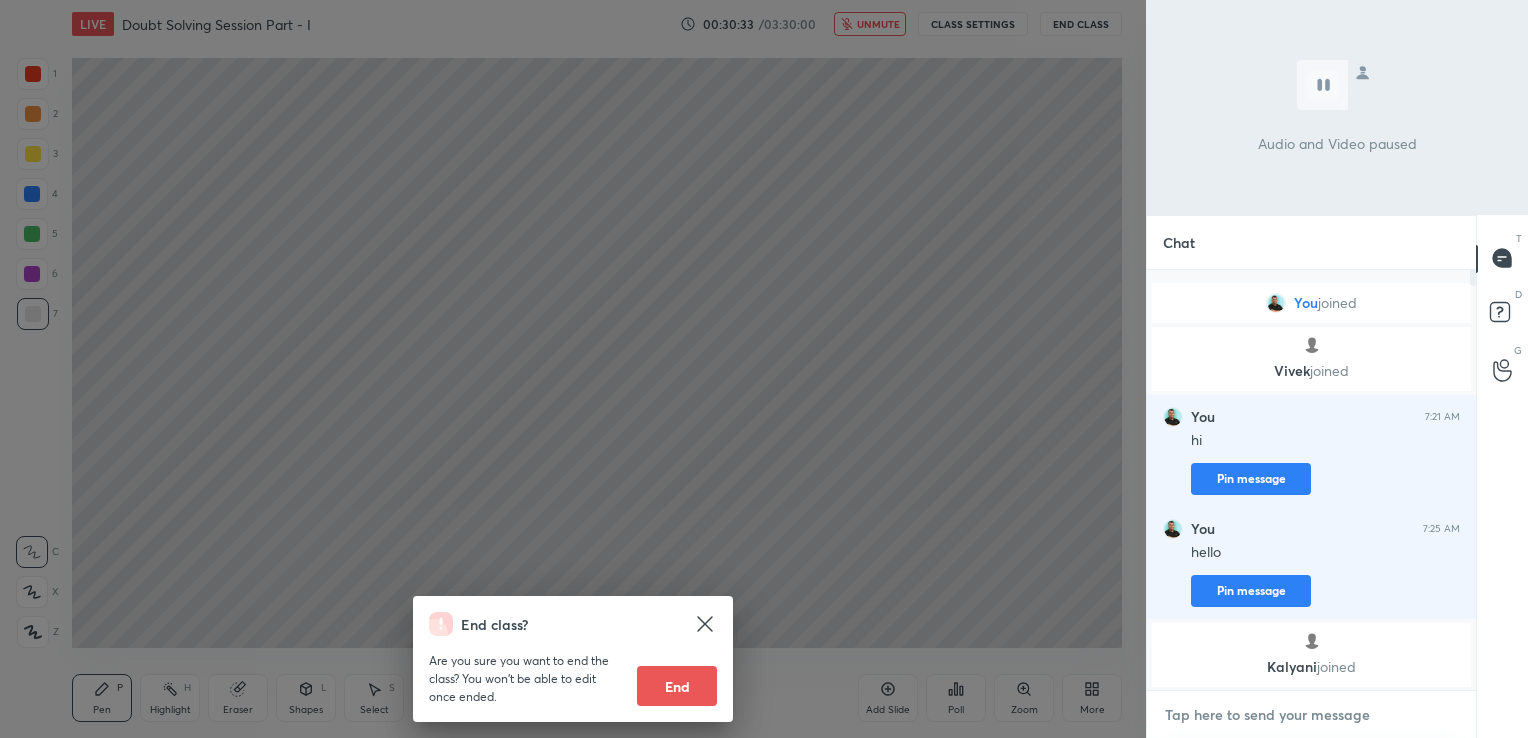 type on "x" 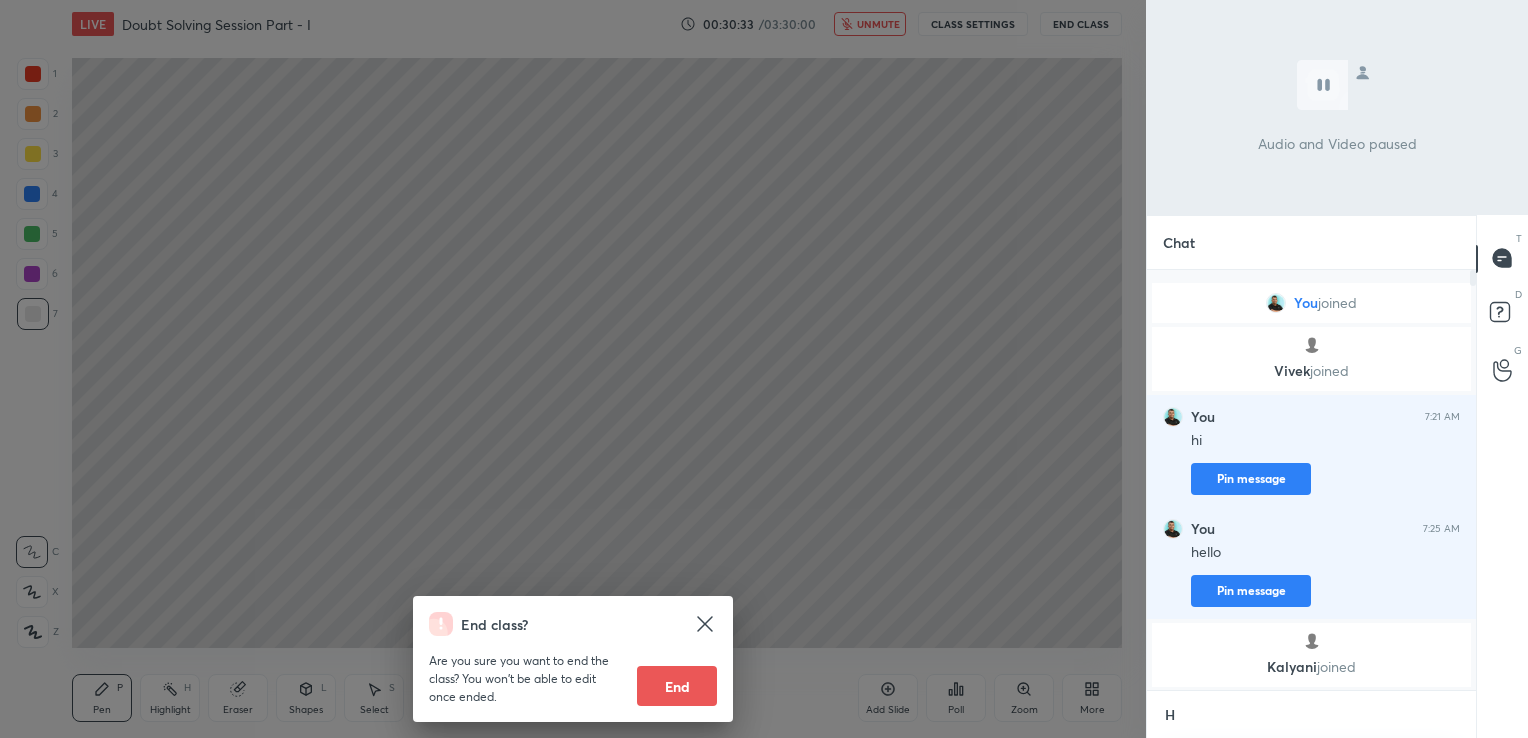 scroll, scrollTop: 409, scrollLeft: 323, axis: both 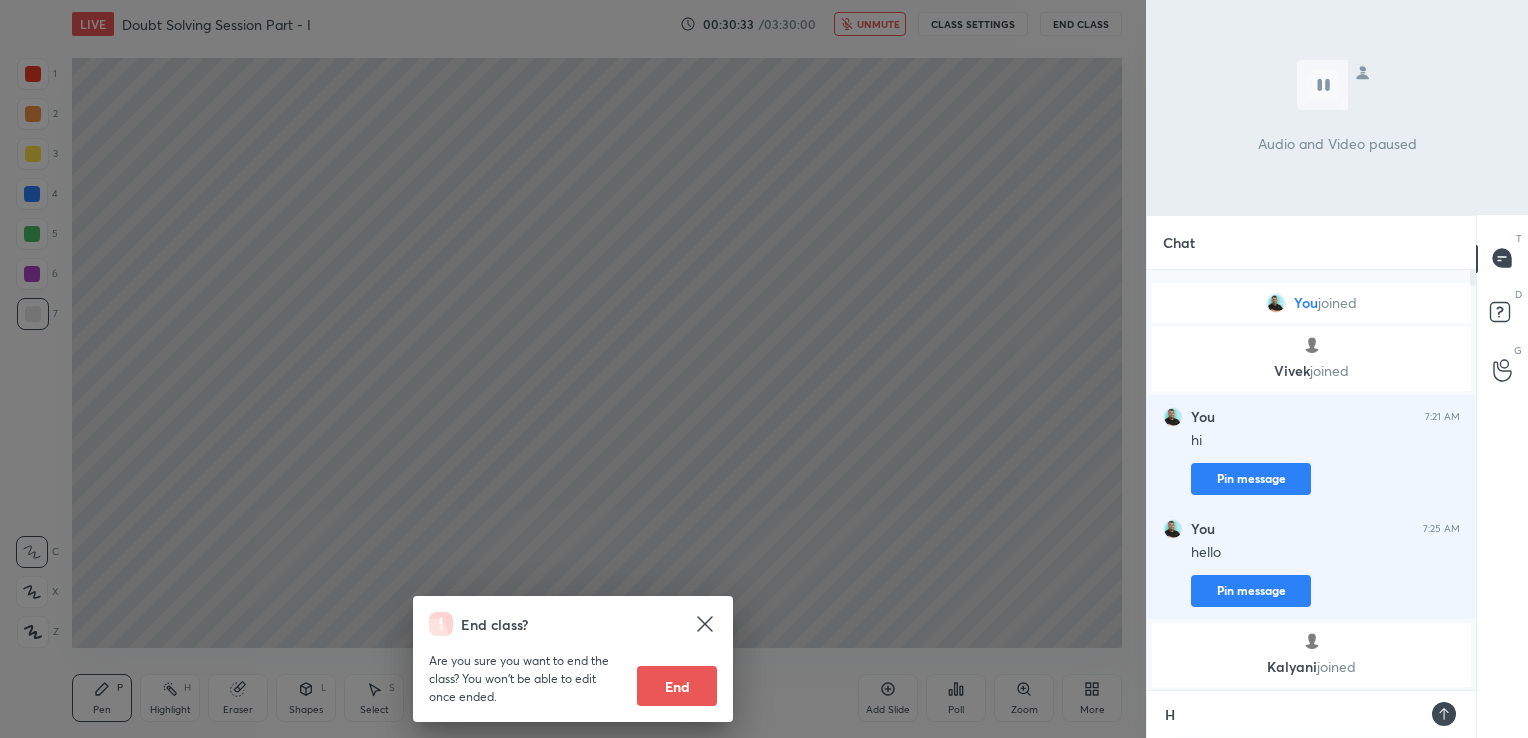 type on "Hi" 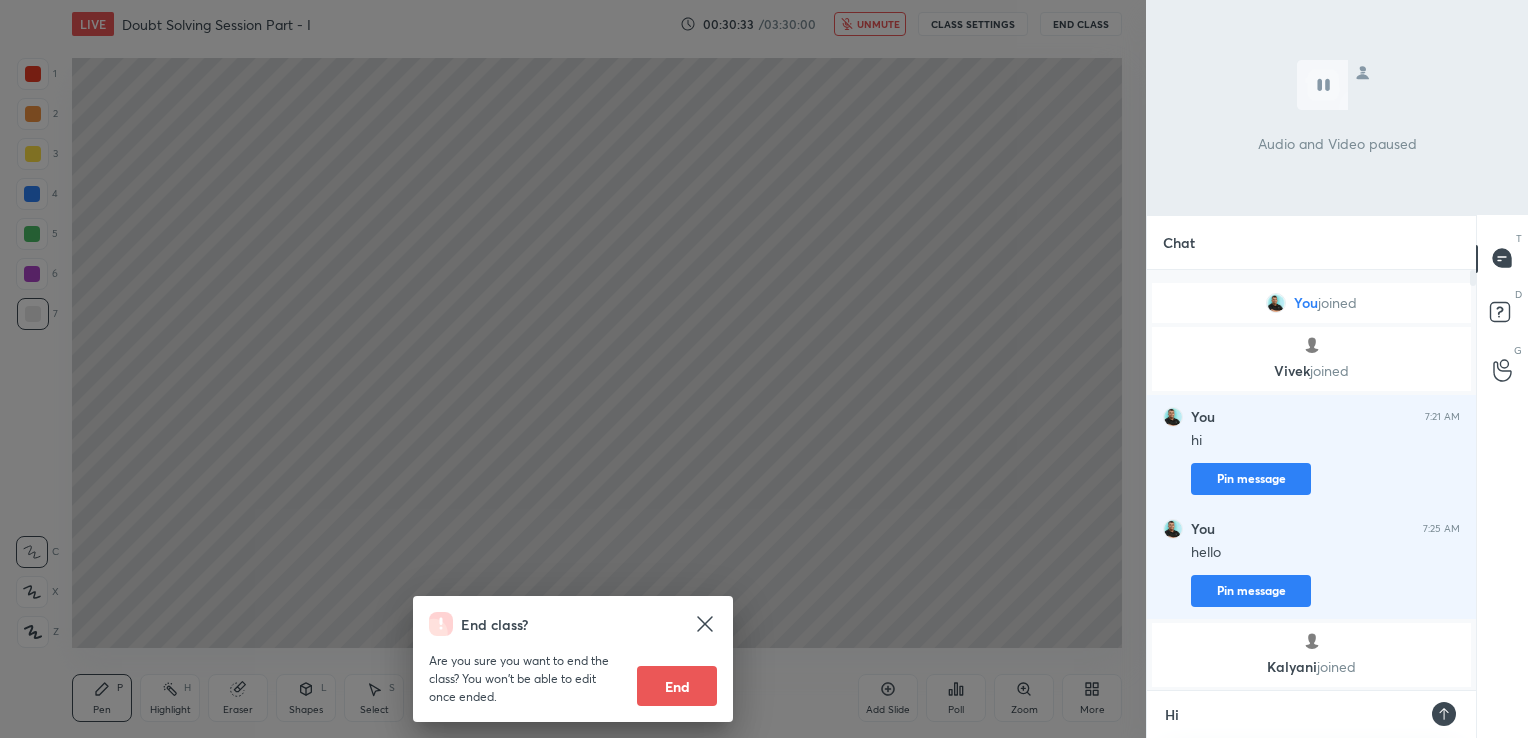 scroll, scrollTop: 463, scrollLeft: 323, axis: both 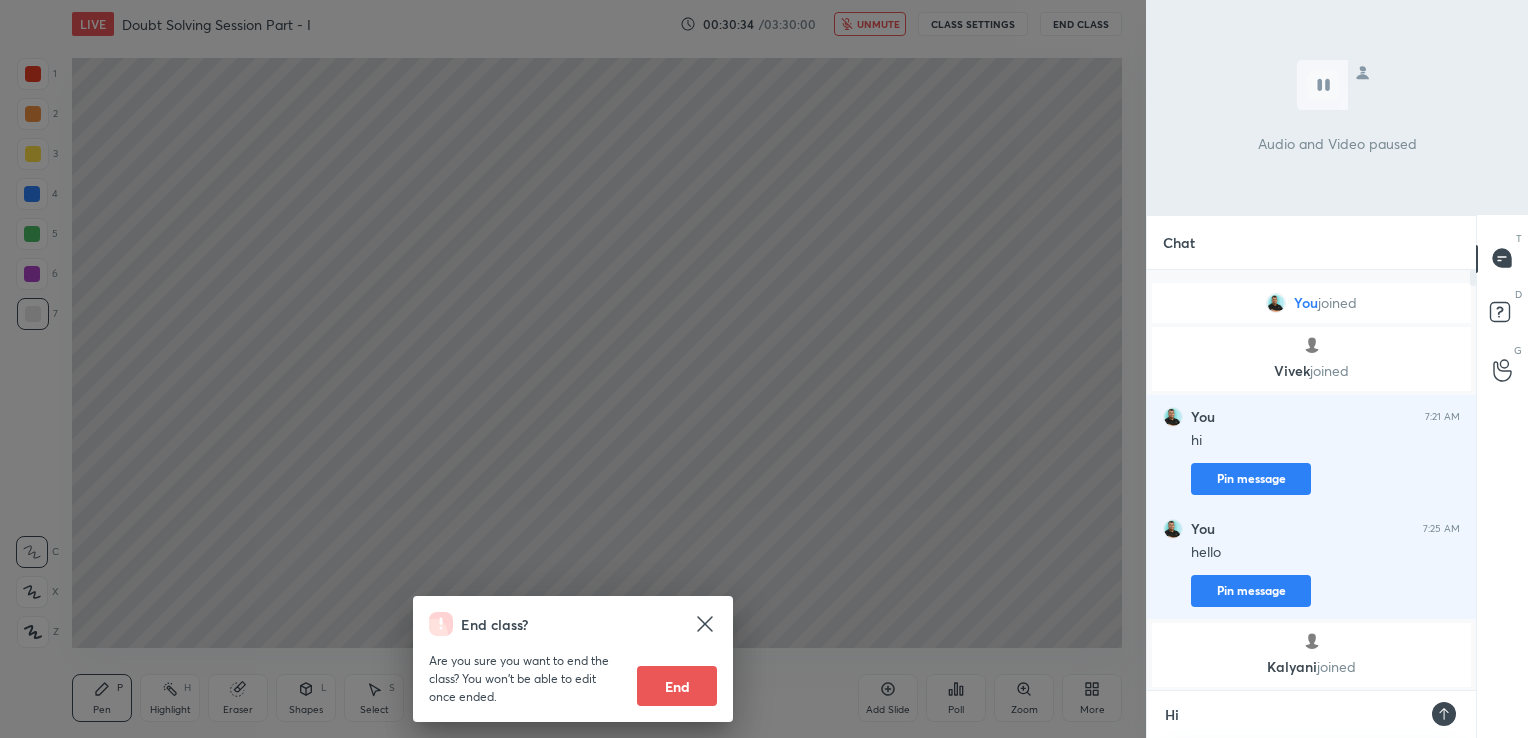 type 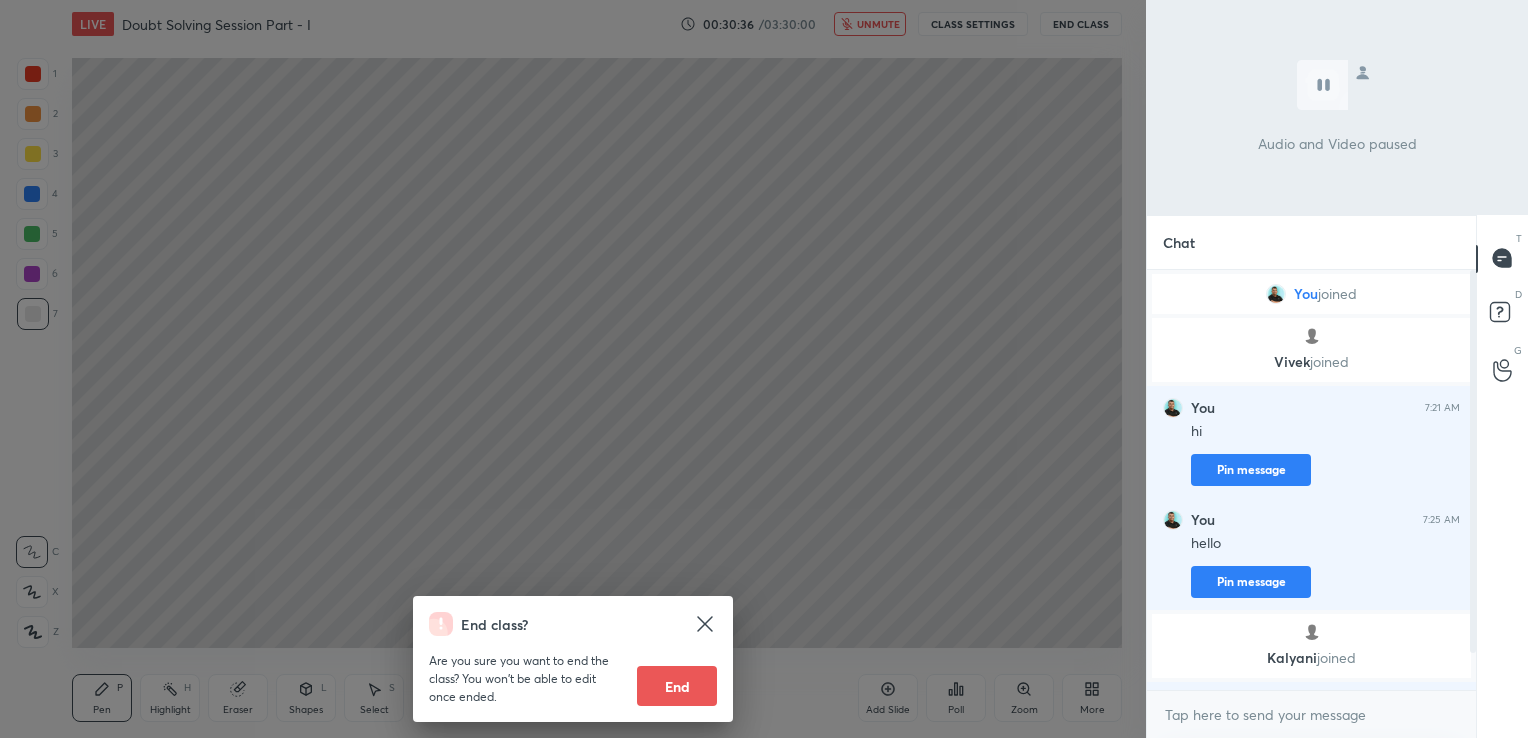 click at bounding box center (1312, 632) 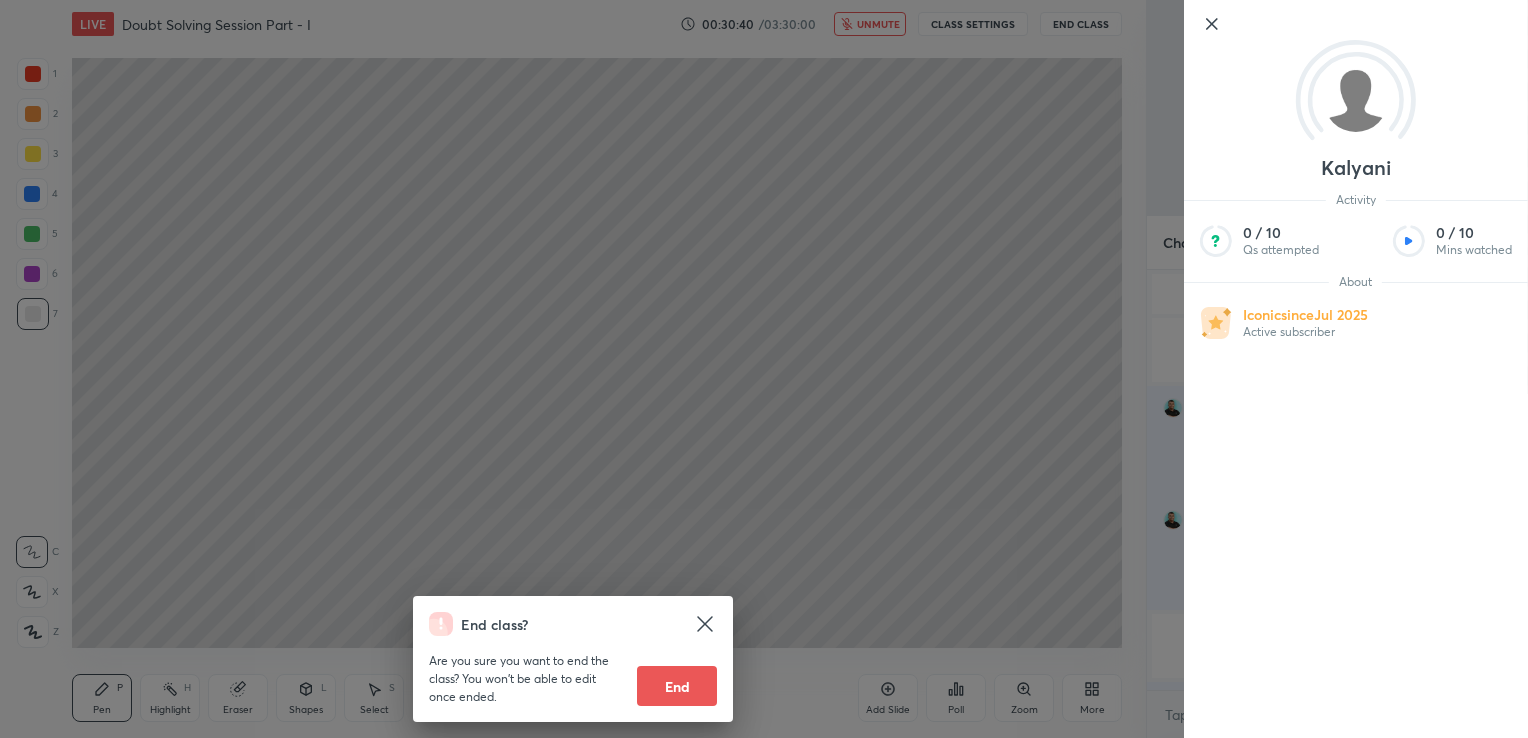 click 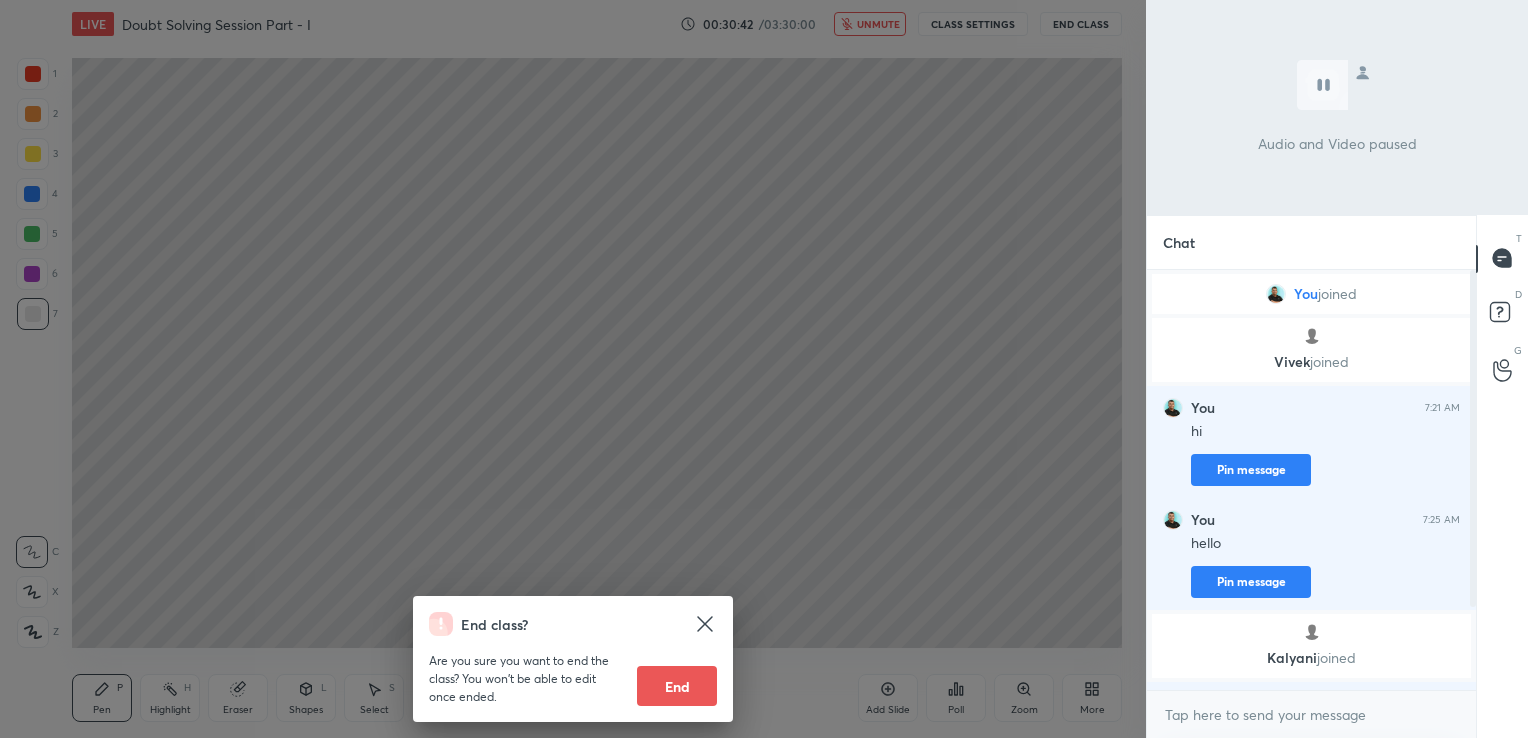 scroll, scrollTop: 103, scrollLeft: 0, axis: vertical 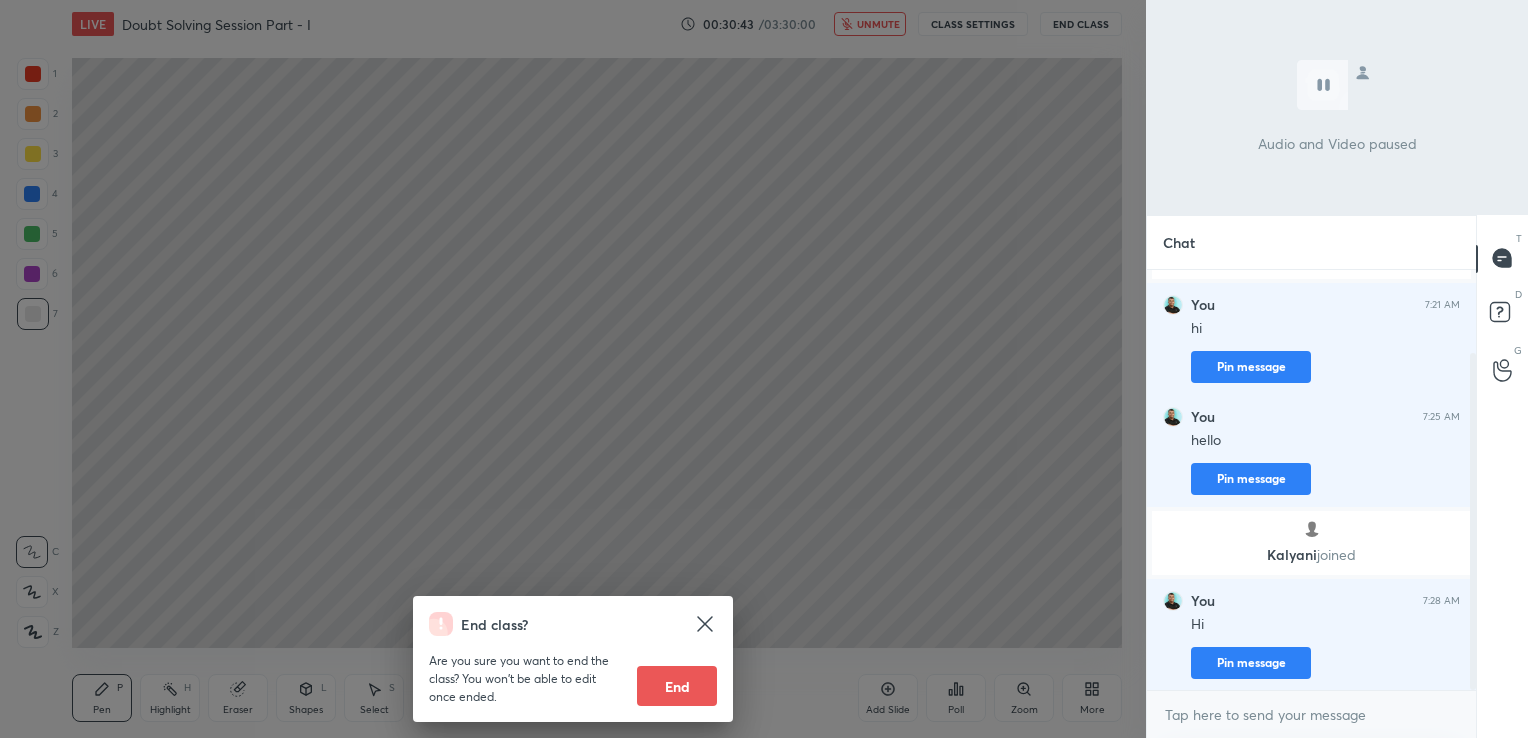 drag, startPoint x: 1471, startPoint y: 502, endPoint x: 1479, endPoint y: 690, distance: 188.17014 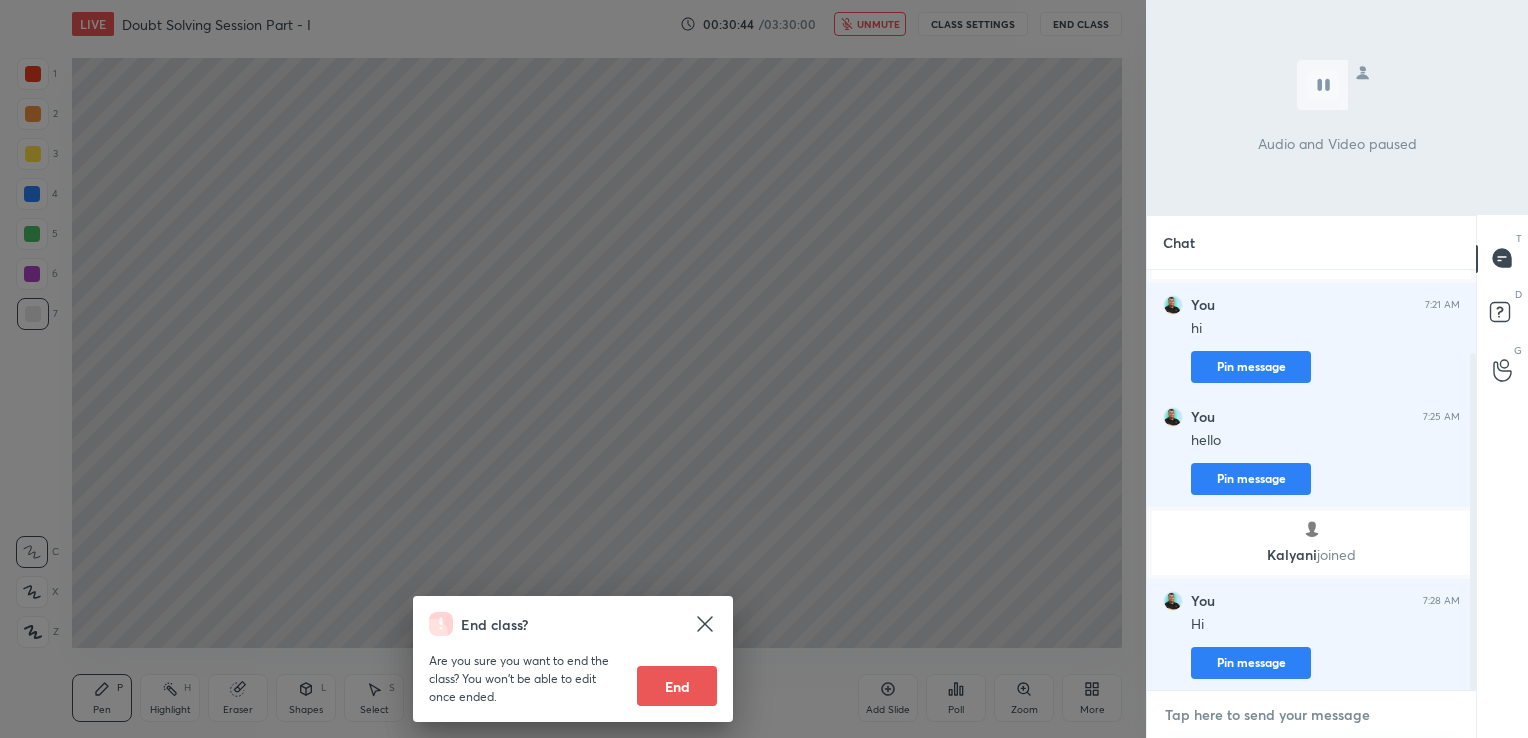 type on "x" 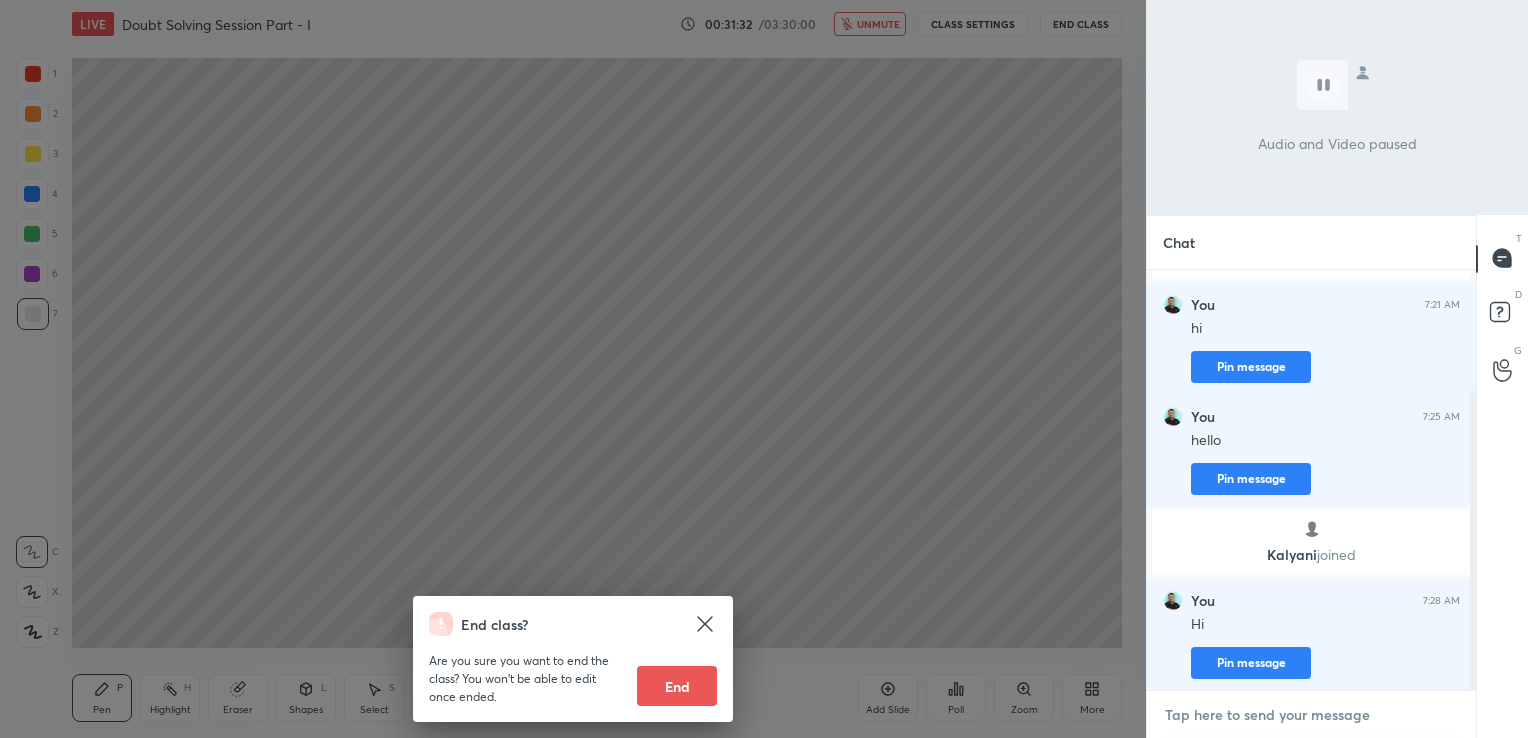 scroll, scrollTop: 171, scrollLeft: 0, axis: vertical 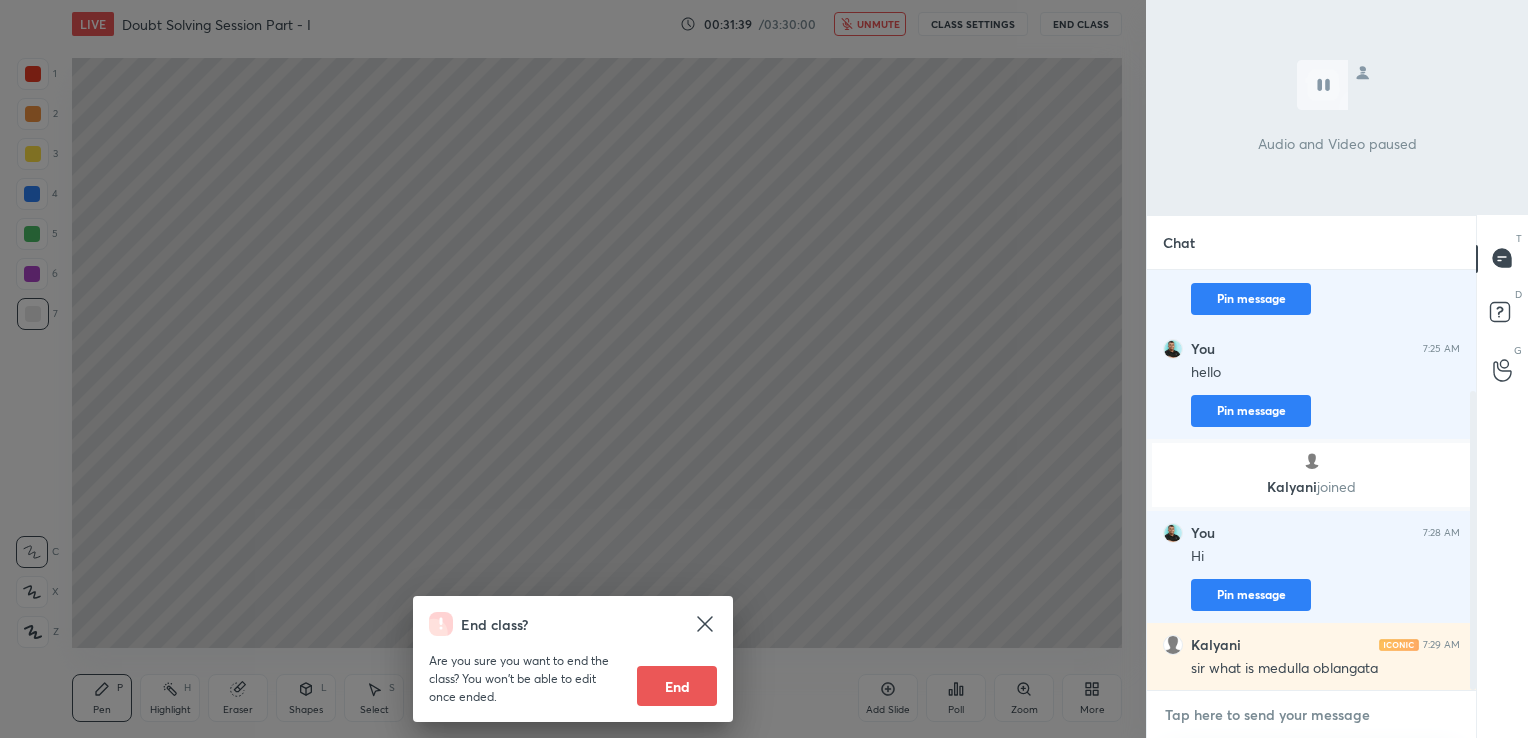 type on "K" 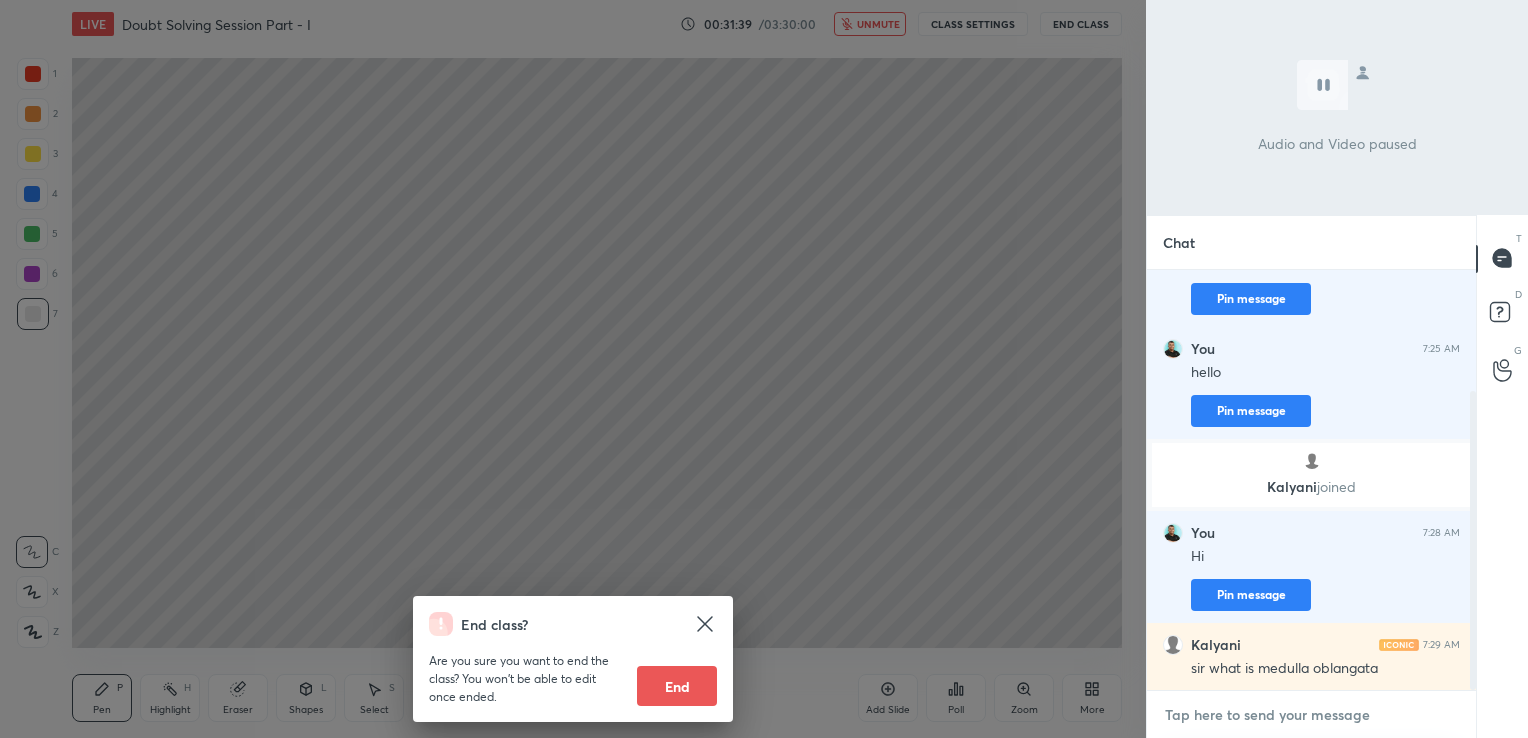 type on "x" 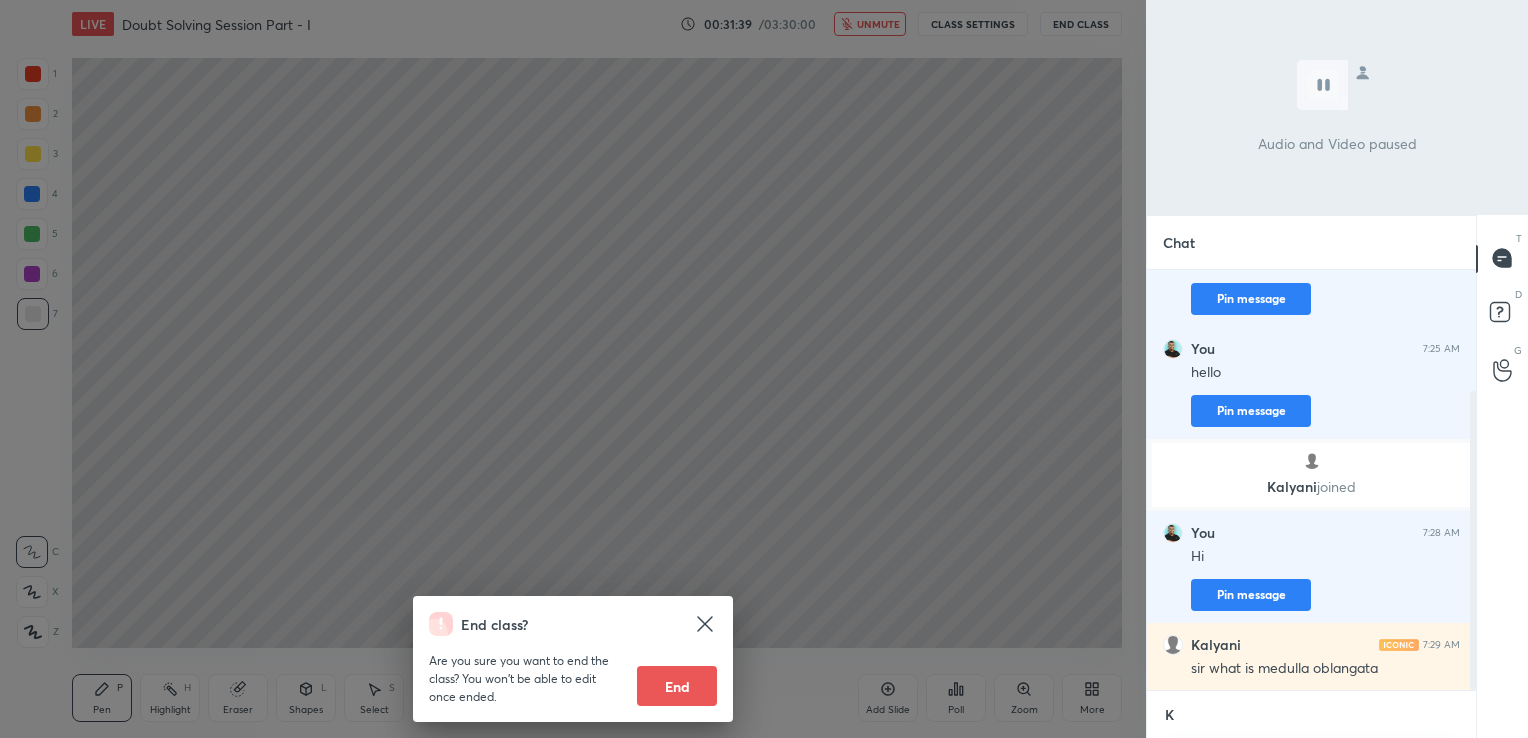scroll, scrollTop: 409, scrollLeft: 323, axis: both 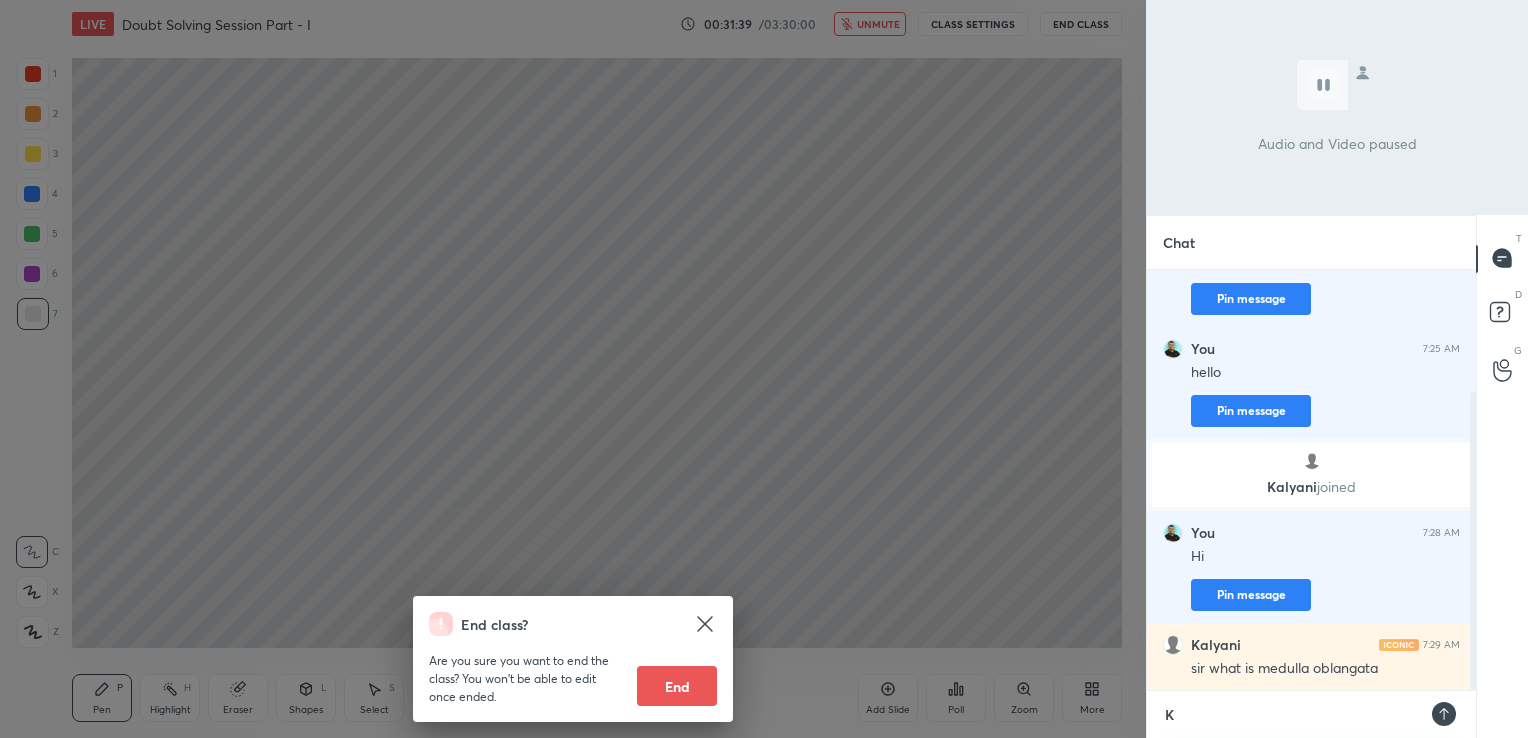 type on "Kl" 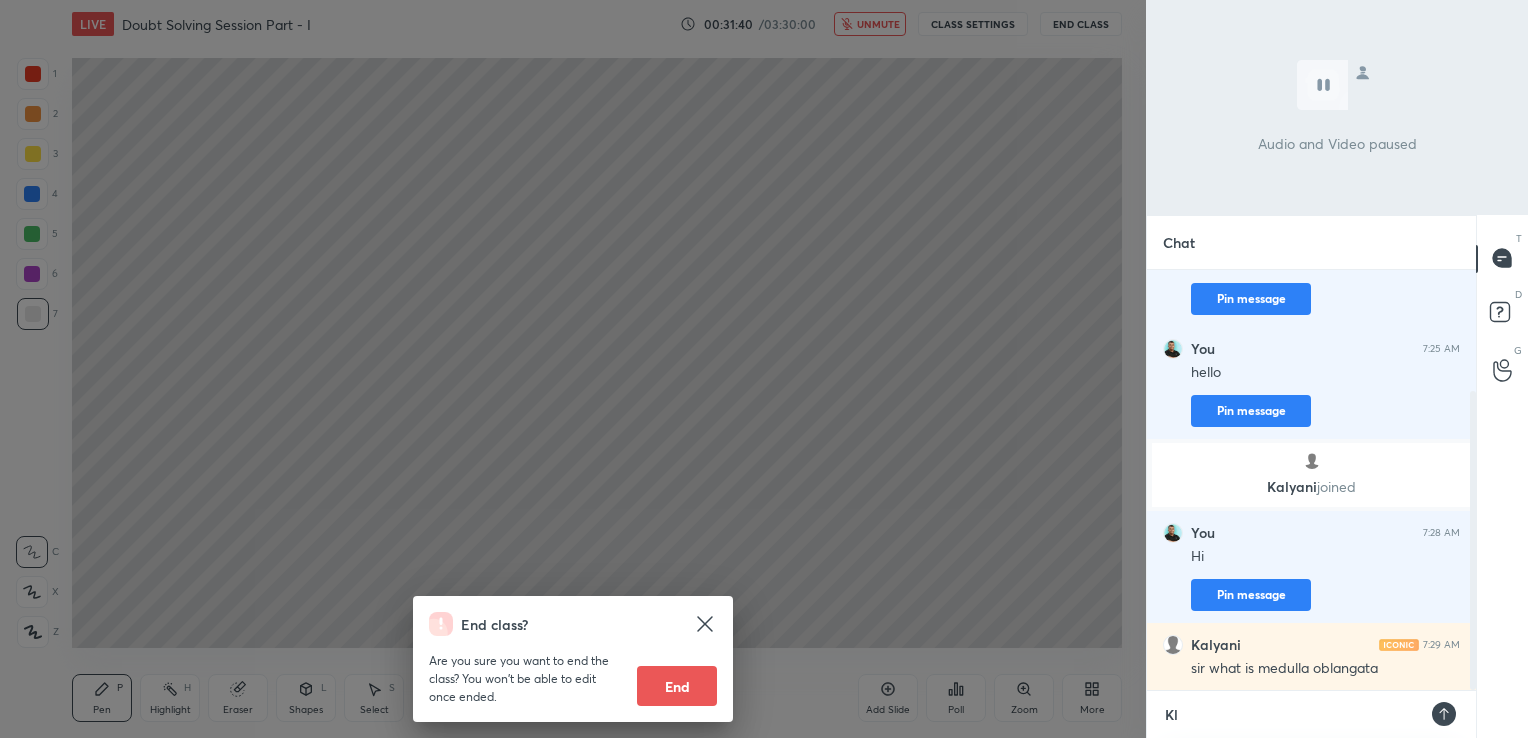 type on "K" 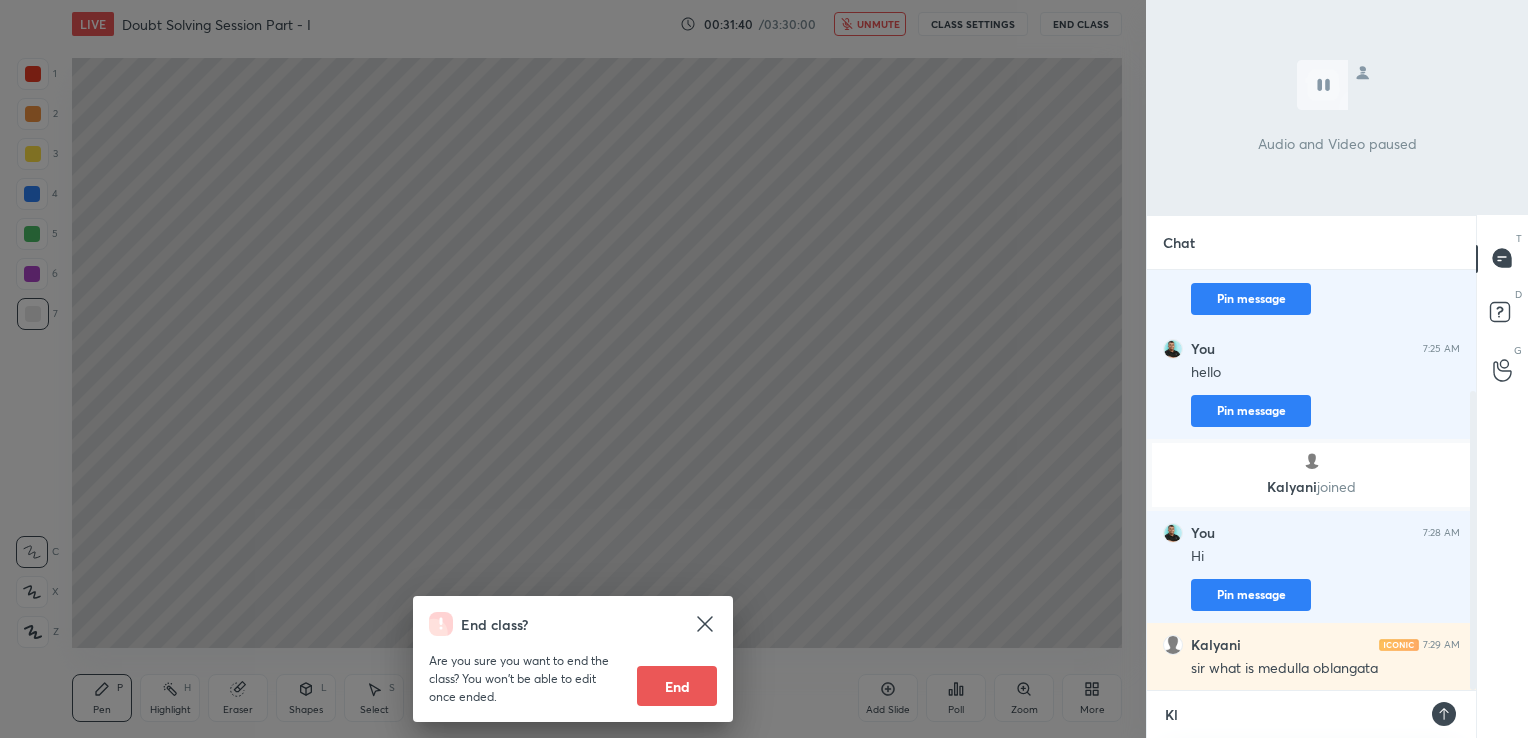 type on "x" 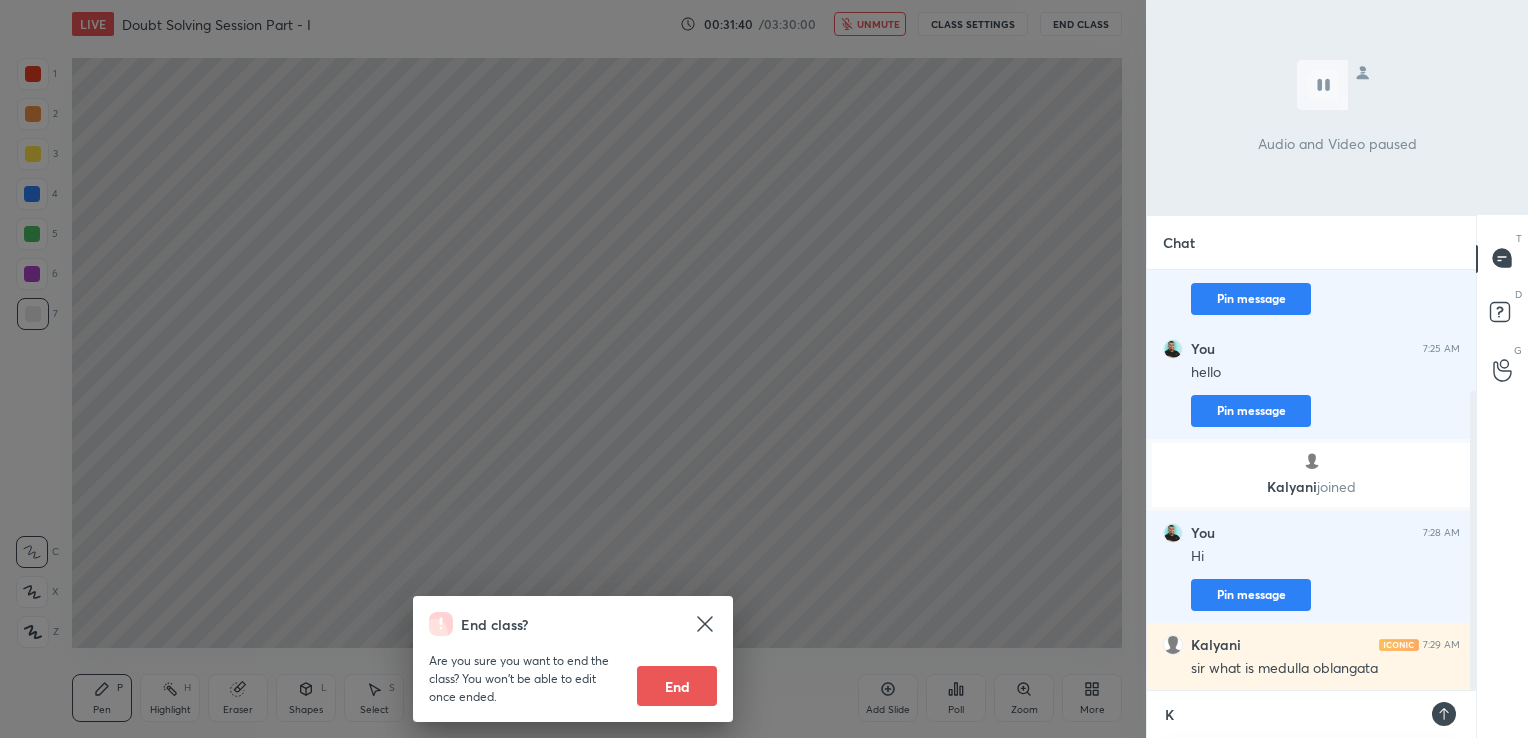 type on "Ka" 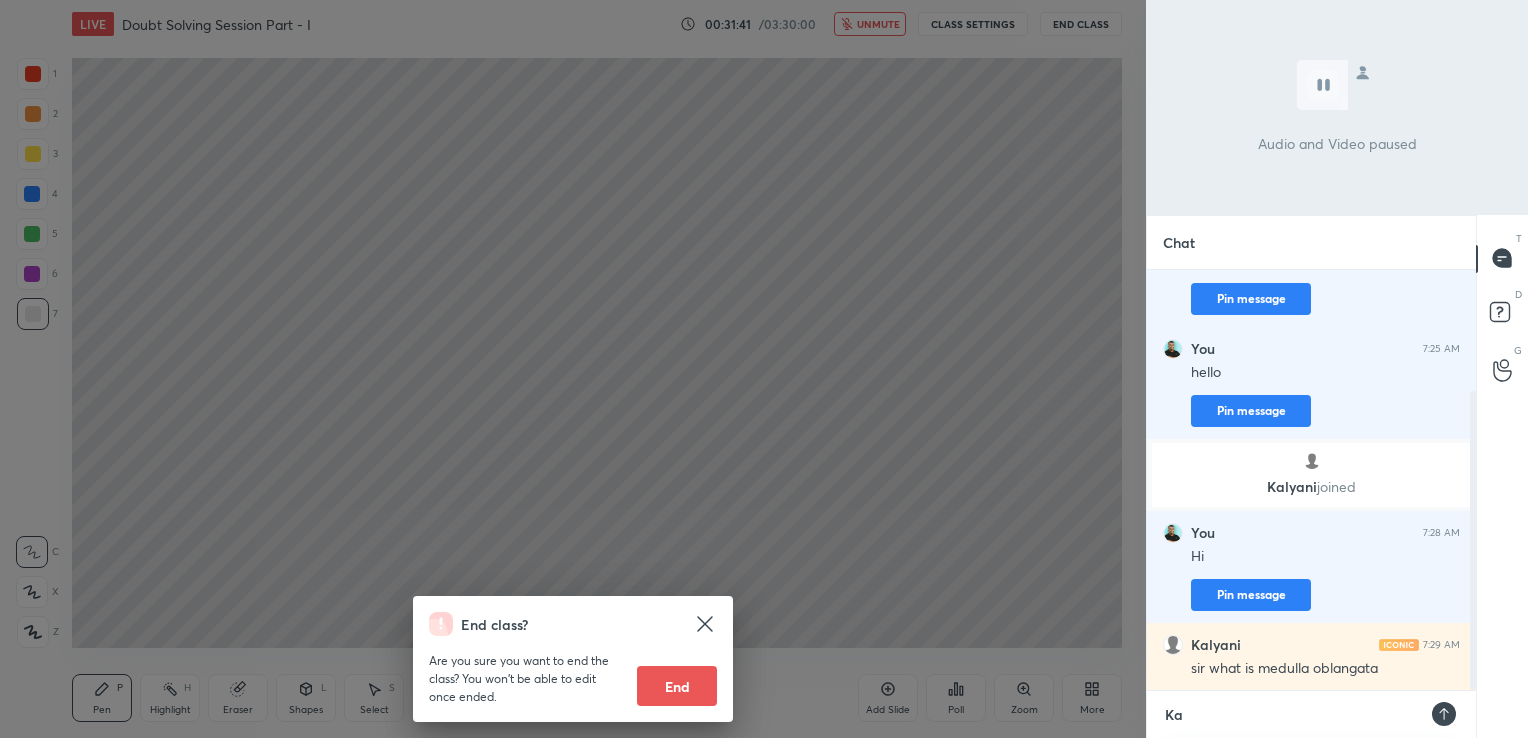 type on "Kal" 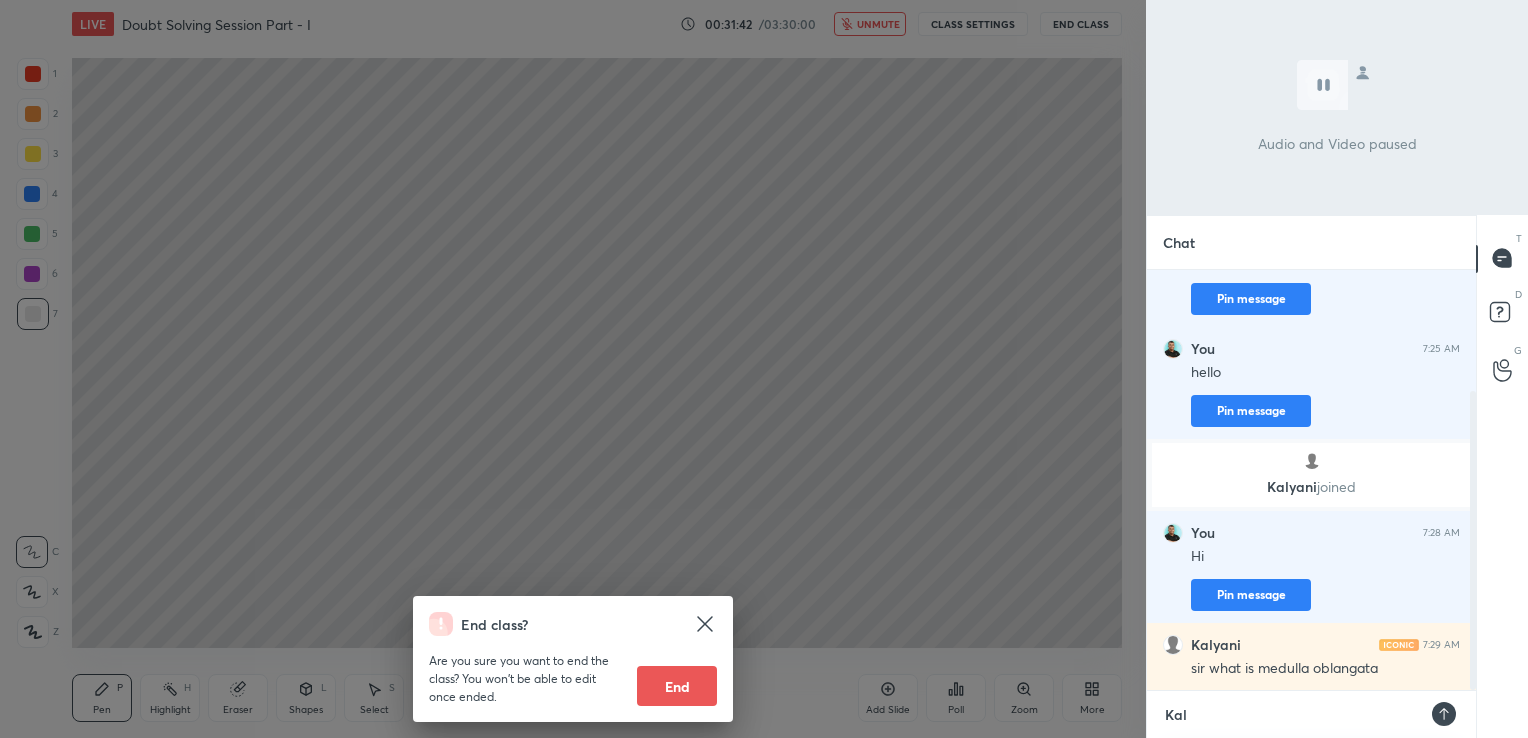 type on "Kaly" 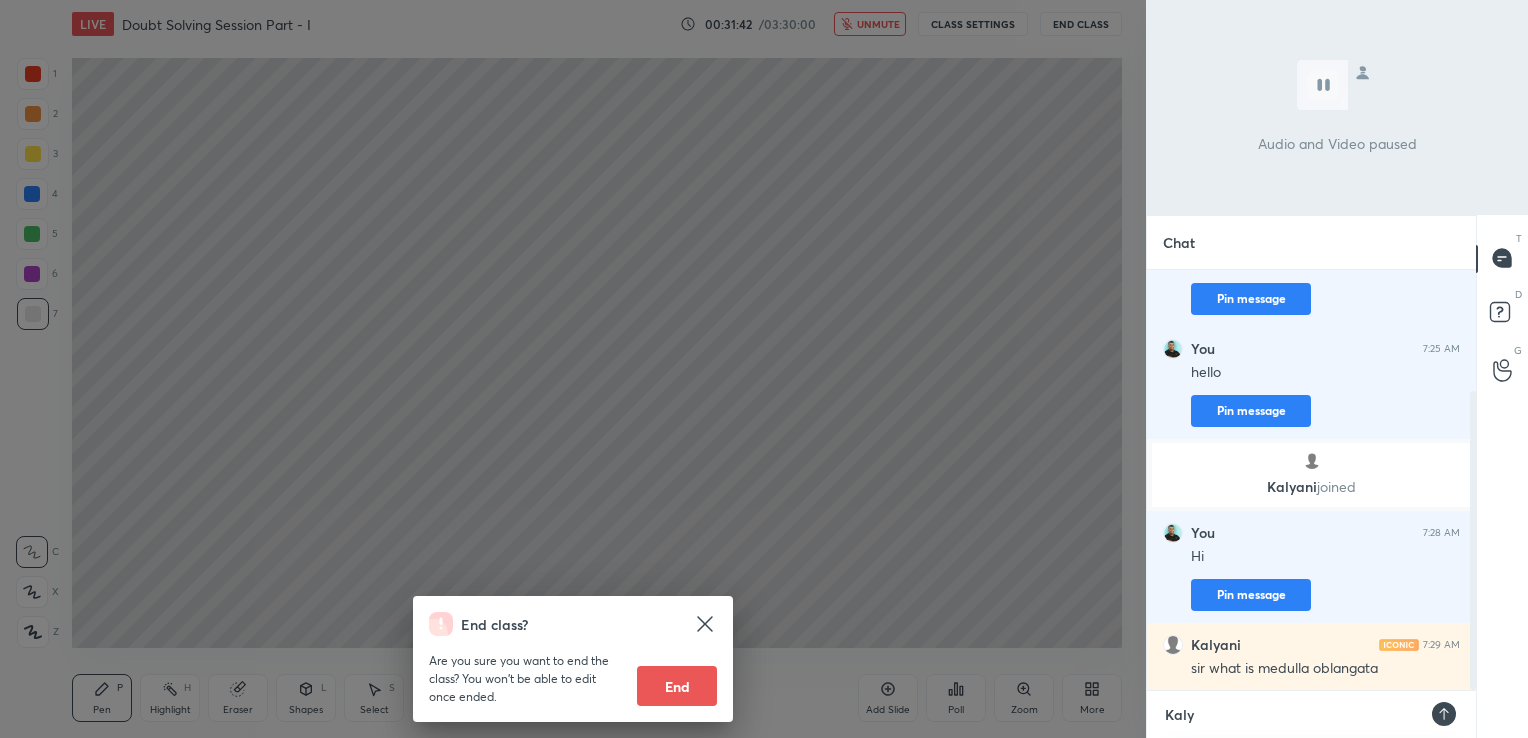 type on "[NAME]" 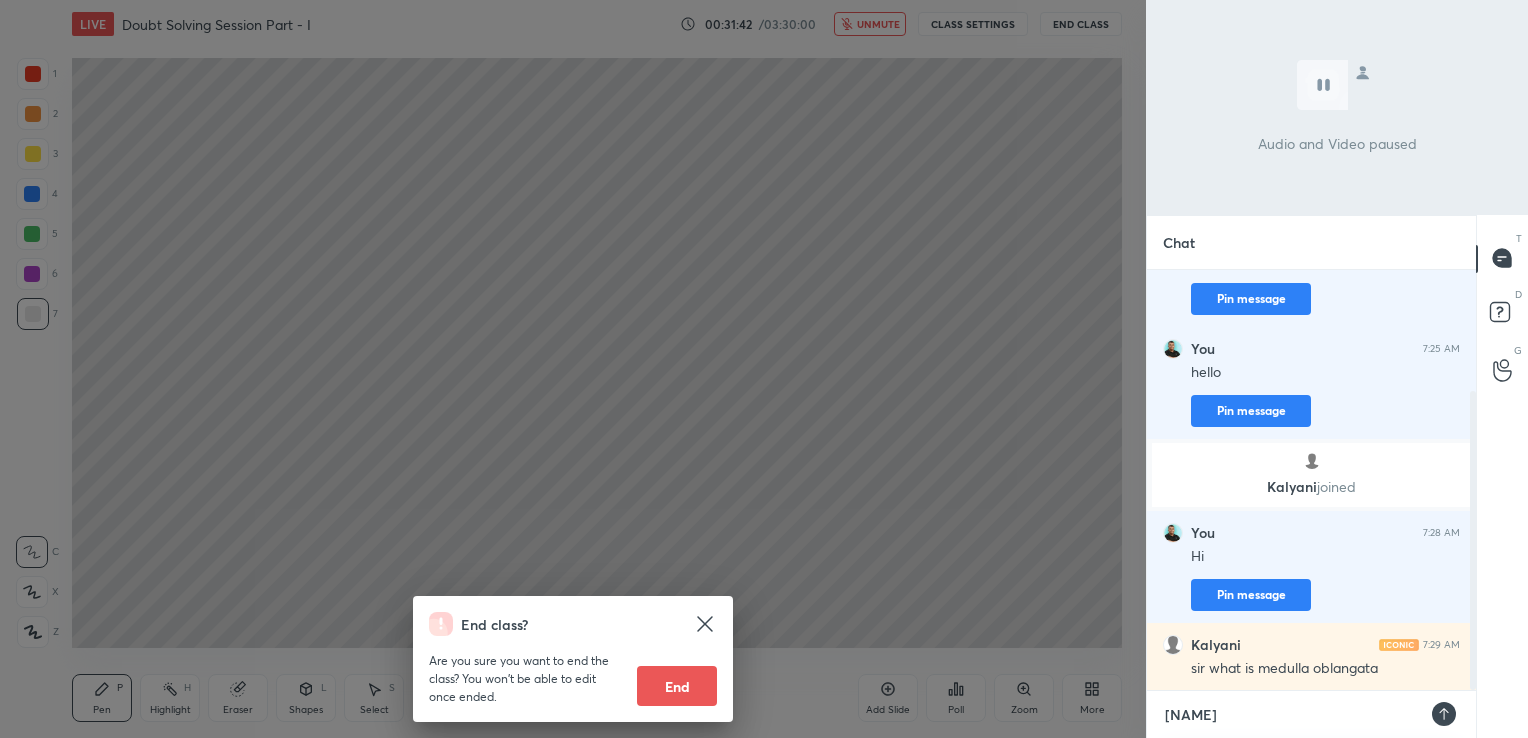 type on "Kalyan" 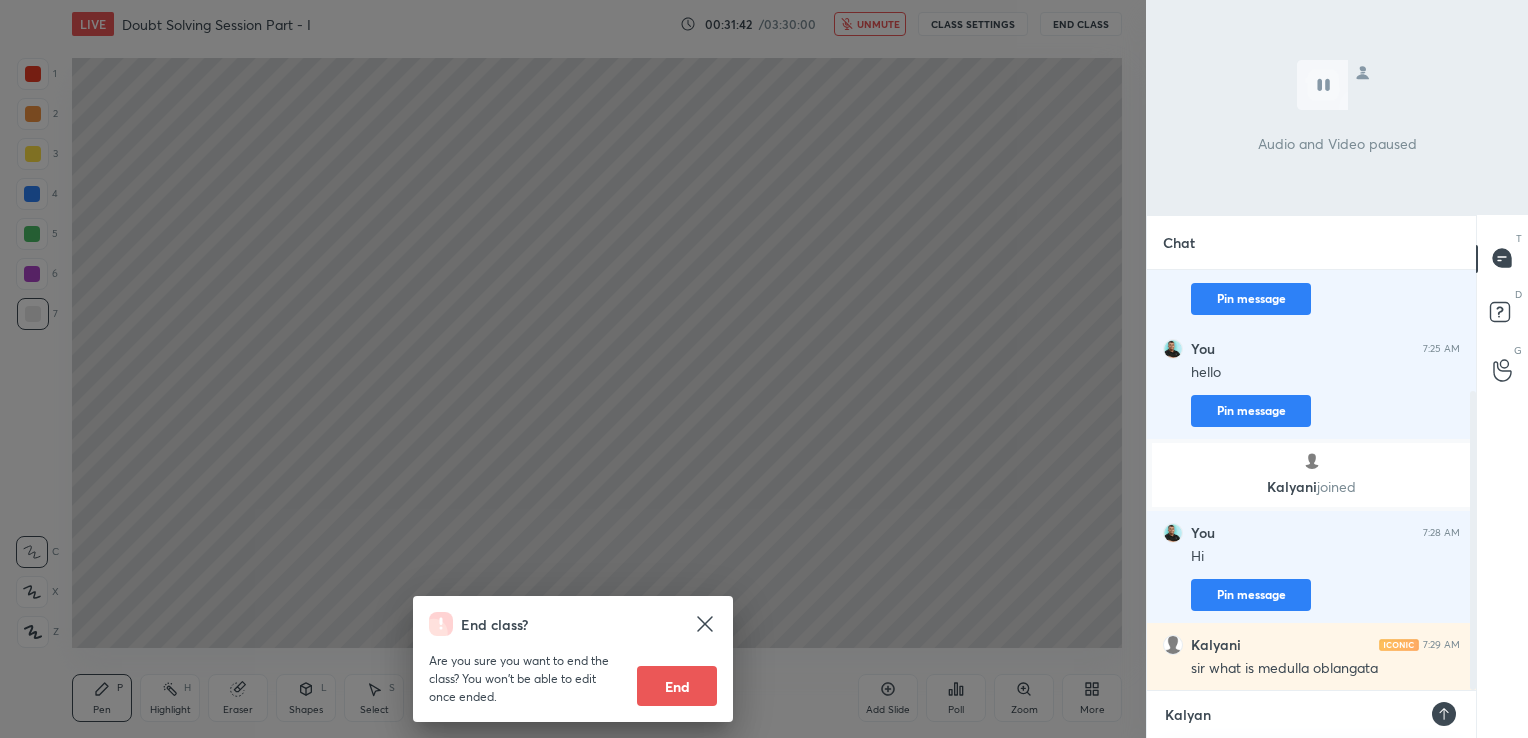 type on "Kalyani" 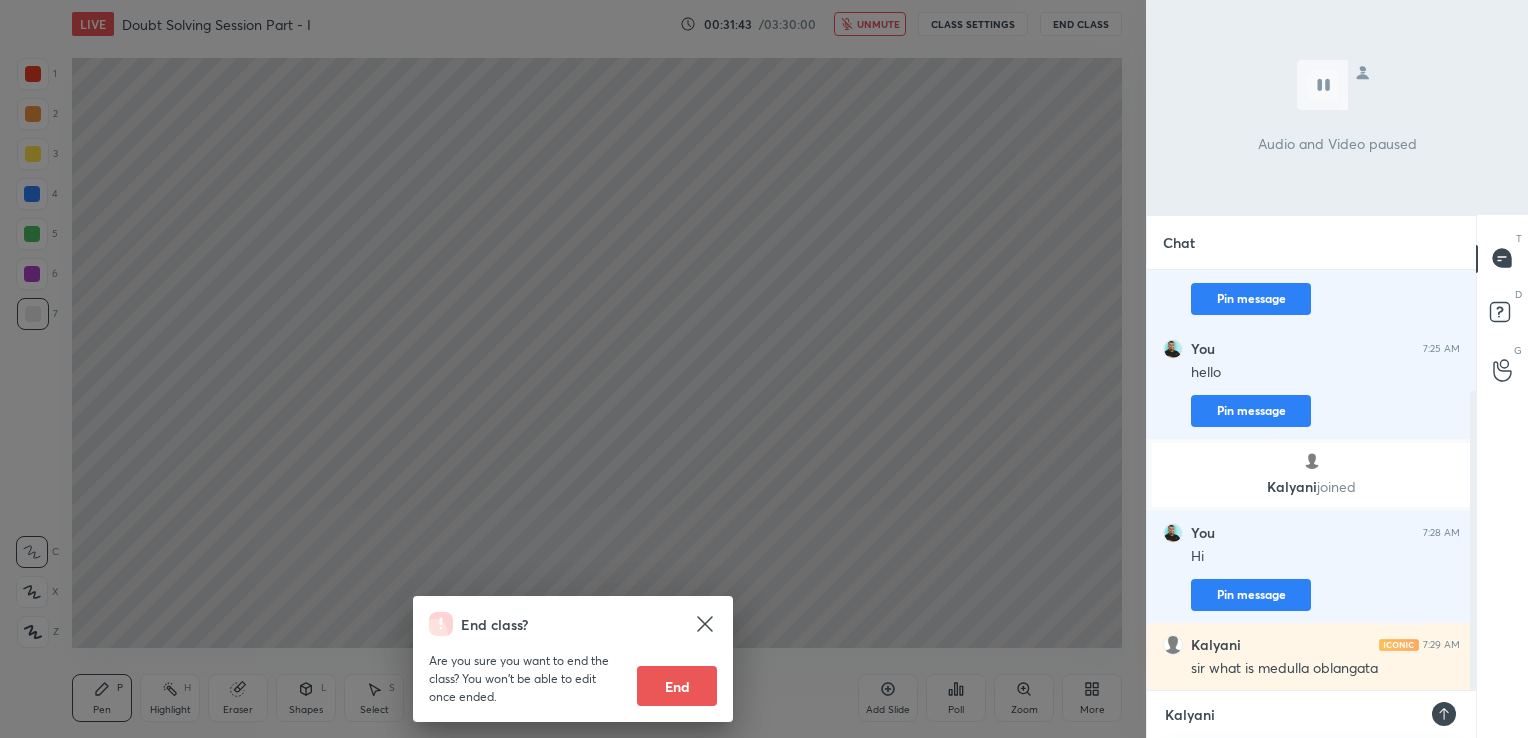 type on "[CITY]," 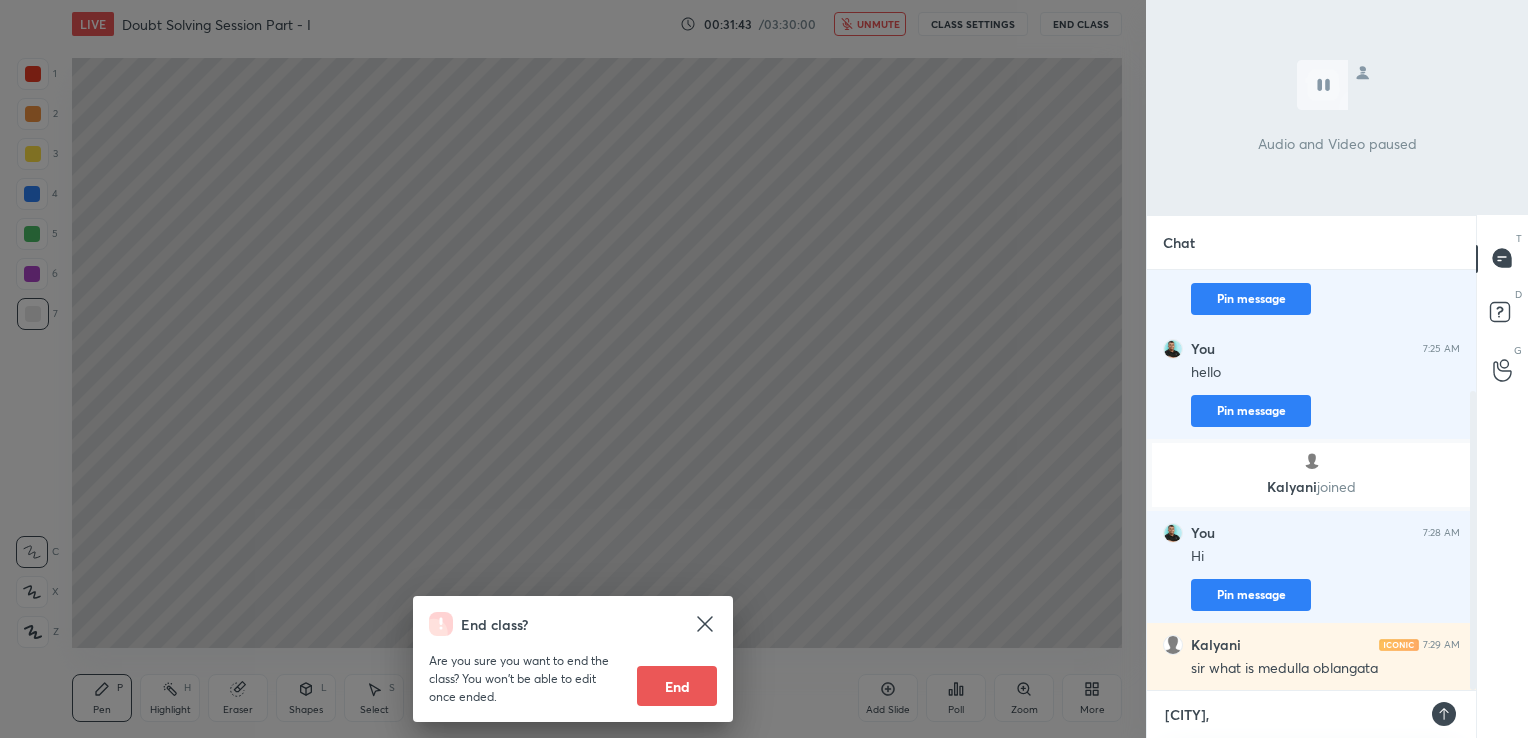 type on "[CITY]," 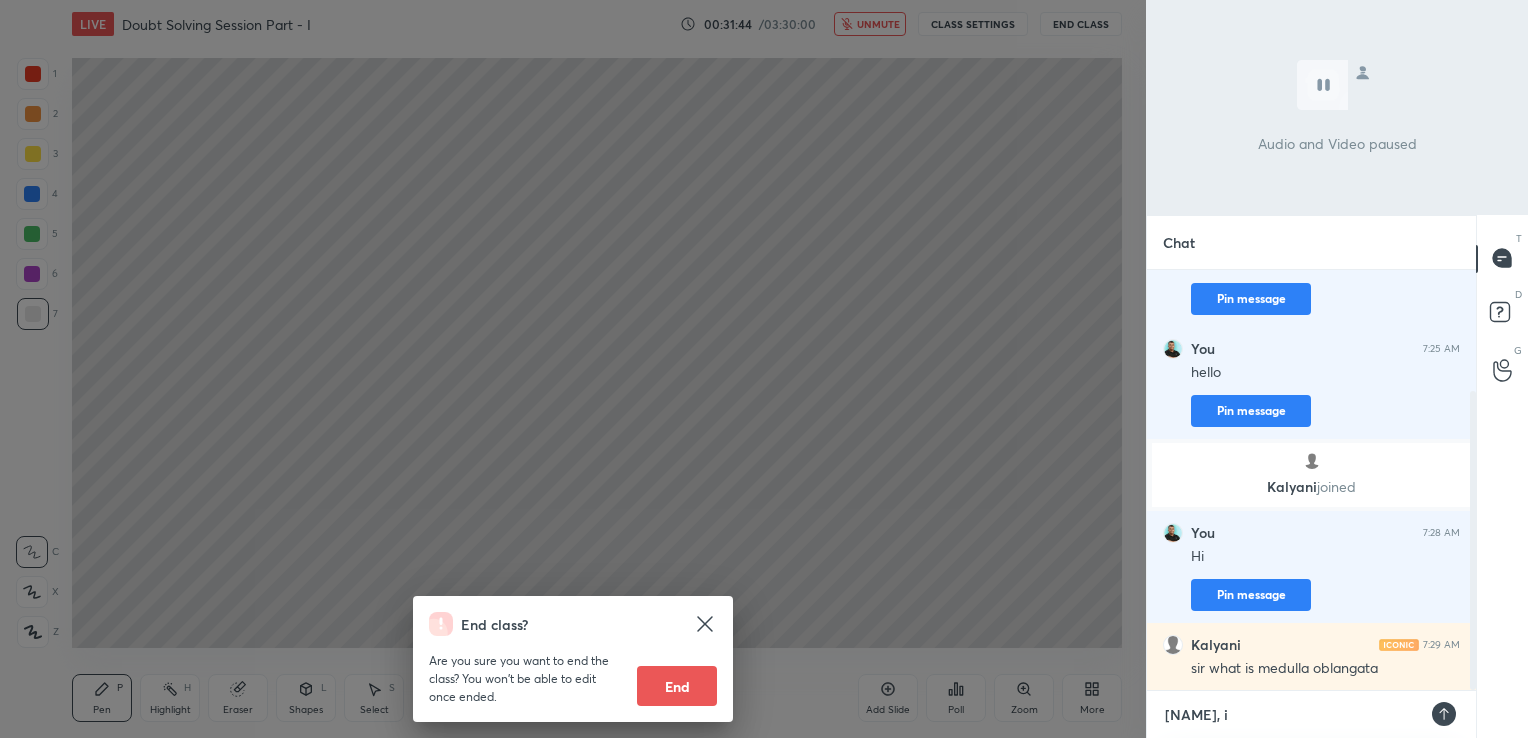 type on "[CITY], it" 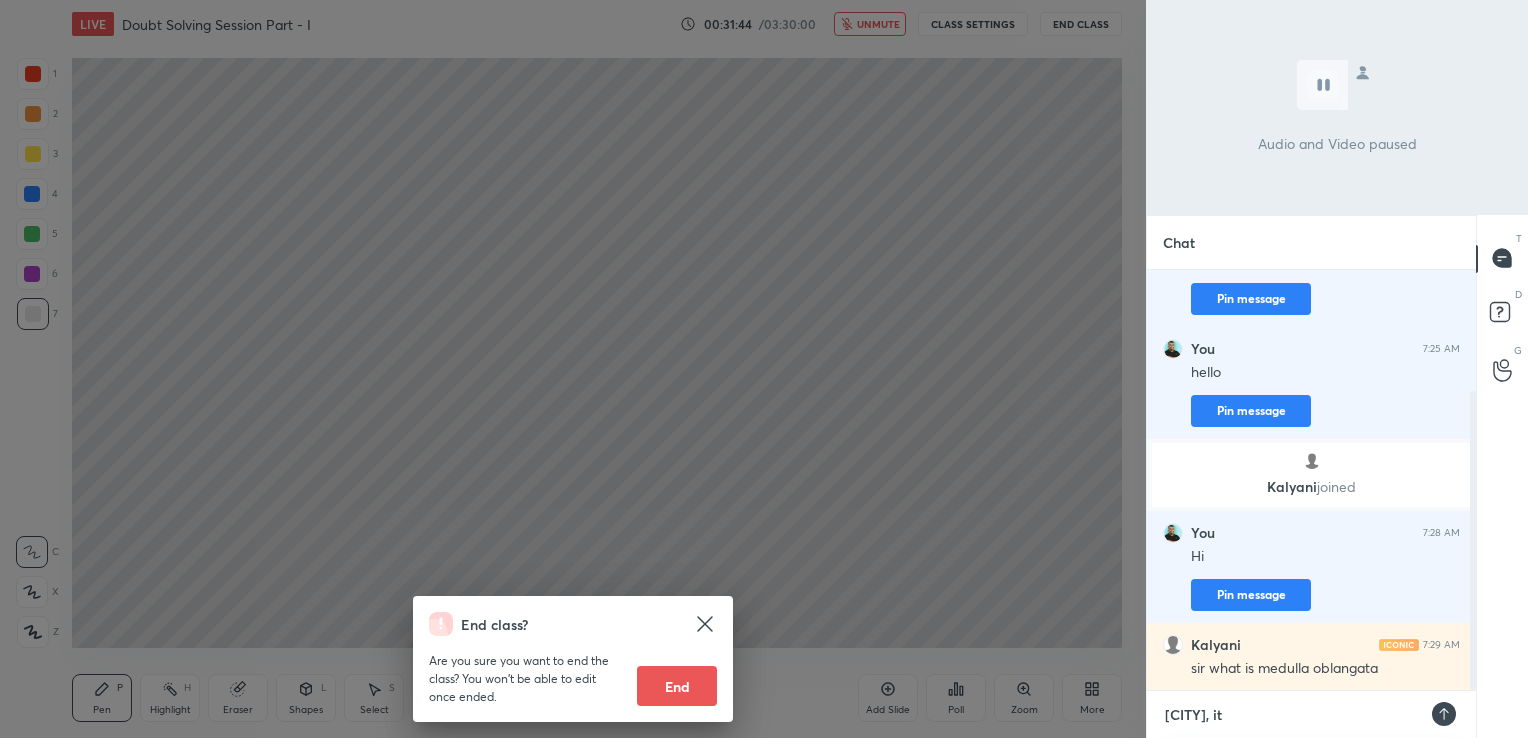 type on "[CITY], it" 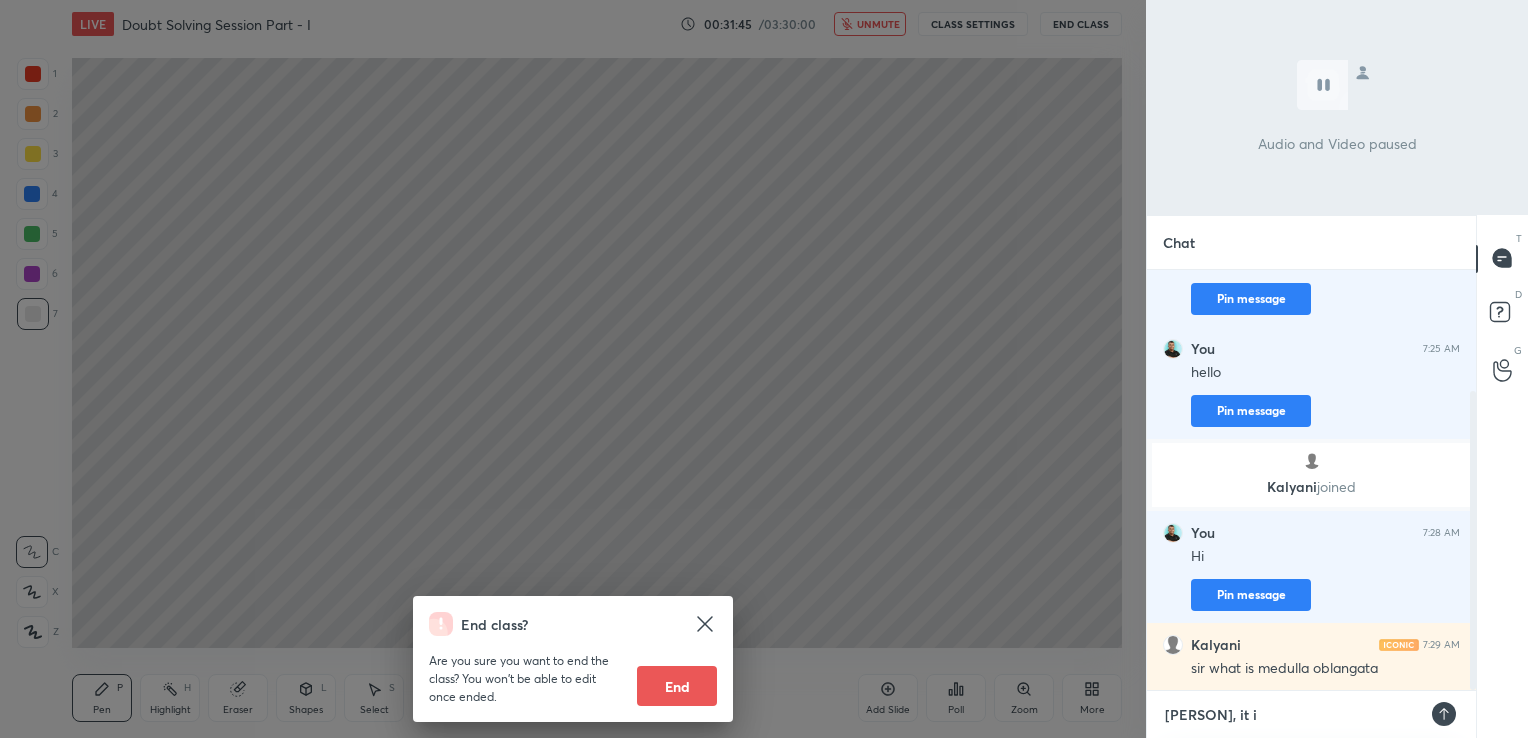 type on "[PERSON], it is" 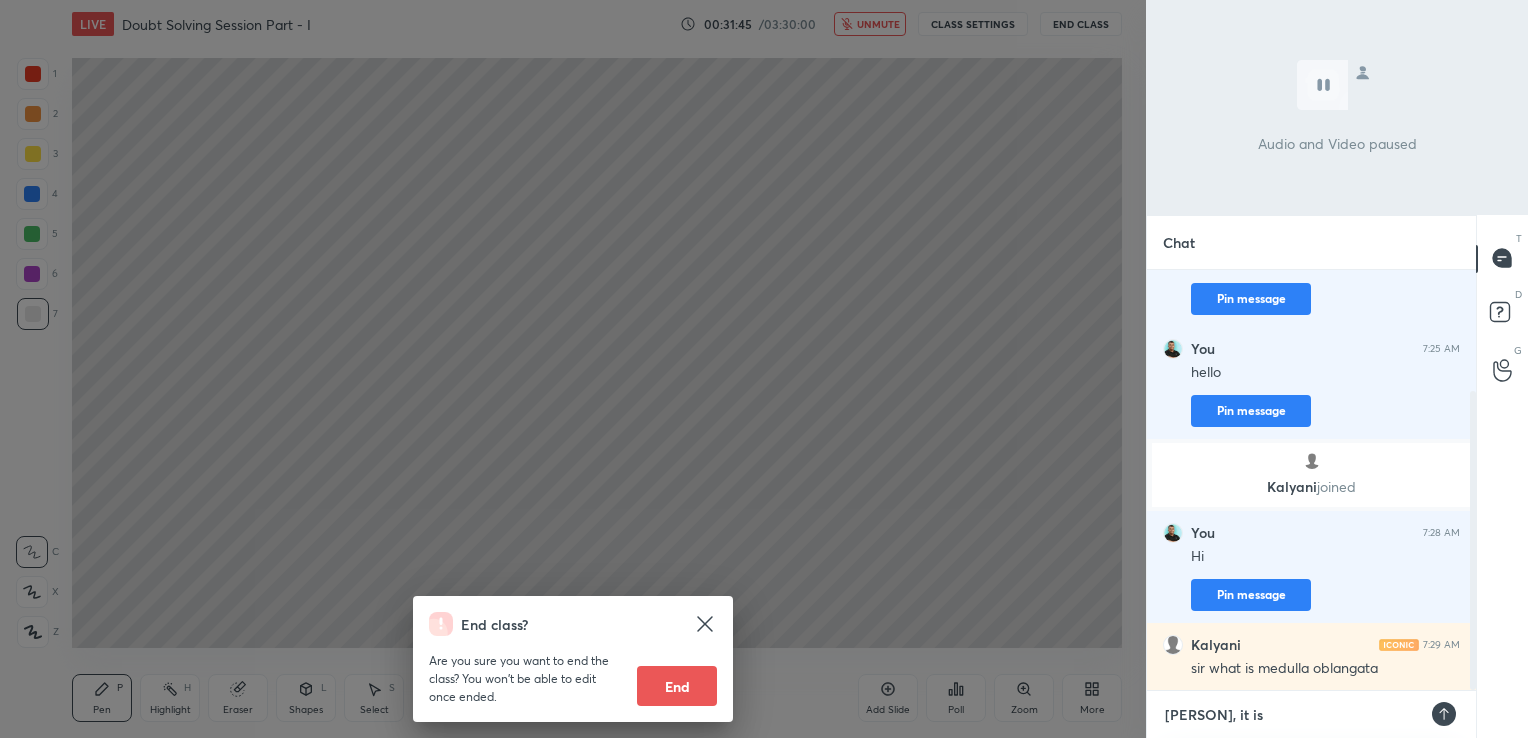 type on "[PERSON], it is" 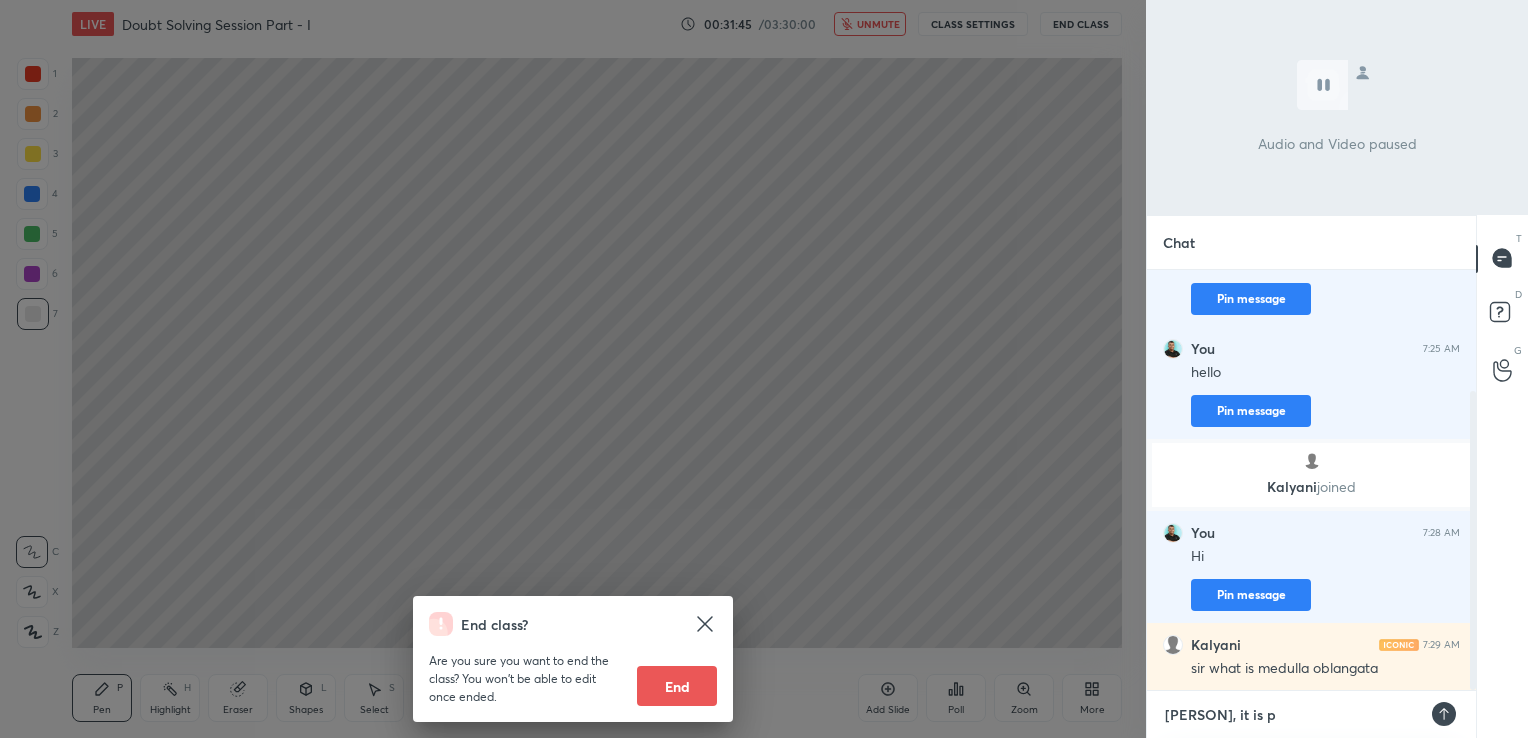 type on "[PERSON], it is pa" 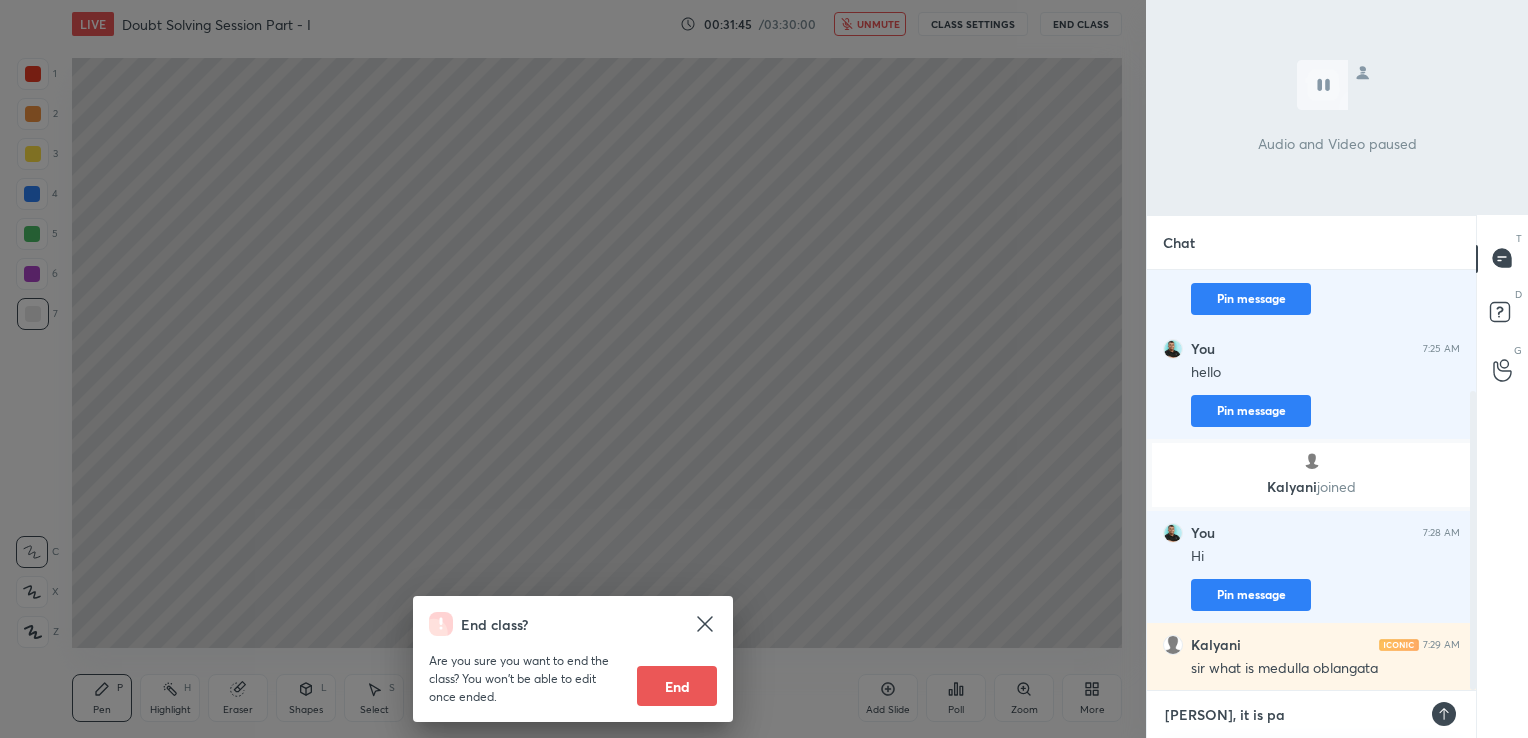 type on "x" 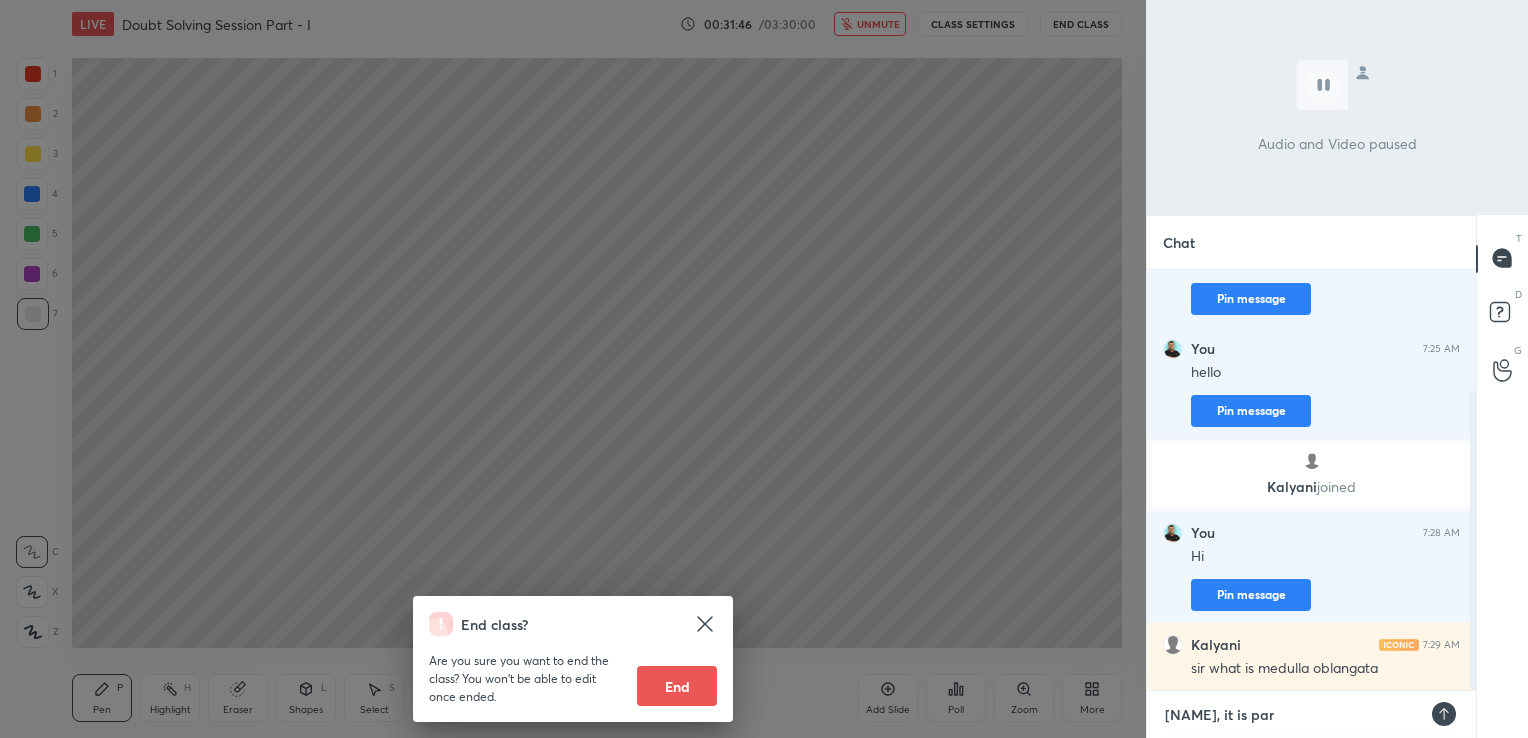 type on "[PERSON], it is part" 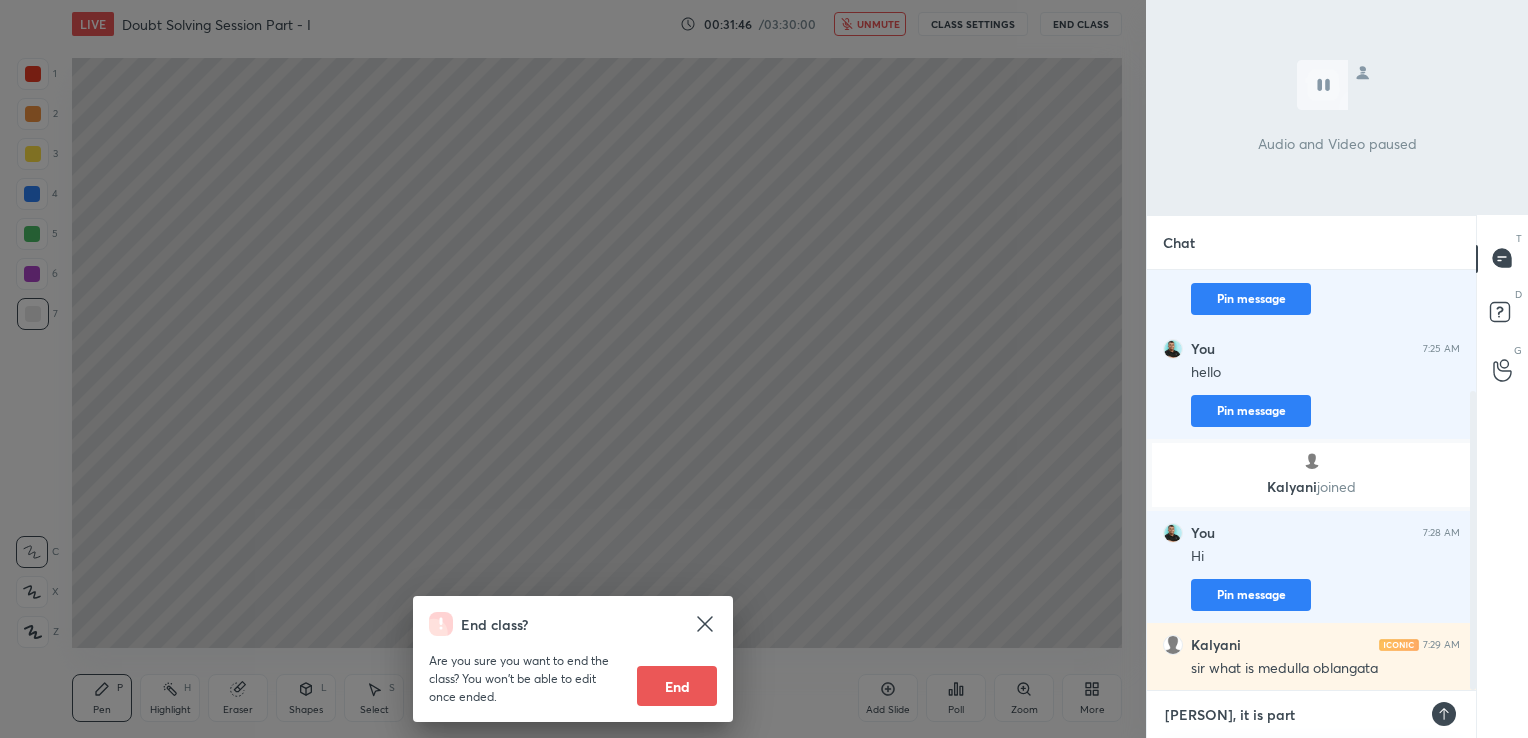 type on "[PERSON], it is part" 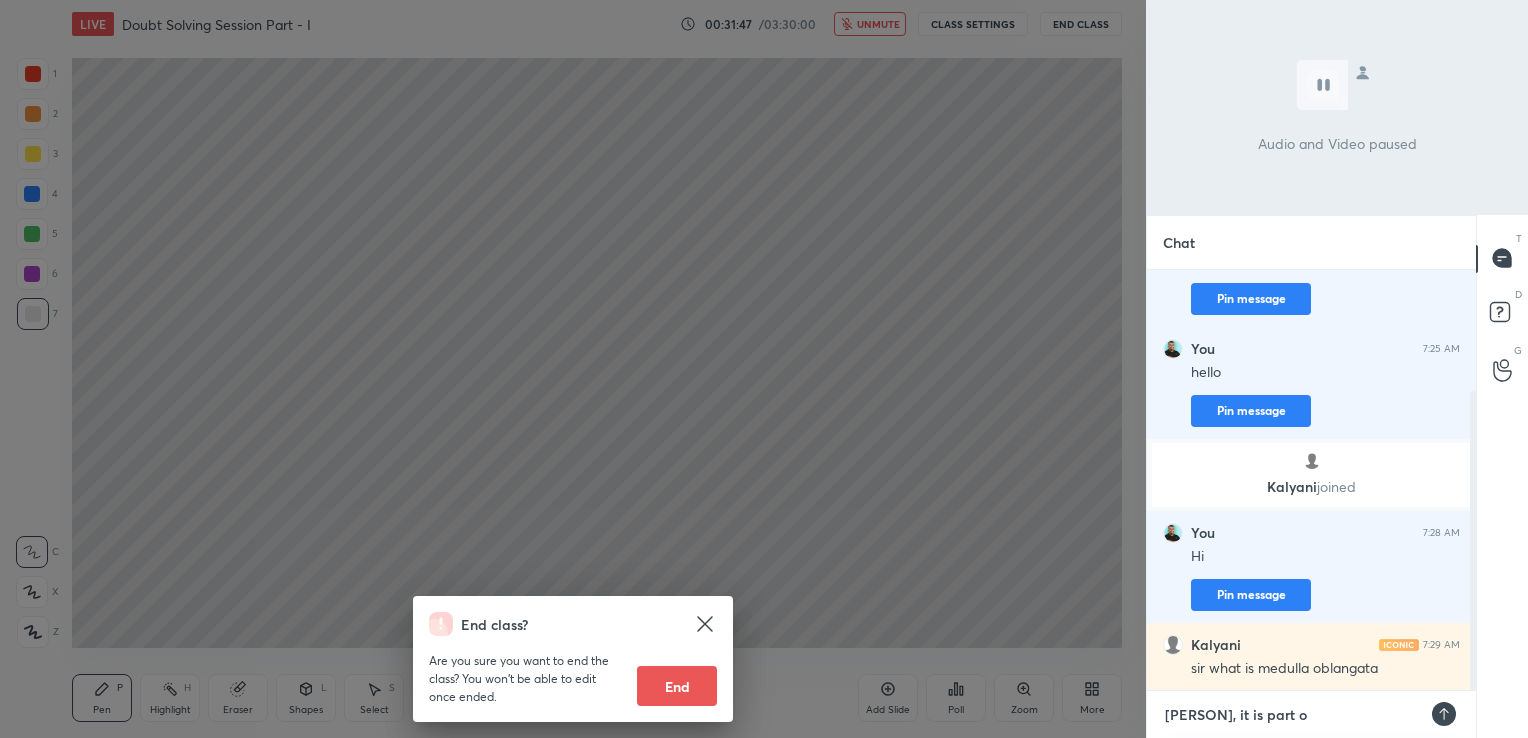 type on "[NAME], it is part of" 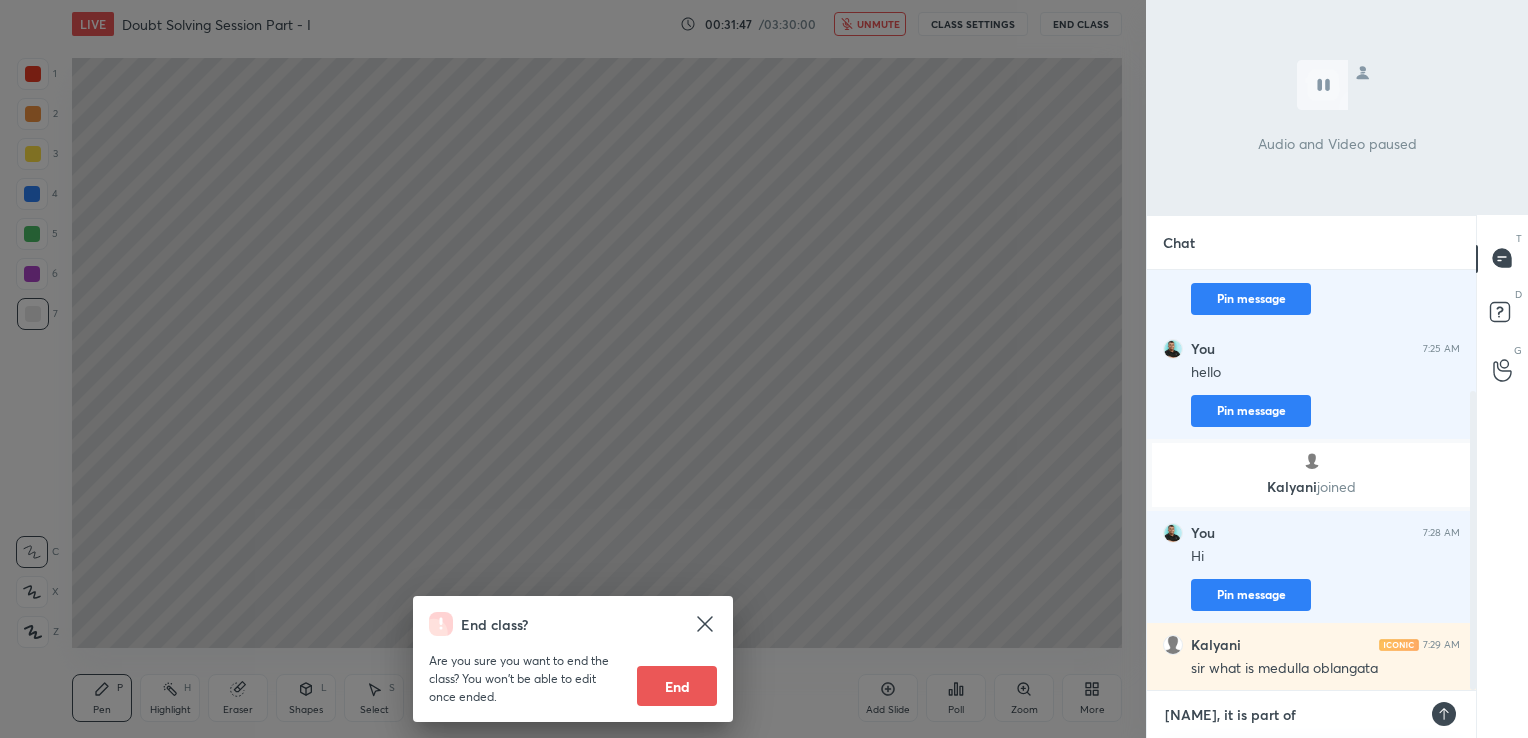 type on "[NAME], it is part of" 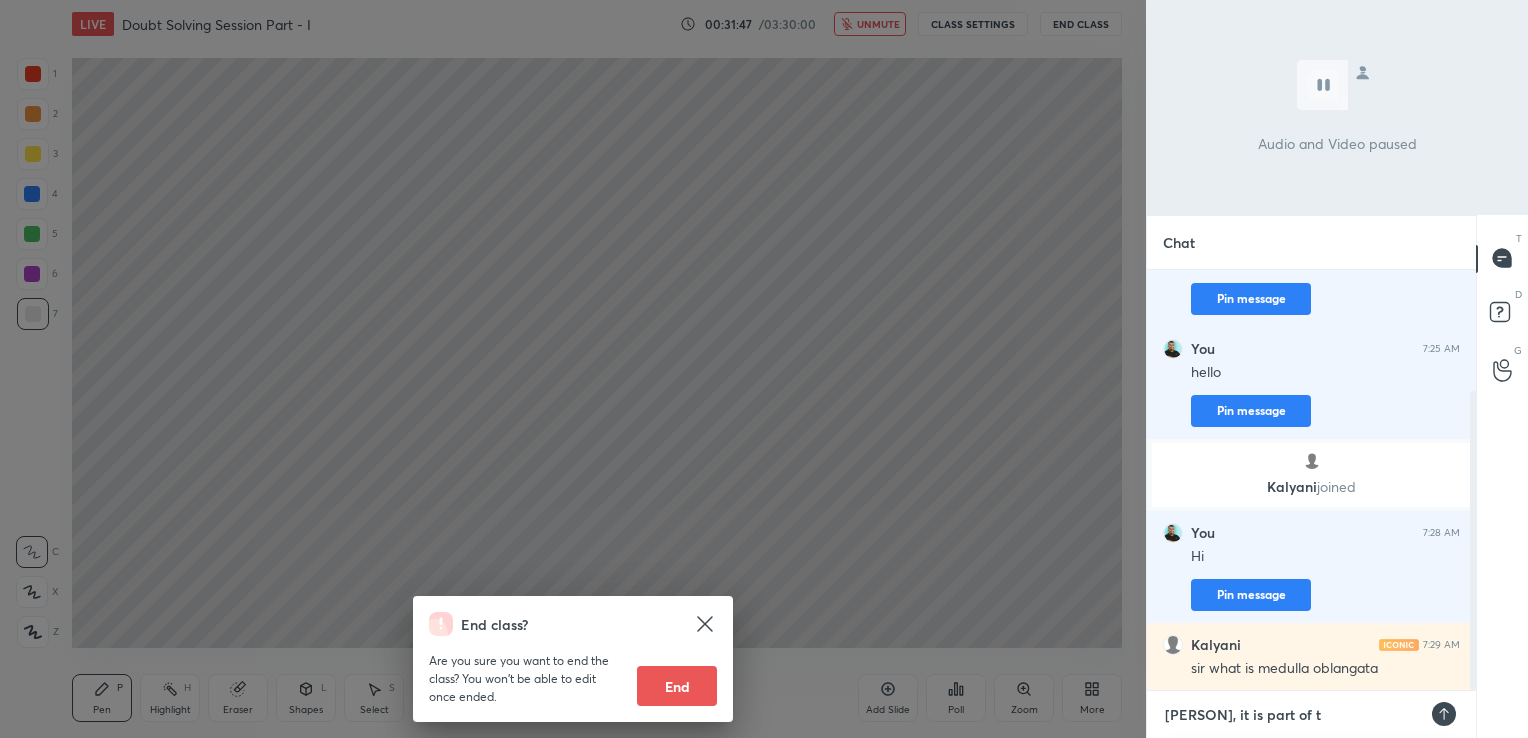 type on "[CITY], it is part of th" 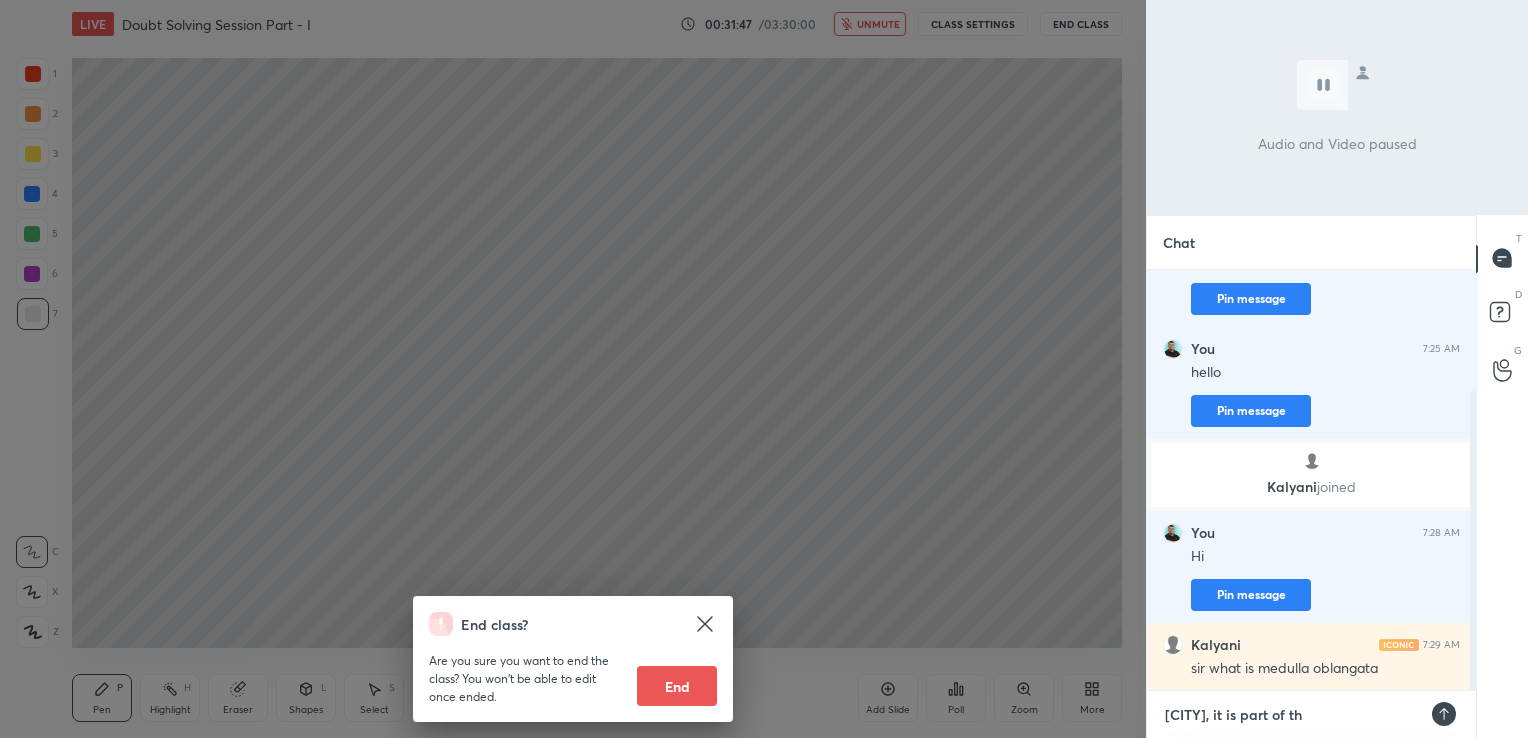 type on "[PERSON], it is part of the" 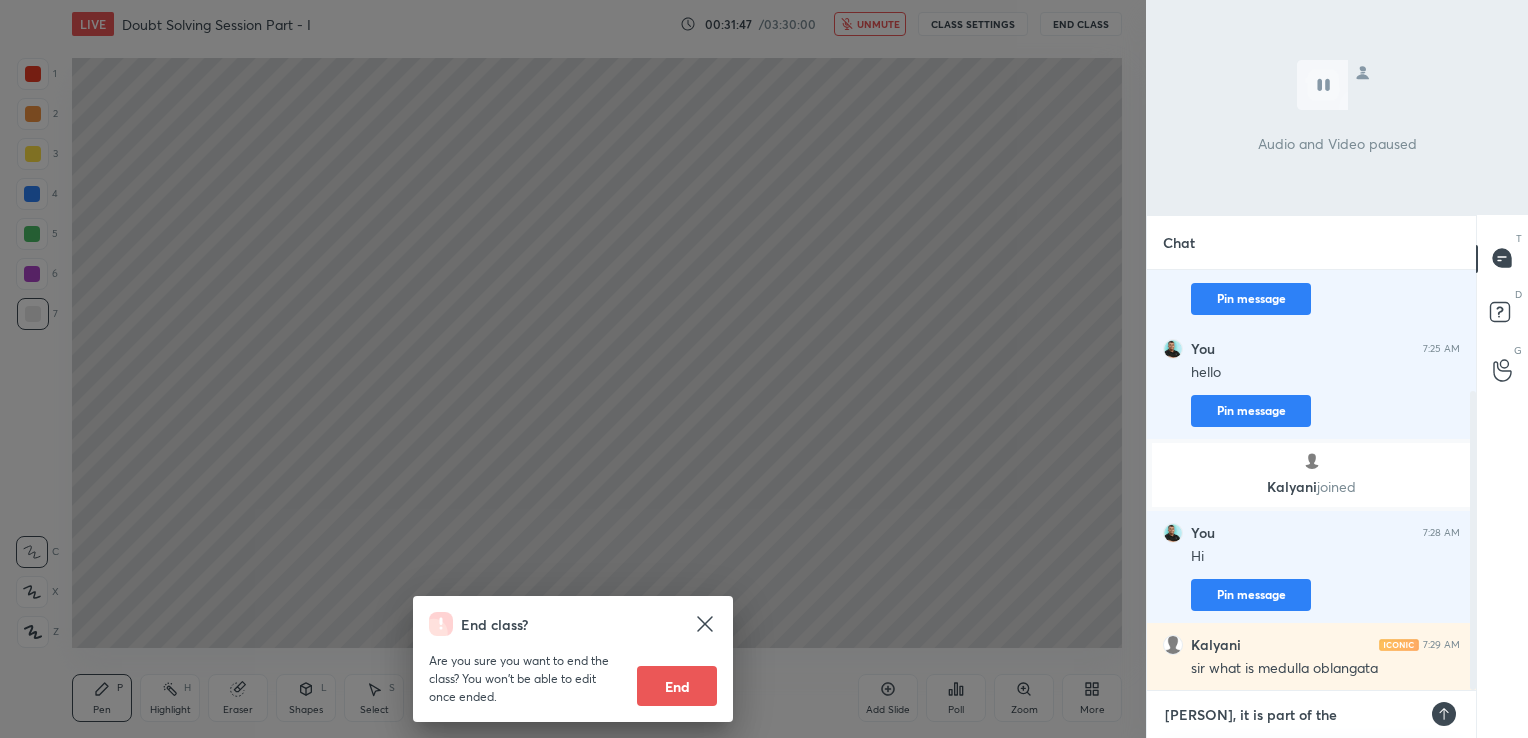type on "x" 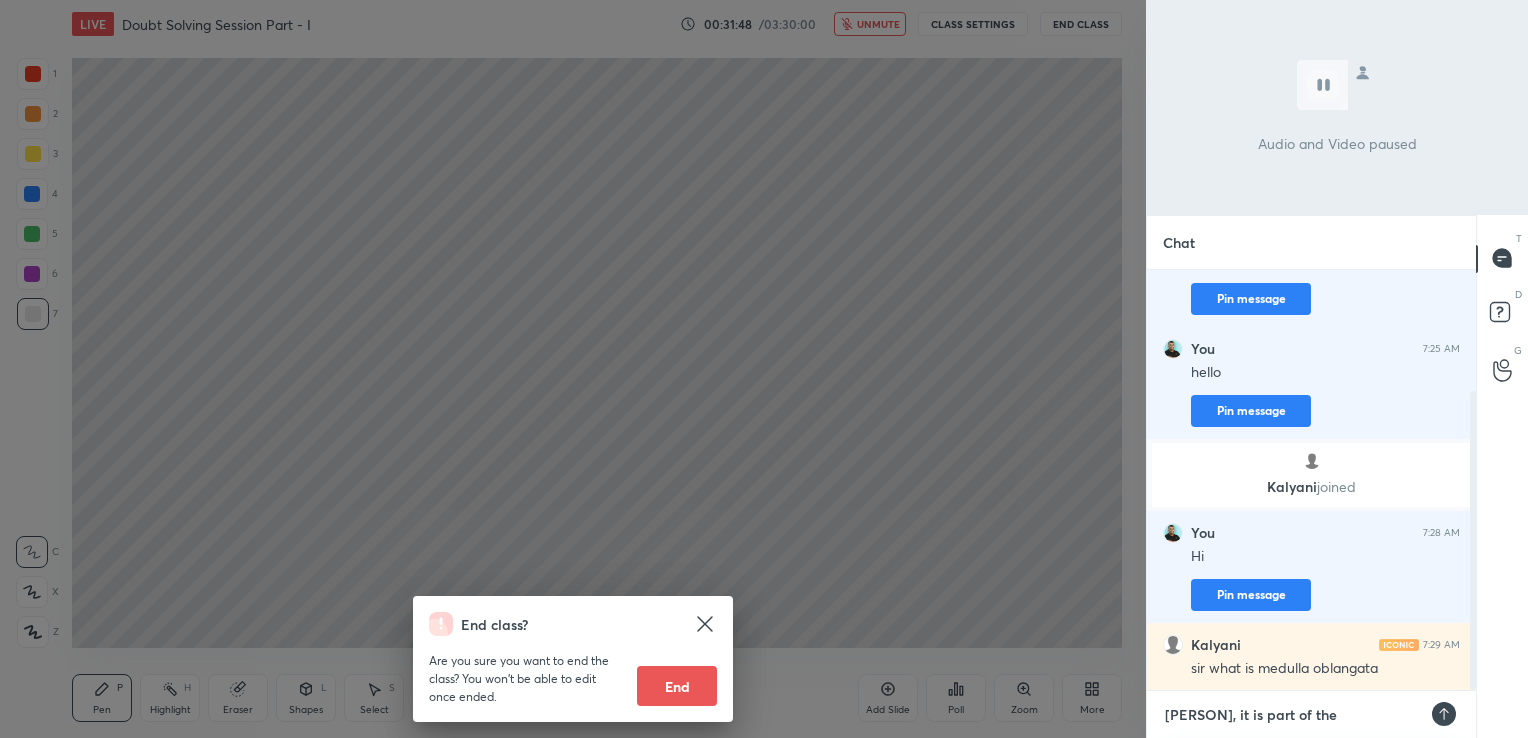 type on "[PERSON], it is part of the" 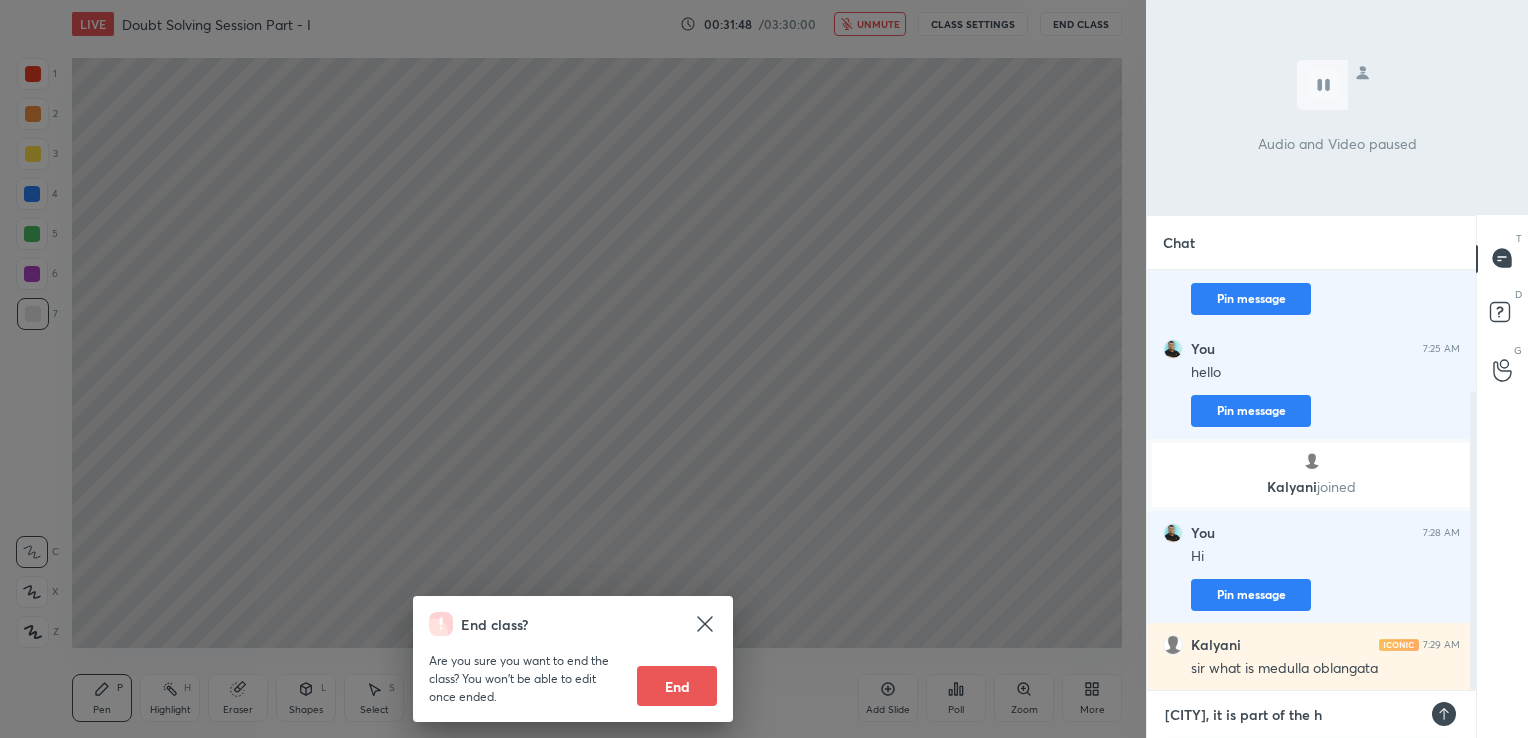 type on "[CITY], it is part of the hi" 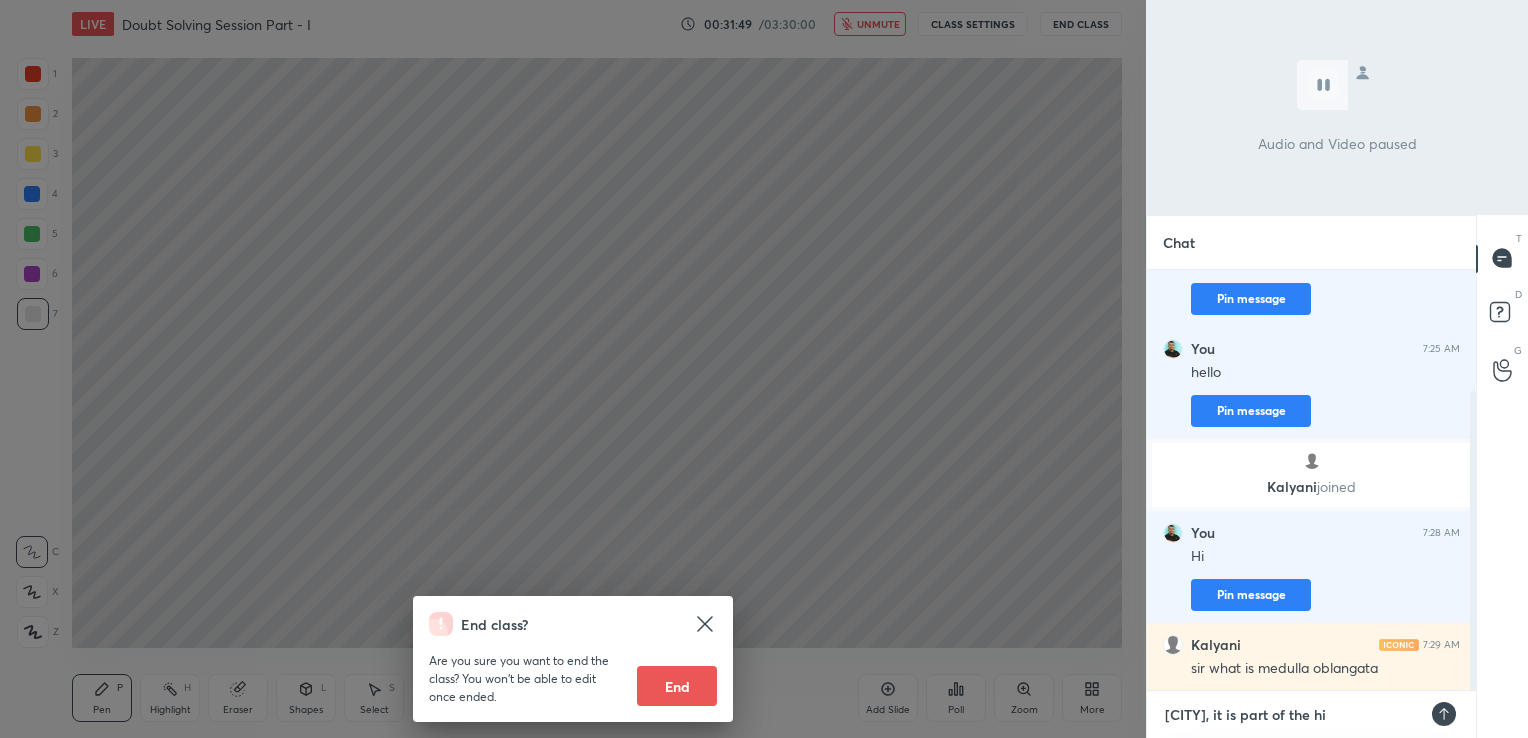 type on "[NAME], it is part of the hin" 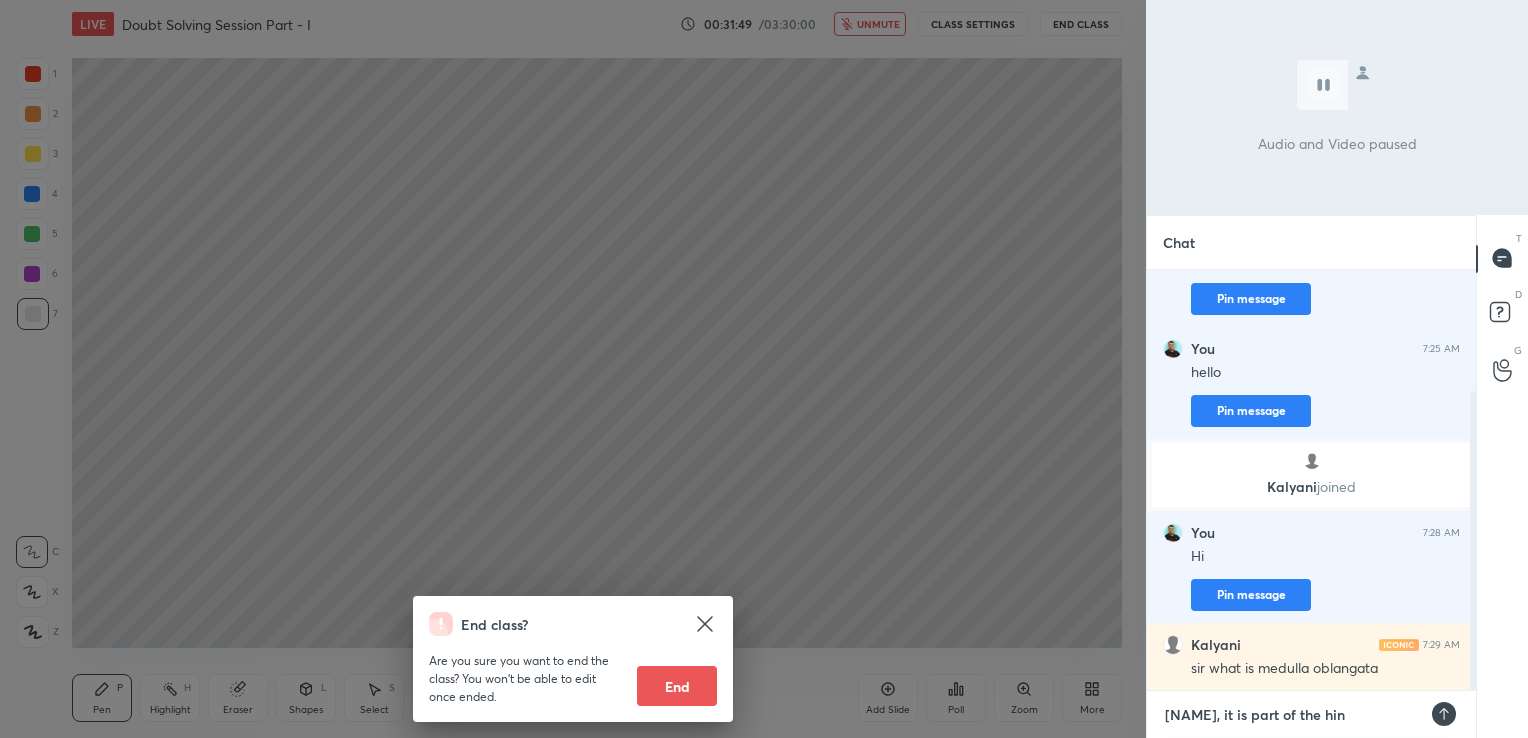 type on "[NAME], it is part of the hind" 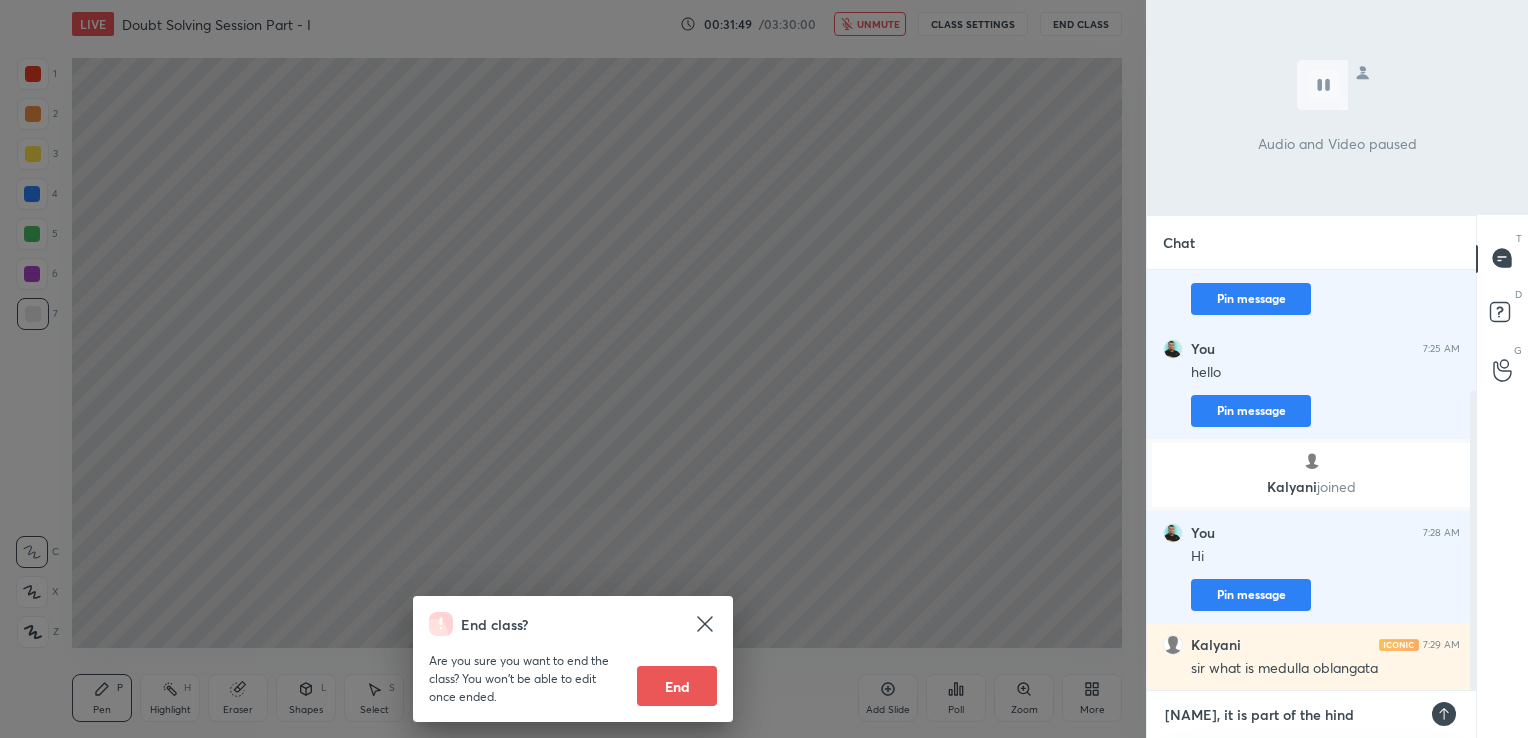 type on "[NAME], it is part of the hind" 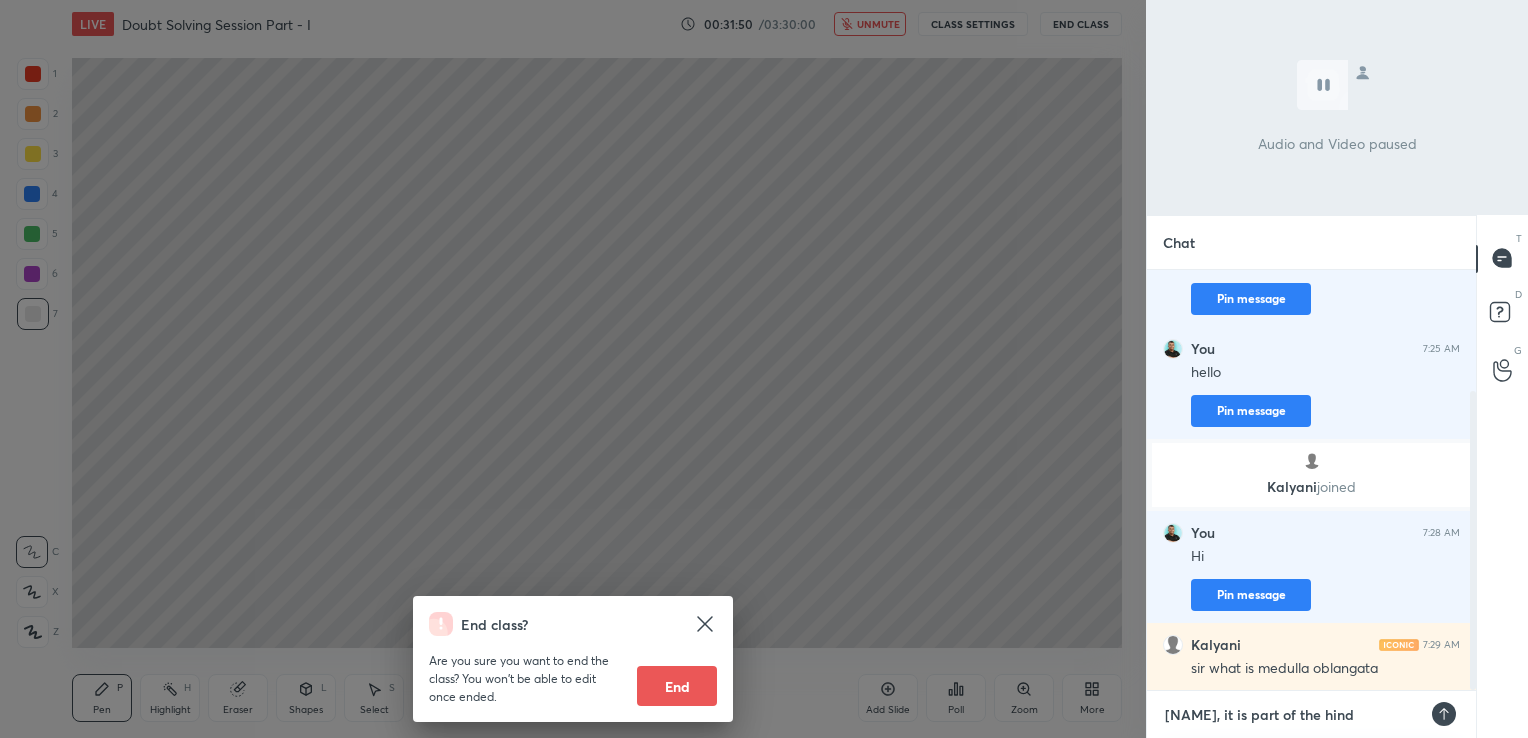 type on "[NAME], it is part of the hind b" 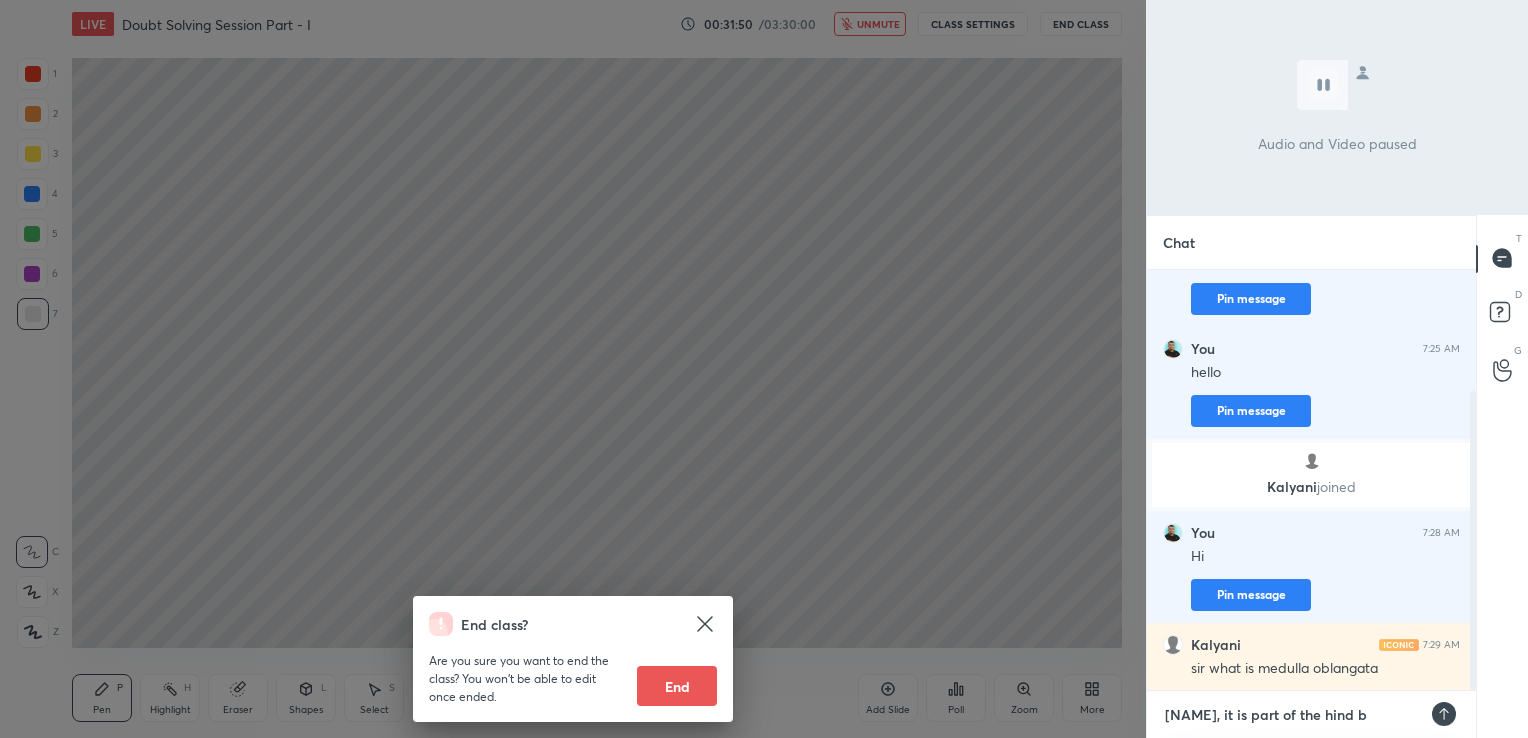 type on "[NAME], it is part of the hind br" 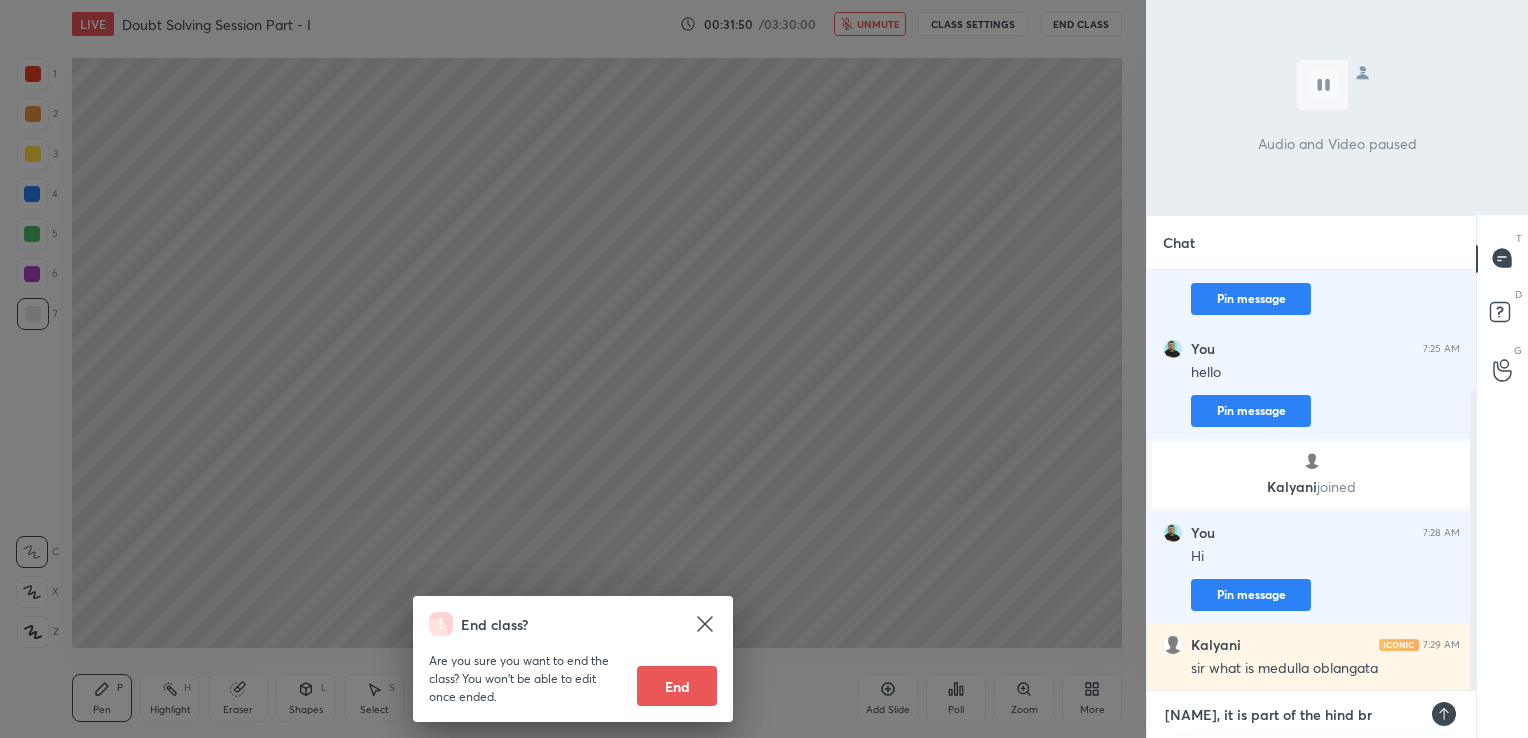 type on "[PERSON], it is part of the hind bra" 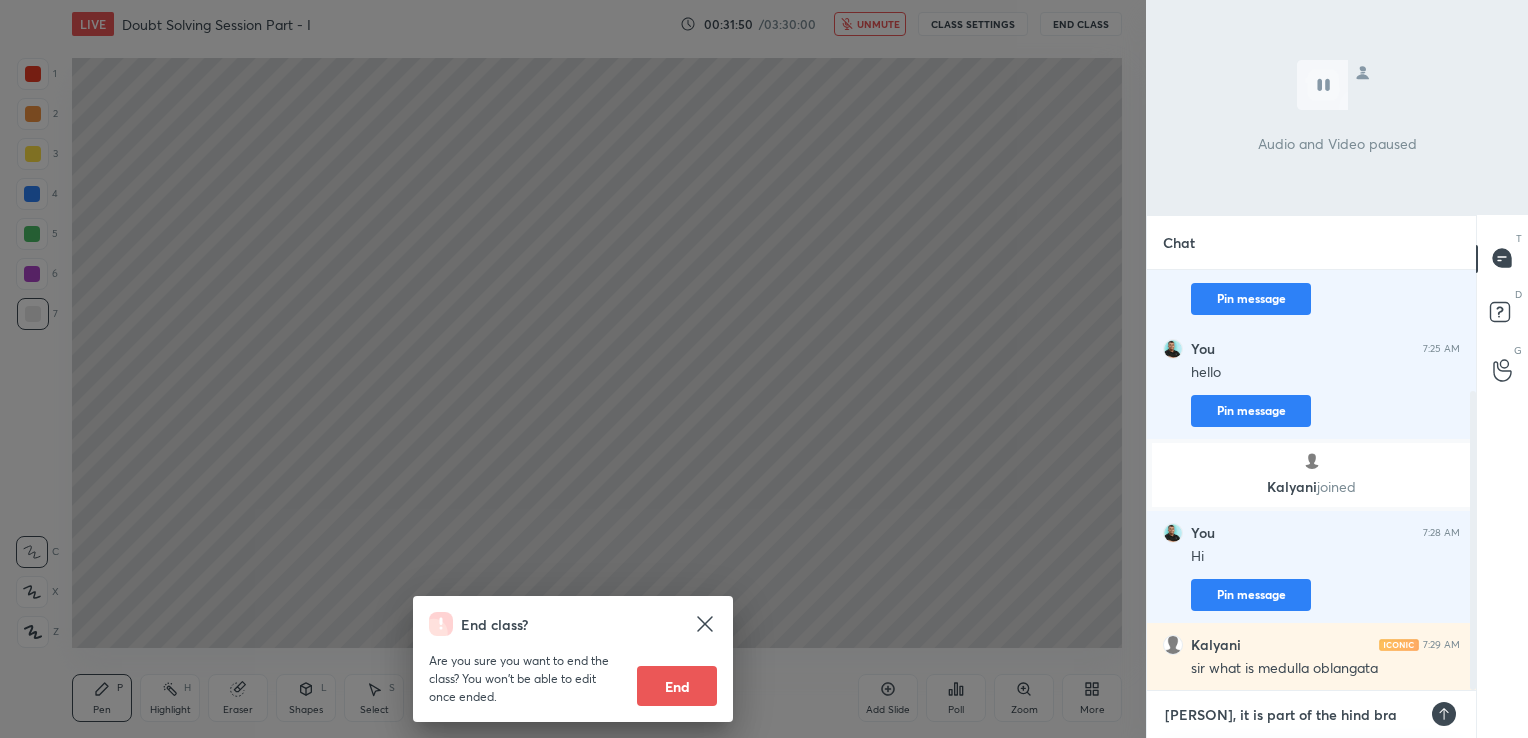 type on "[NAME], it is part of the hind brai" 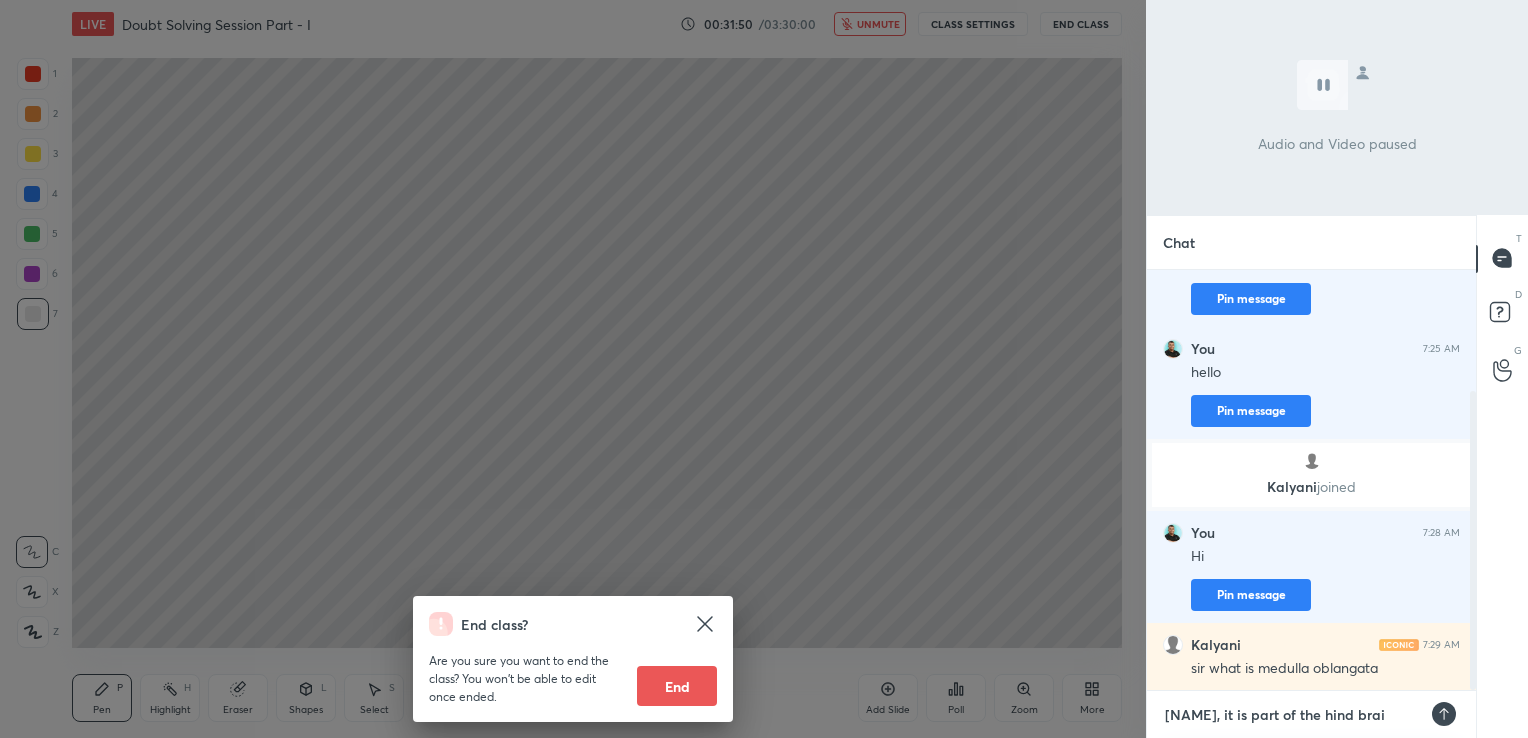 type on "x" 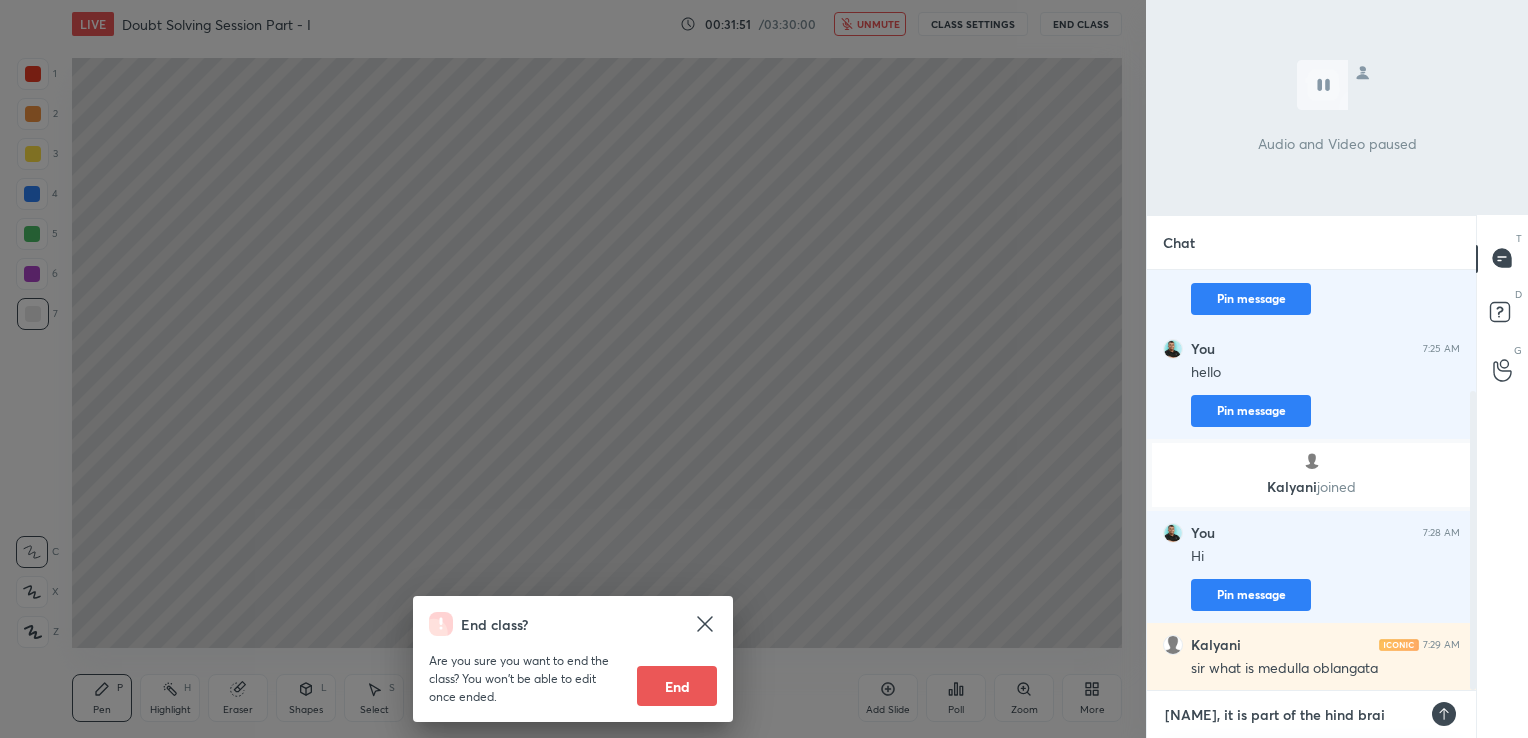 type on "[CITY], it is part of the hind brain" 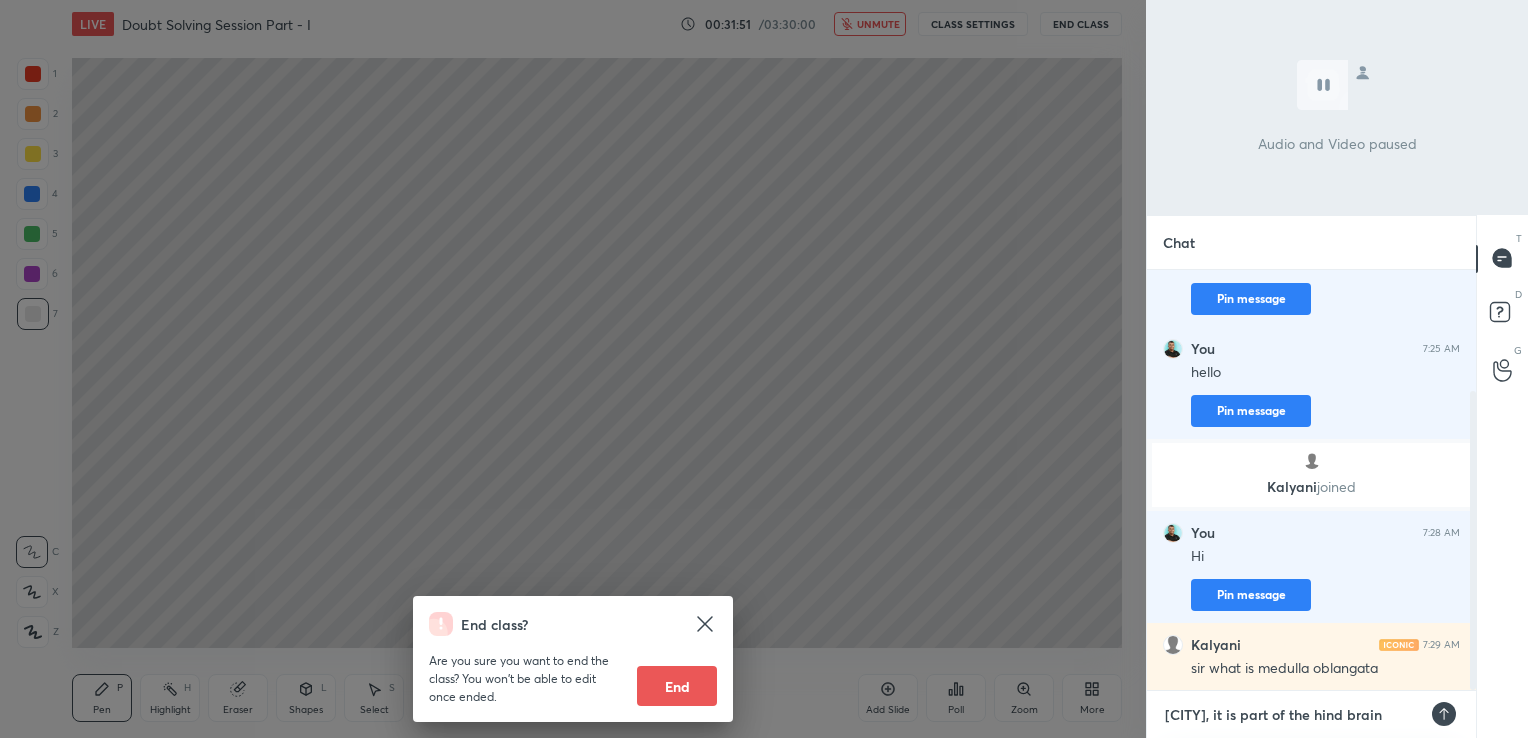 type 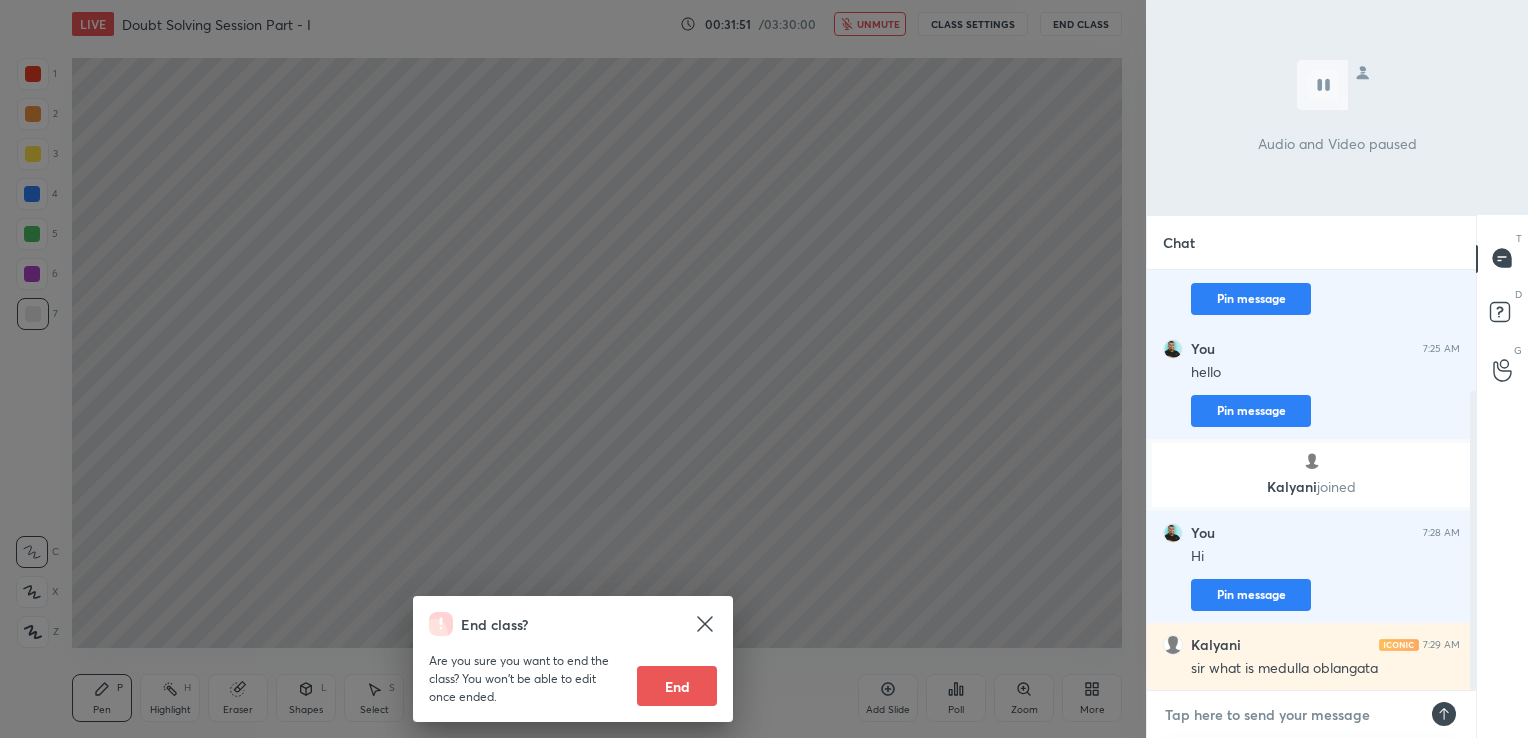 type on "x" 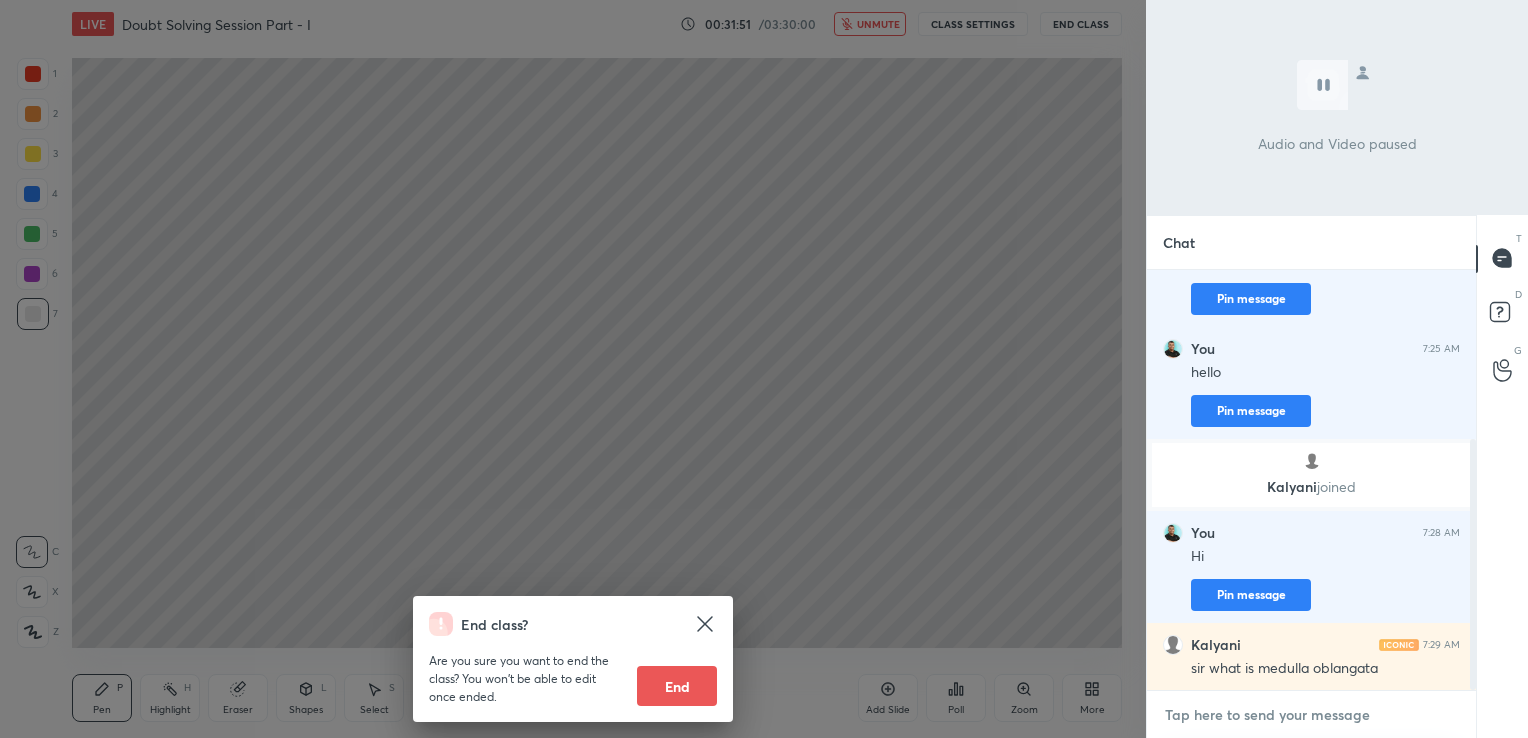 scroll, scrollTop: 283, scrollLeft: 0, axis: vertical 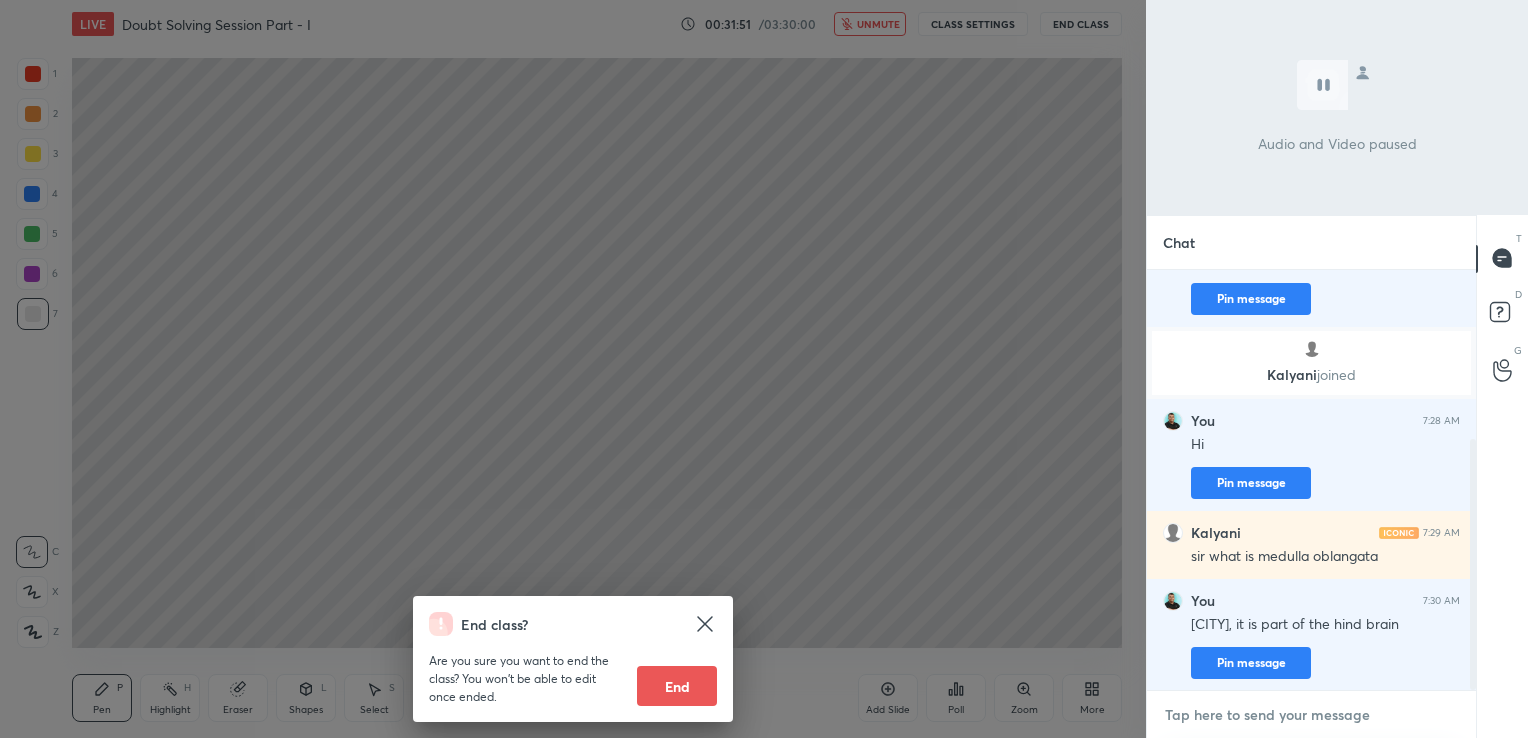 type on "i" 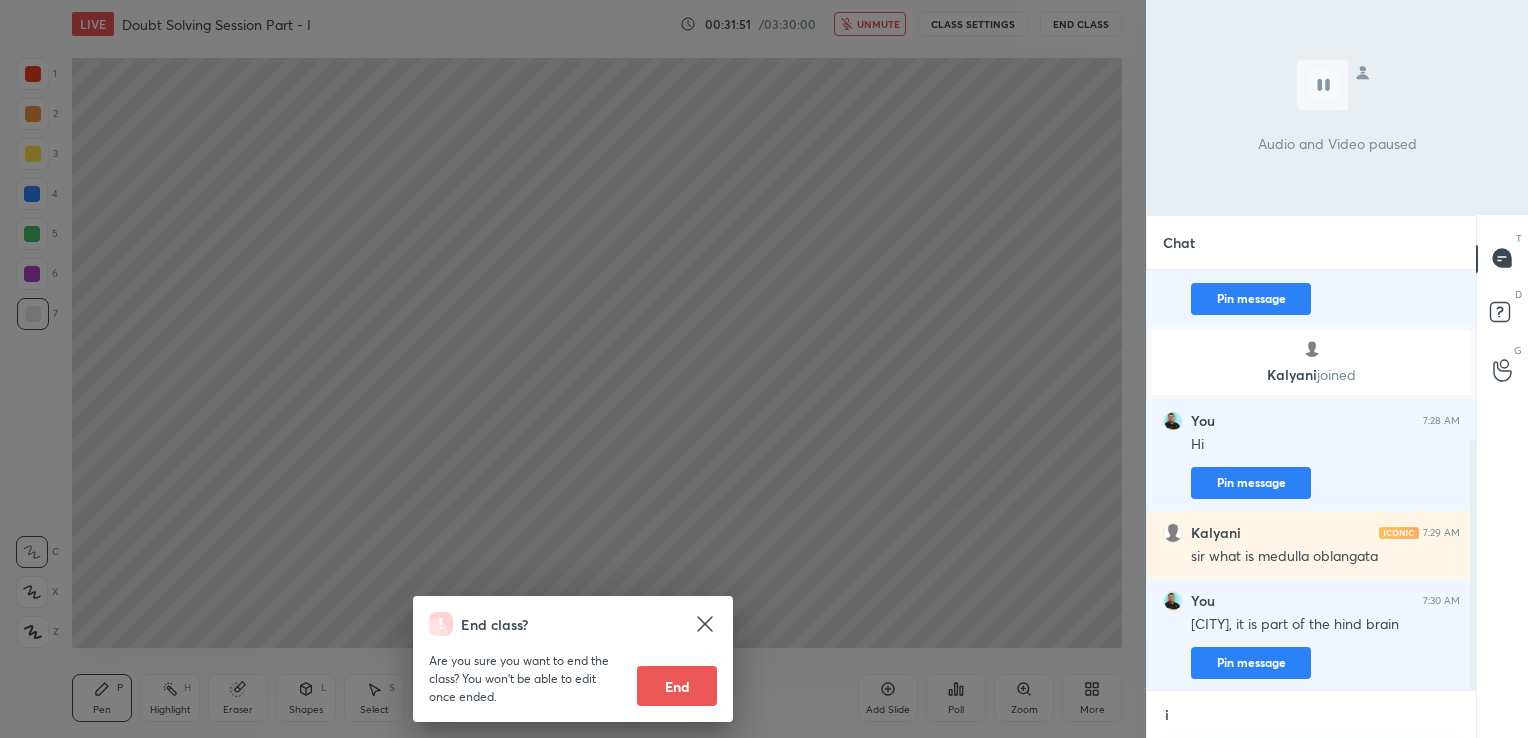scroll, scrollTop: 409, scrollLeft: 323, axis: both 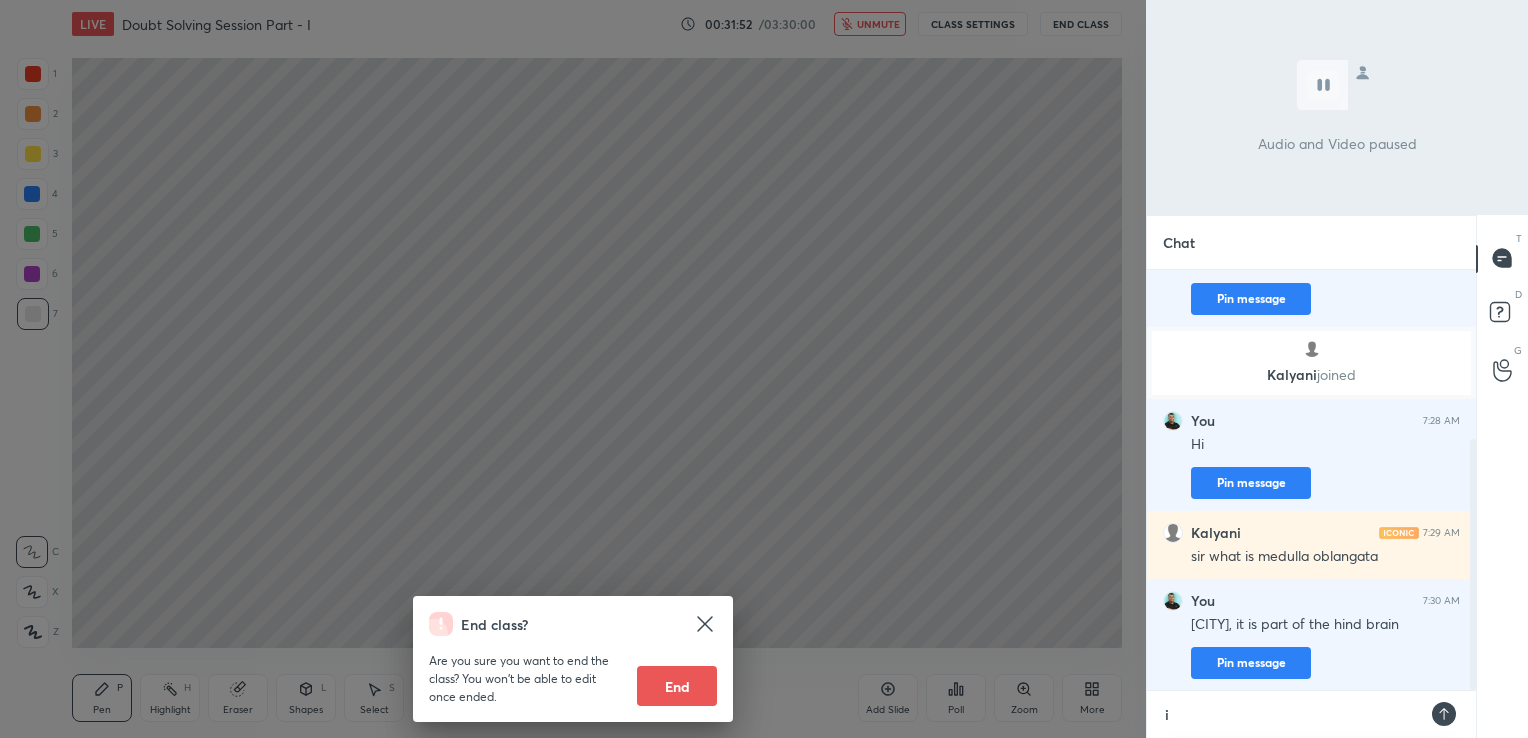 type on "it" 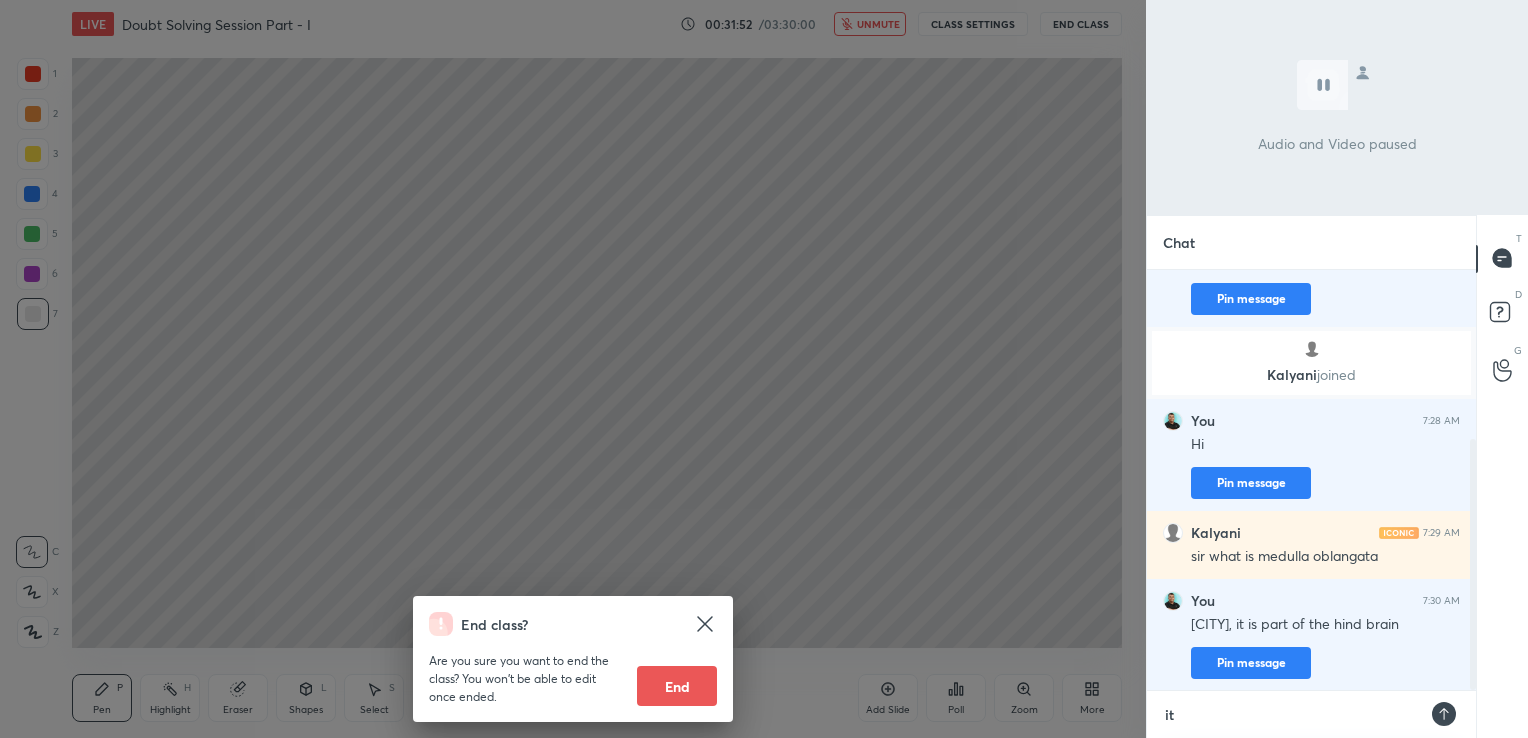 type on "it" 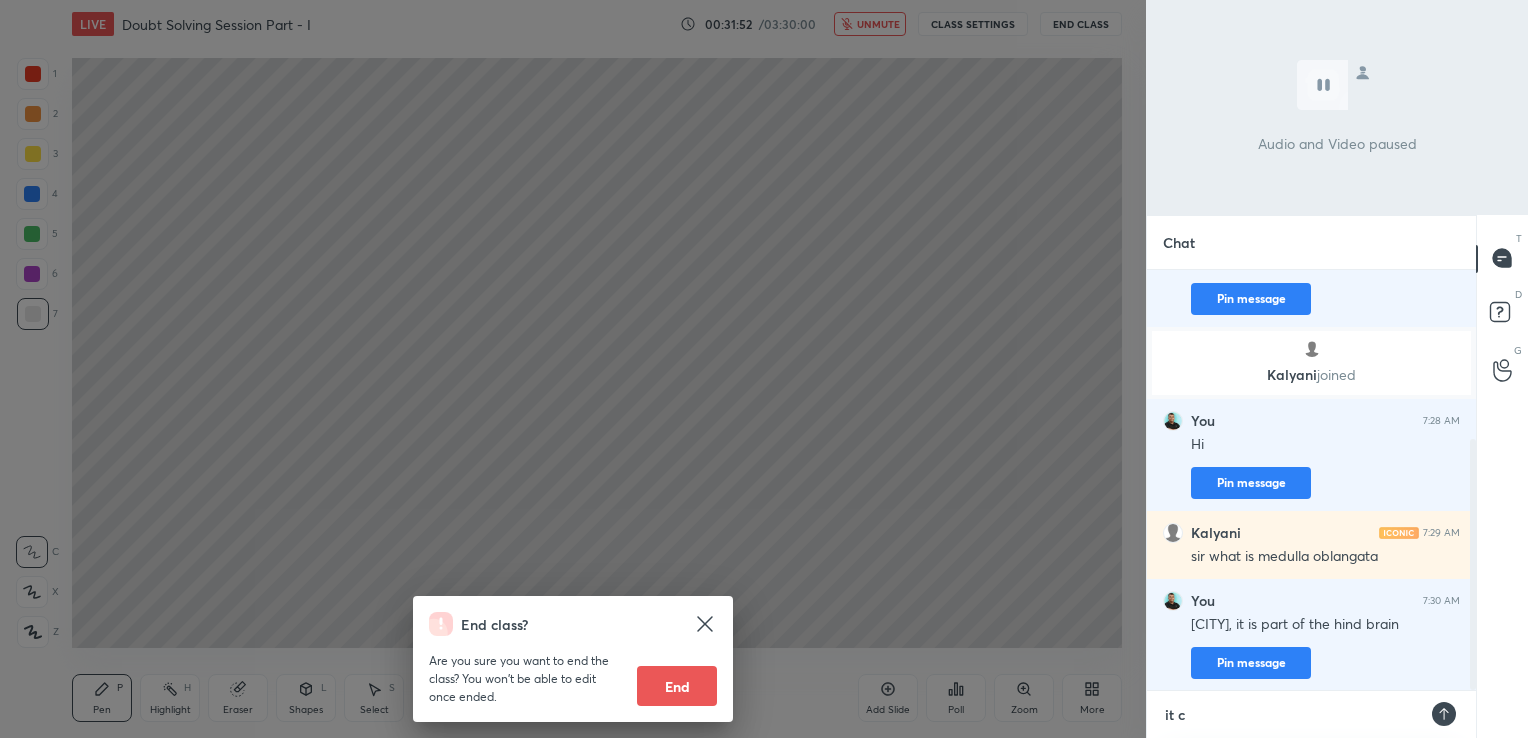 type on "it co" 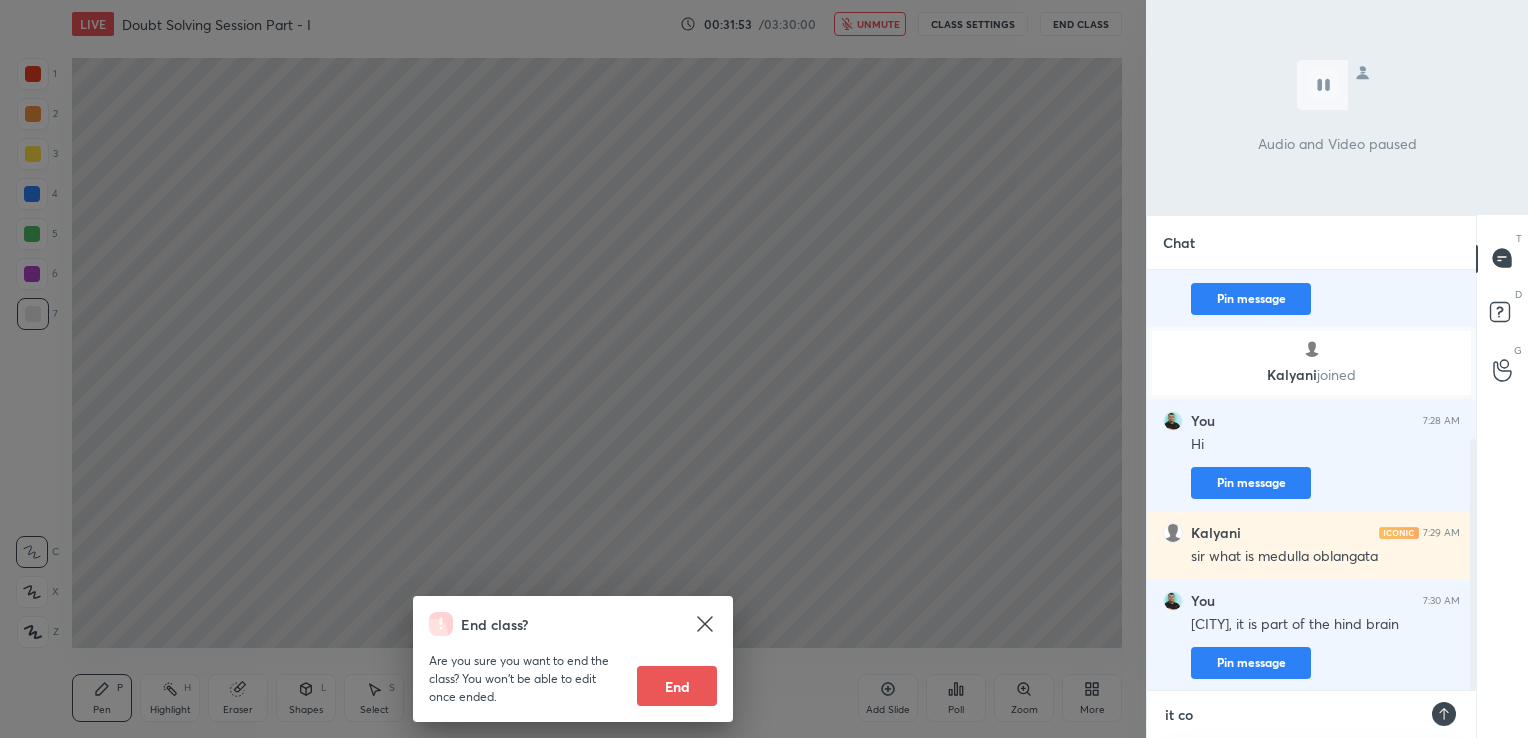 type on "it con" 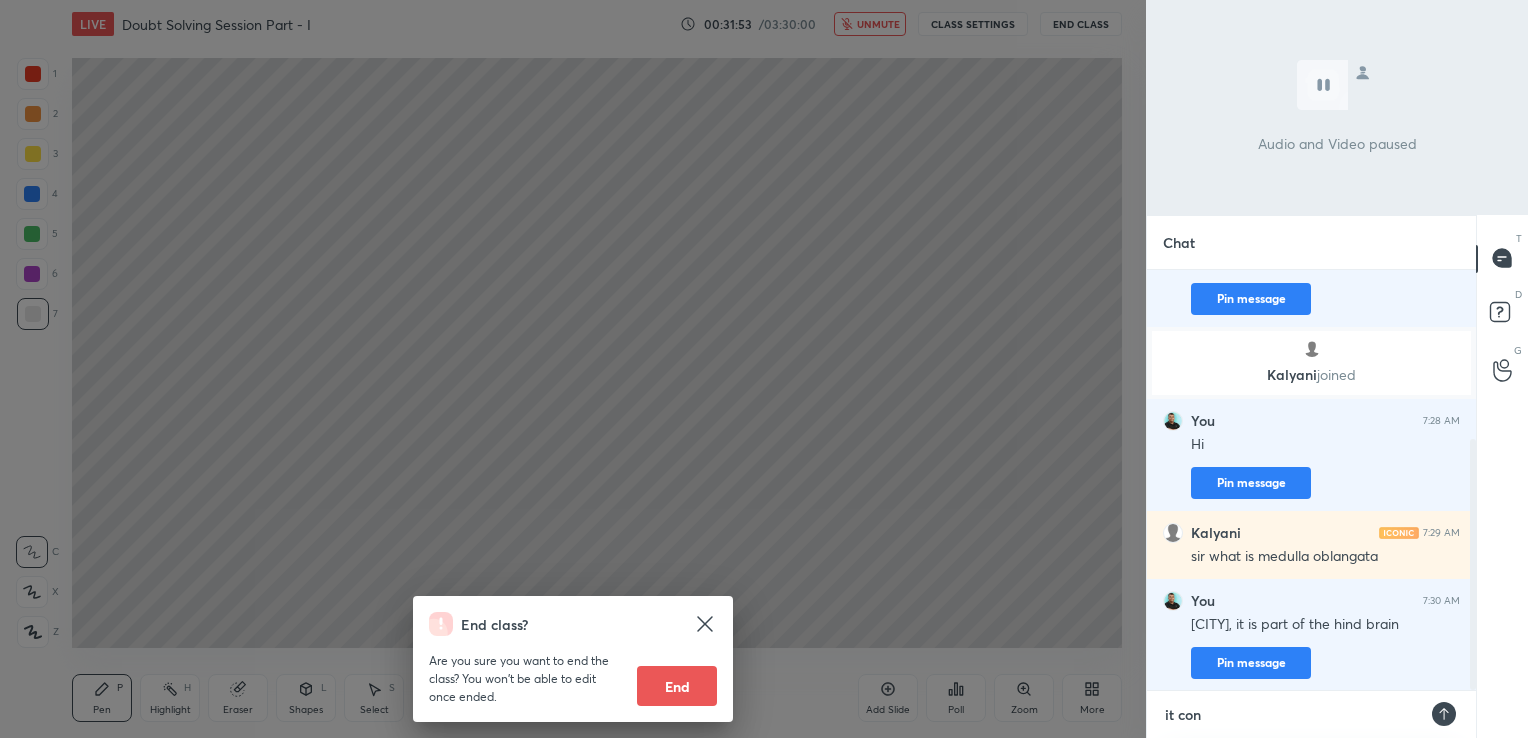 type on "it cont" 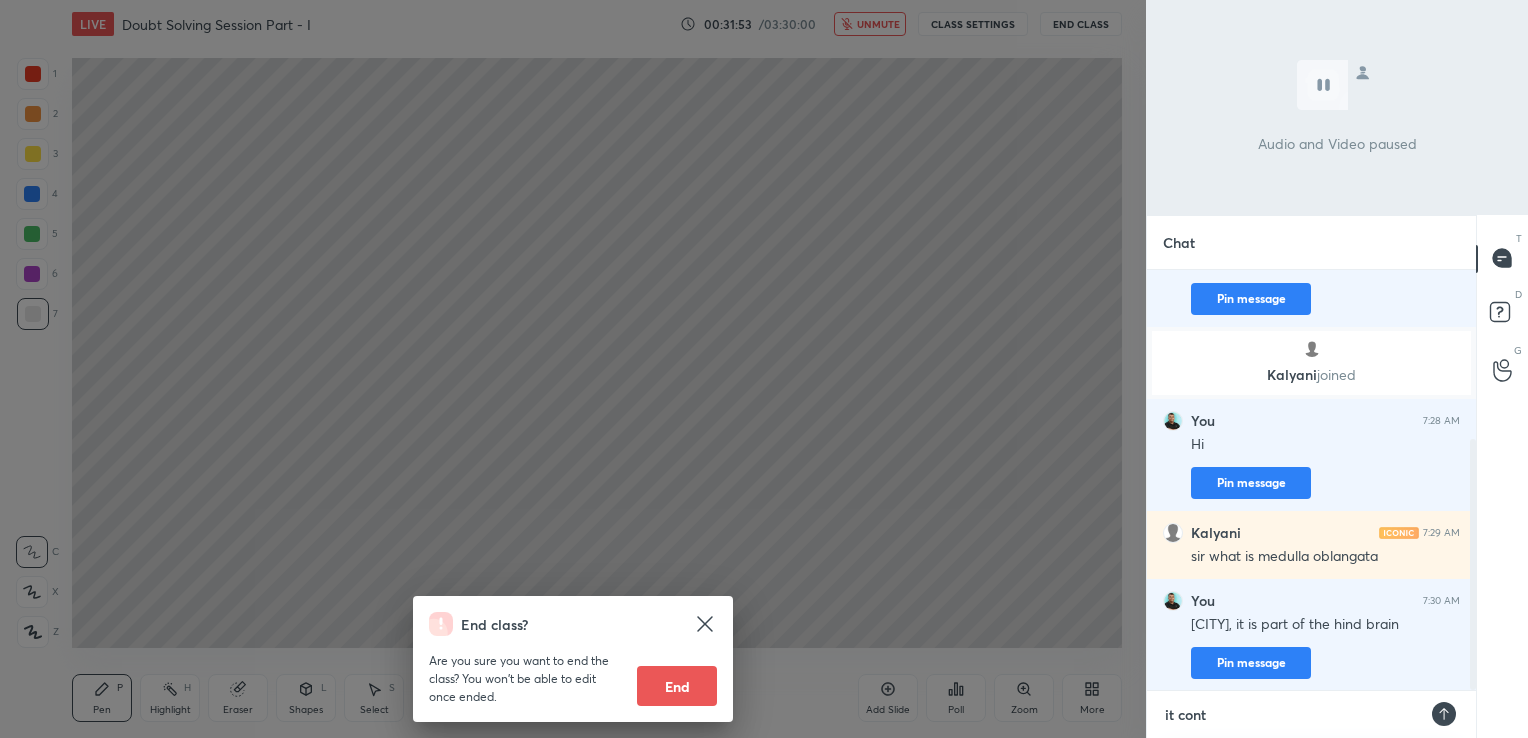 type on "it contr" 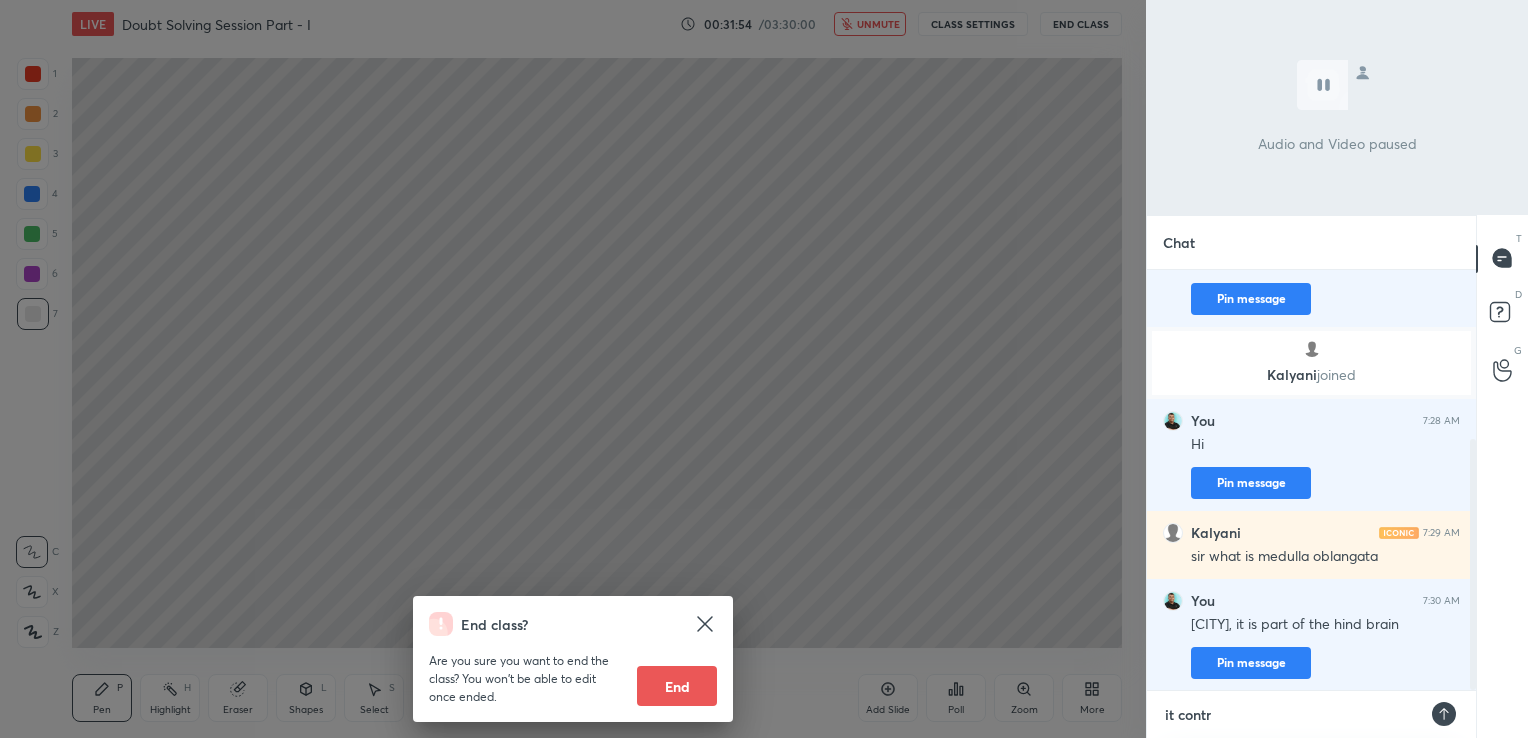 type on "it contro" 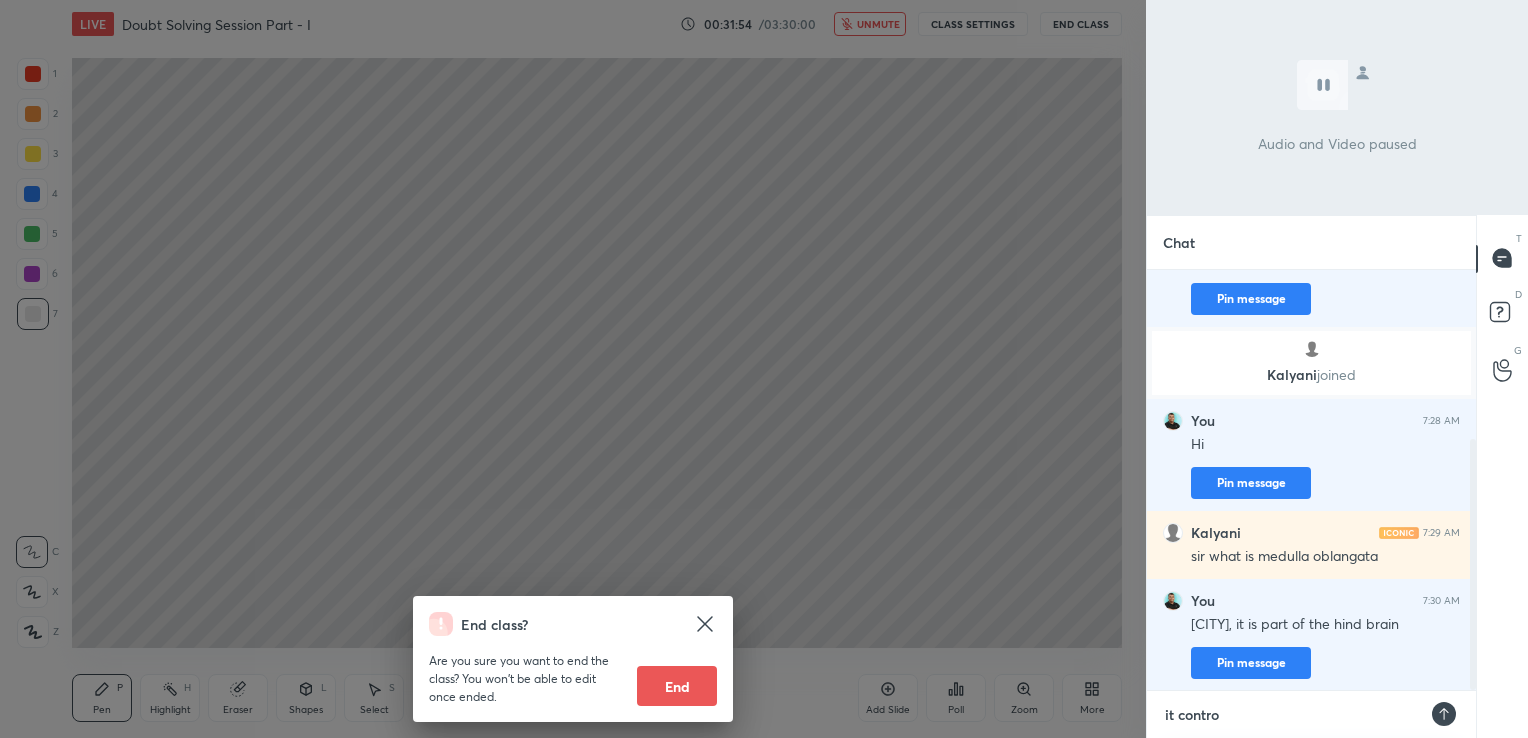 type on "it control" 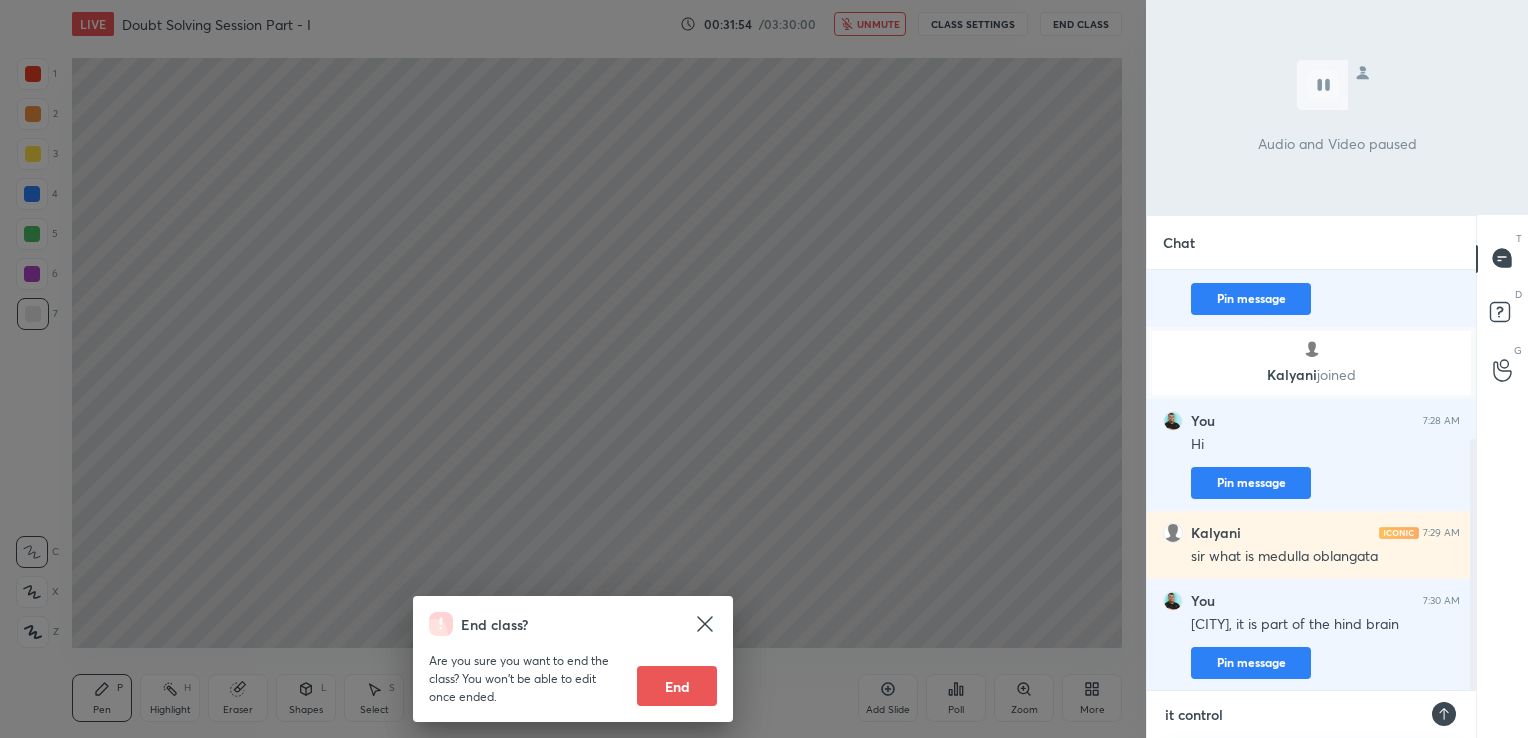 type on "it controls" 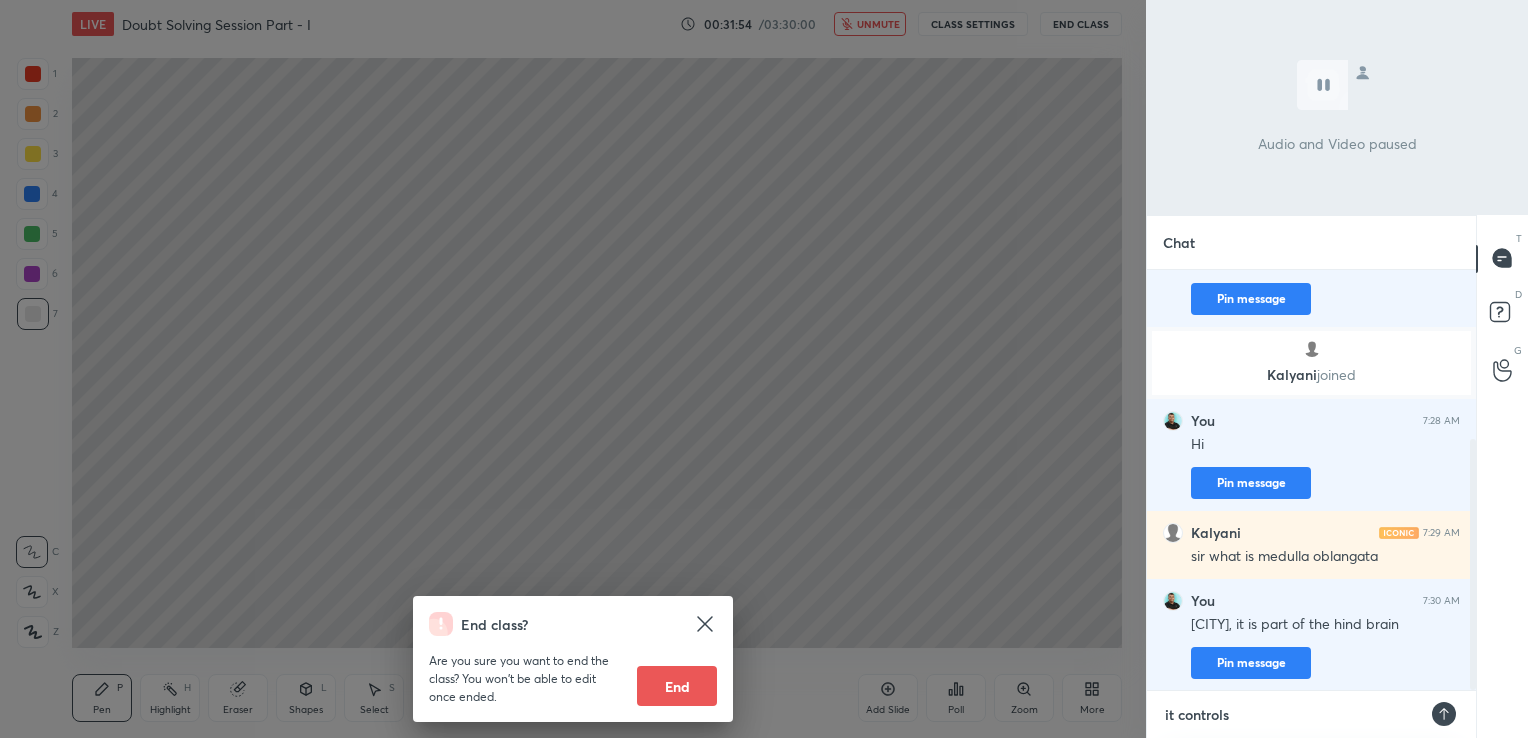 type on "it controls" 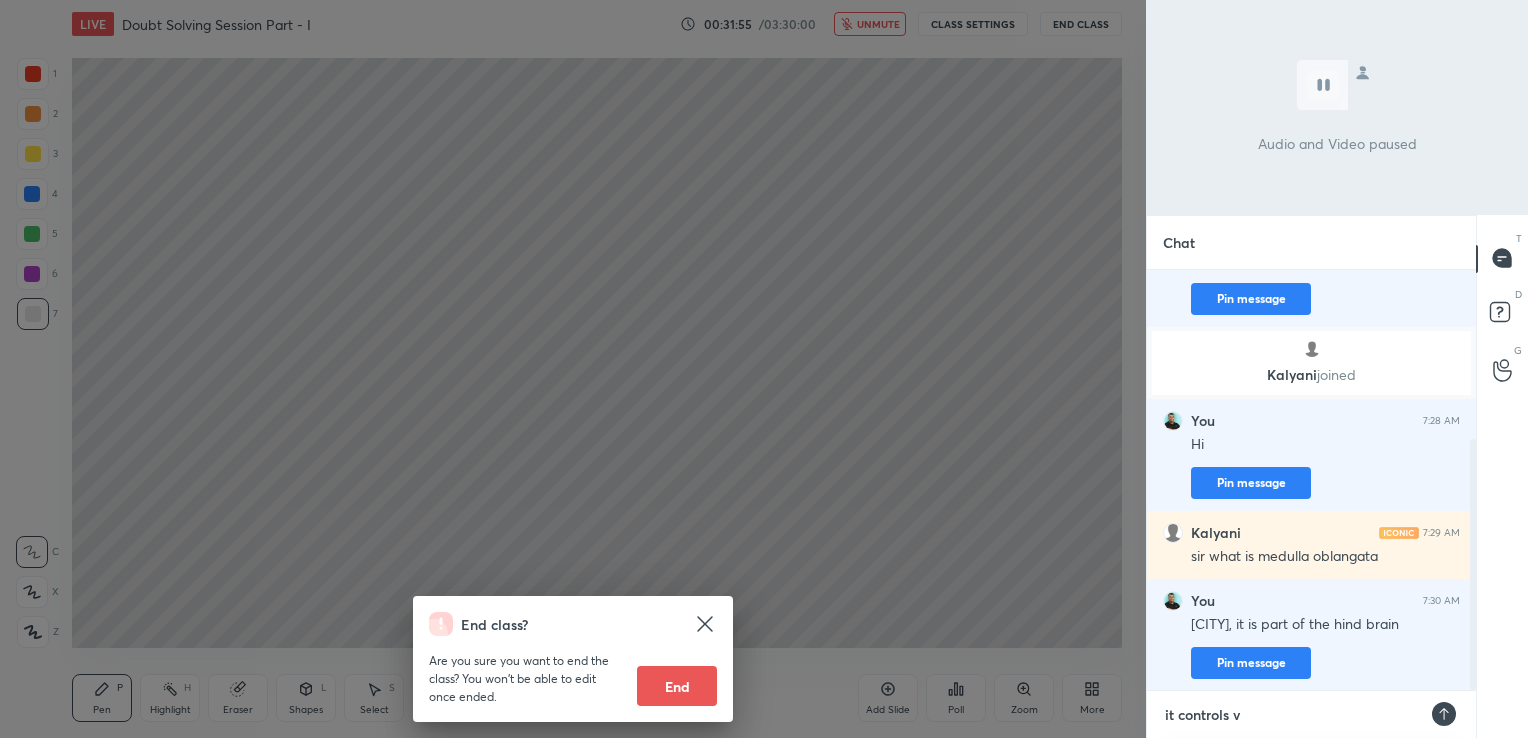type on "it controls vi" 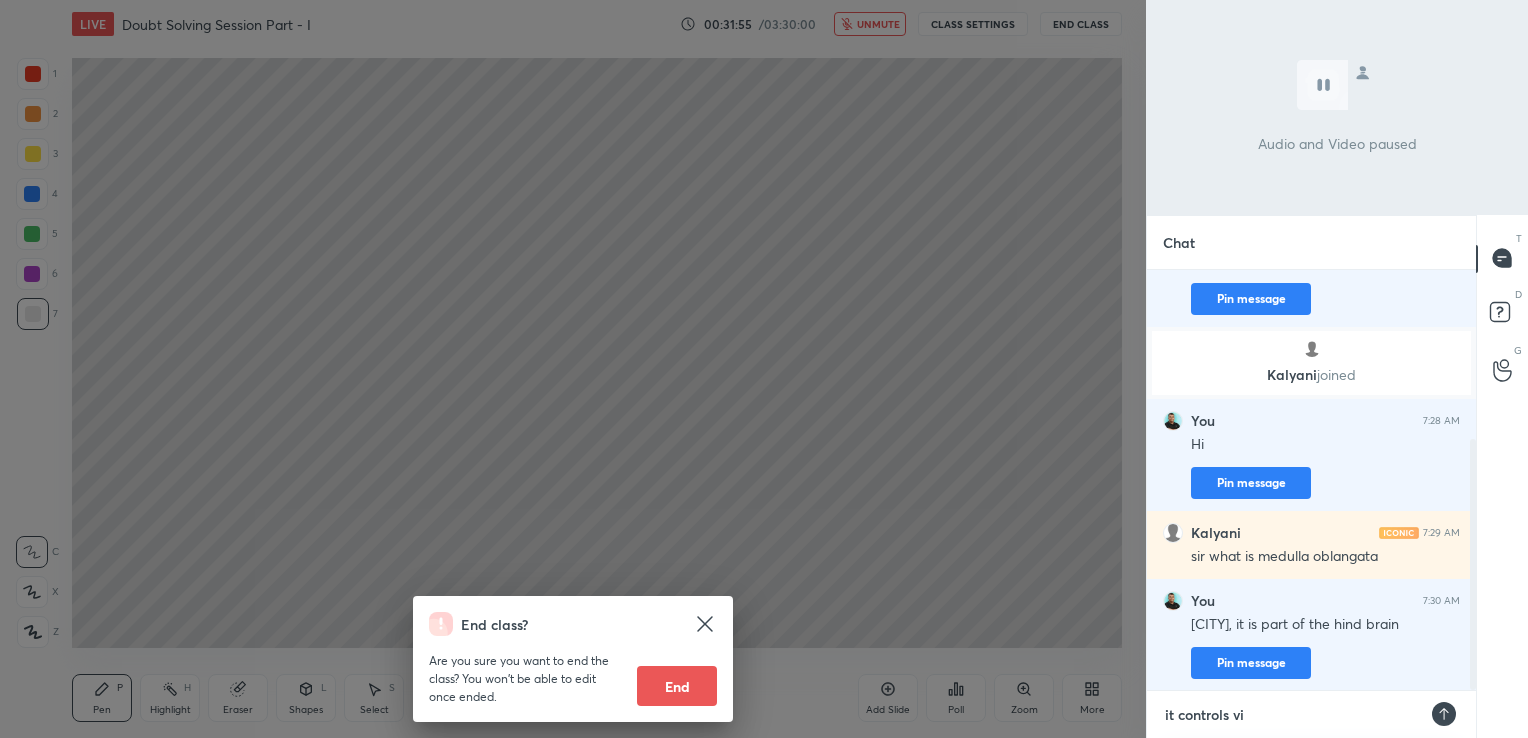 type on "it controls vit" 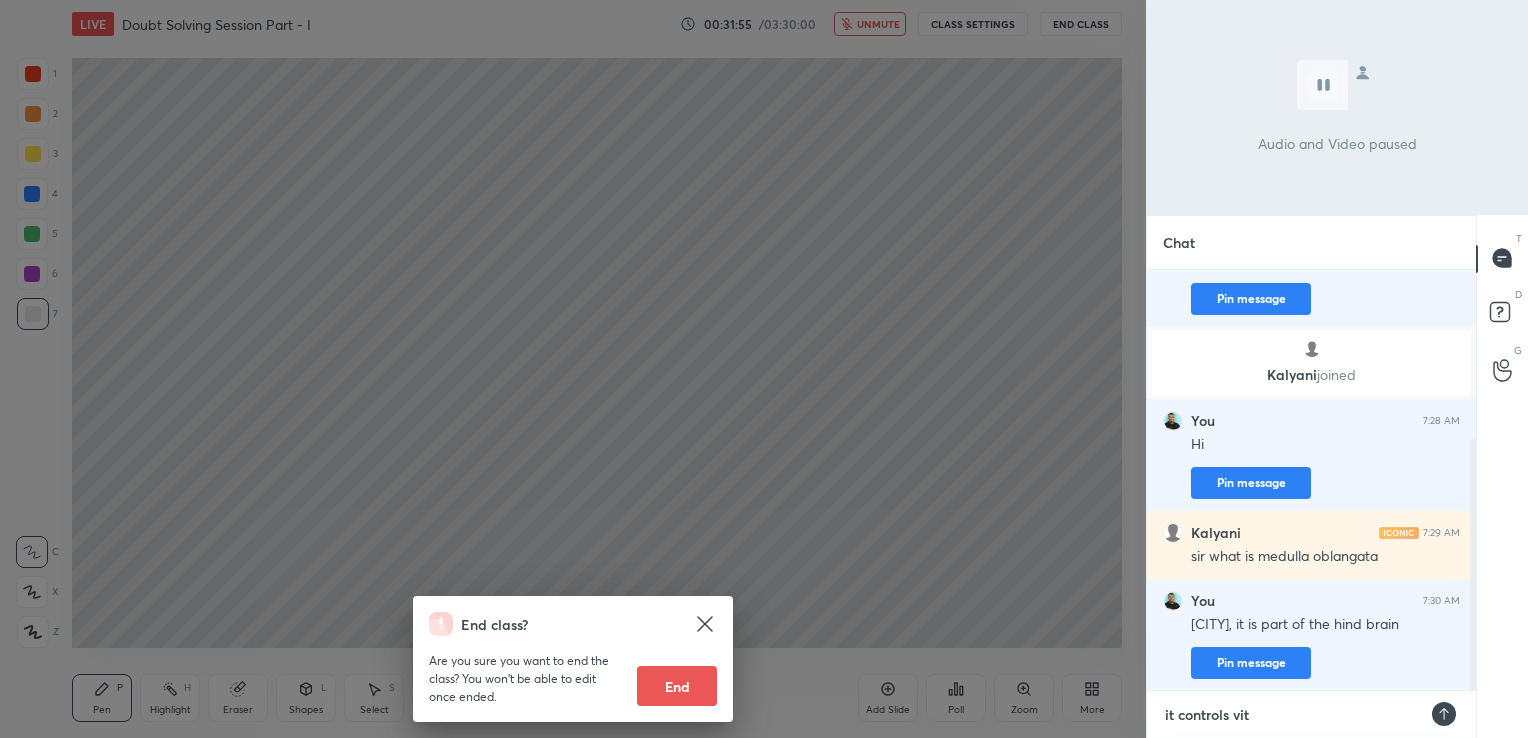 type on "it controls vita" 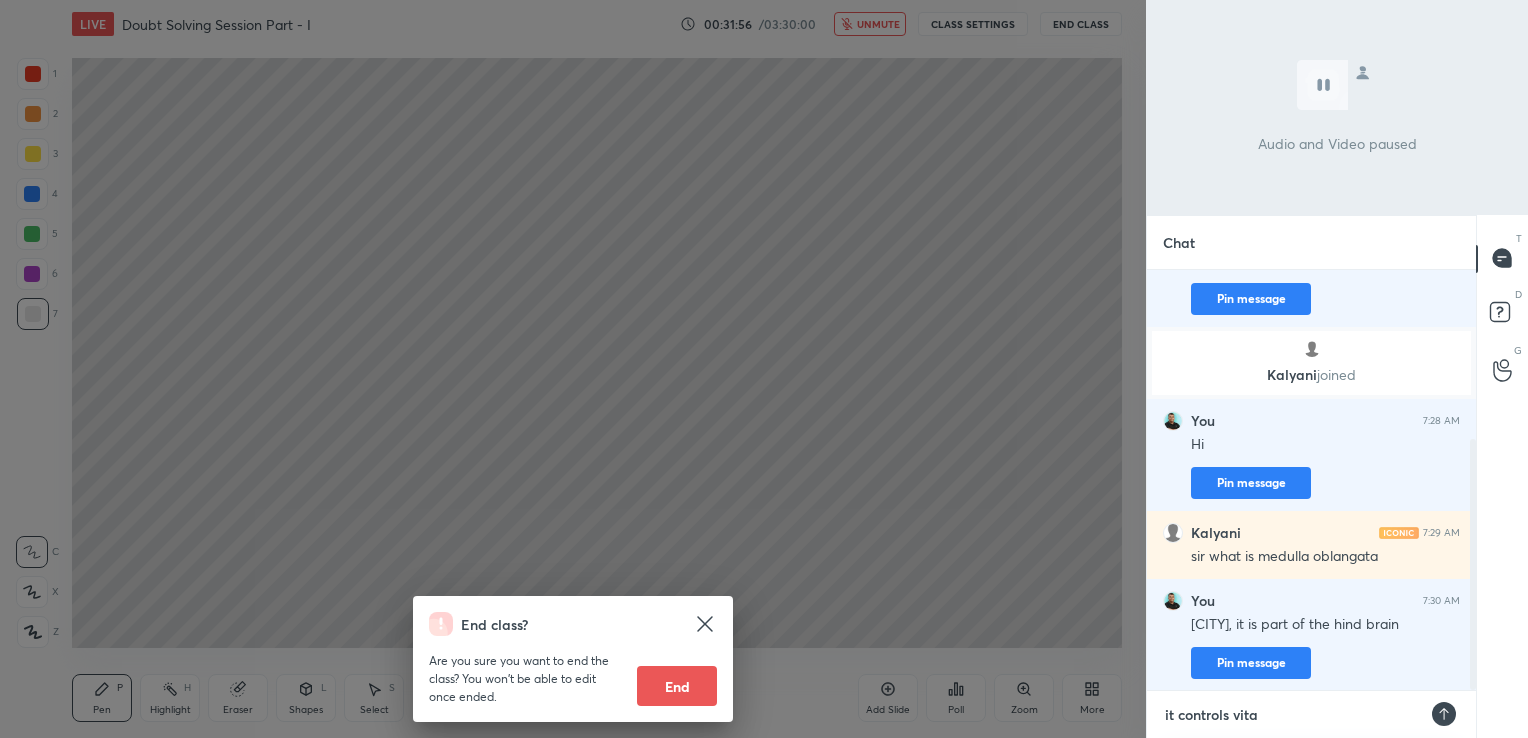 type on "it controls vital" 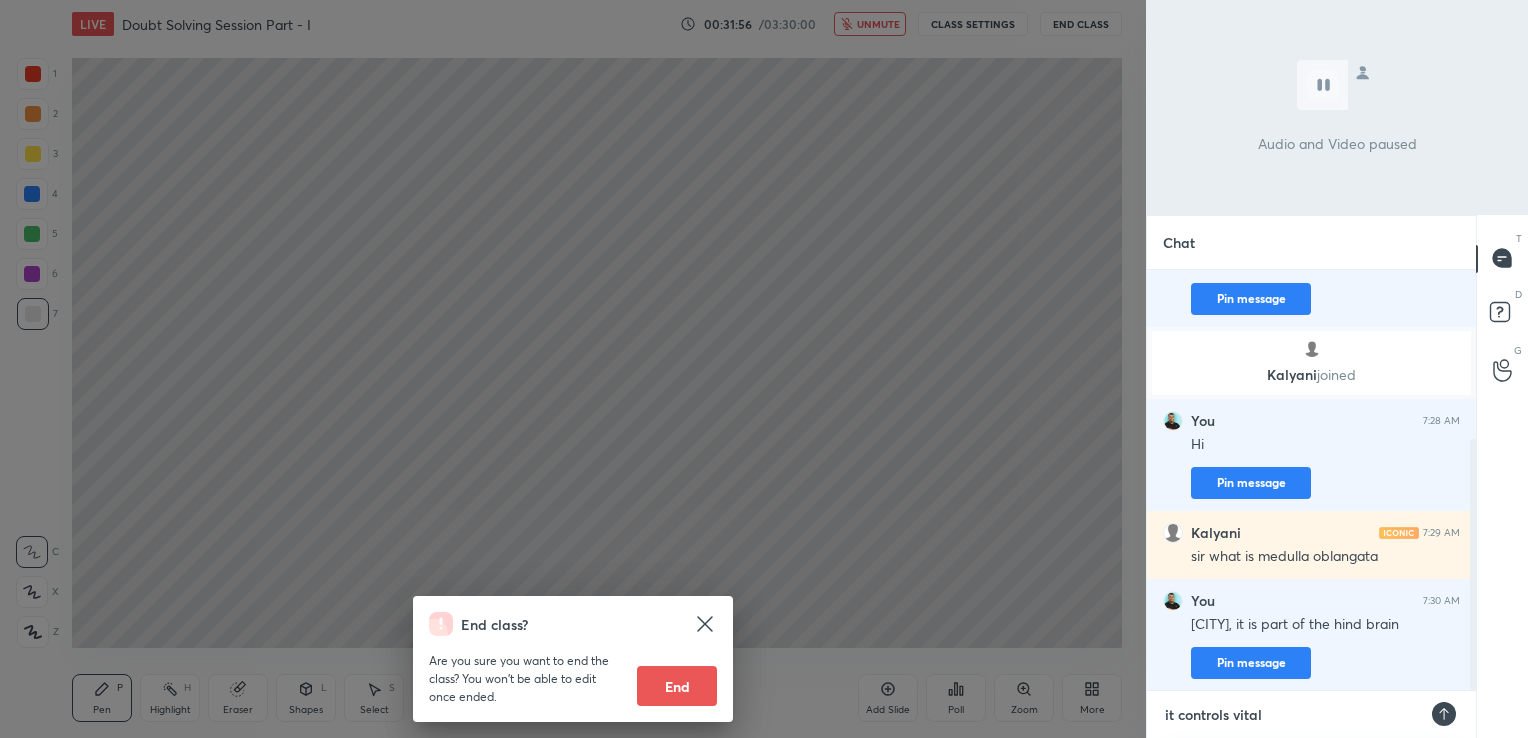 type on "it controls vital" 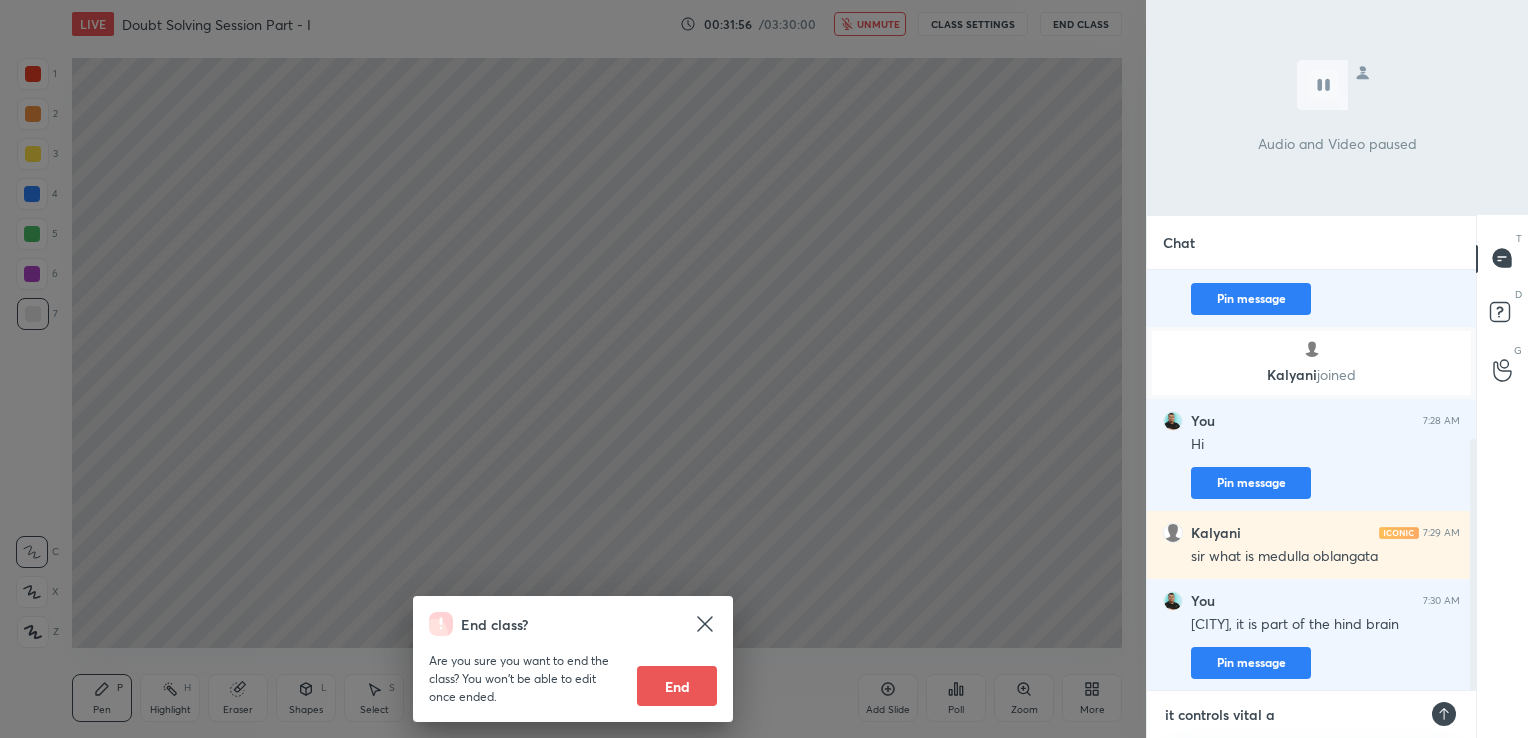 type on "x" 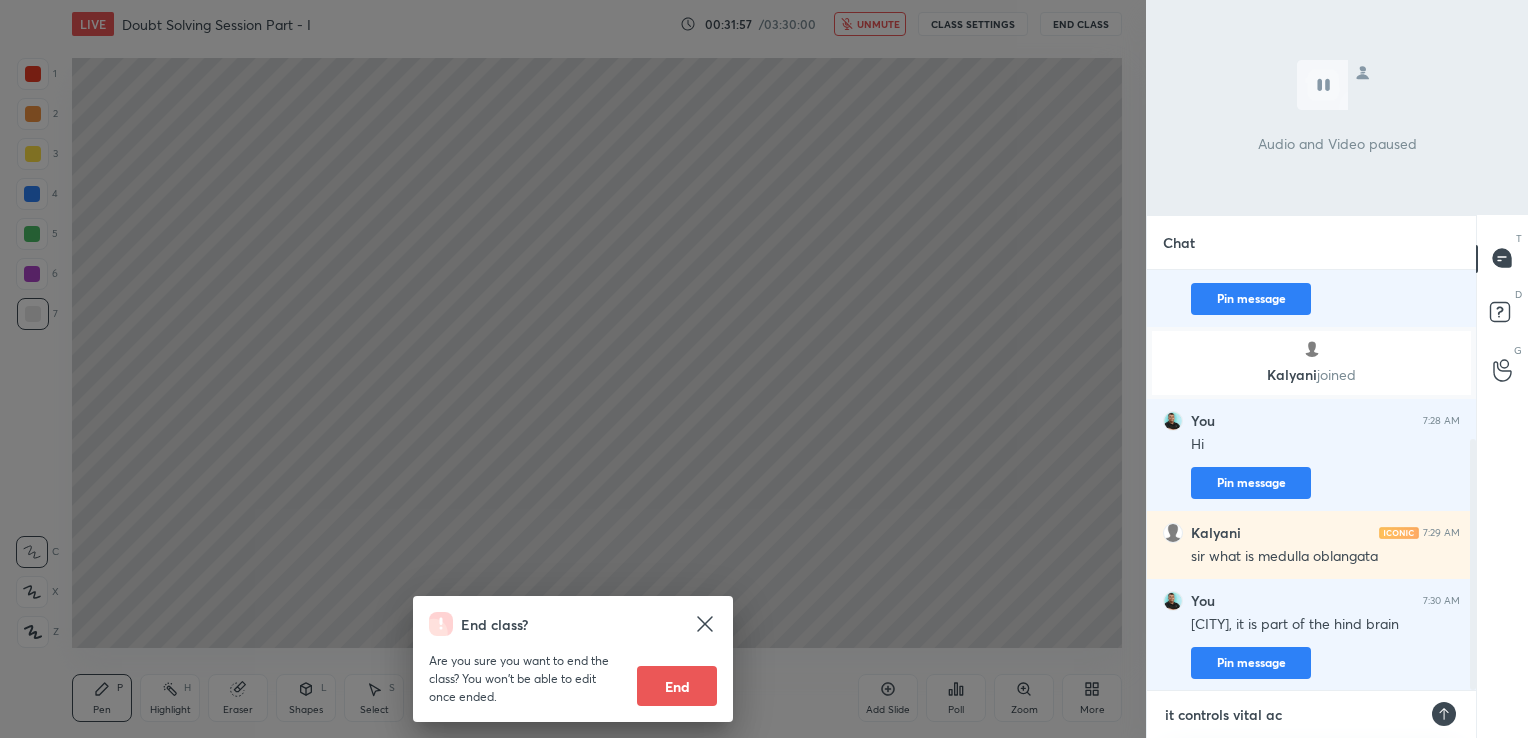 type on "it controls vital act" 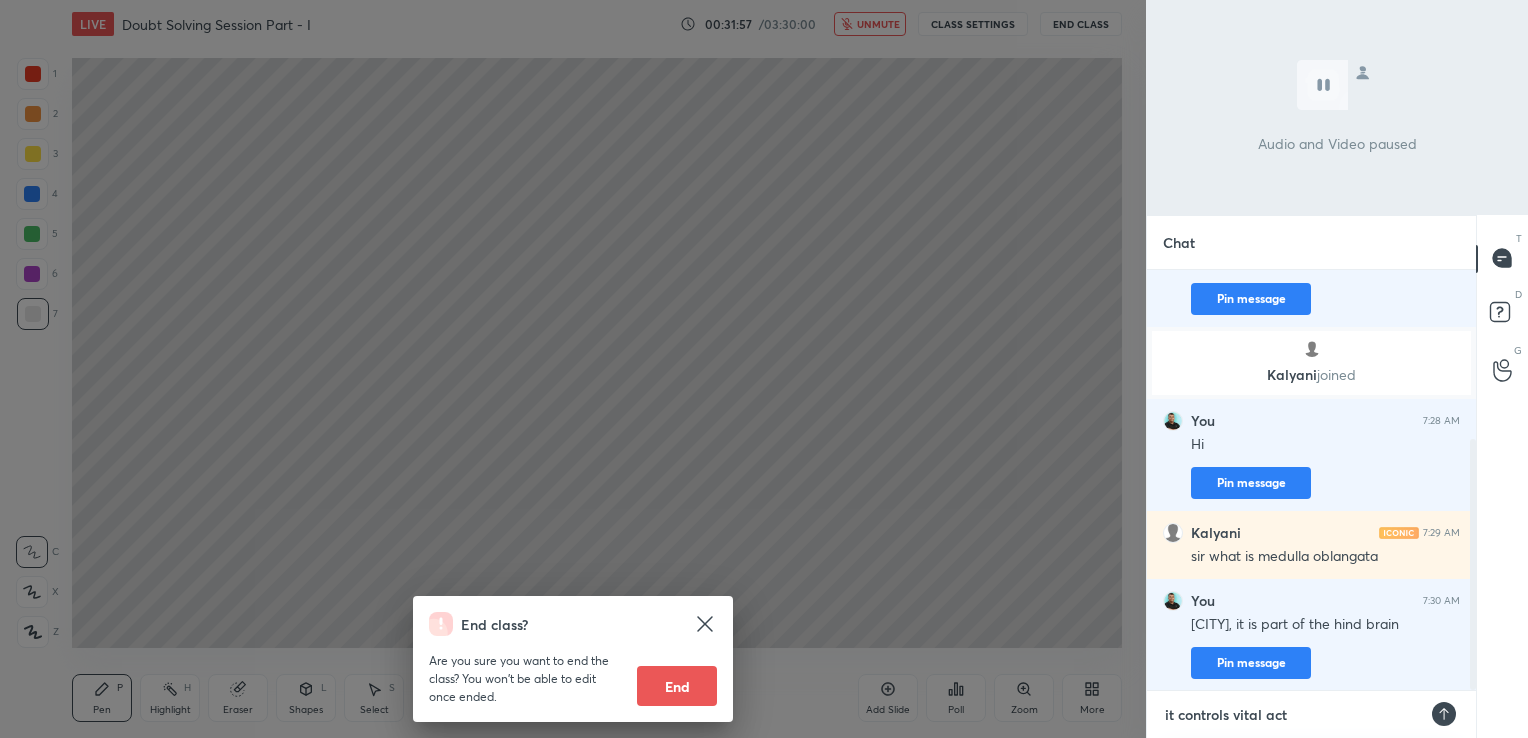 type on "it controls vital acti" 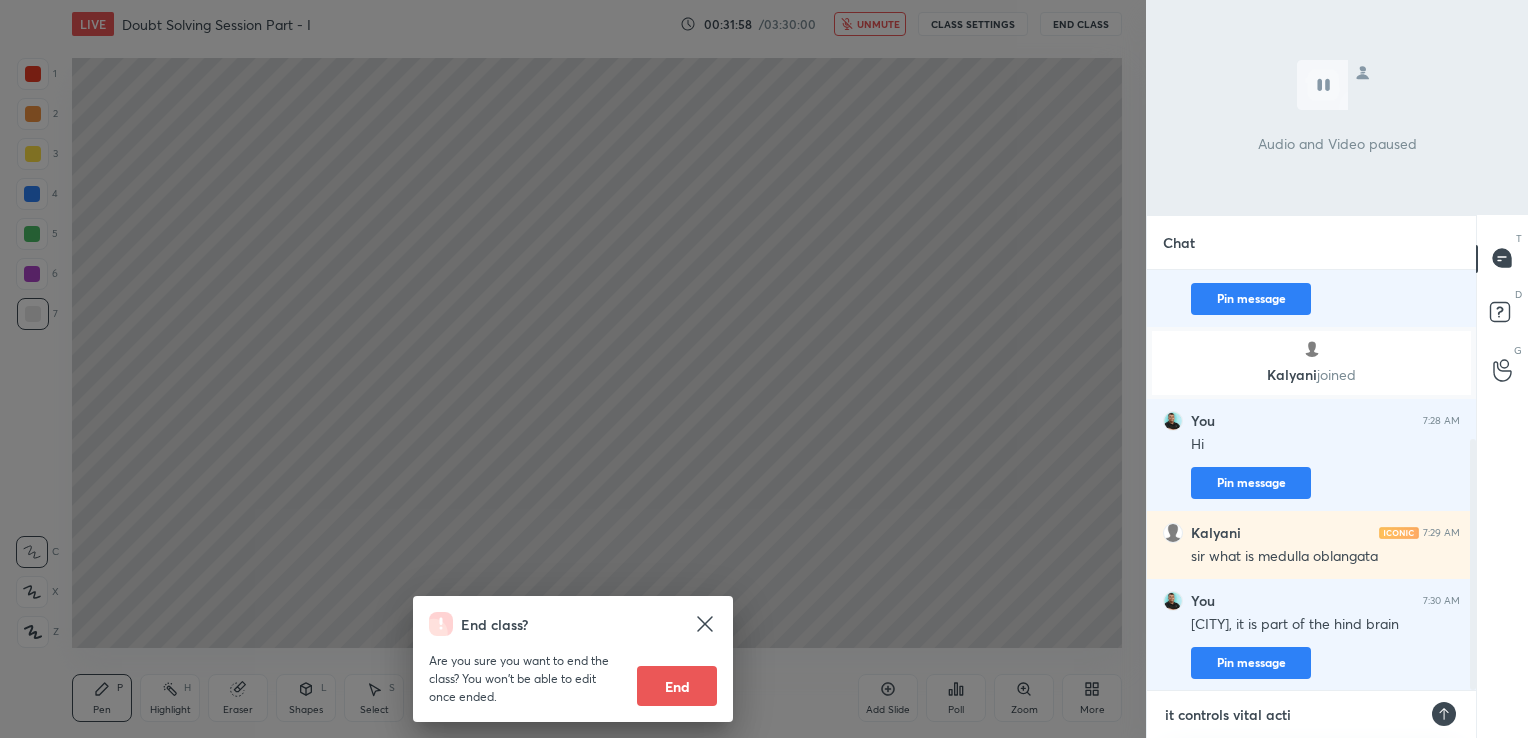 type on "it controls vital activ" 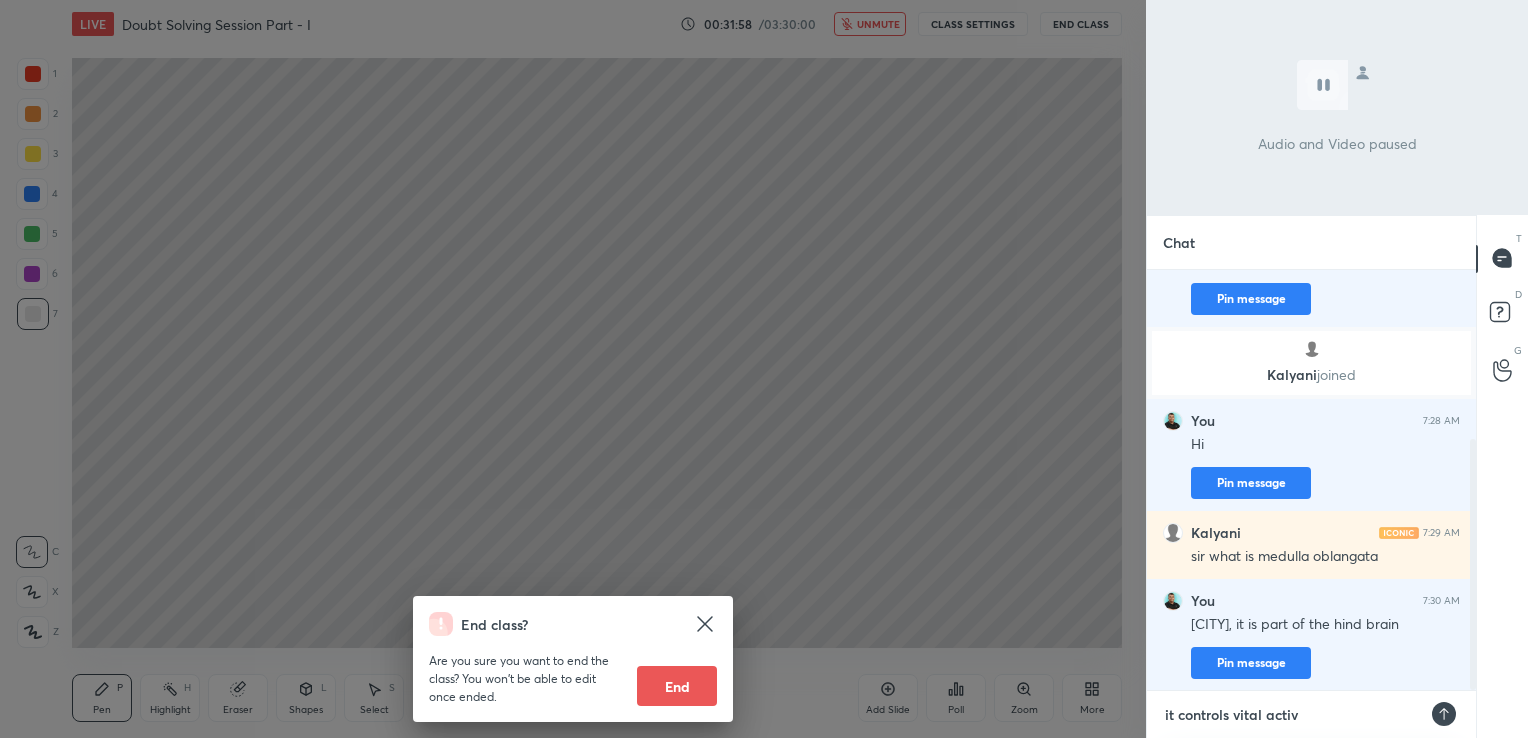 type on "it controls vital activi" 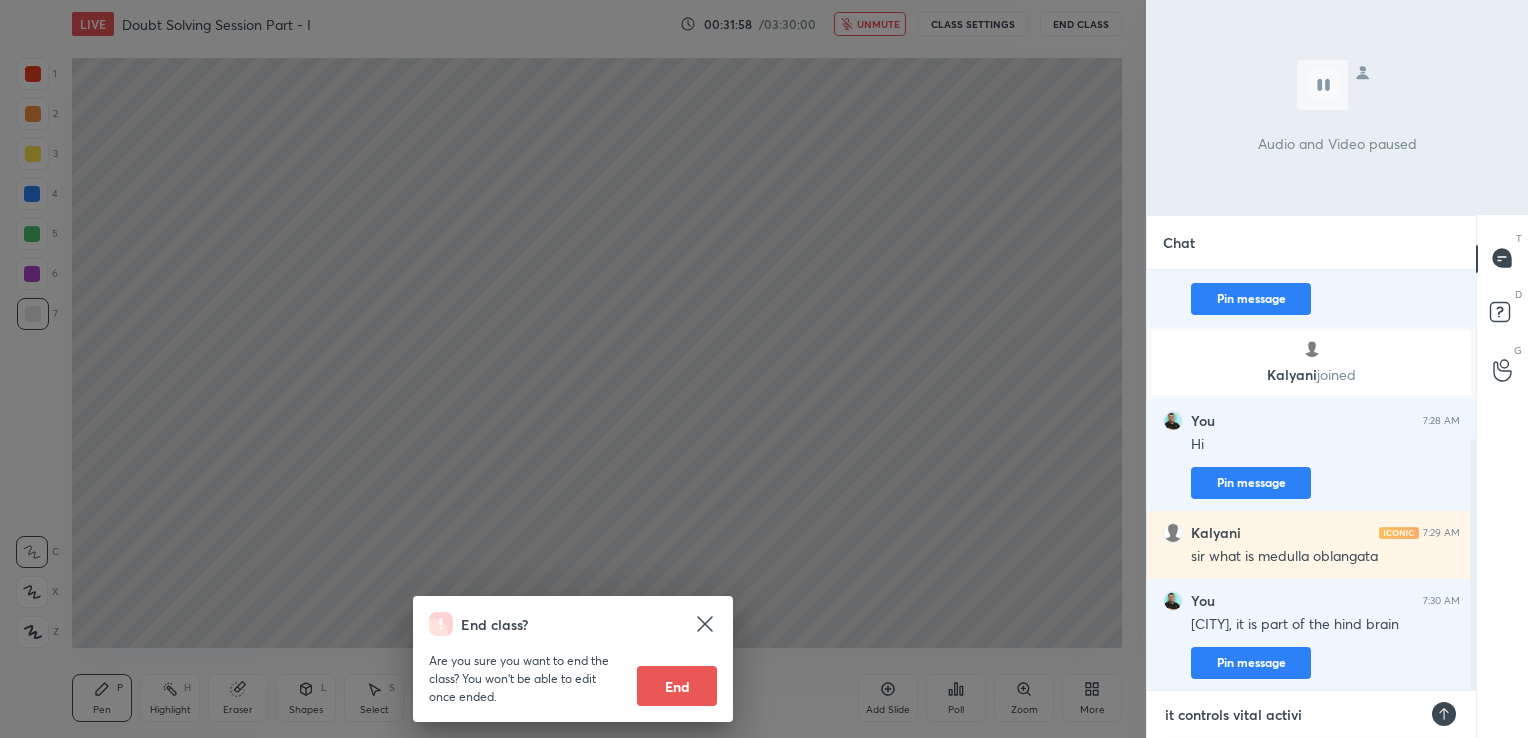 type on "it controls vital activit" 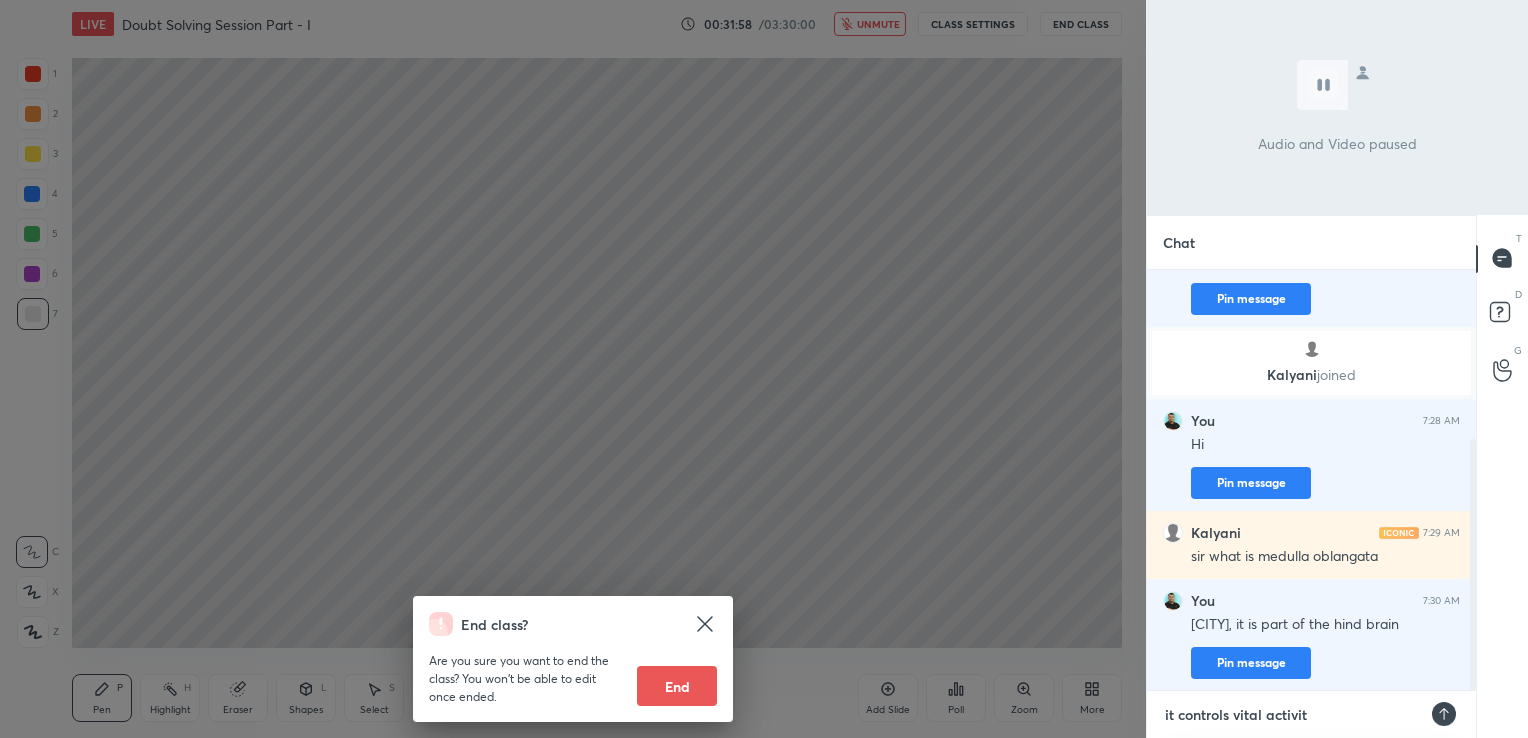 type on "x" 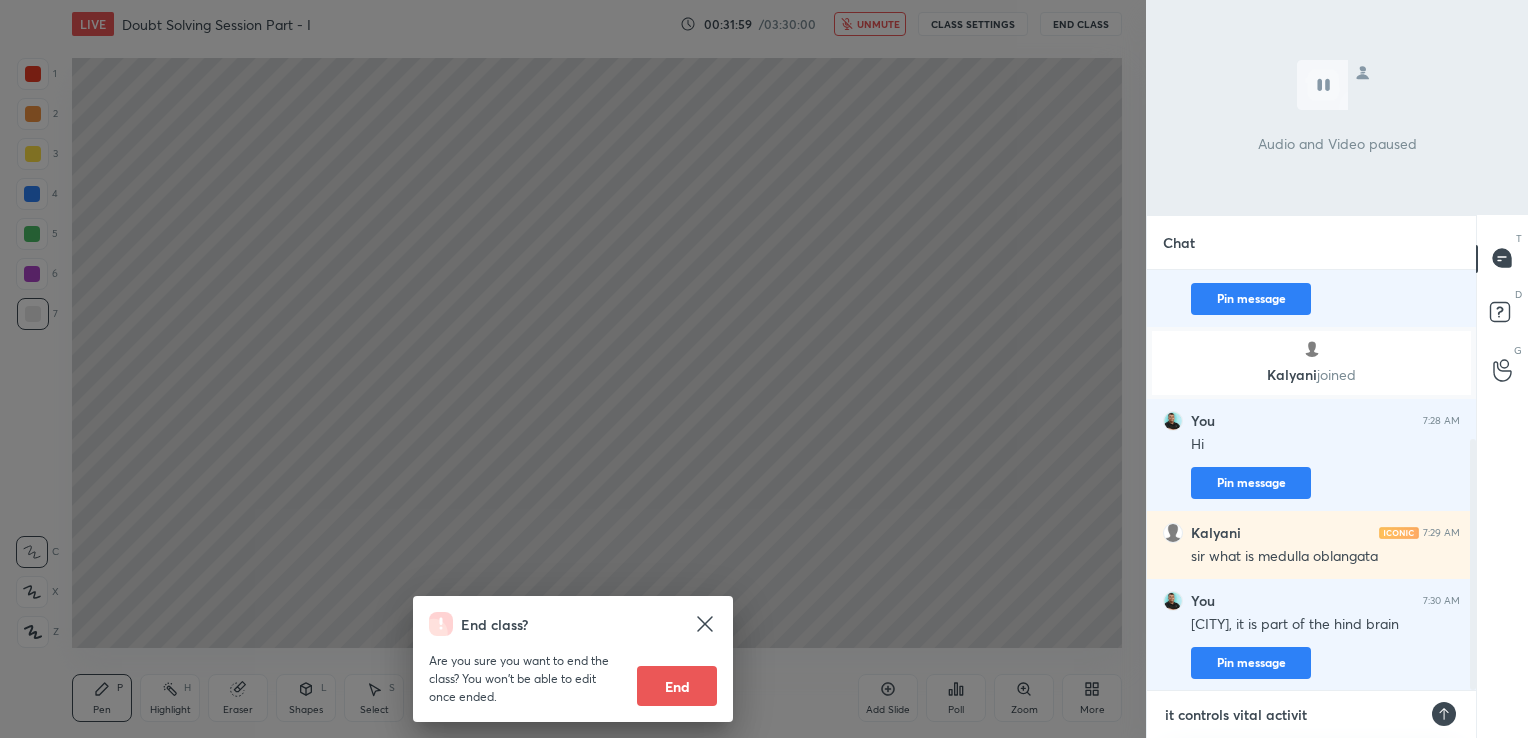 type on "it controls vital activiti" 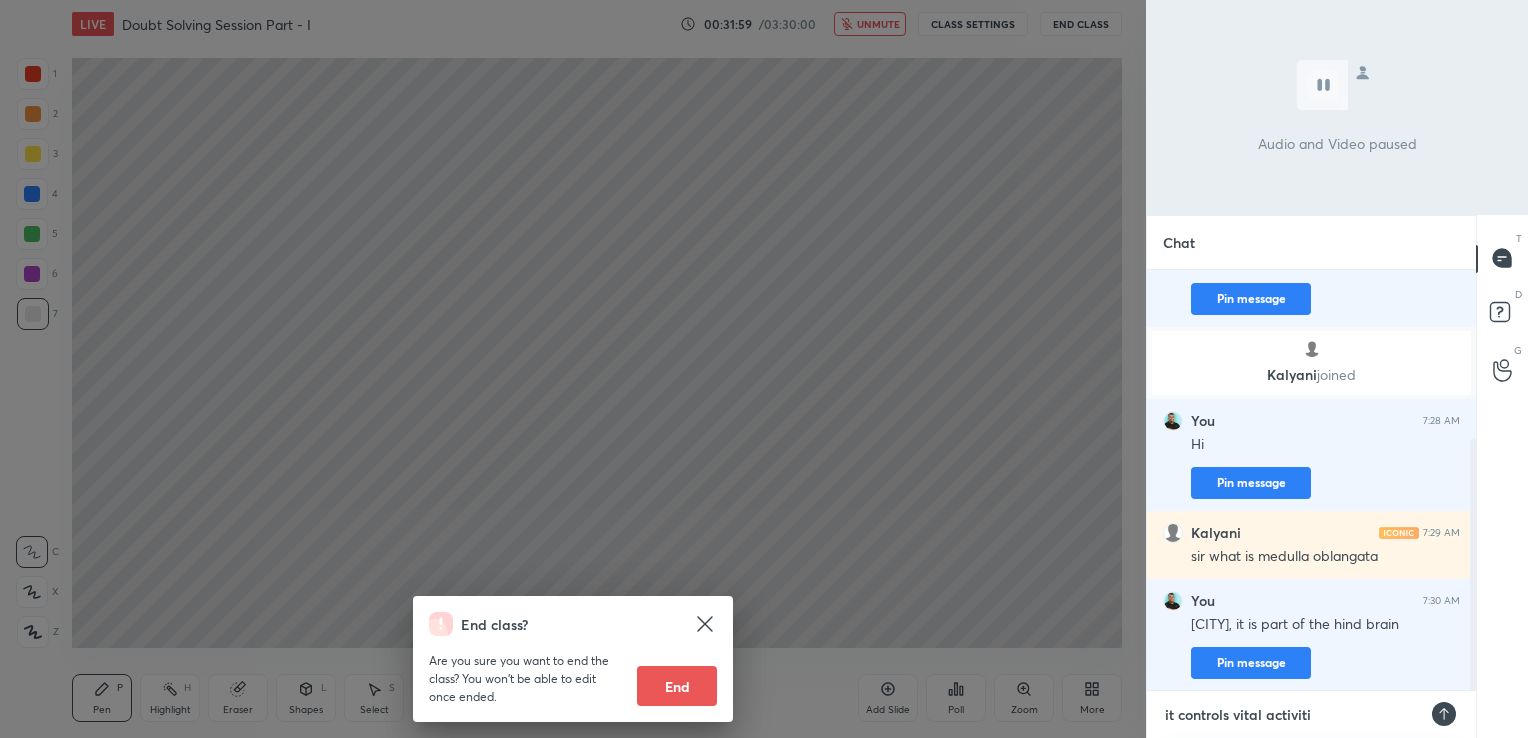 type on "it controls vital activitie" 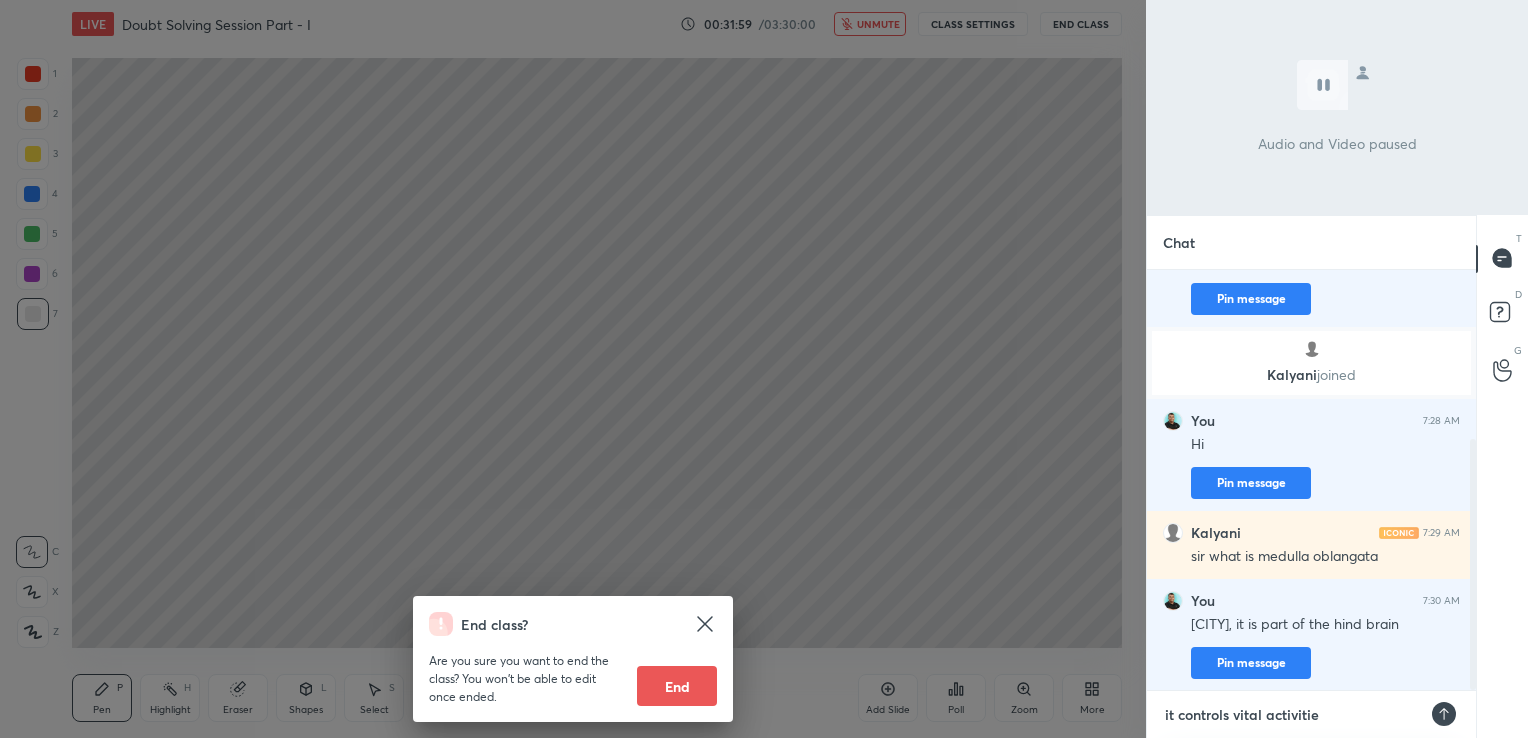 type on "it controls vital activities" 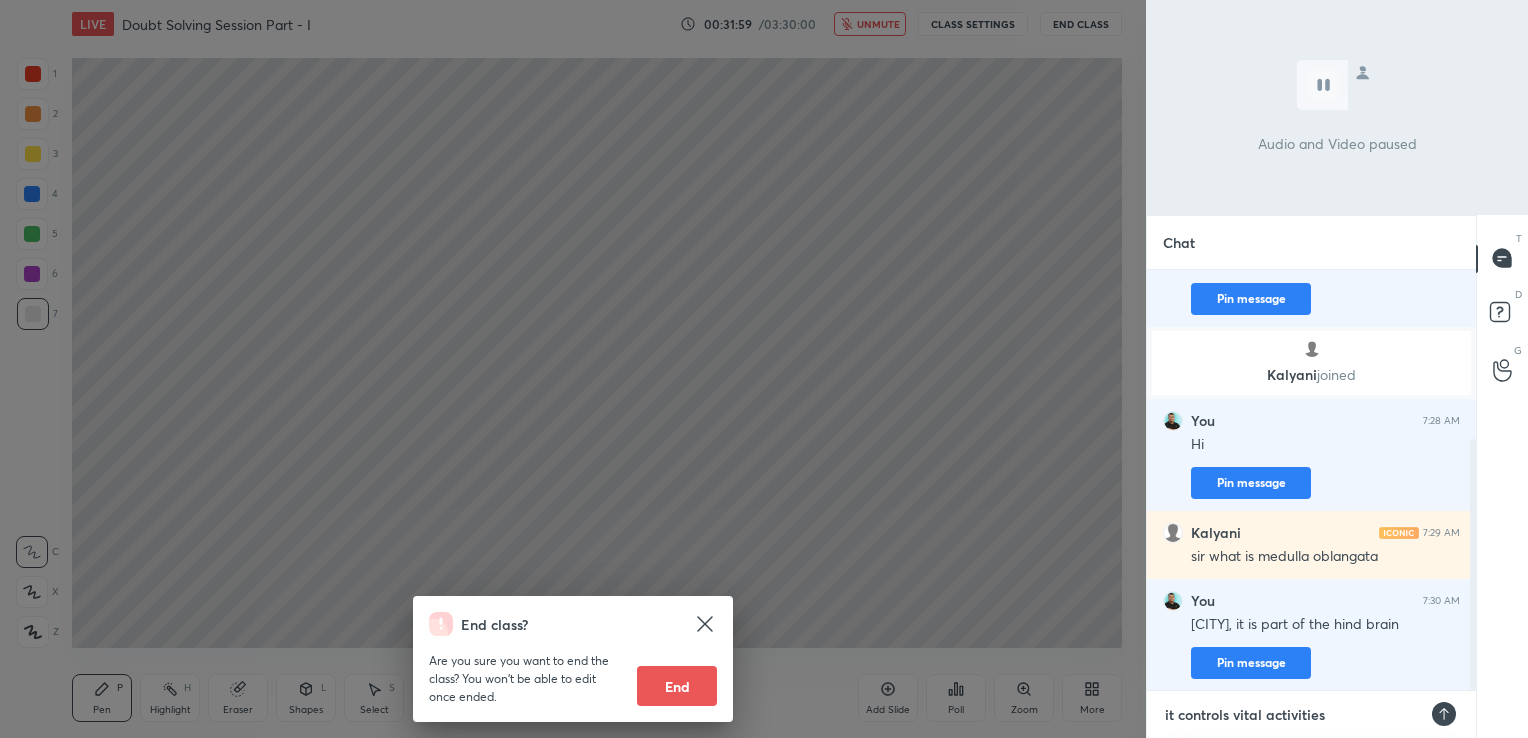 type on "it controls vital activities" 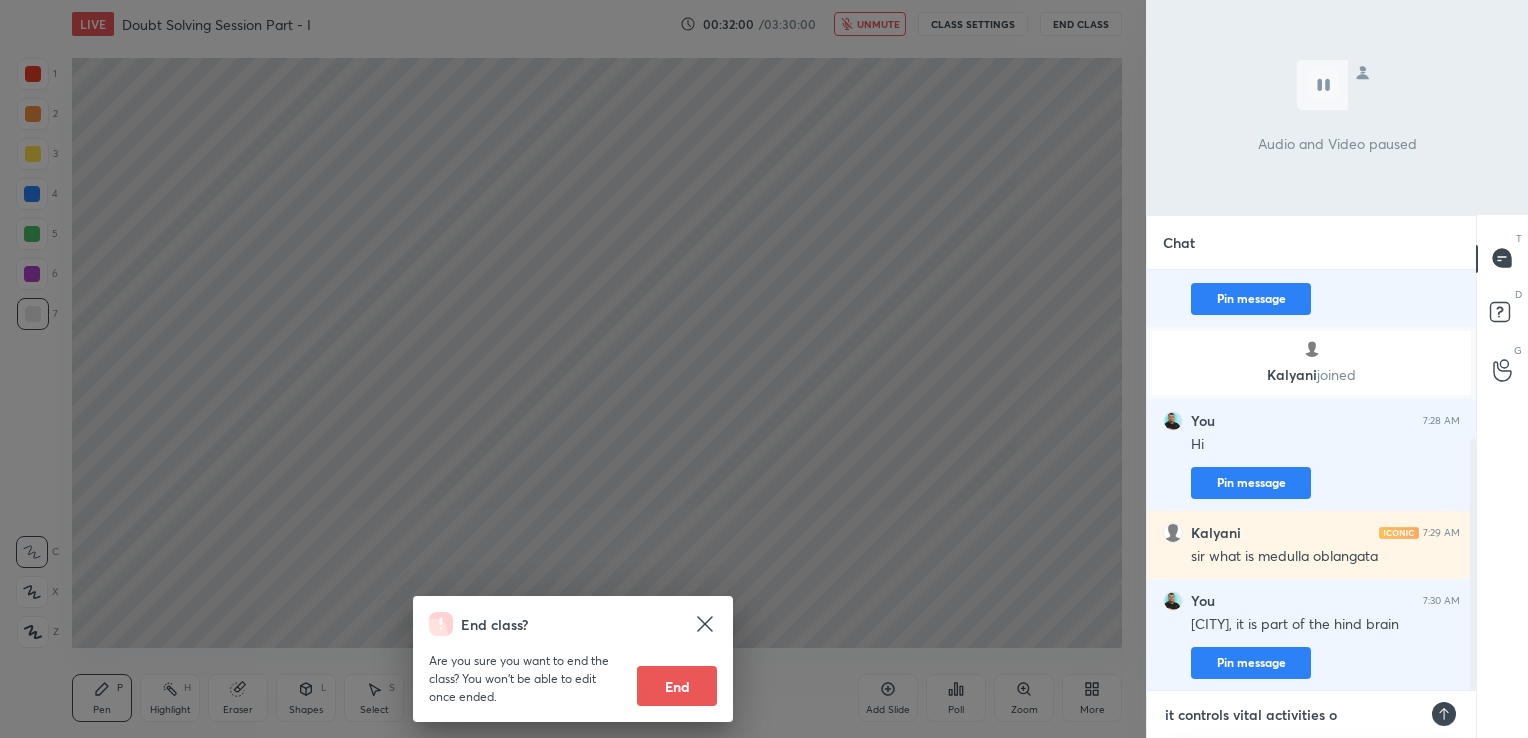 type on "it controls vital activities of" 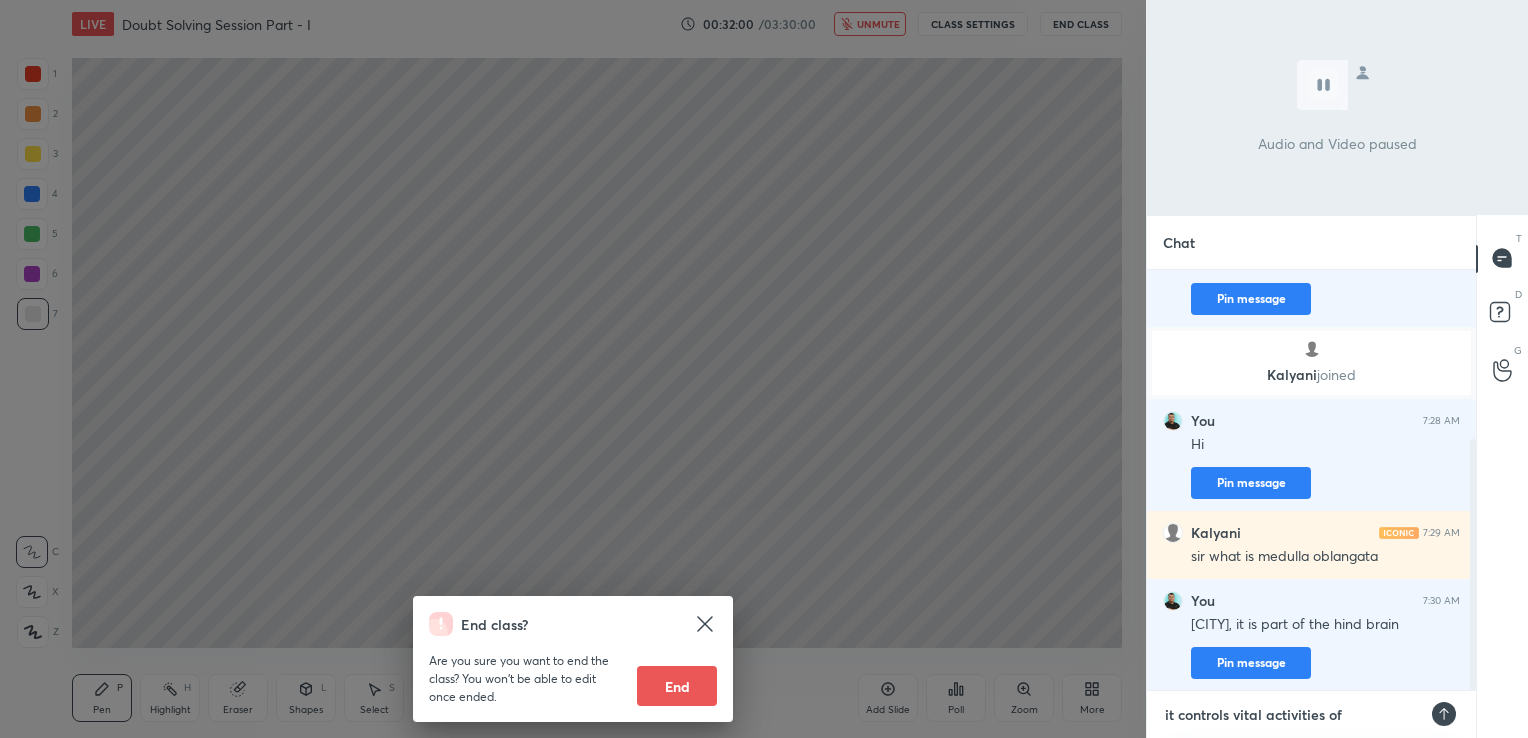 type on "it controls vital activities of" 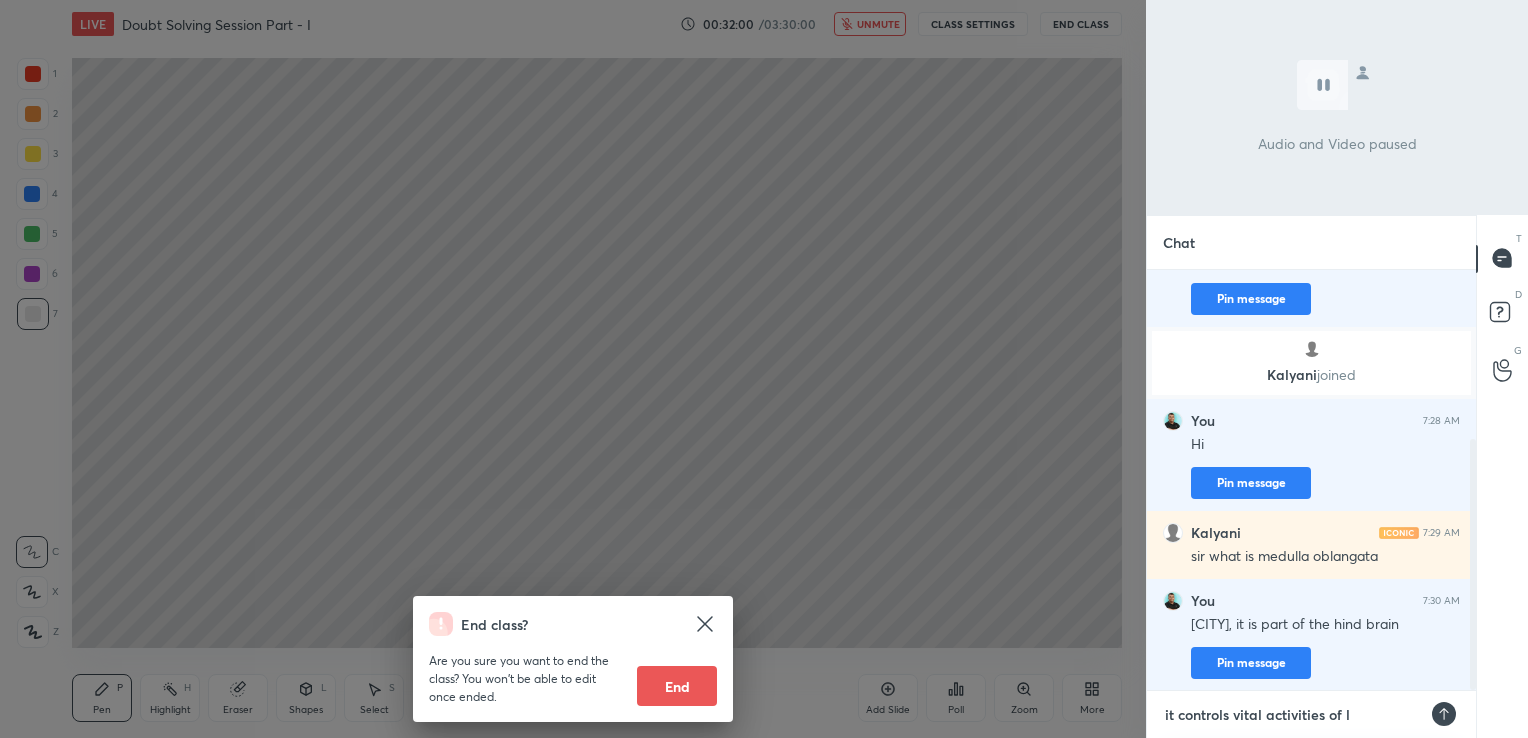 type on "it controls vital activities of li" 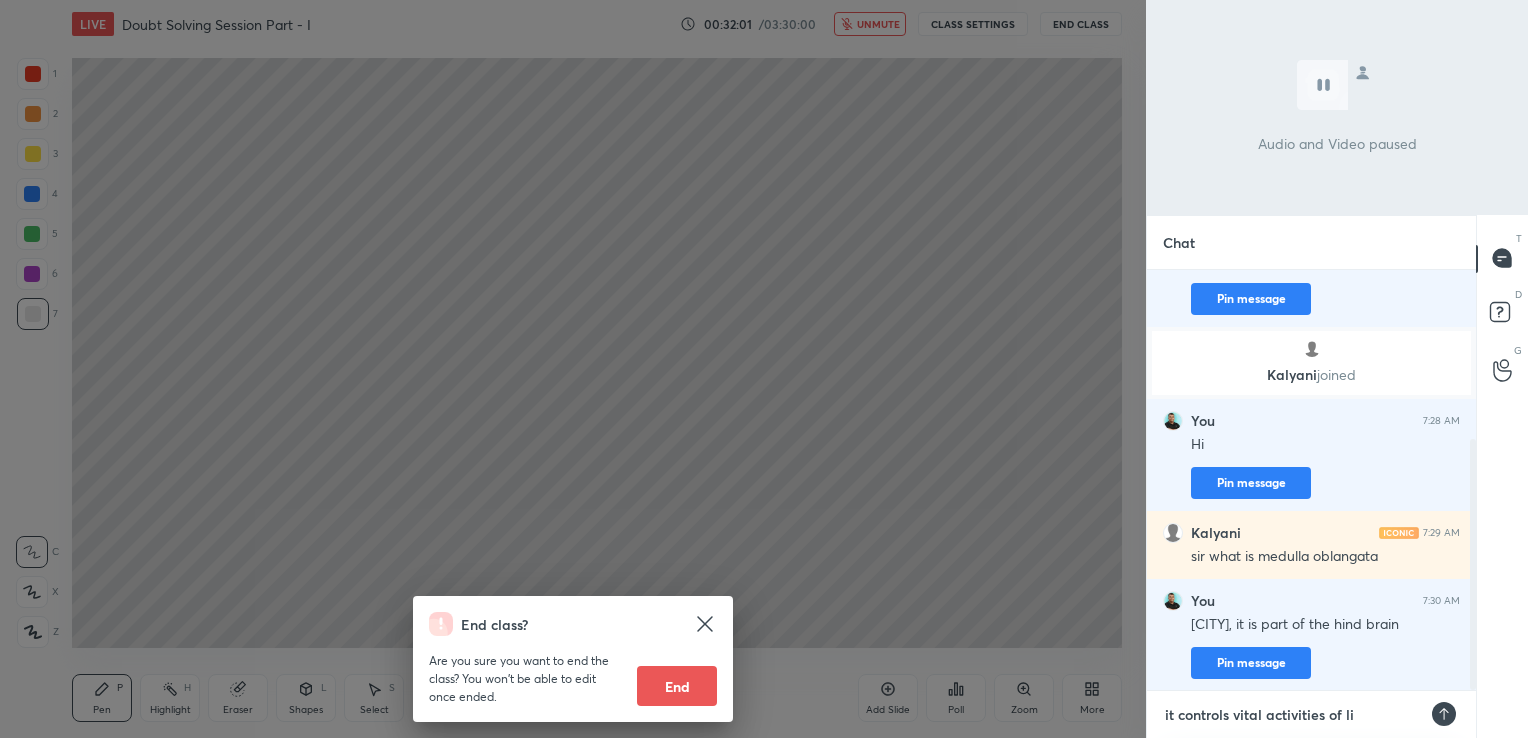 type on "it controls vital activities of lif" 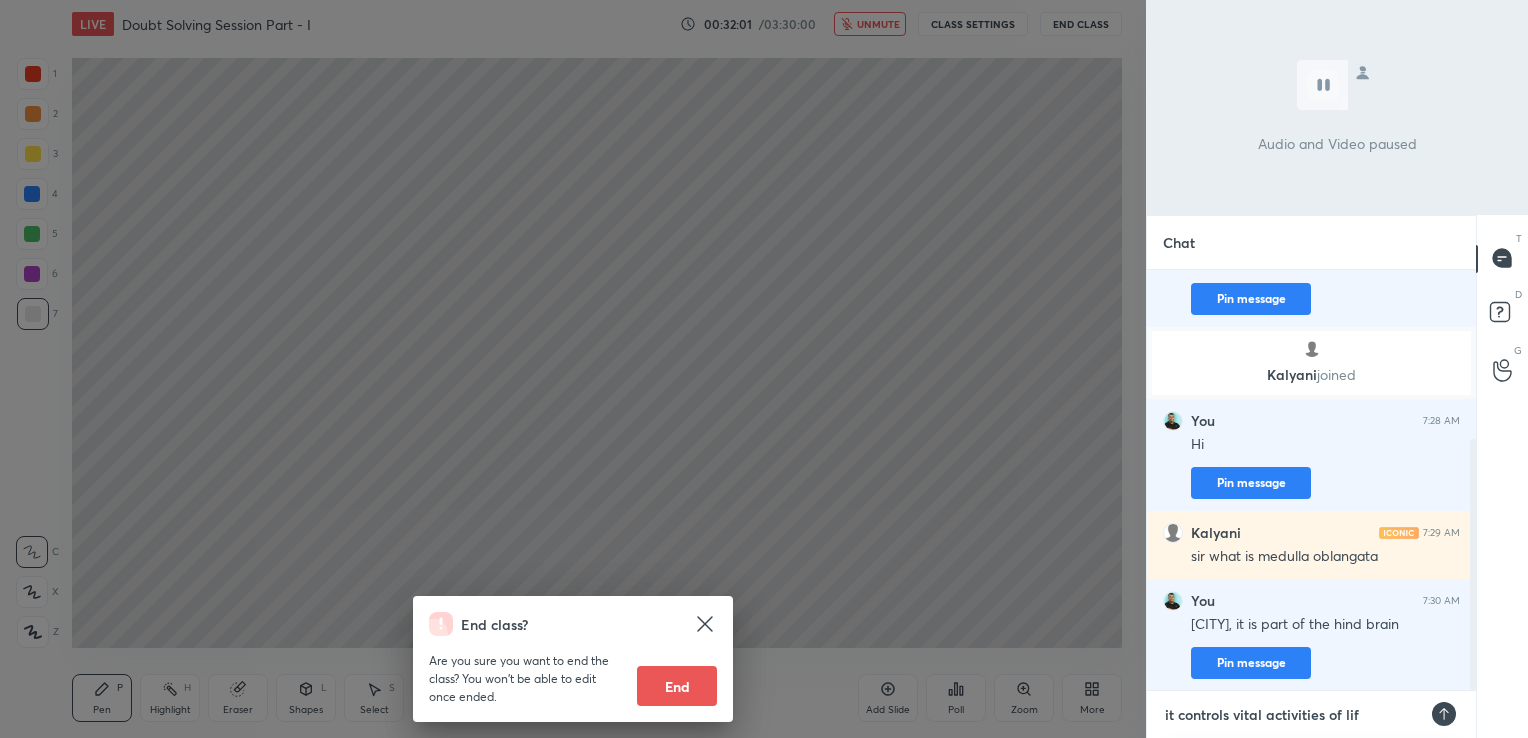 type on "it controls vital activities of life" 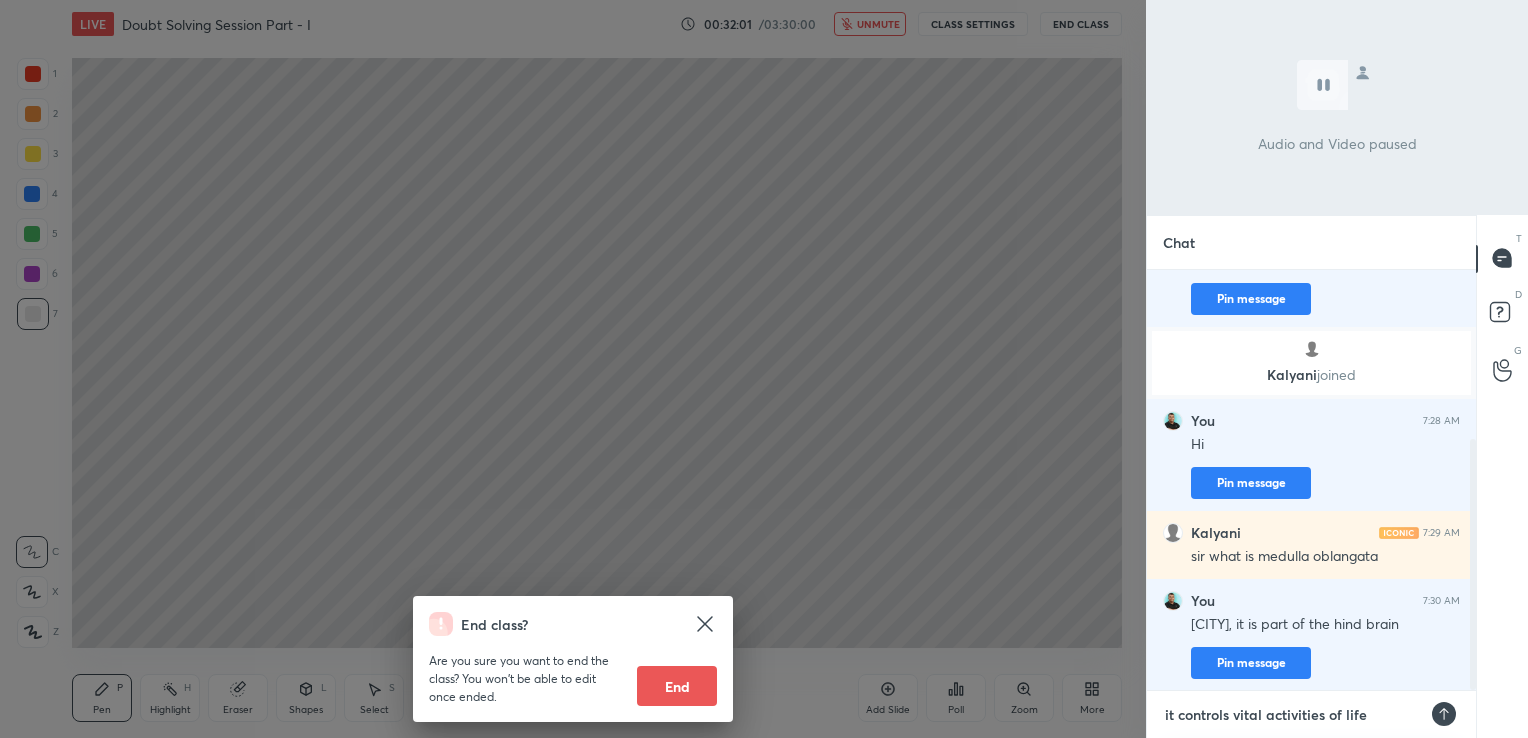 type 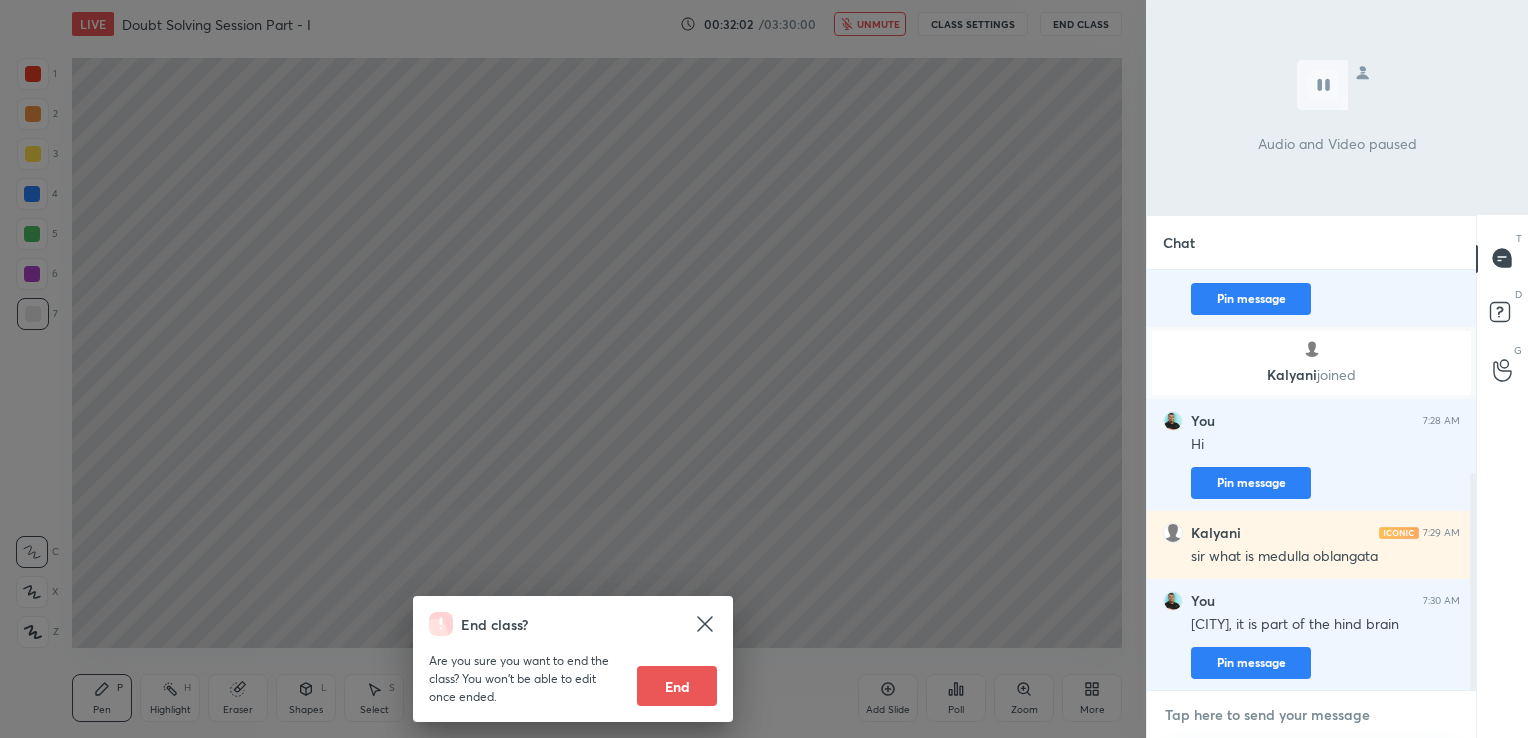 scroll, scrollTop: 395, scrollLeft: 0, axis: vertical 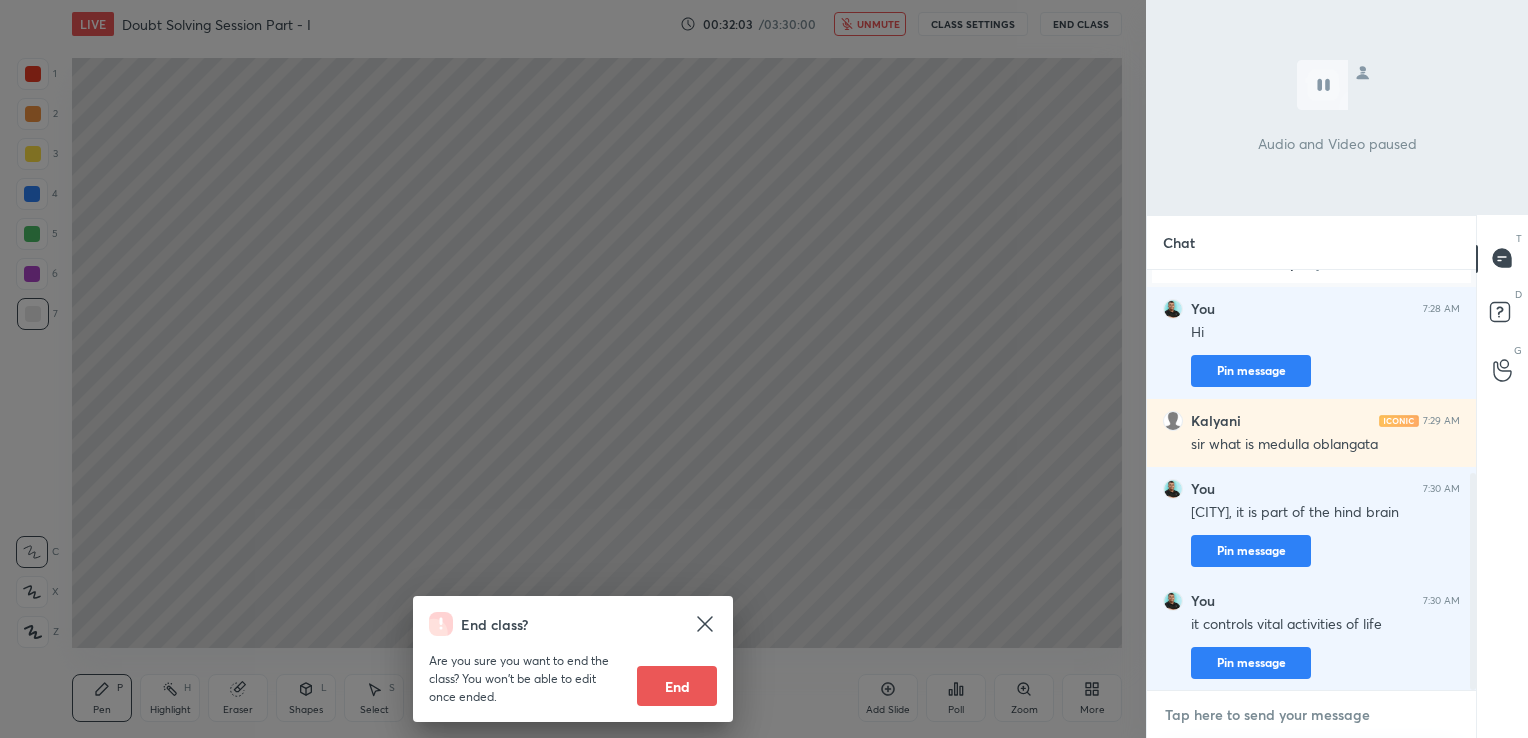type on "a" 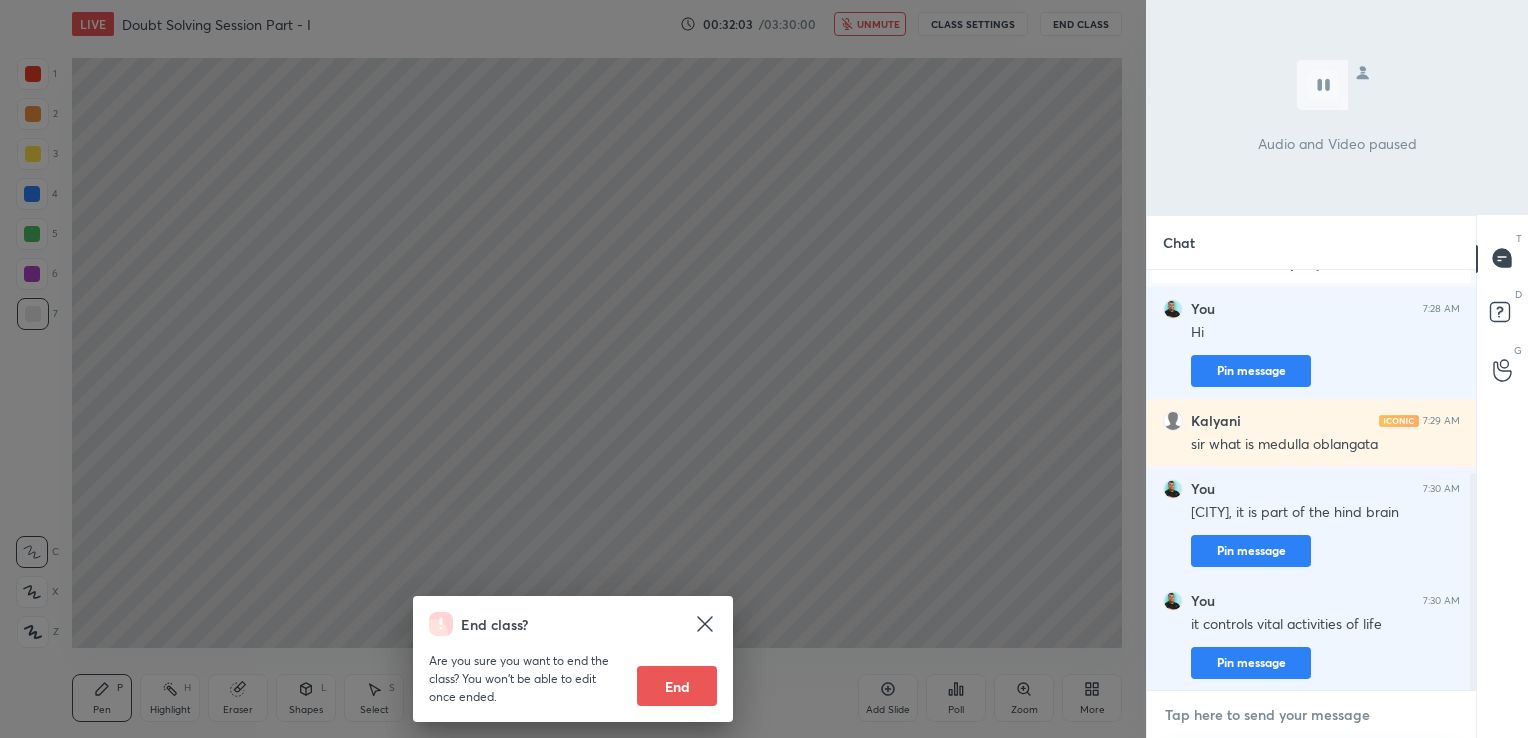 type on "x" 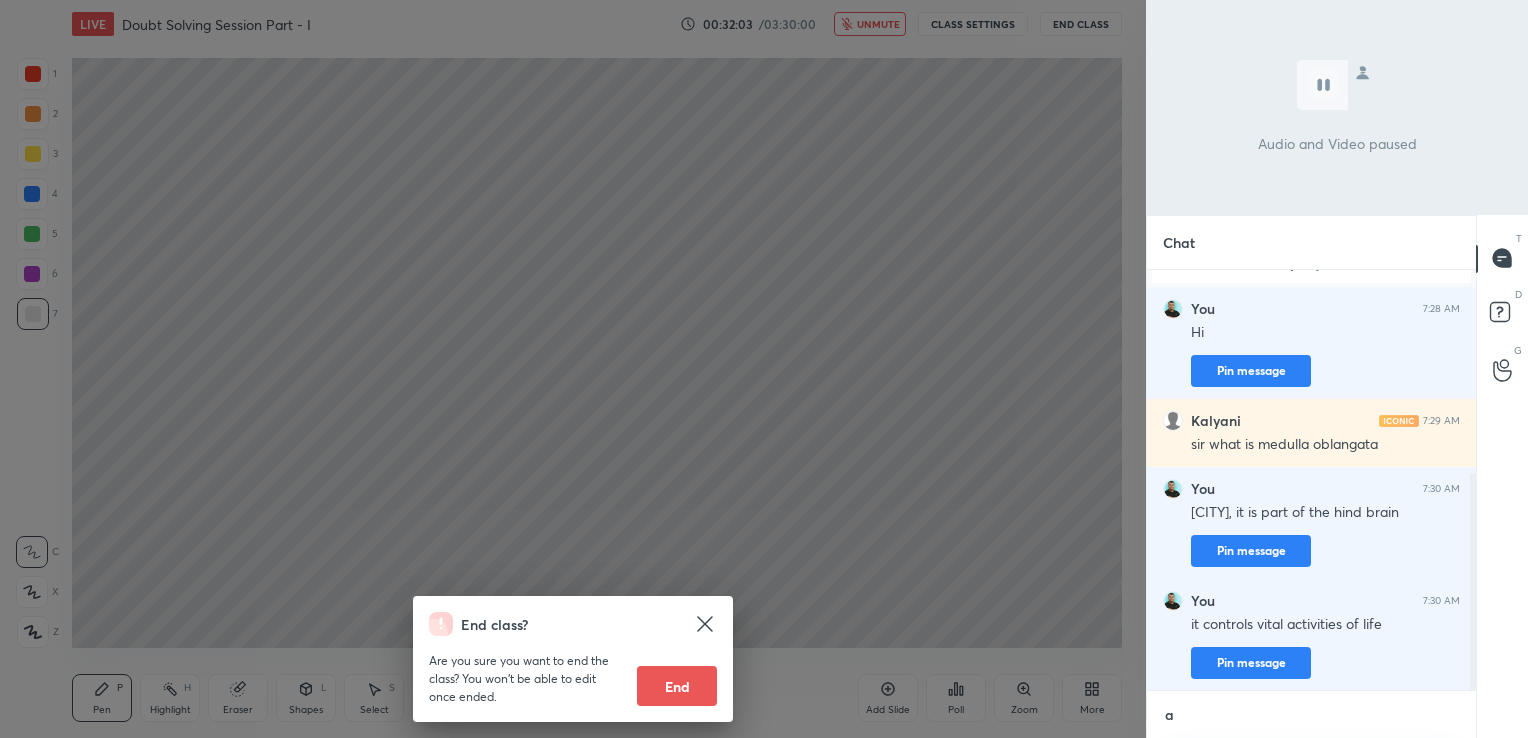 scroll, scrollTop: 409, scrollLeft: 323, axis: both 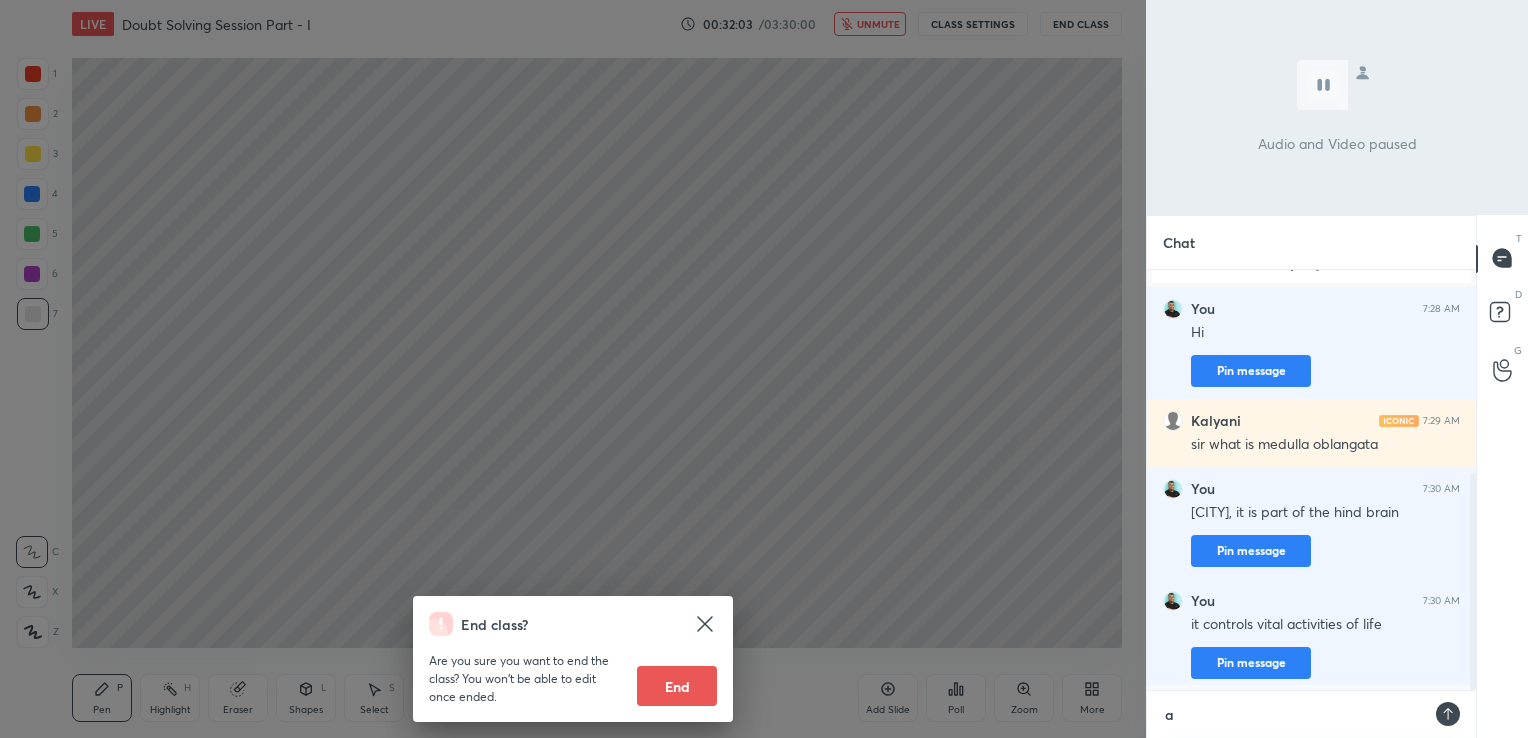 type on "aa" 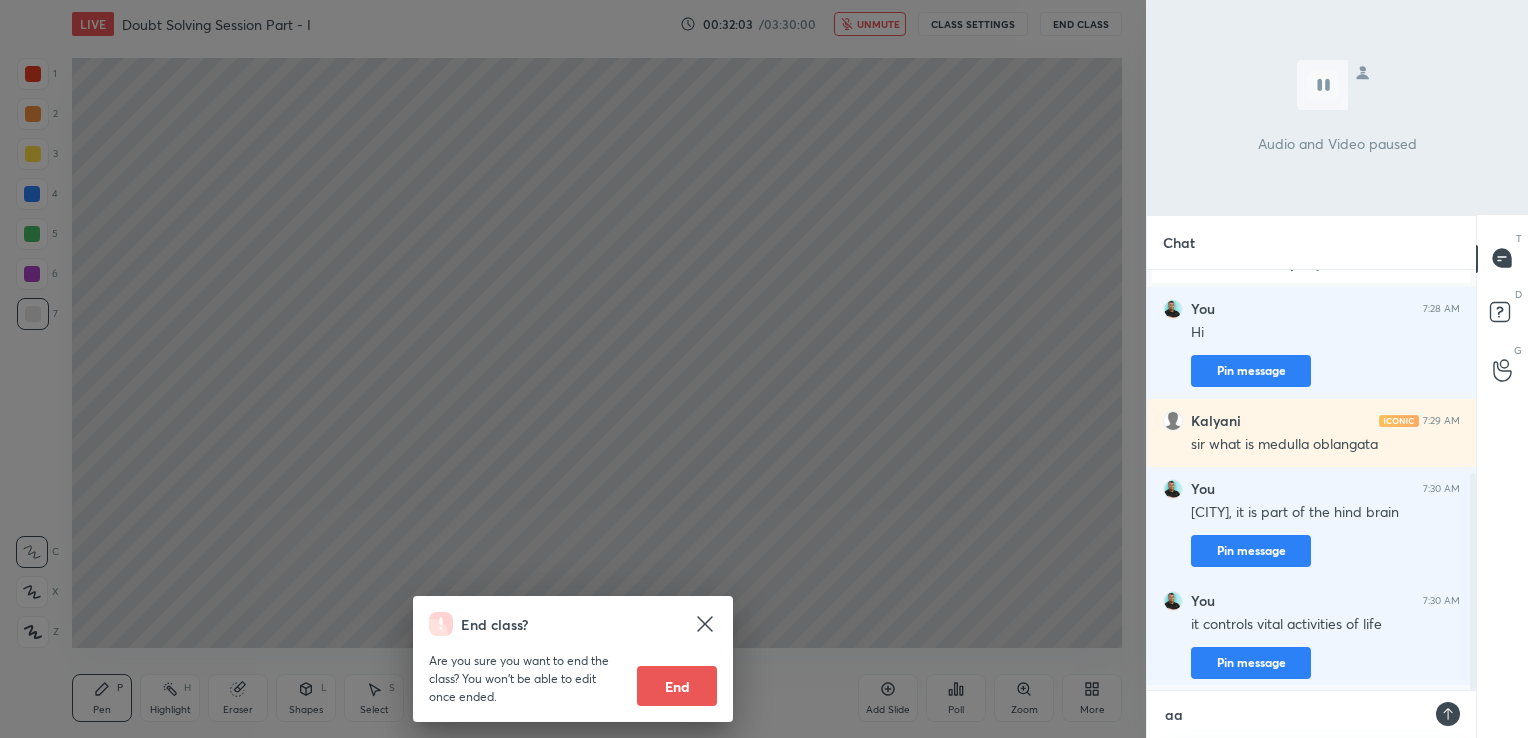 scroll, scrollTop: 7, scrollLeft: 6, axis: both 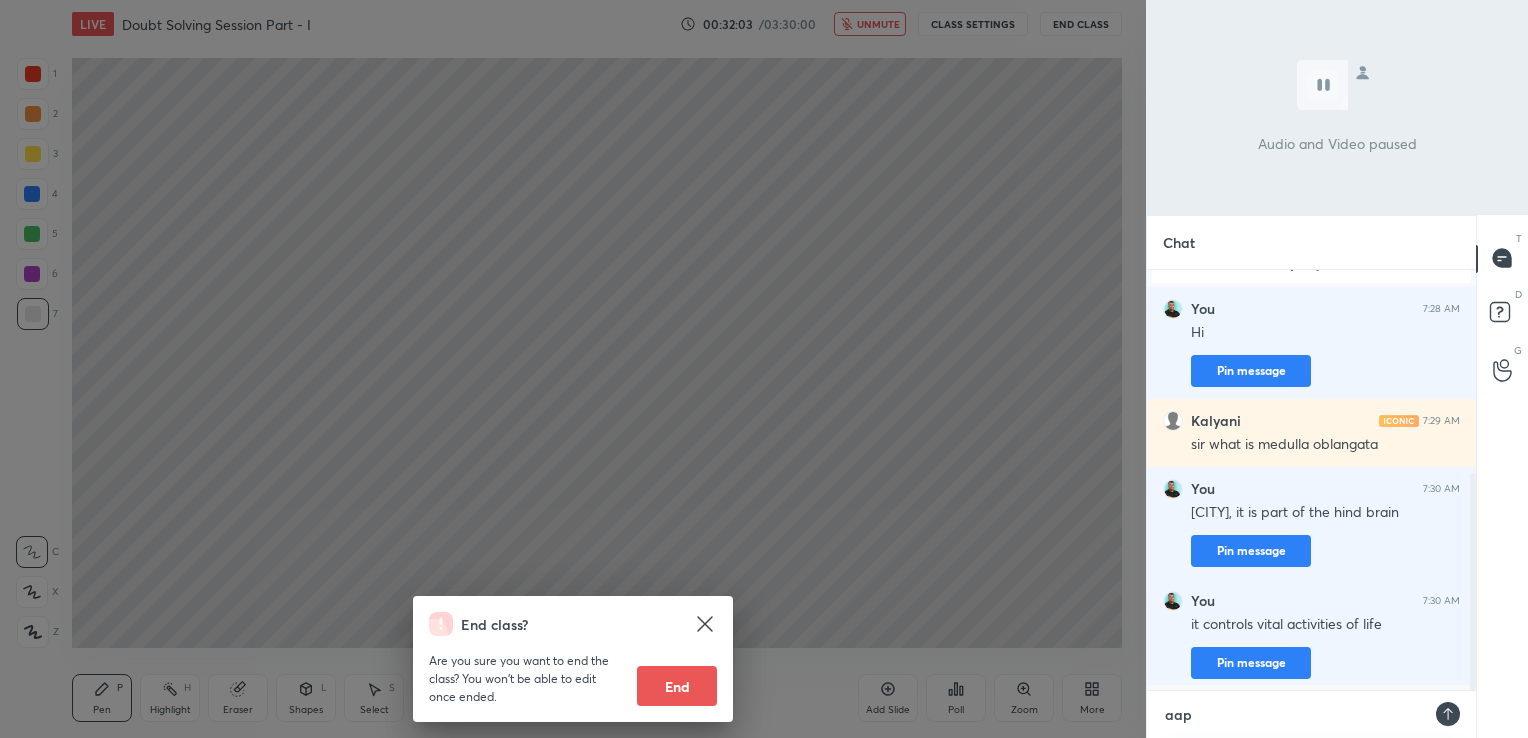 type on "x" 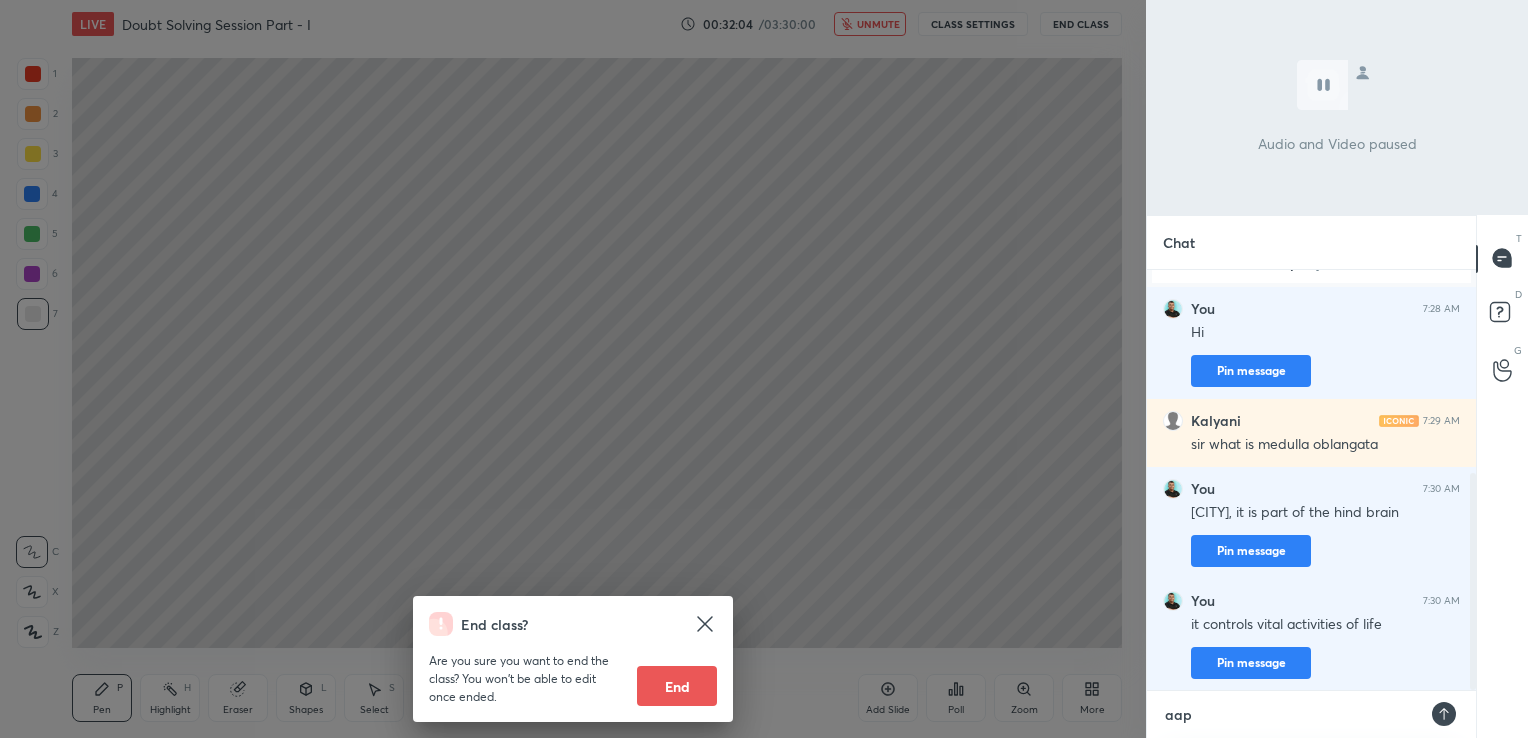 type on "aap" 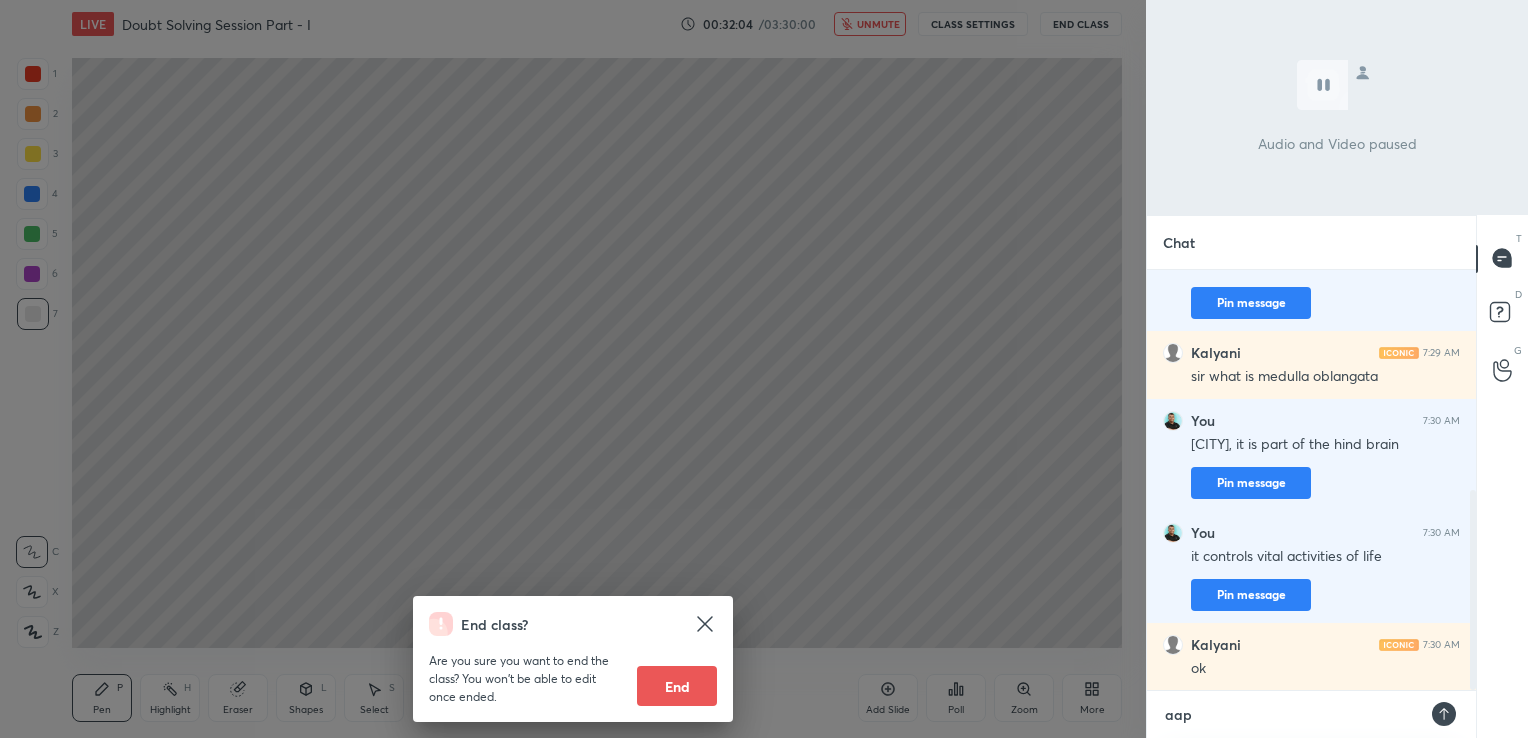 type on "aap 2" 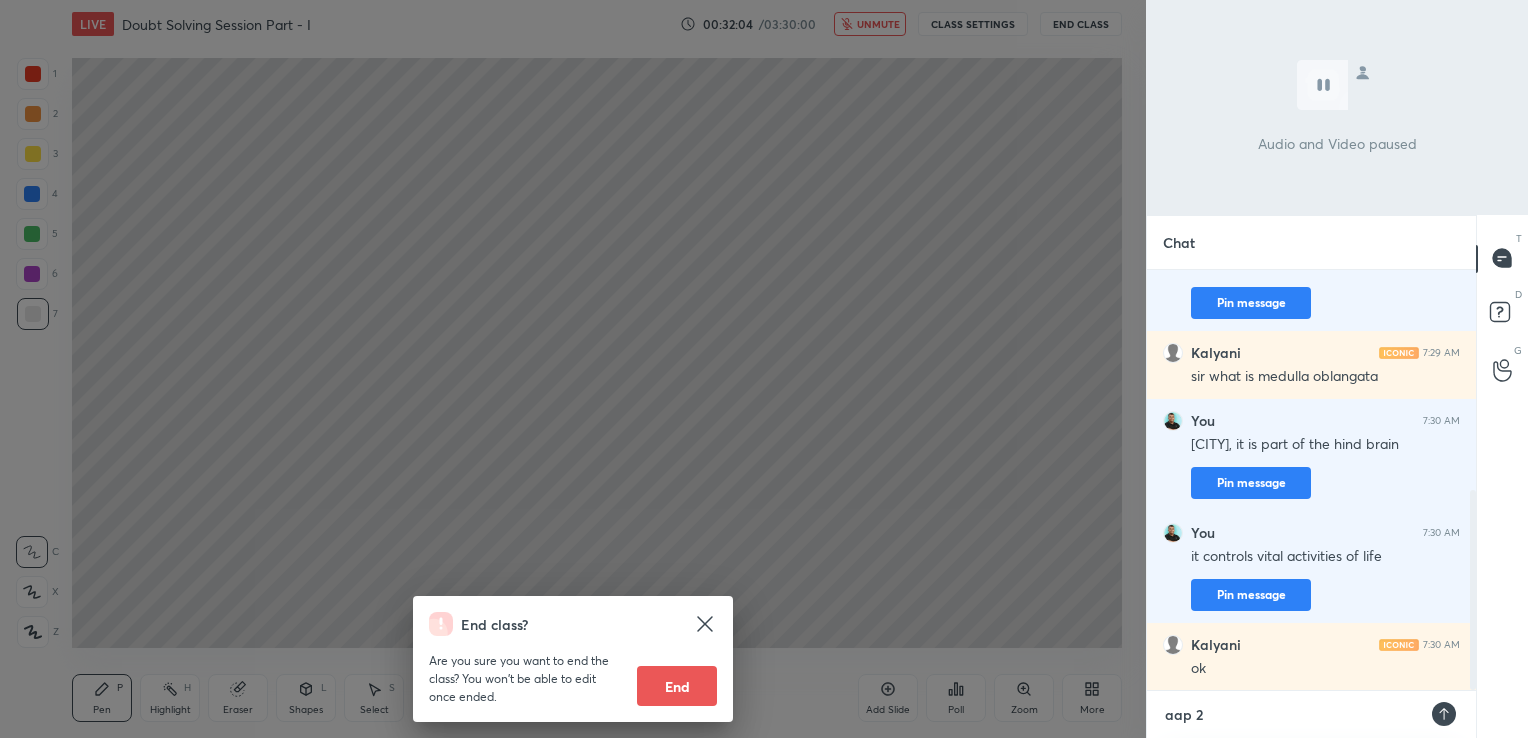 type on "aap 20" 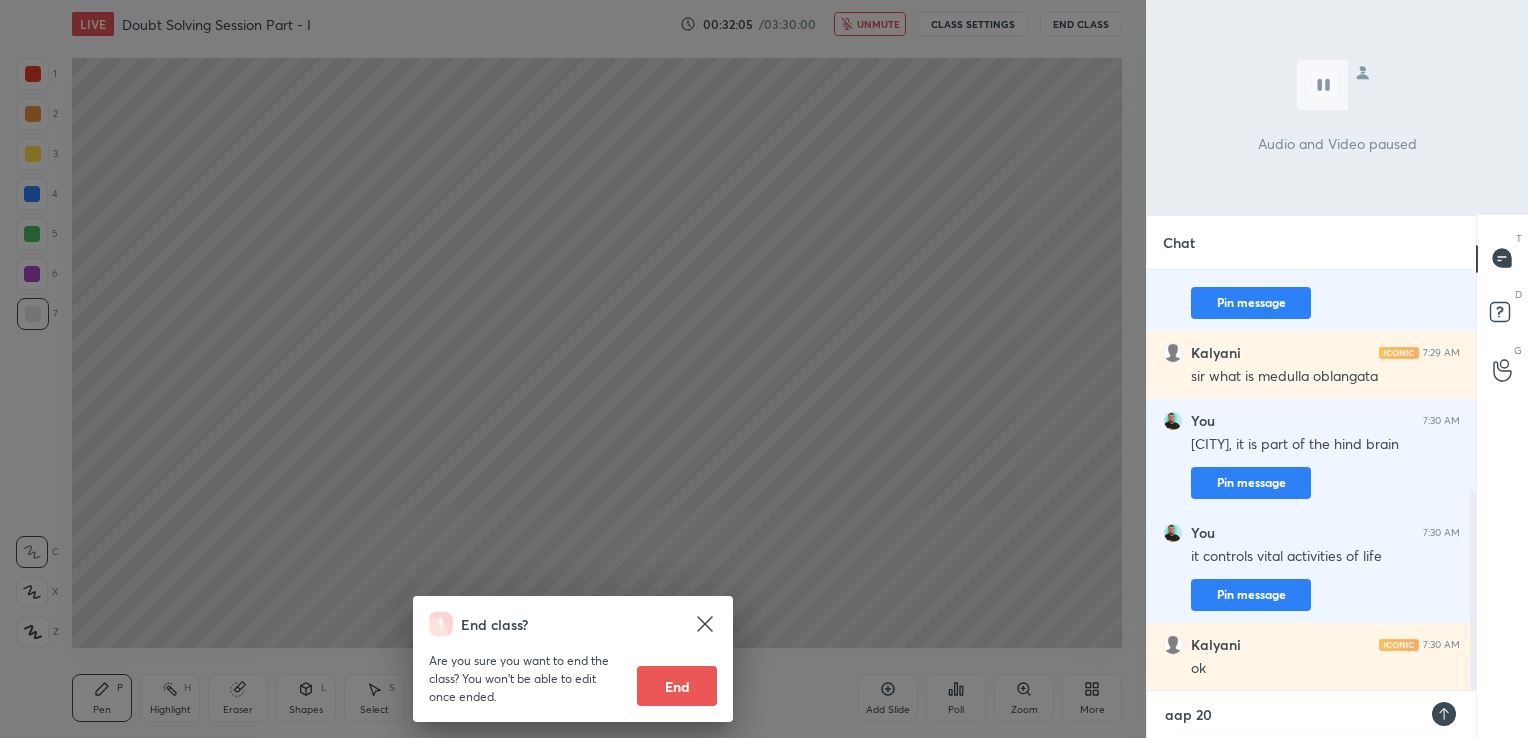type on "aap 202" 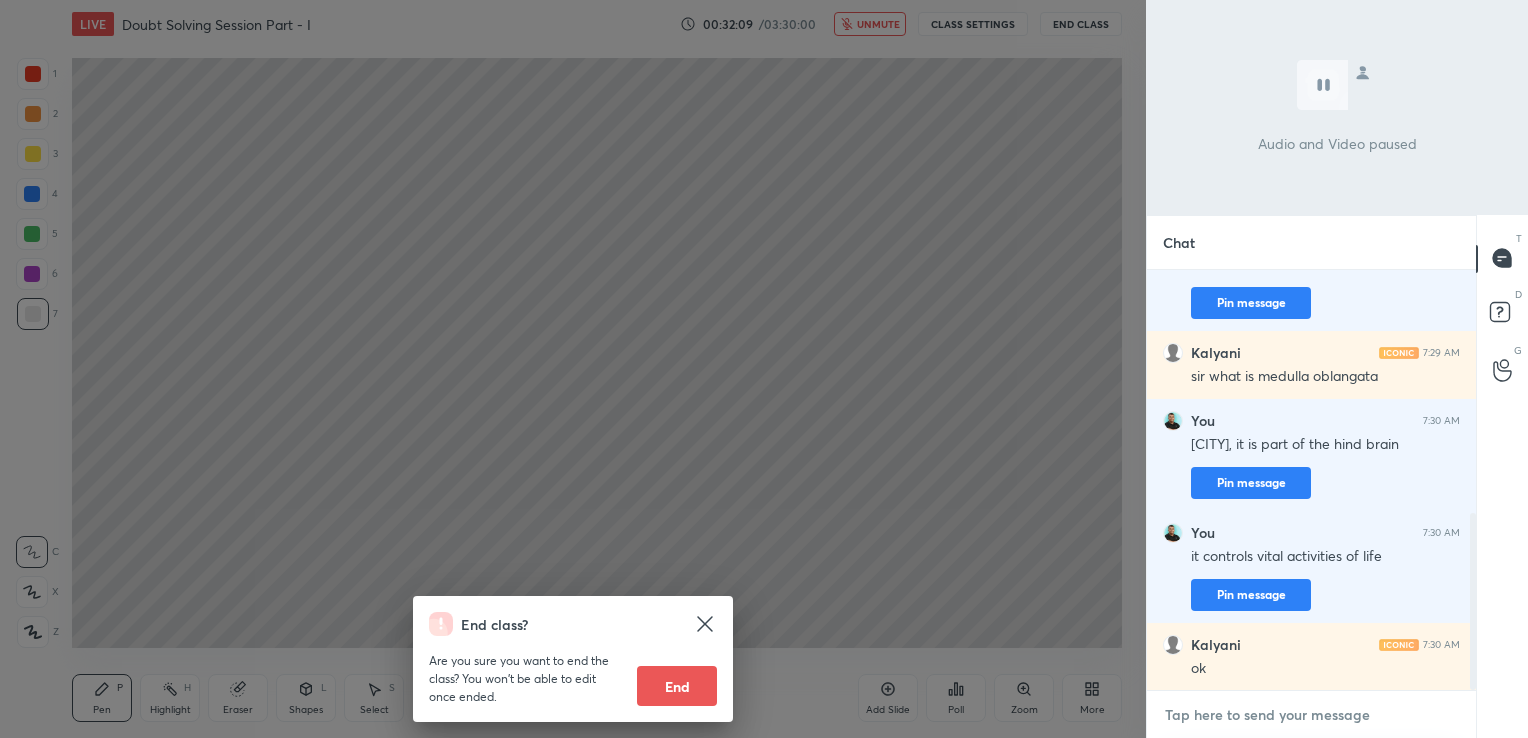 scroll, scrollTop: 575, scrollLeft: 0, axis: vertical 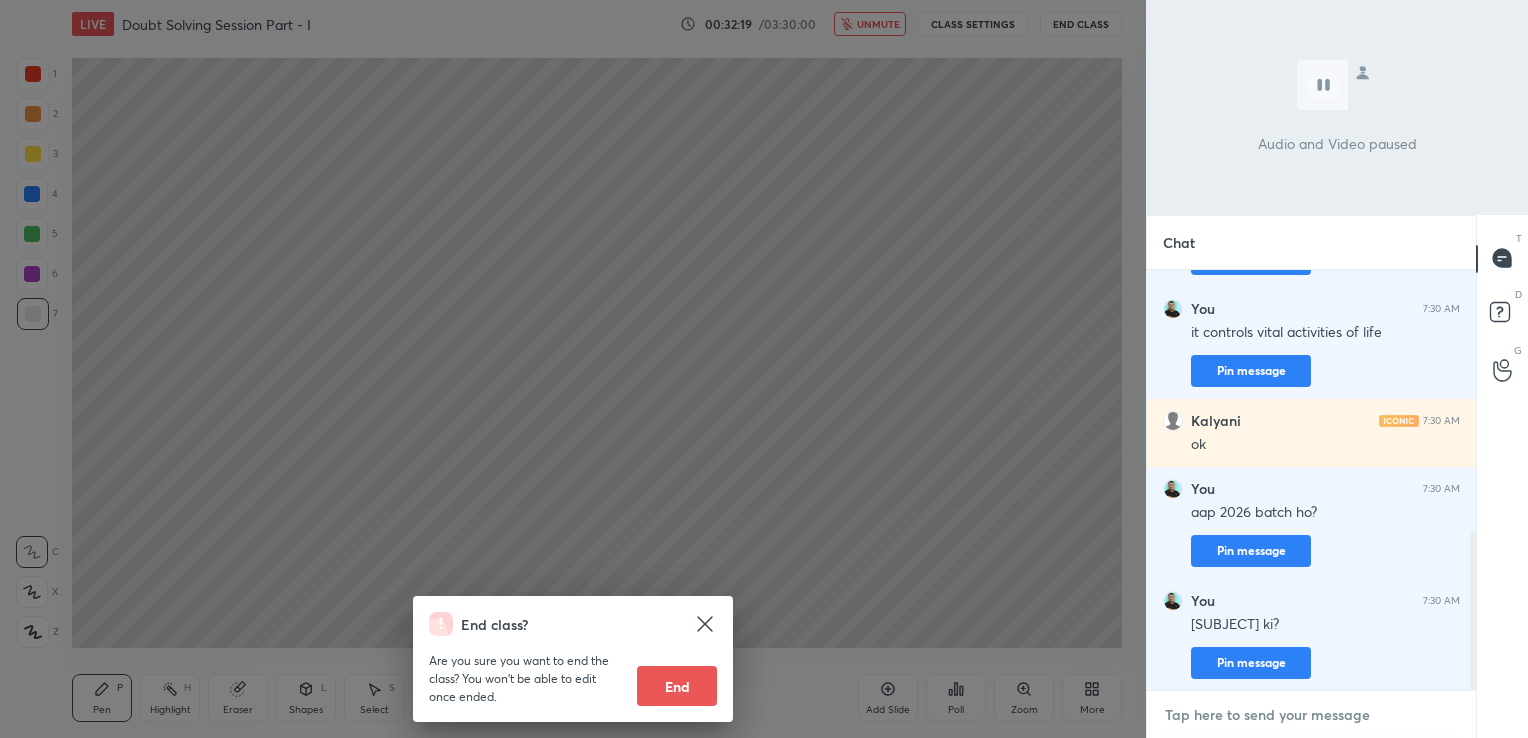 click at bounding box center (1311, 715) 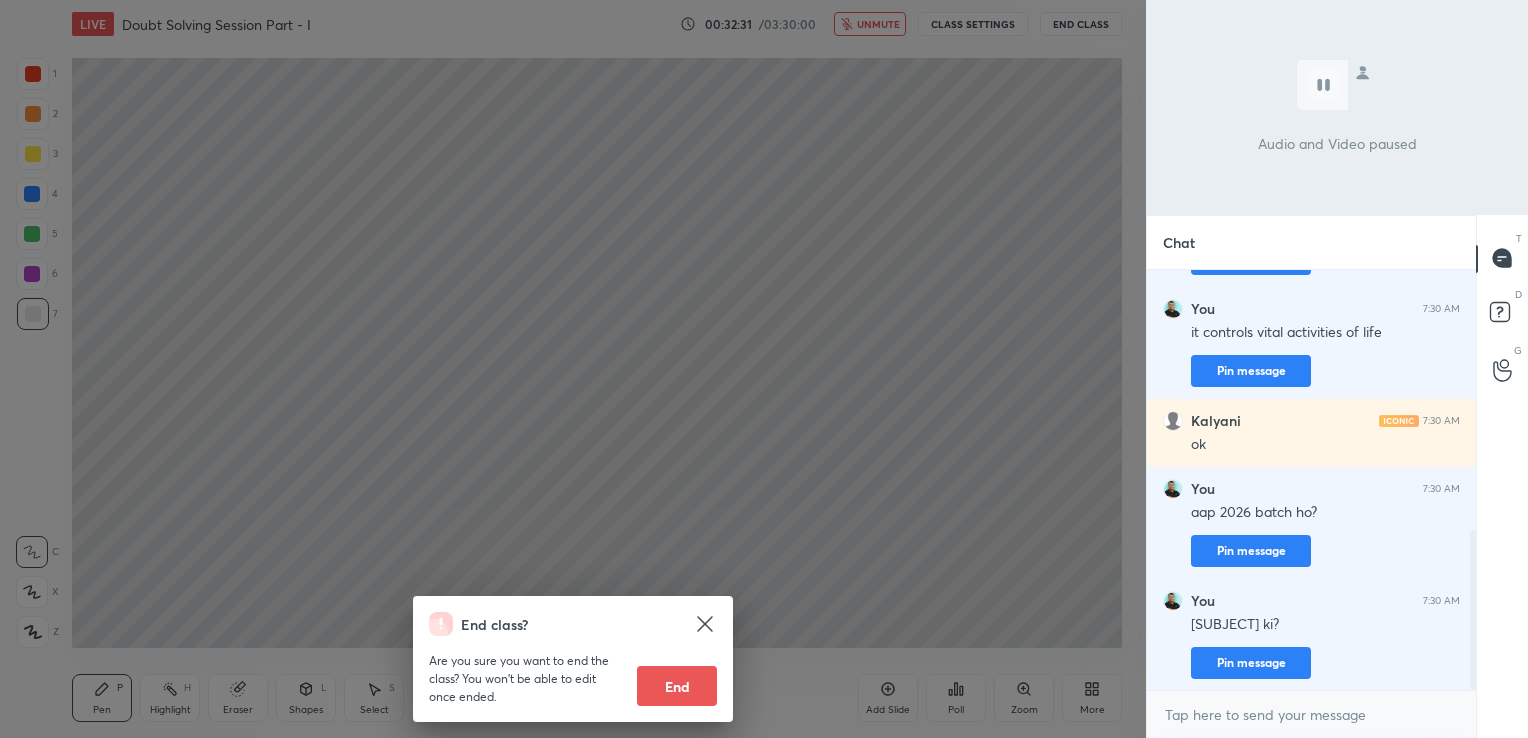 click 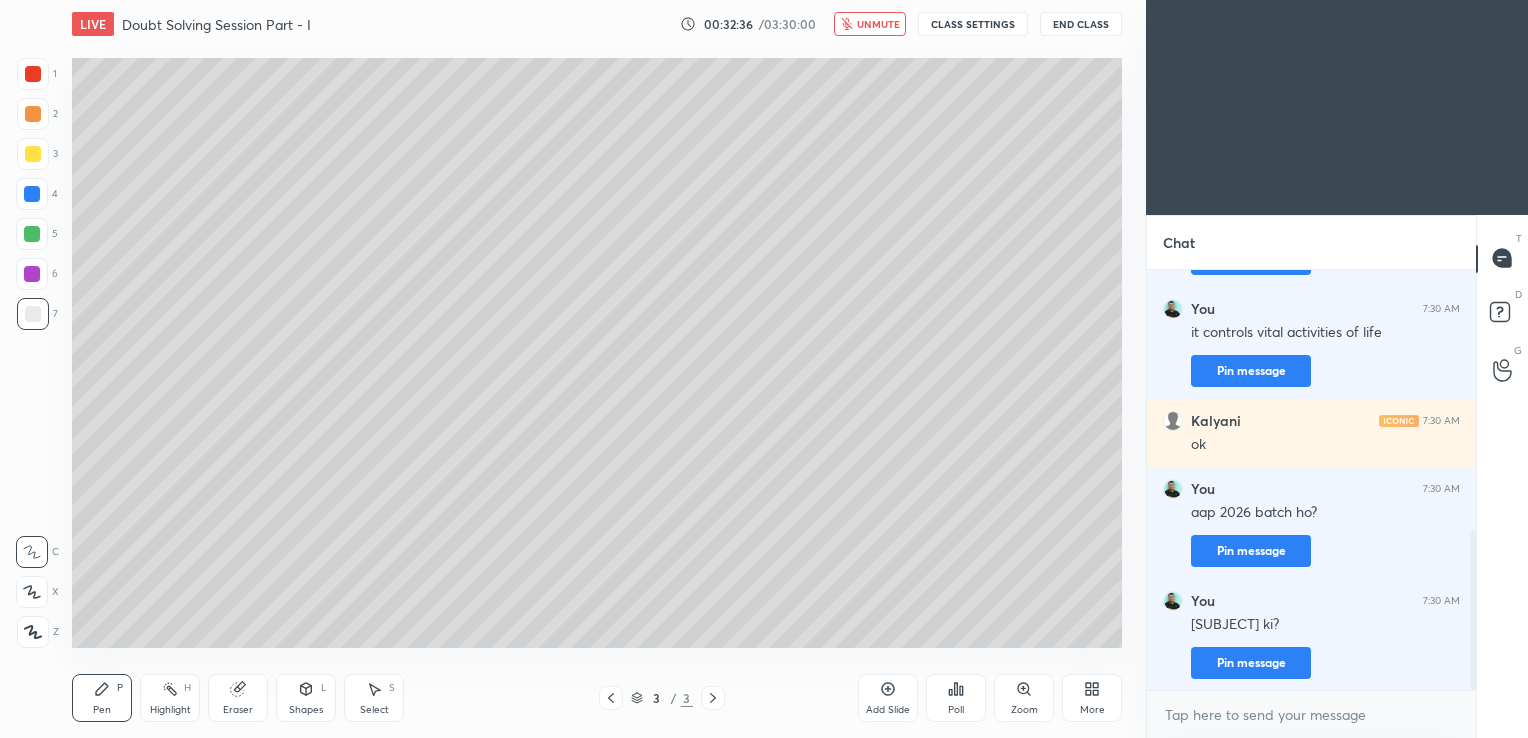 click on "End Class" at bounding box center [1081, 24] 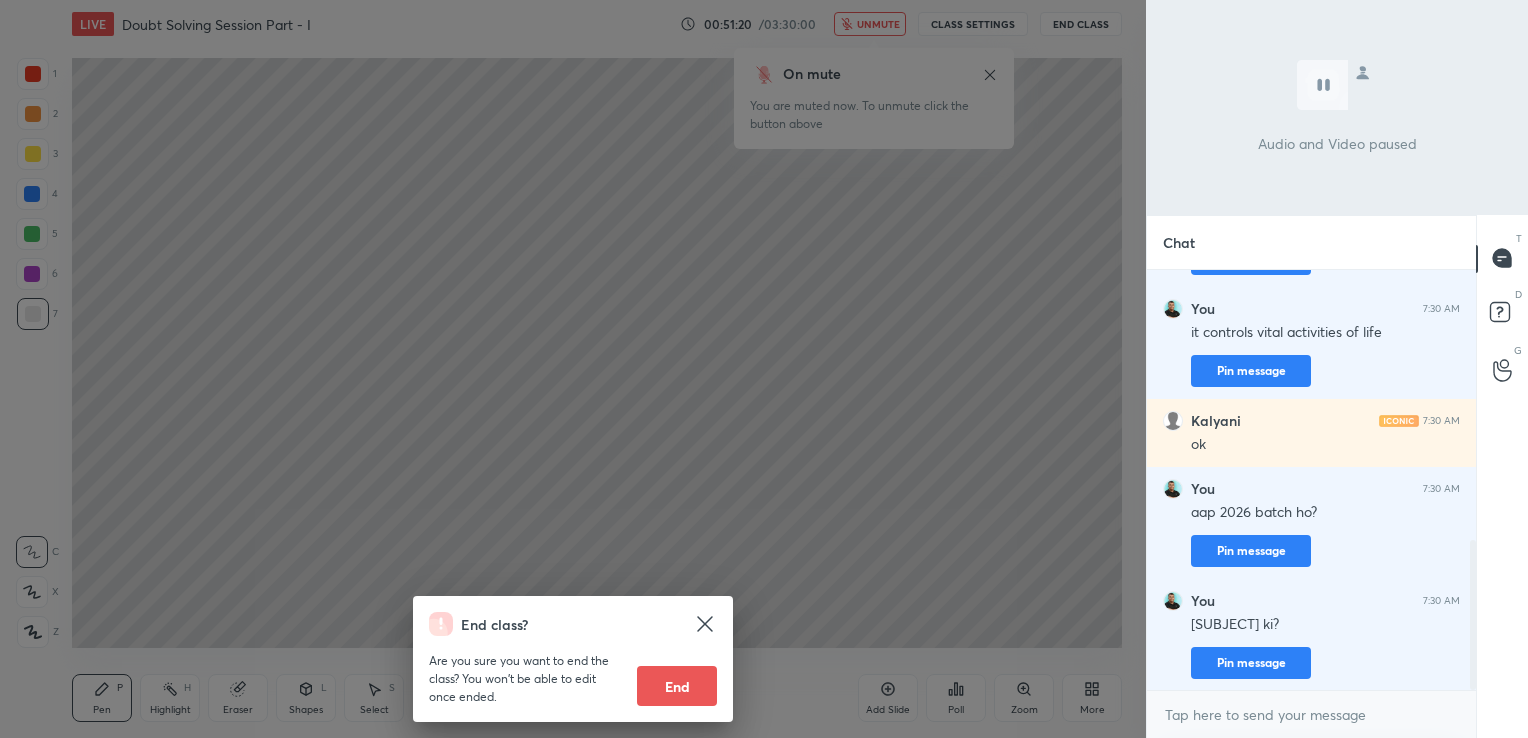 scroll, scrollTop: 759, scrollLeft: 0, axis: vertical 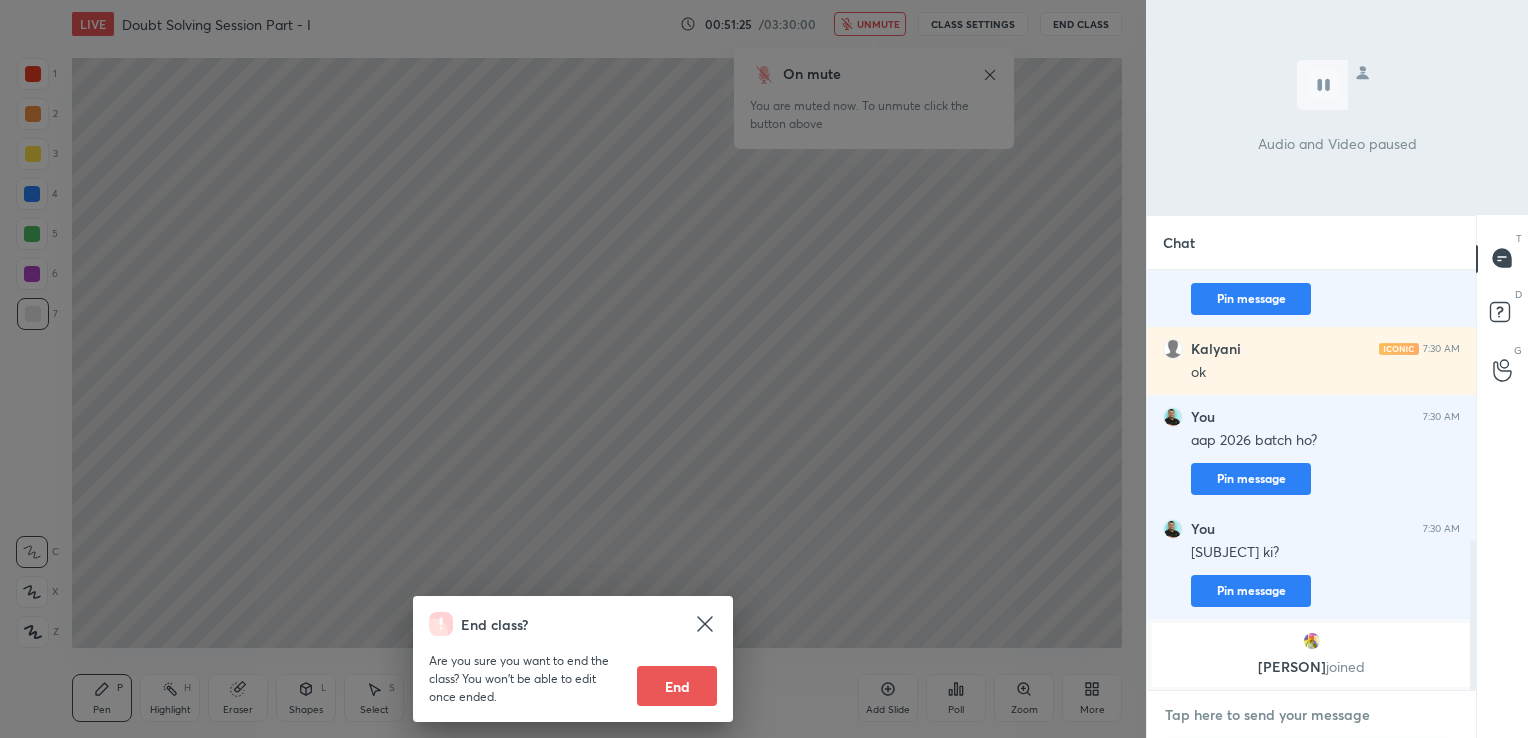 click at bounding box center (1311, 715) 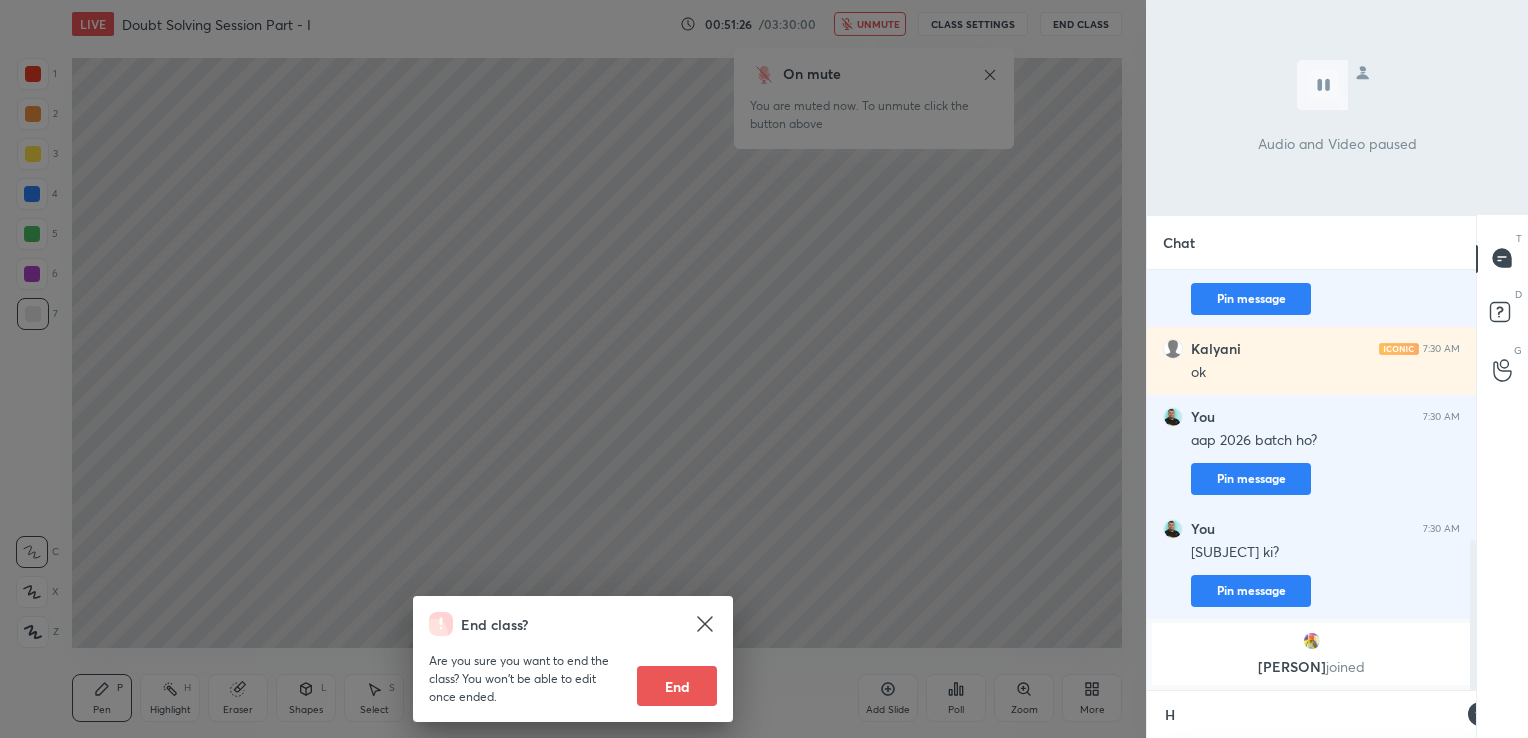 scroll, scrollTop: 409, scrollLeft: 323, axis: both 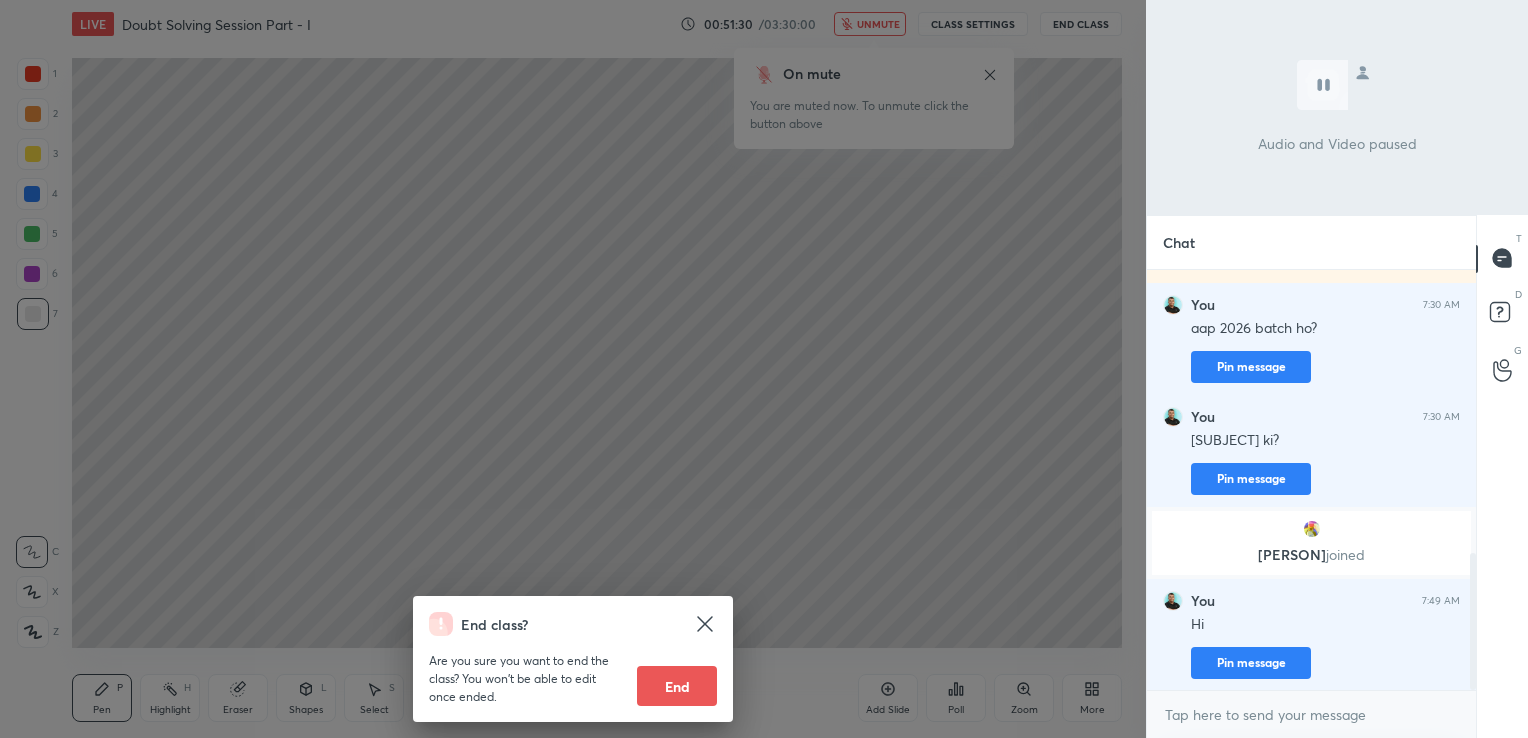 click at bounding box center (1312, 529) 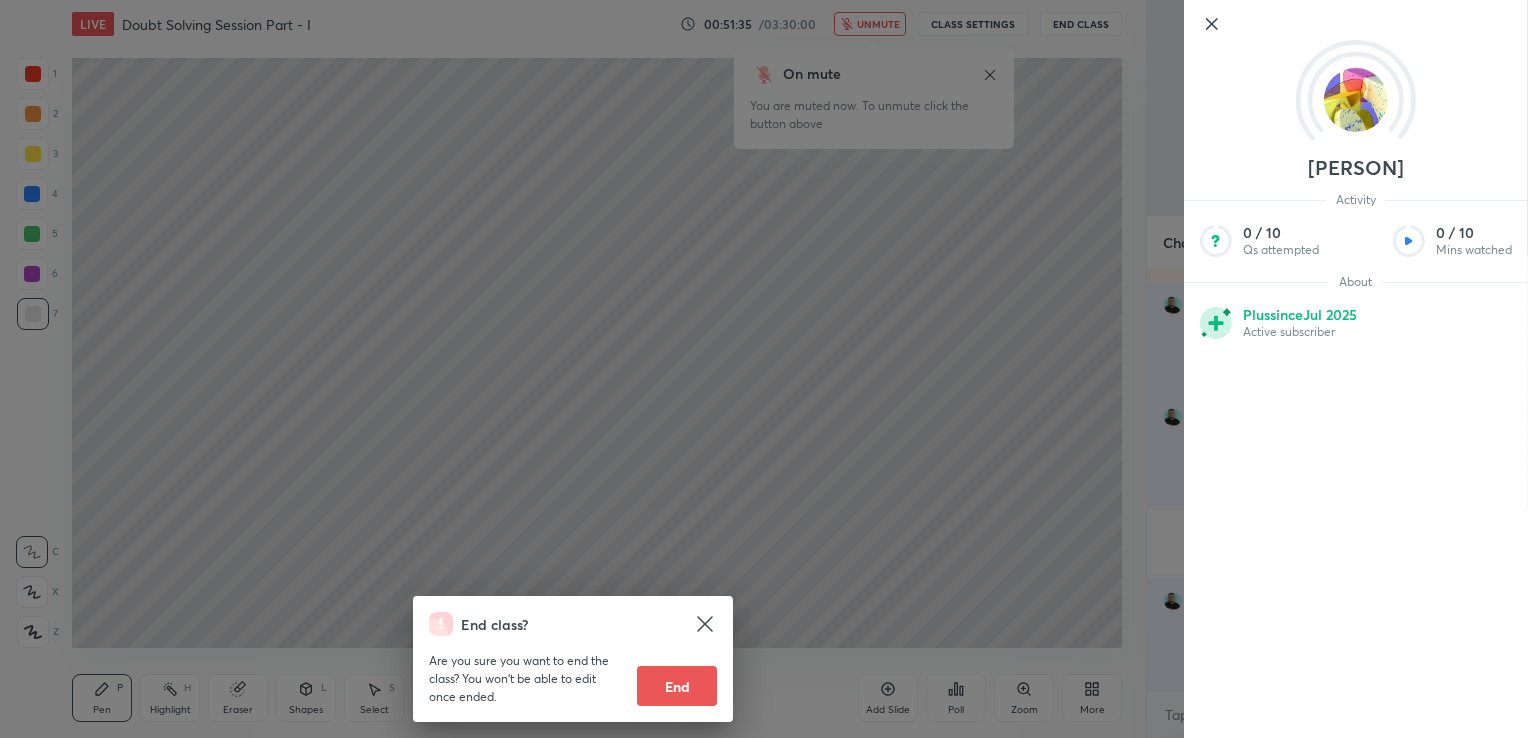 click 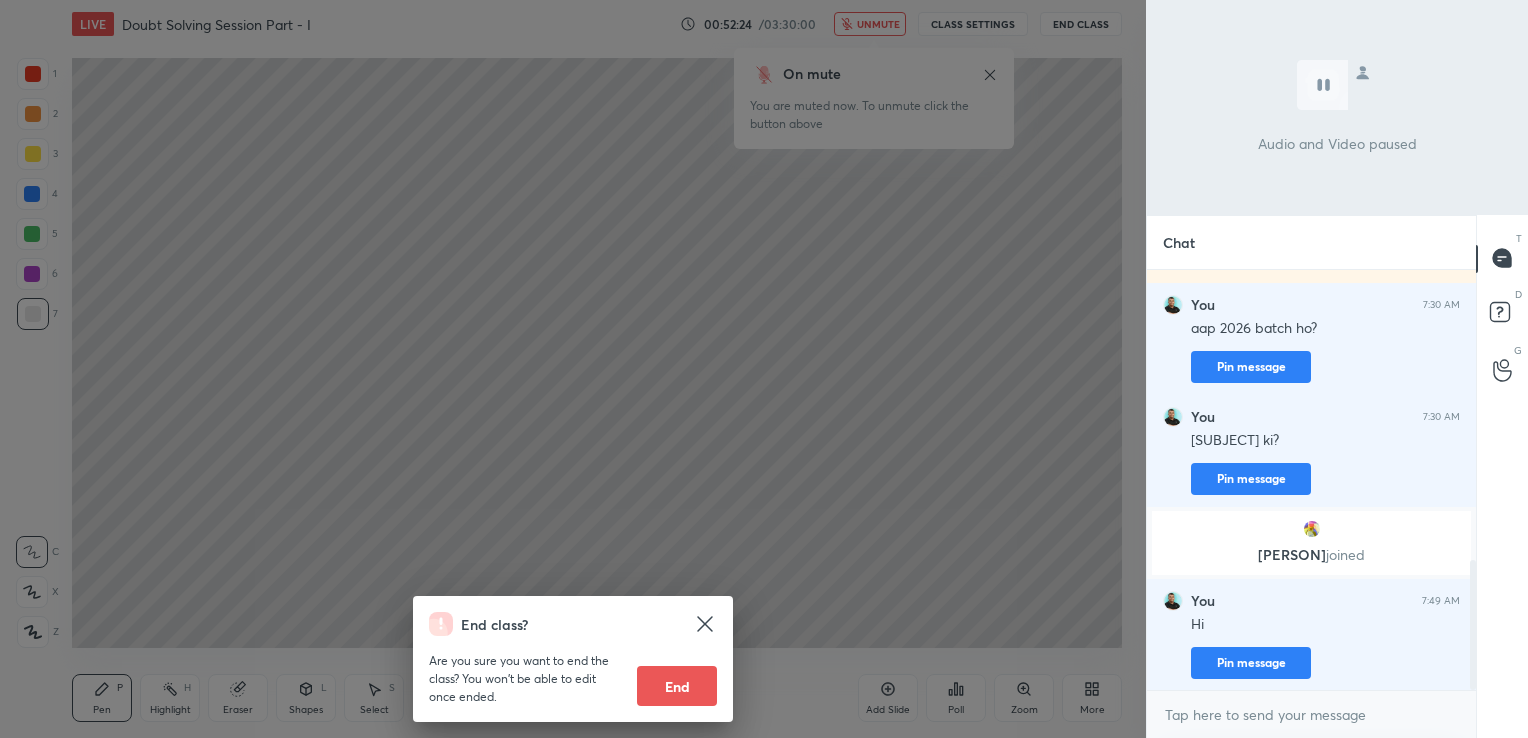 scroll, scrollTop: 939, scrollLeft: 0, axis: vertical 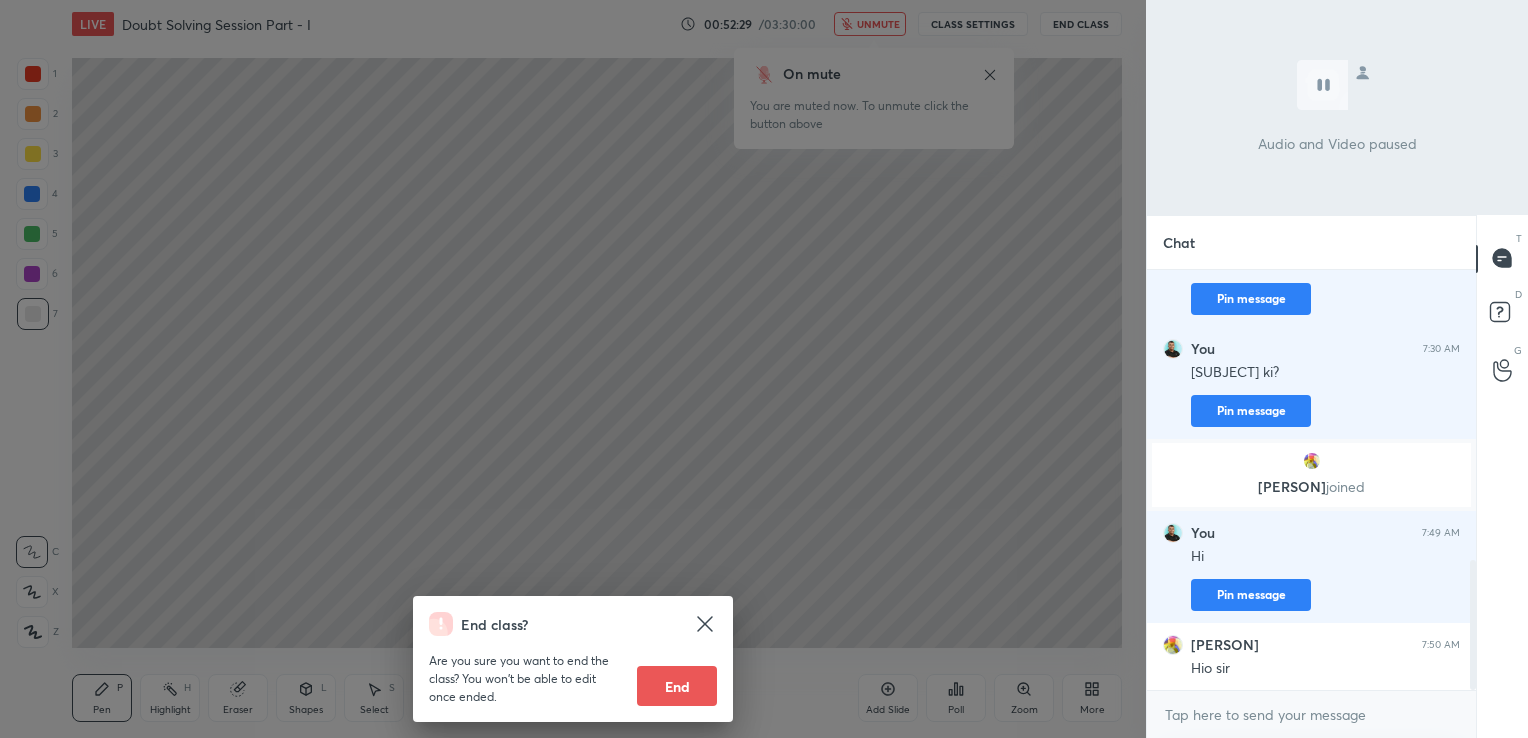 click 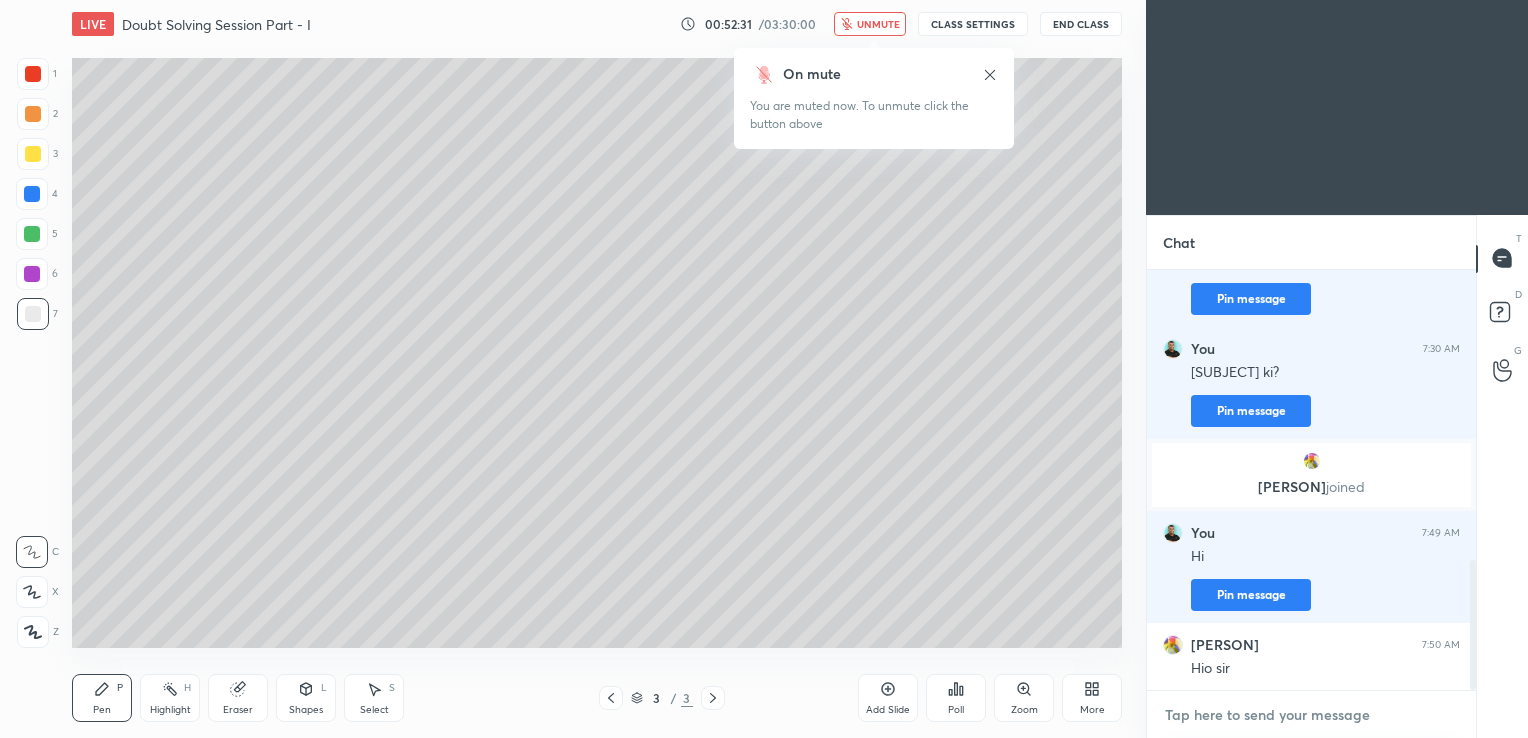 click at bounding box center [1311, 715] 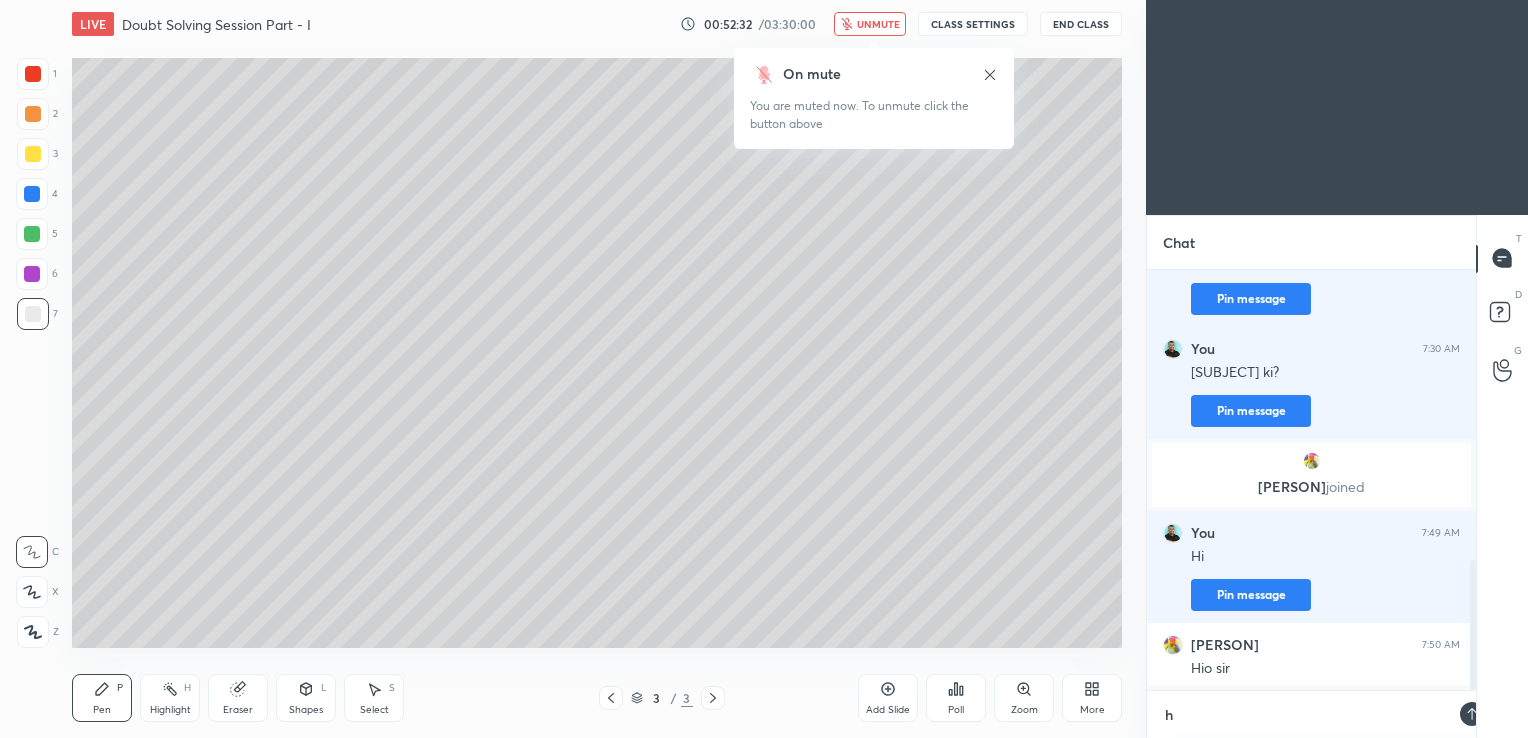 scroll, scrollTop: 409, scrollLeft: 323, axis: both 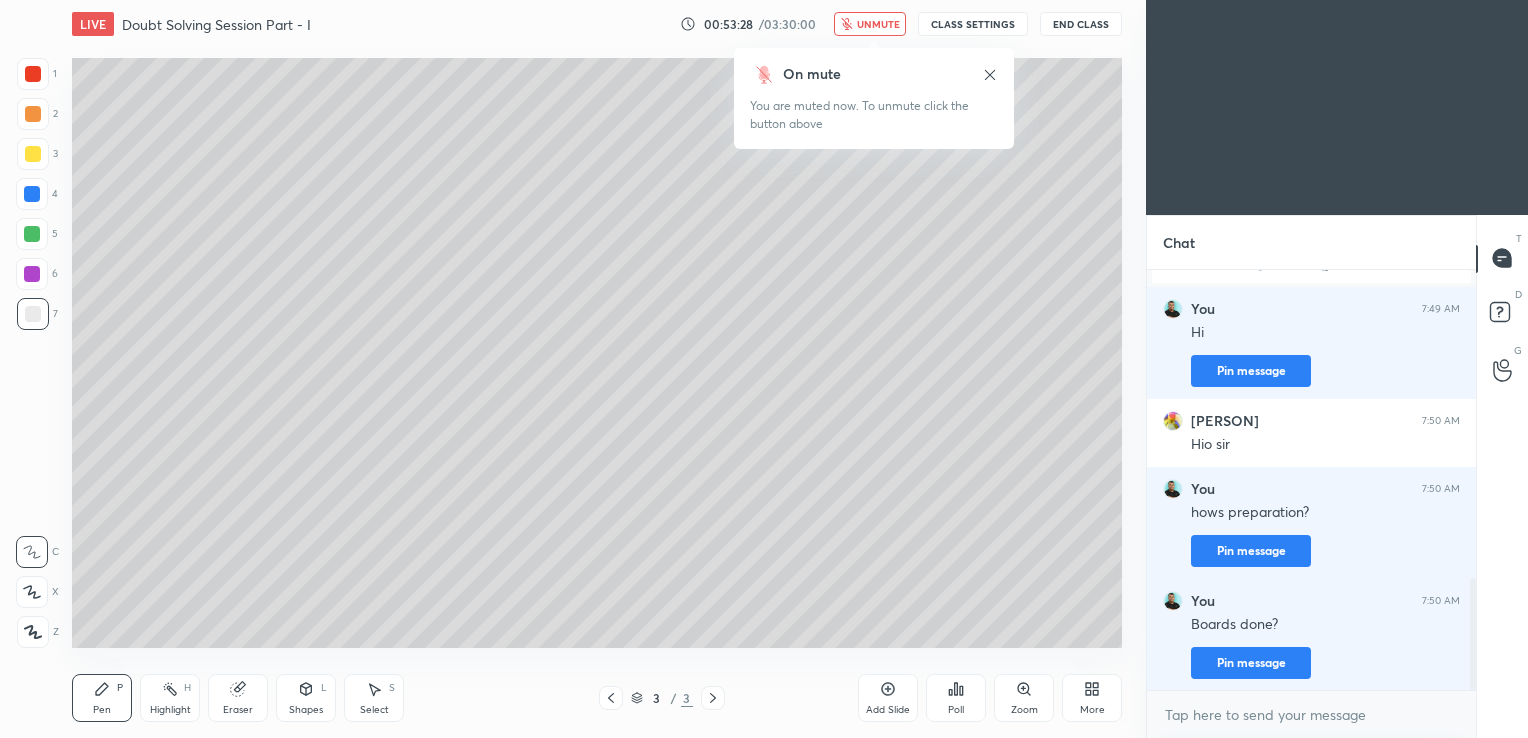 click on "End Class" at bounding box center (1081, 24) 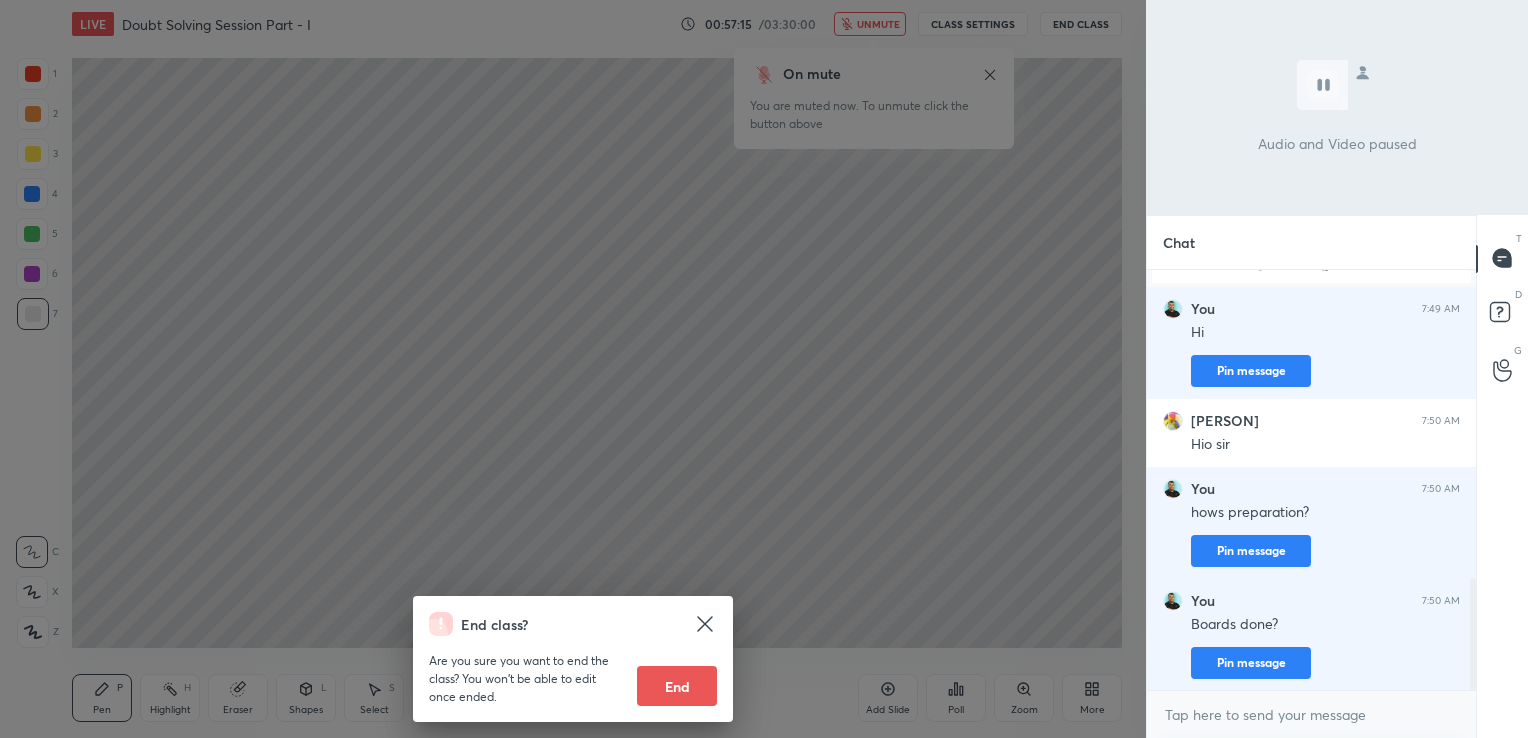 scroll, scrollTop: 1235, scrollLeft: 0, axis: vertical 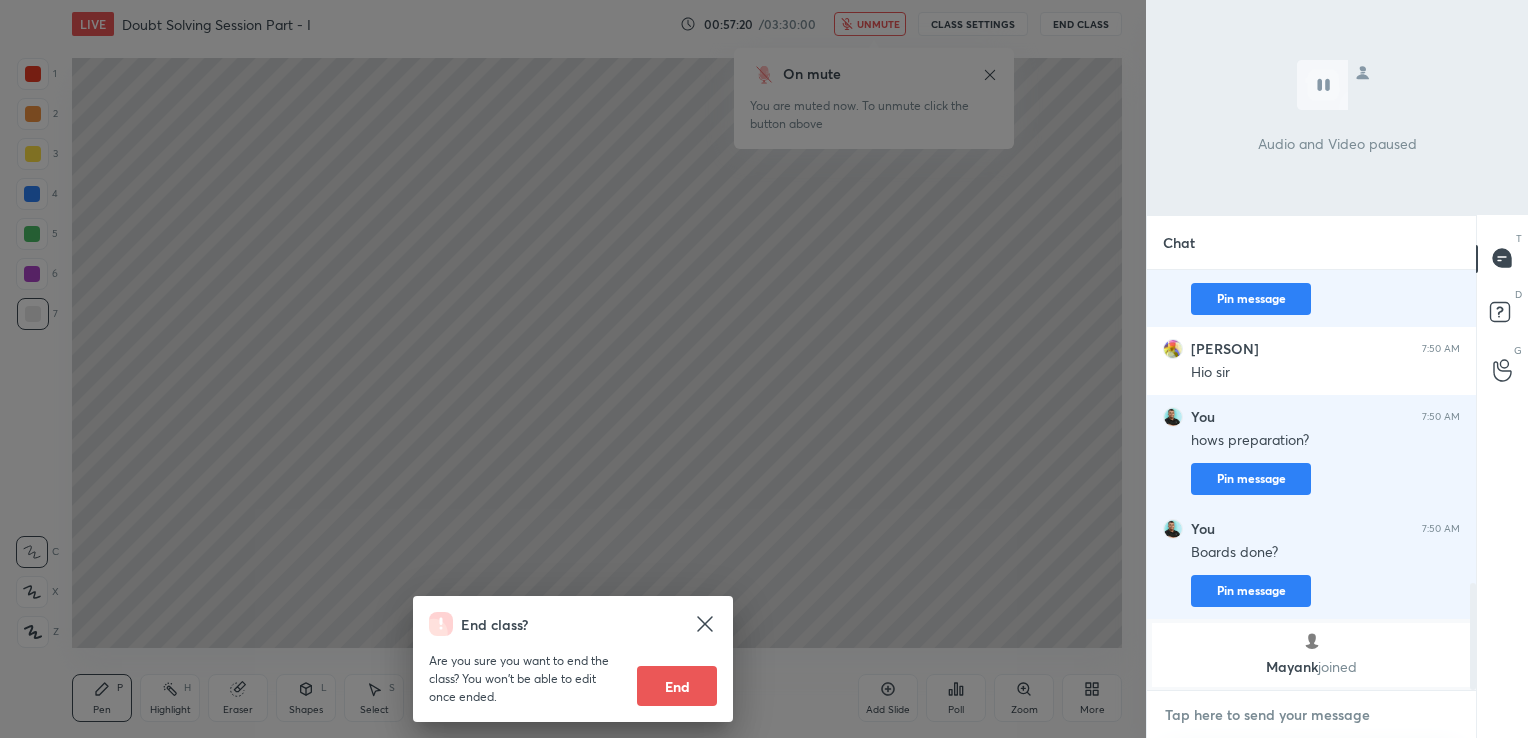 click at bounding box center [1311, 715] 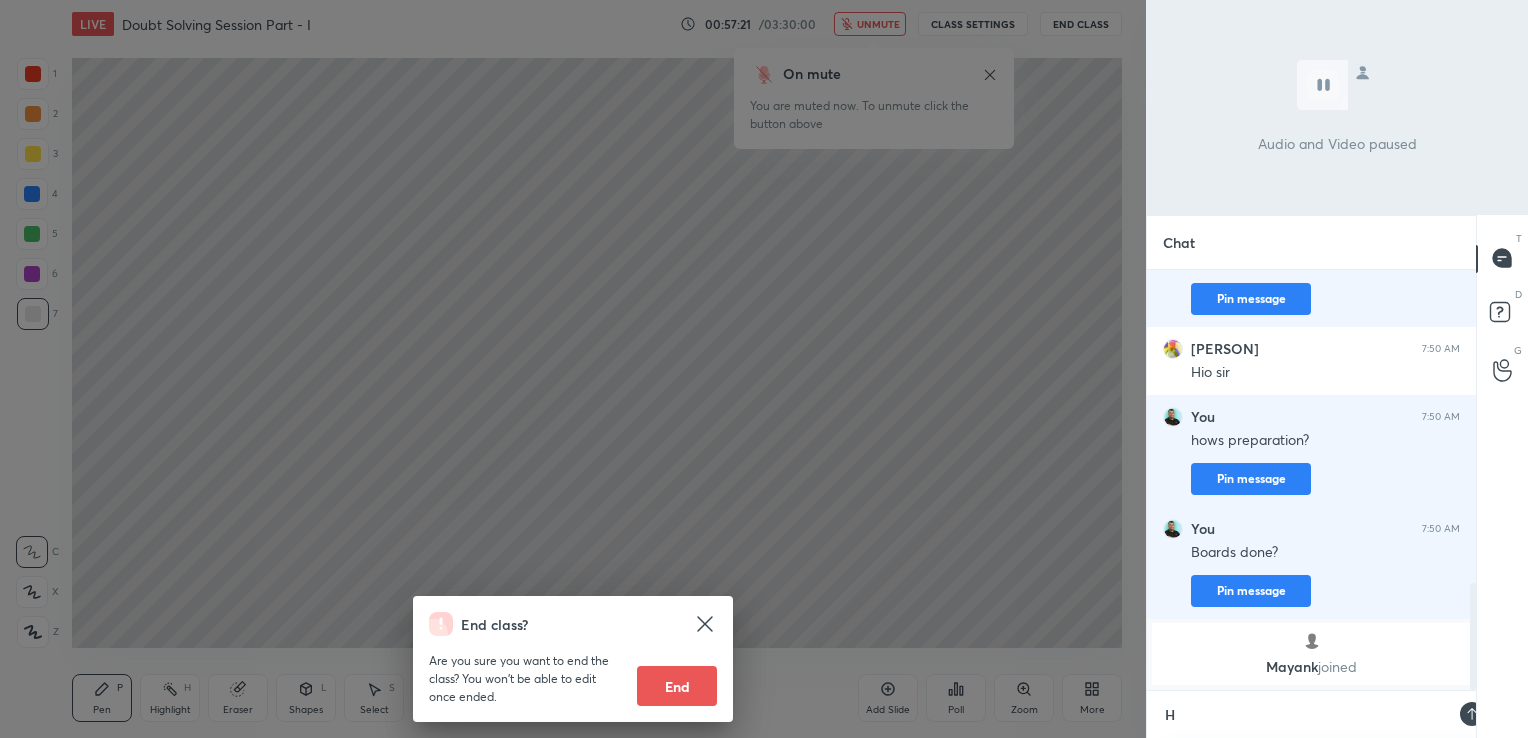 scroll, scrollTop: 409, scrollLeft: 323, axis: both 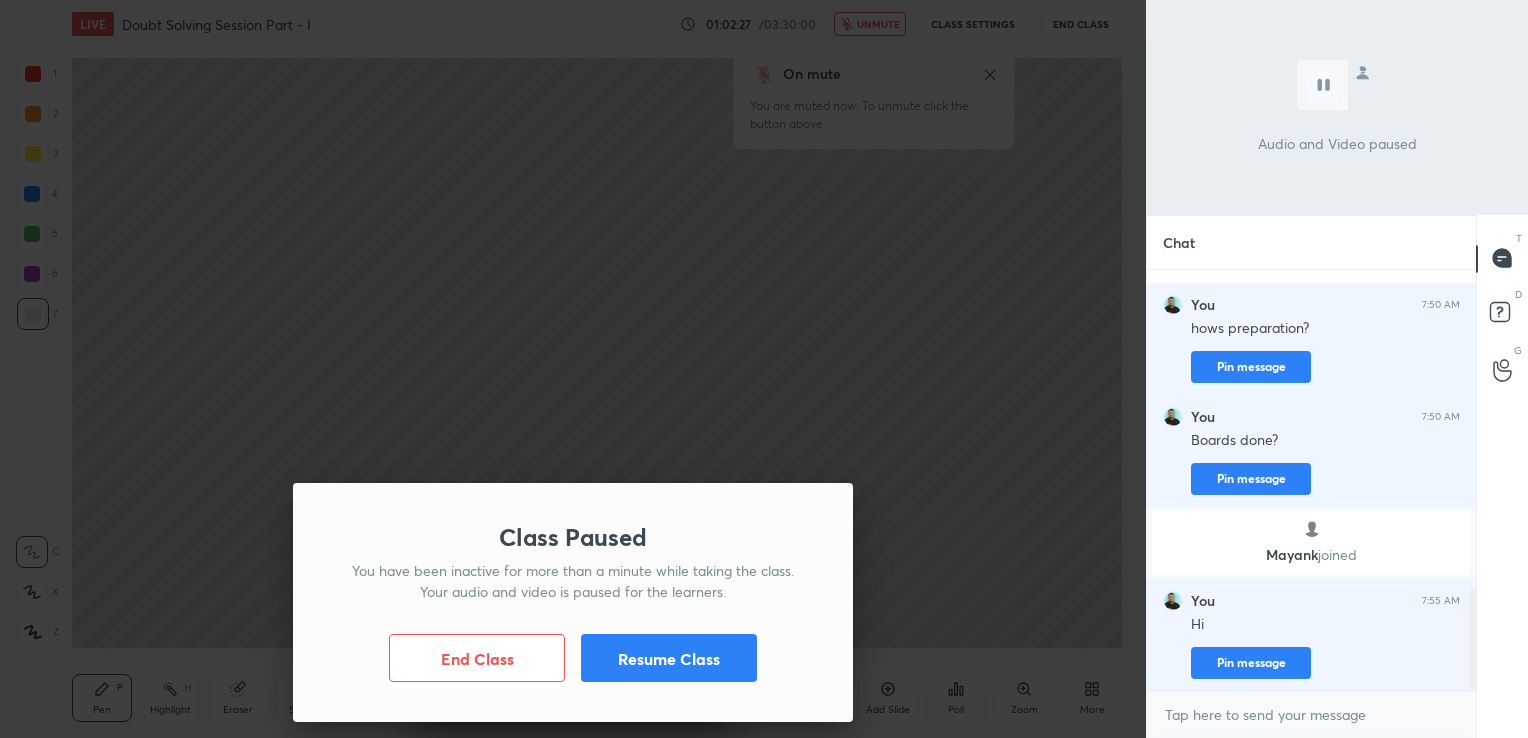 click on "Resume Class" at bounding box center (669, 658) 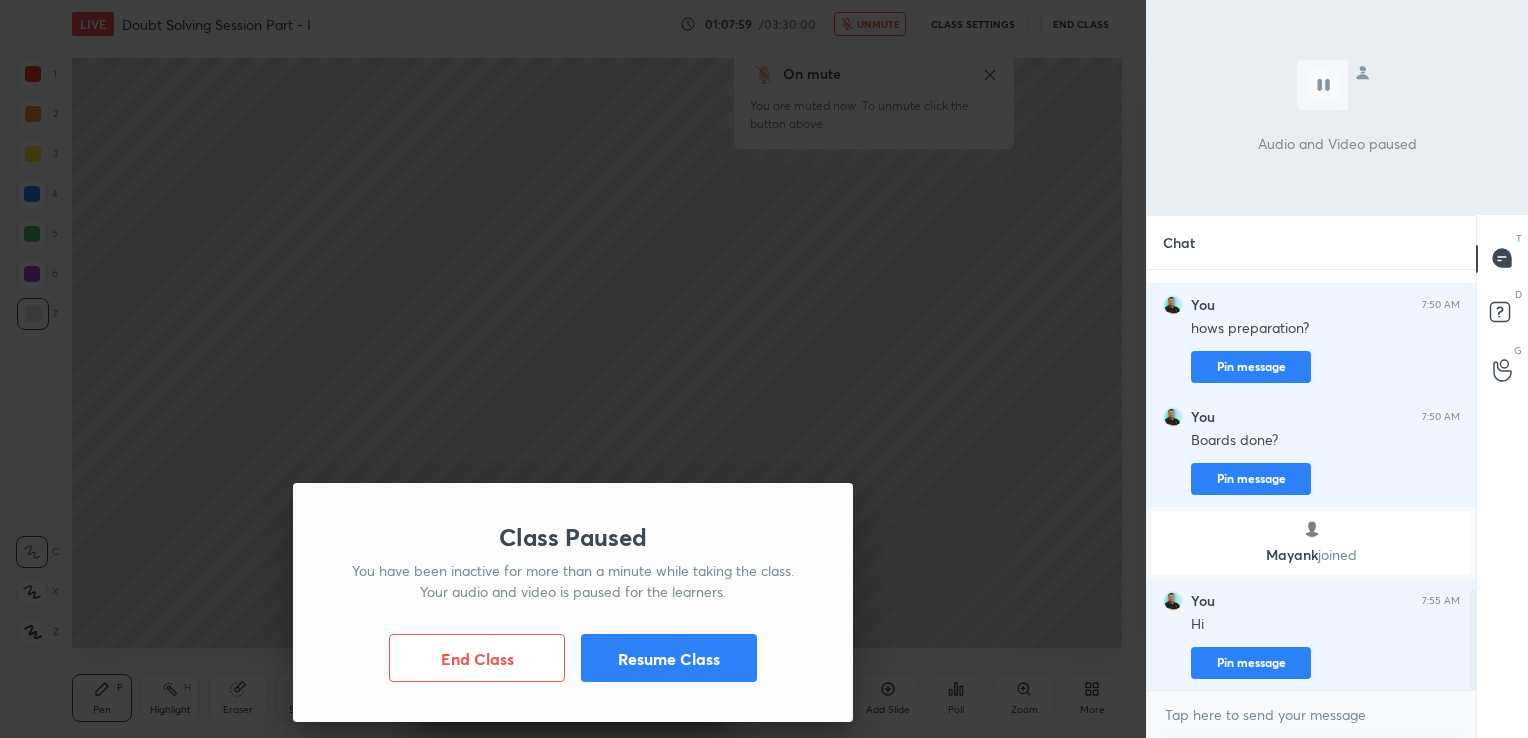 click on "Resume Class" at bounding box center [669, 658] 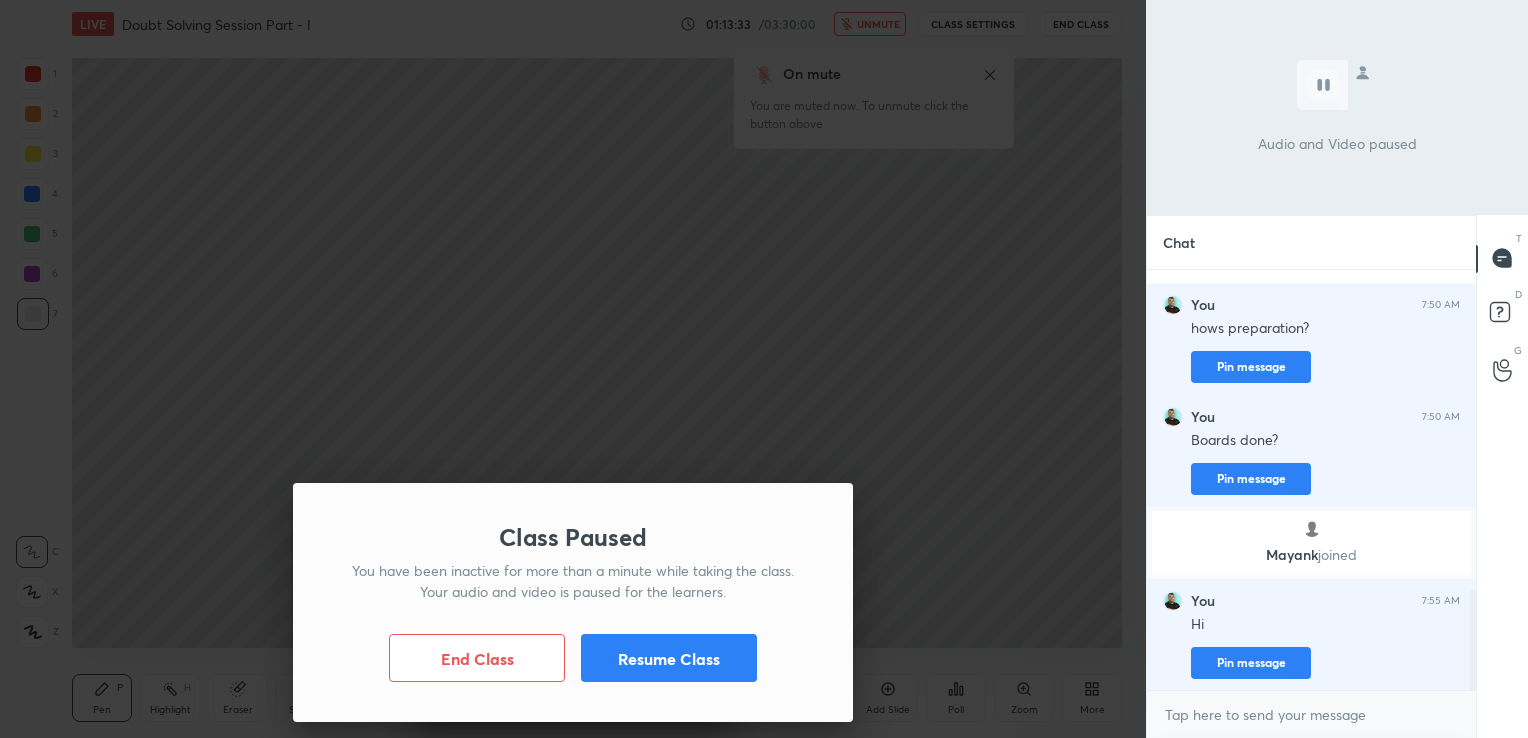 click on "Resume Class" at bounding box center [669, 658] 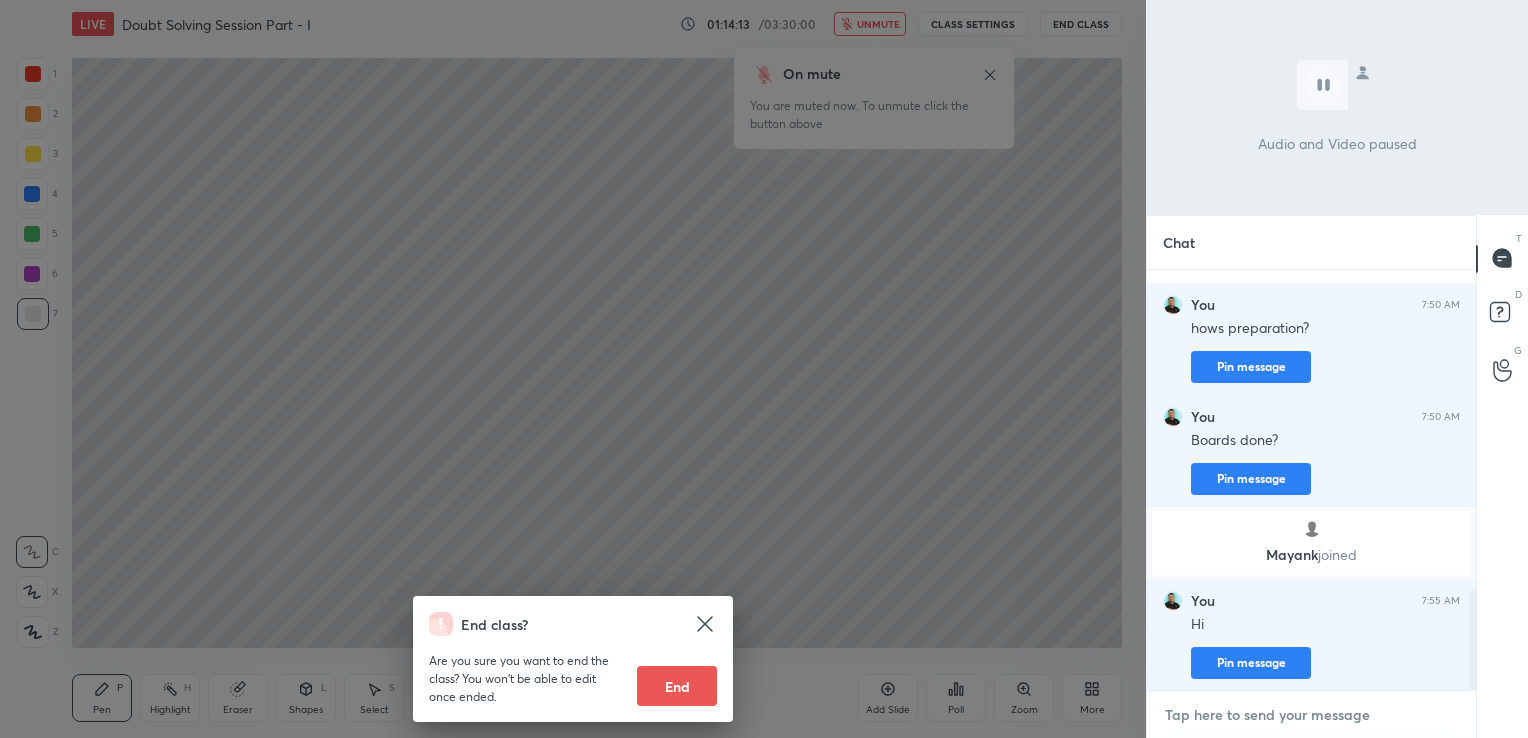 scroll, scrollTop: 1419, scrollLeft: 0, axis: vertical 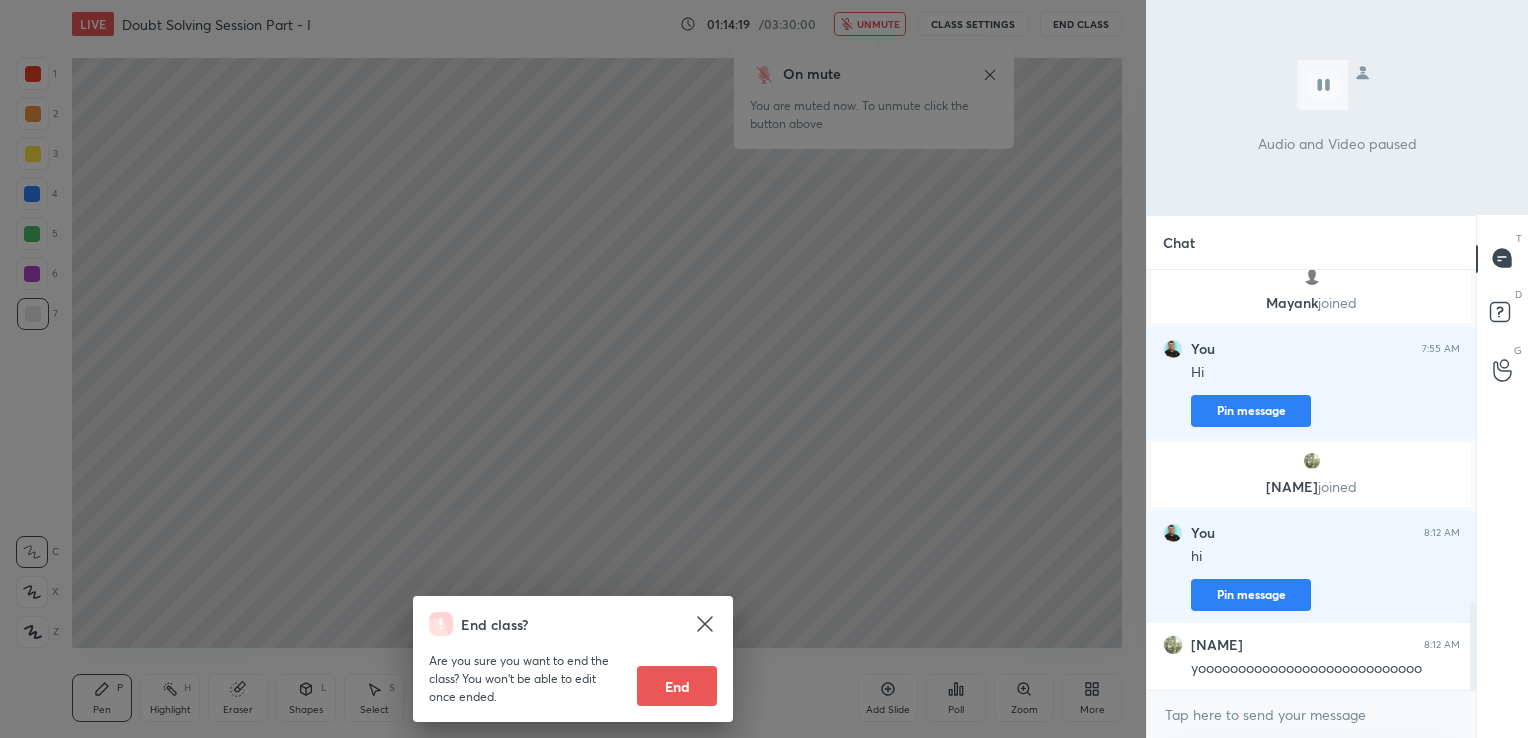 click 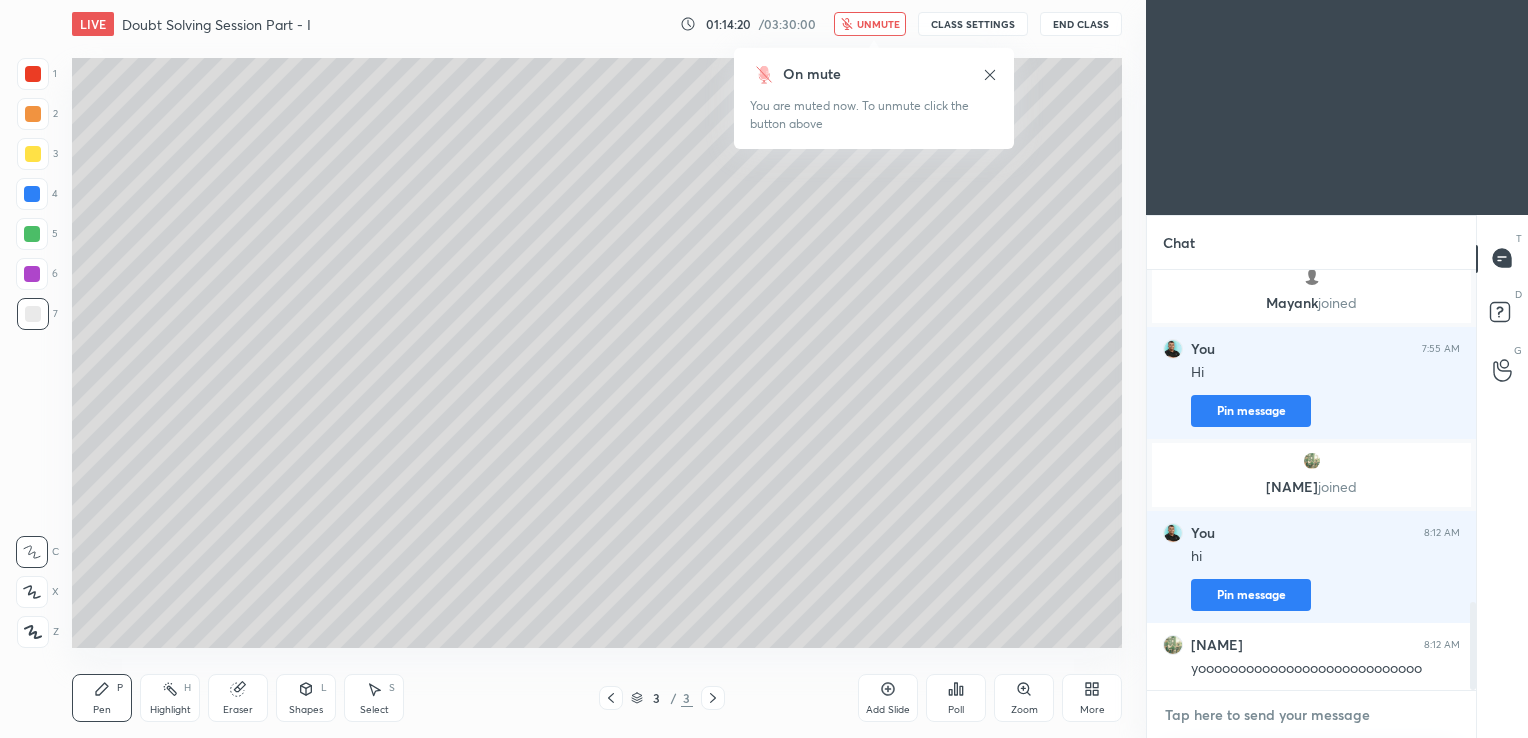 click at bounding box center [1311, 715] 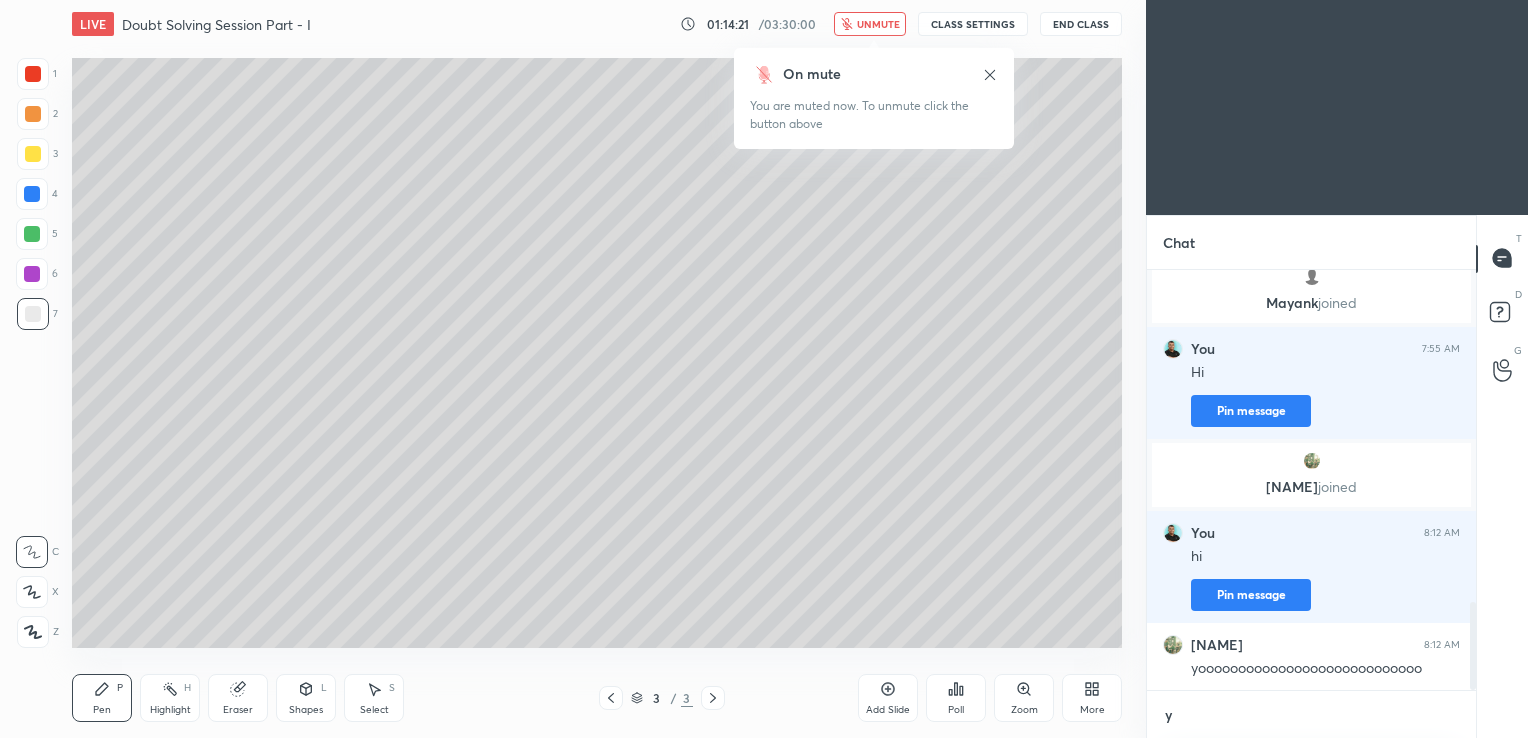 scroll, scrollTop: 409, scrollLeft: 323, axis: both 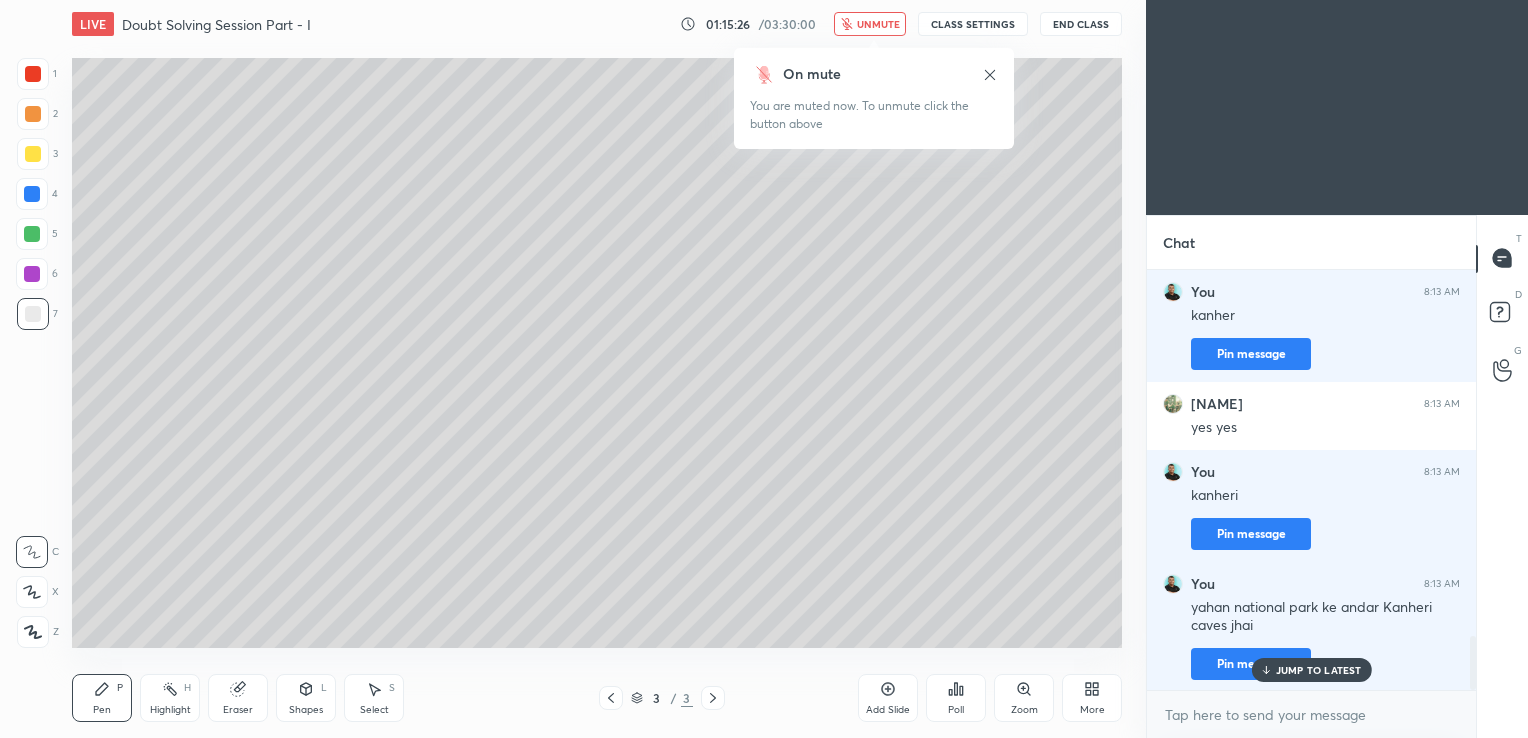 click on "JUMP TO LATEST" at bounding box center [1311, 670] 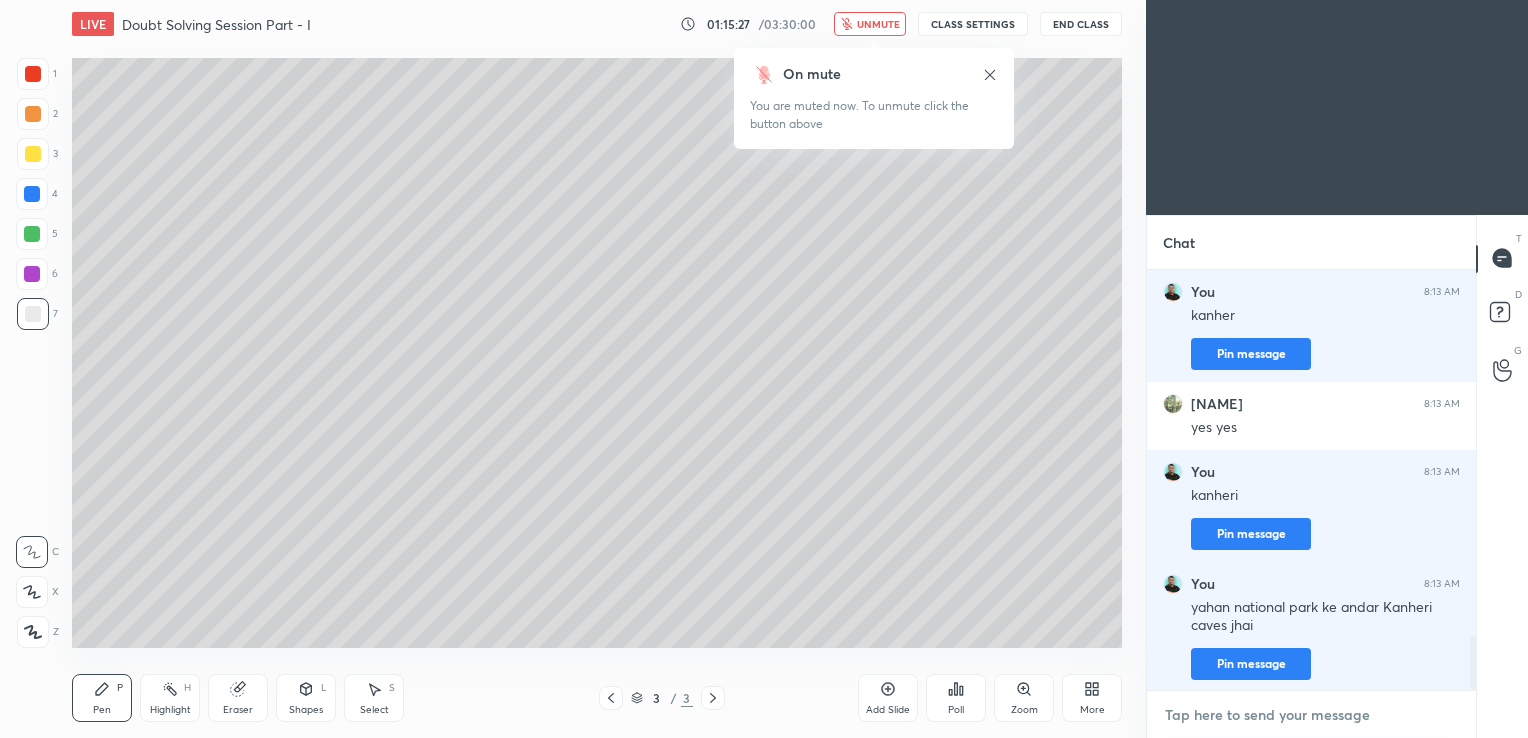 click at bounding box center (1311, 715) 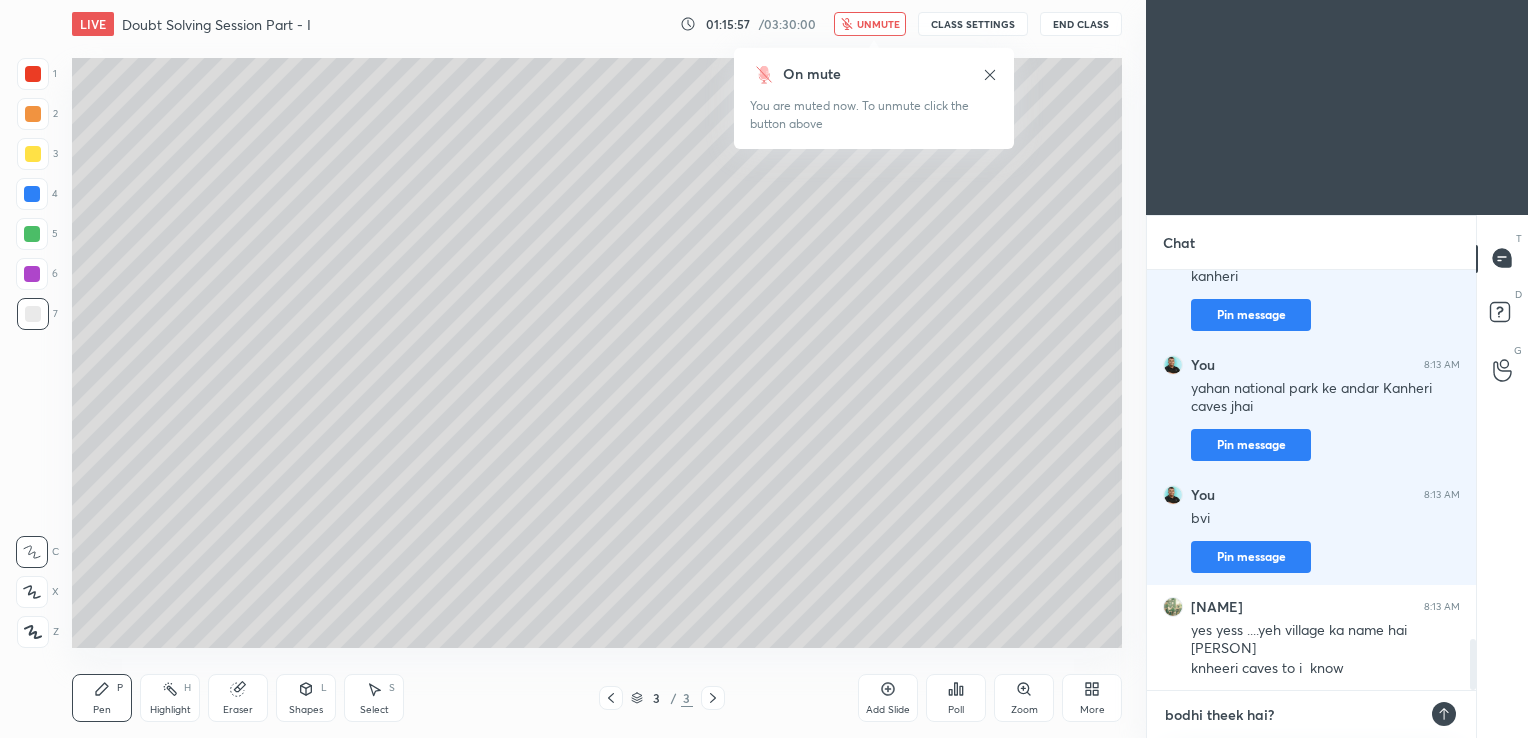 click on "bodhi theek hai?" at bounding box center [1291, 715] 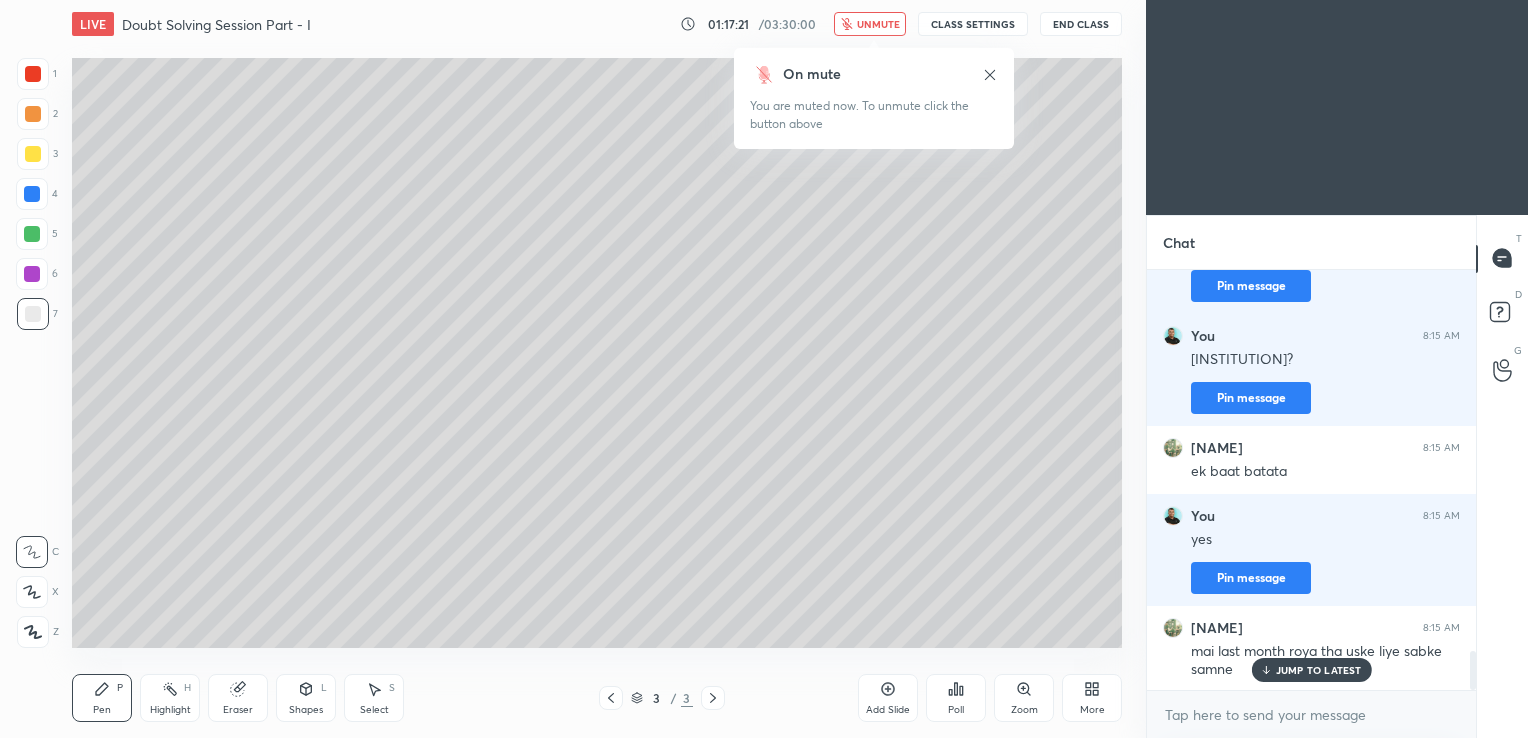 click on "JUMP TO LATEST" at bounding box center [1319, 670] 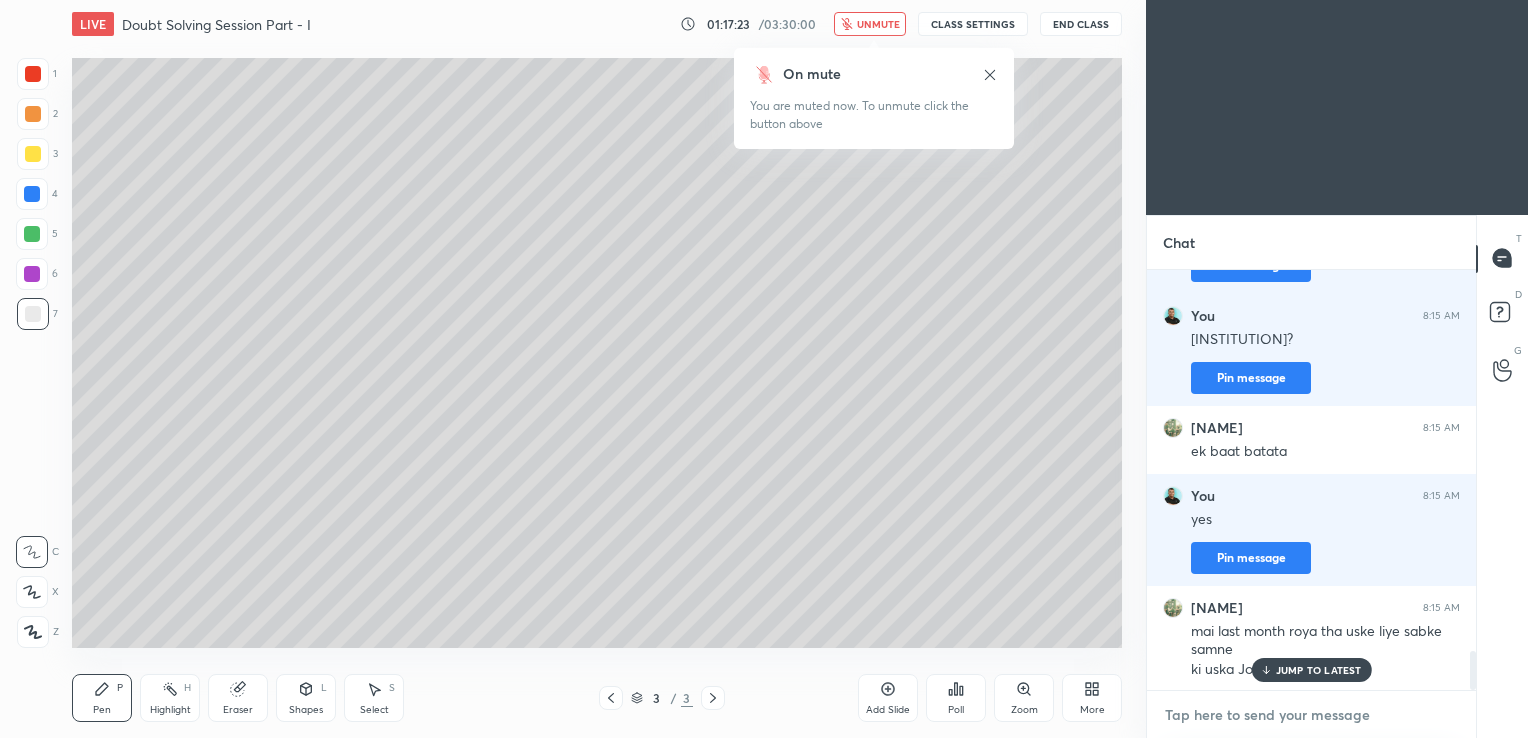 click at bounding box center [1311, 715] 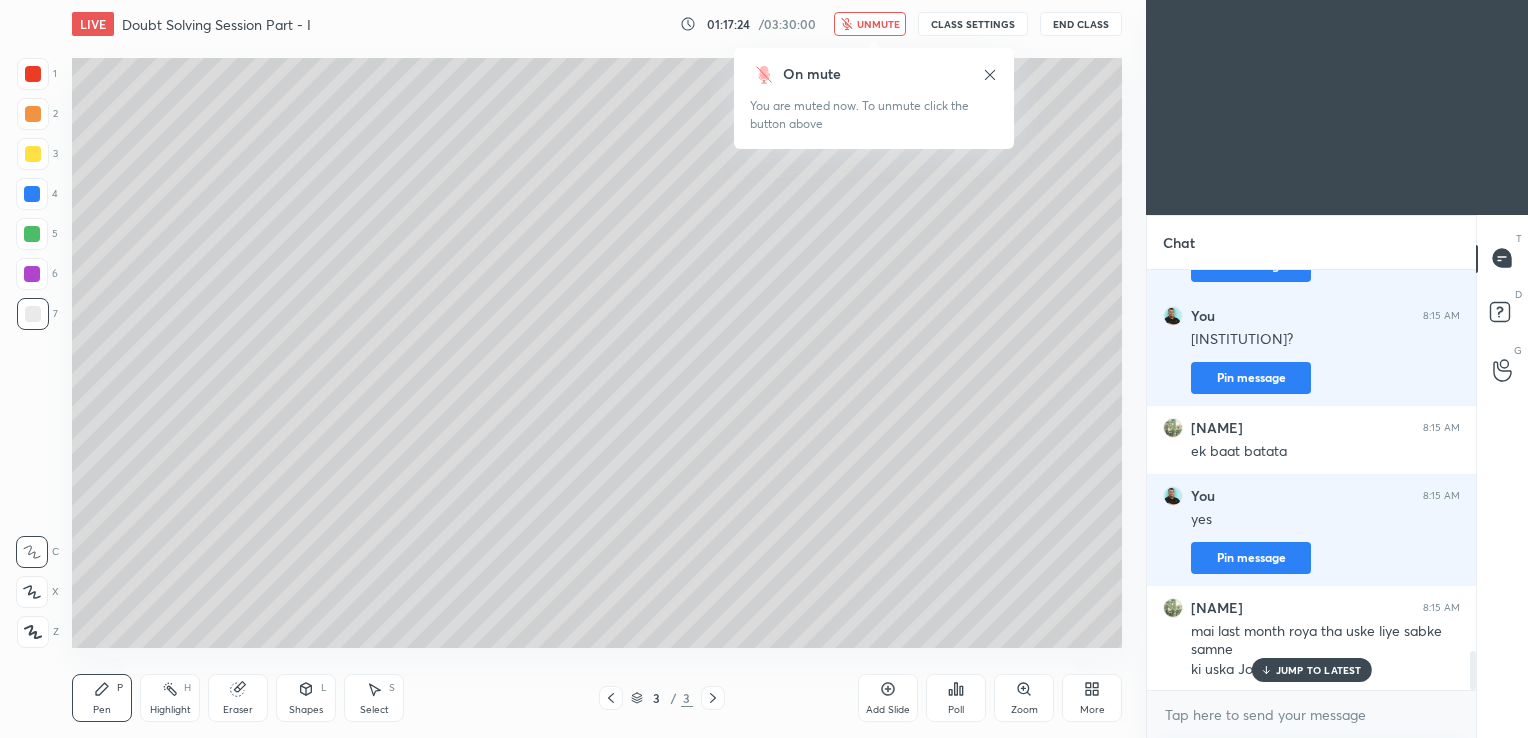 click on "JUMP TO LATEST" at bounding box center [1319, 670] 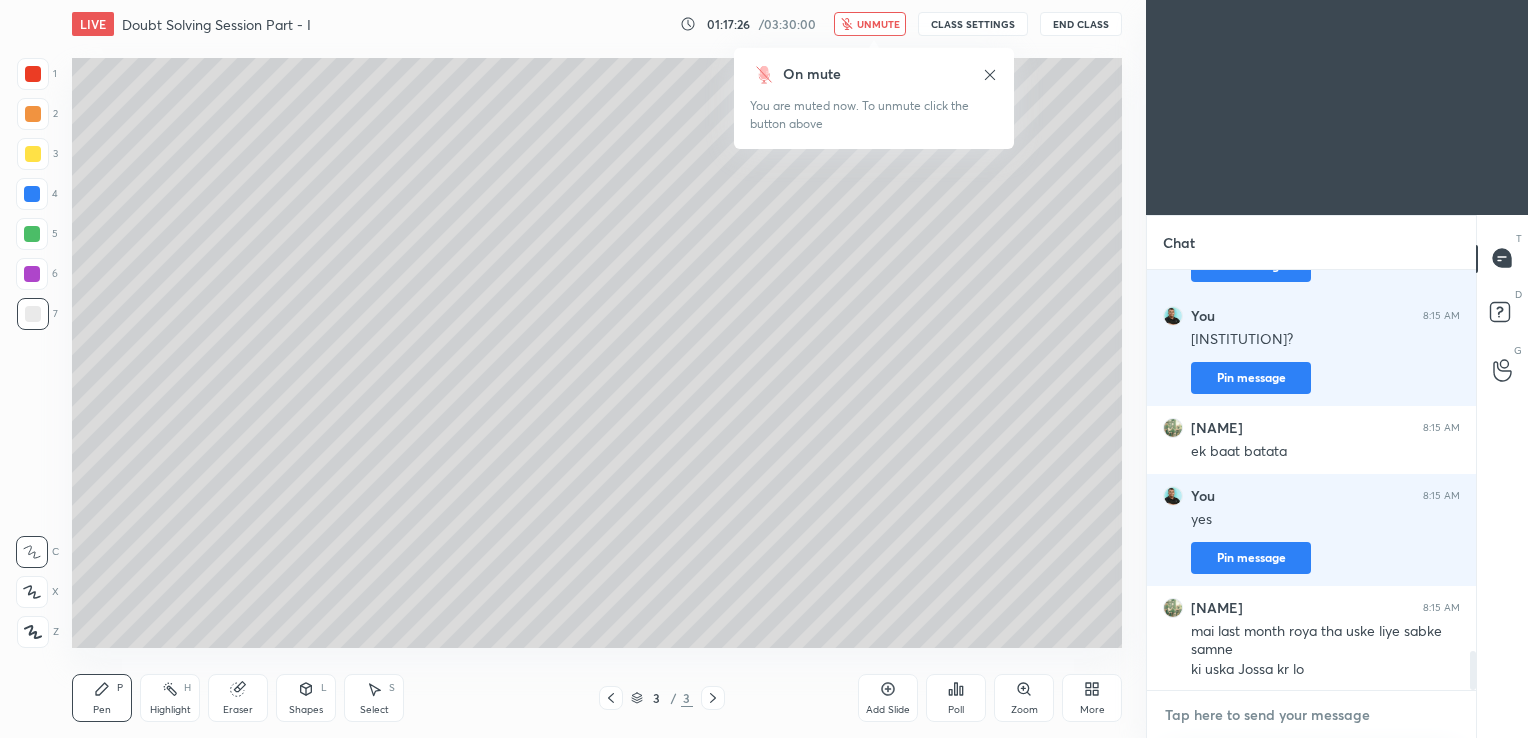 click at bounding box center [1311, 715] 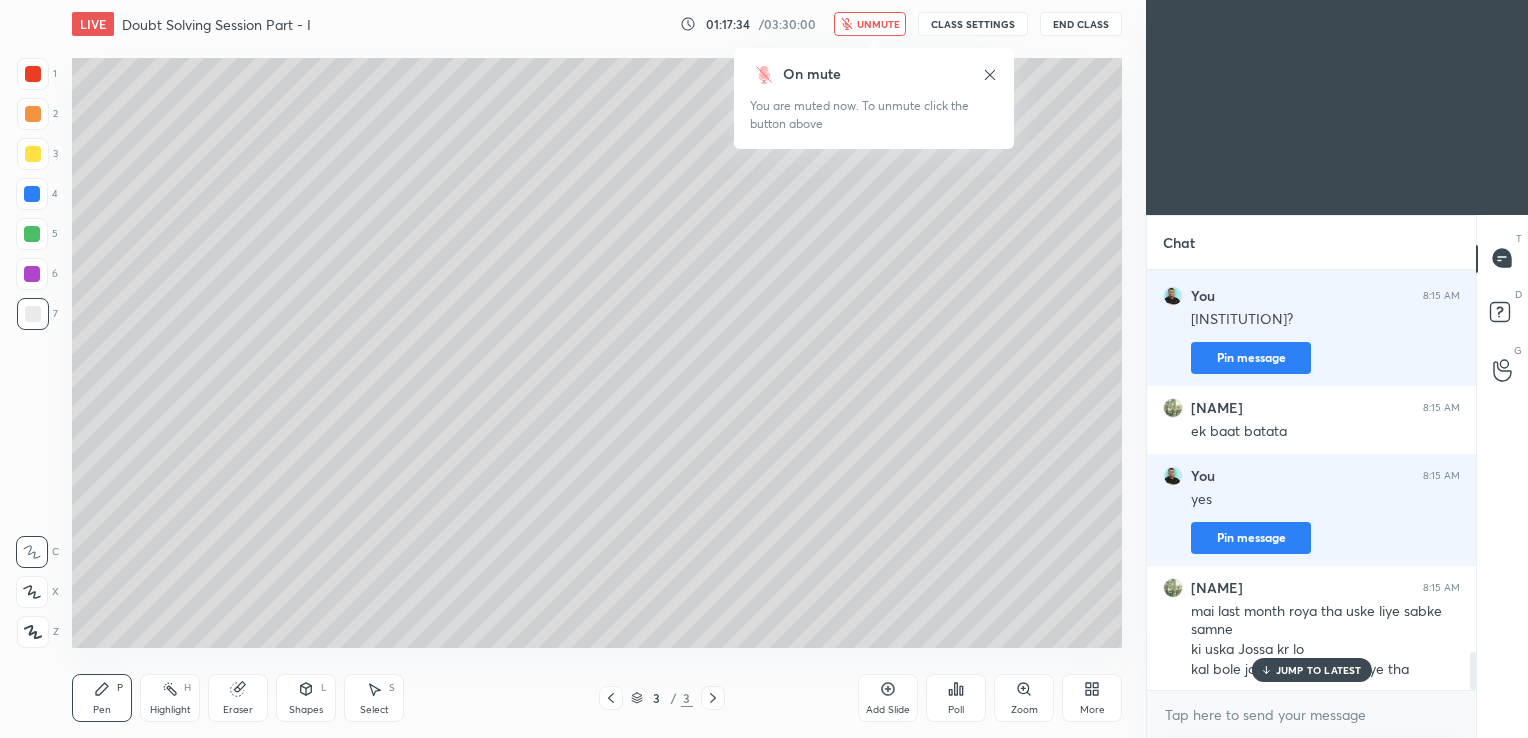 click on "JUMP TO LATEST" at bounding box center (1319, 670) 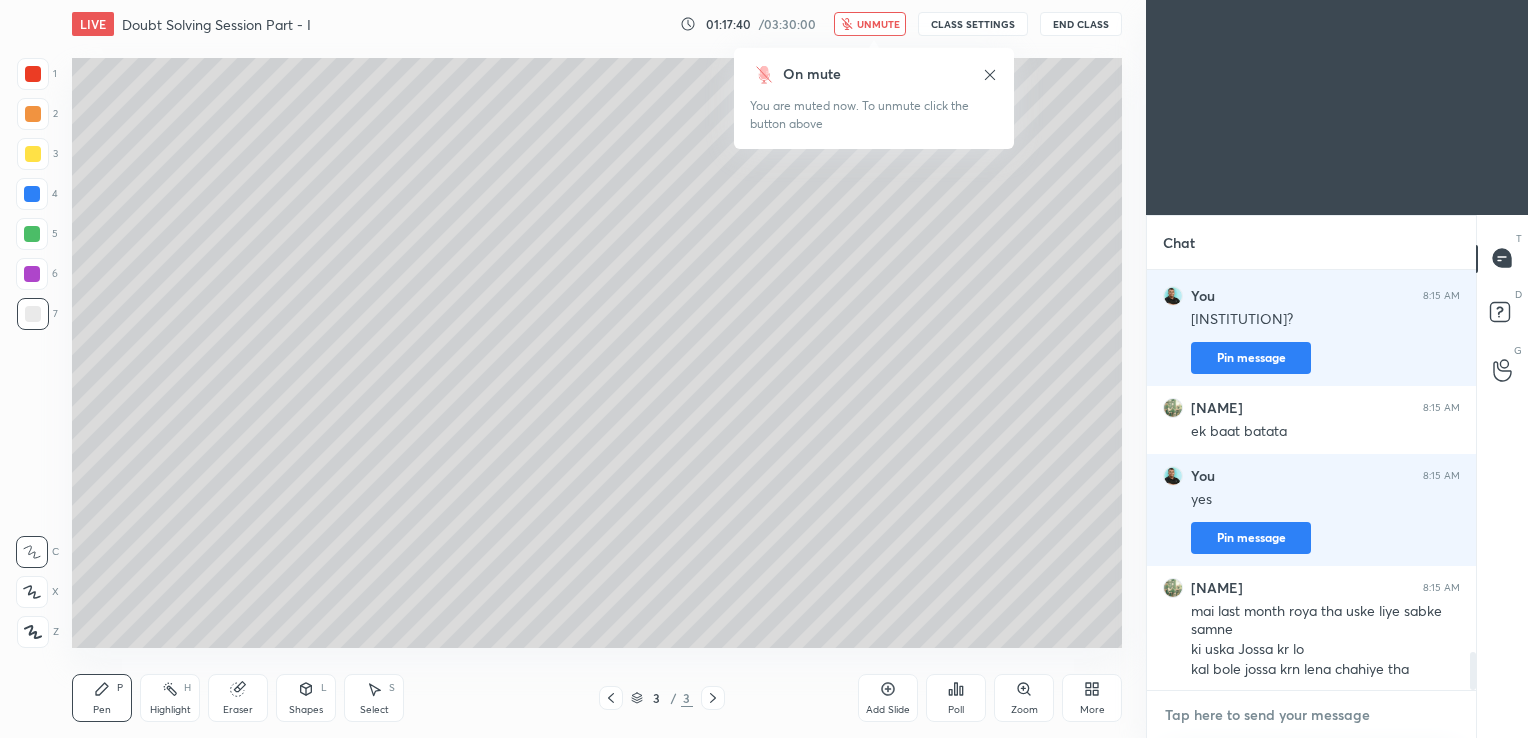 click at bounding box center [1311, 715] 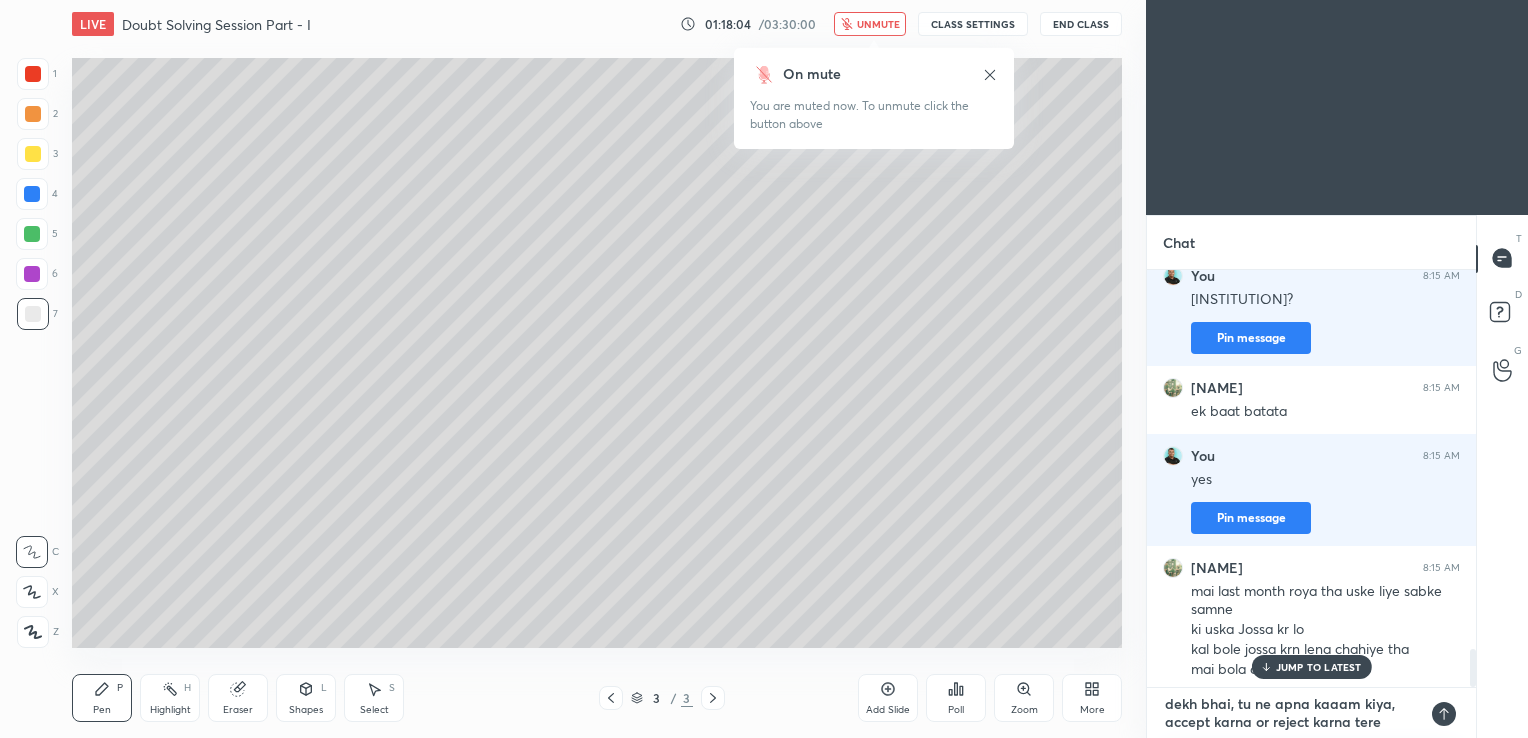 scroll, scrollTop: 11, scrollLeft: 0, axis: vertical 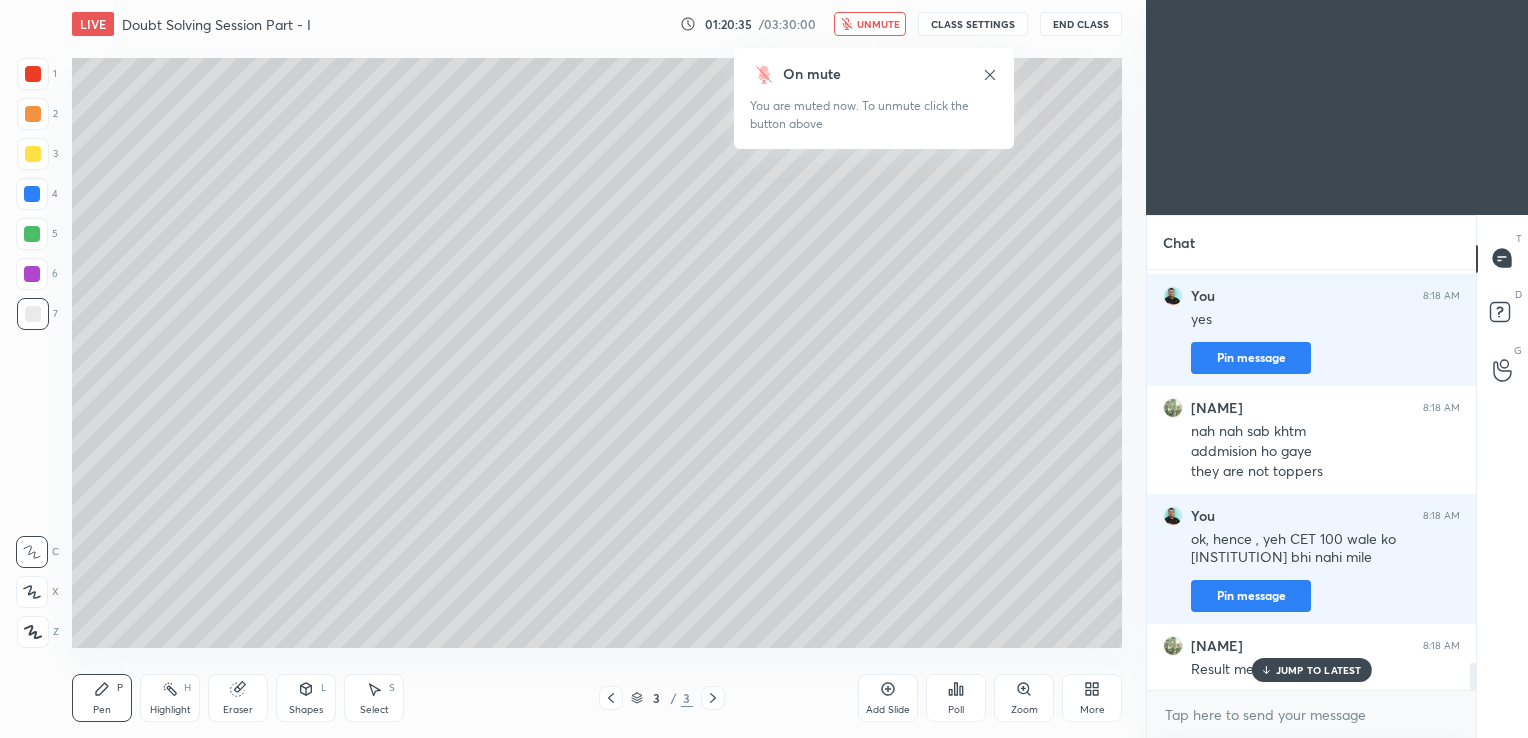 click on "JUMP TO LATEST" at bounding box center [1319, 670] 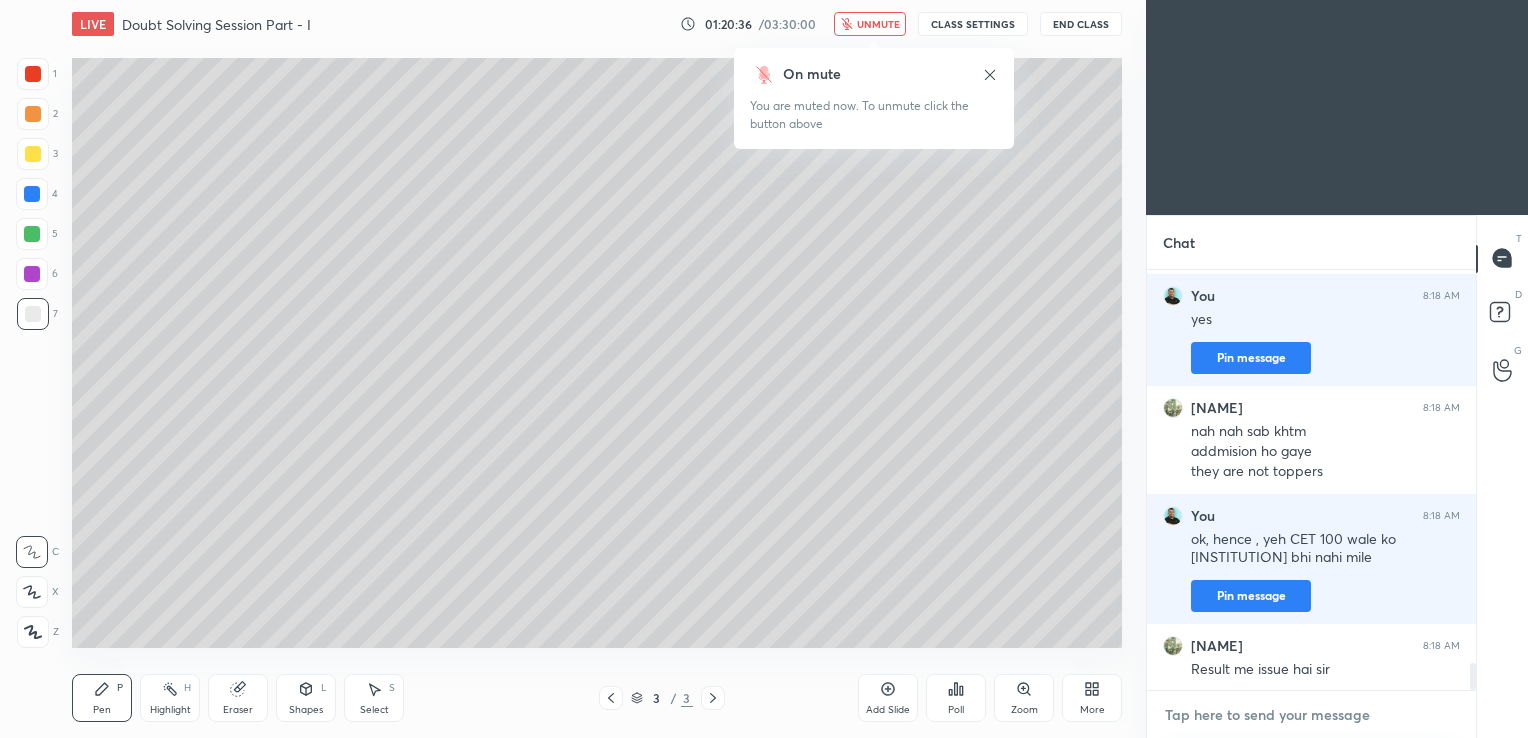 click at bounding box center (1311, 715) 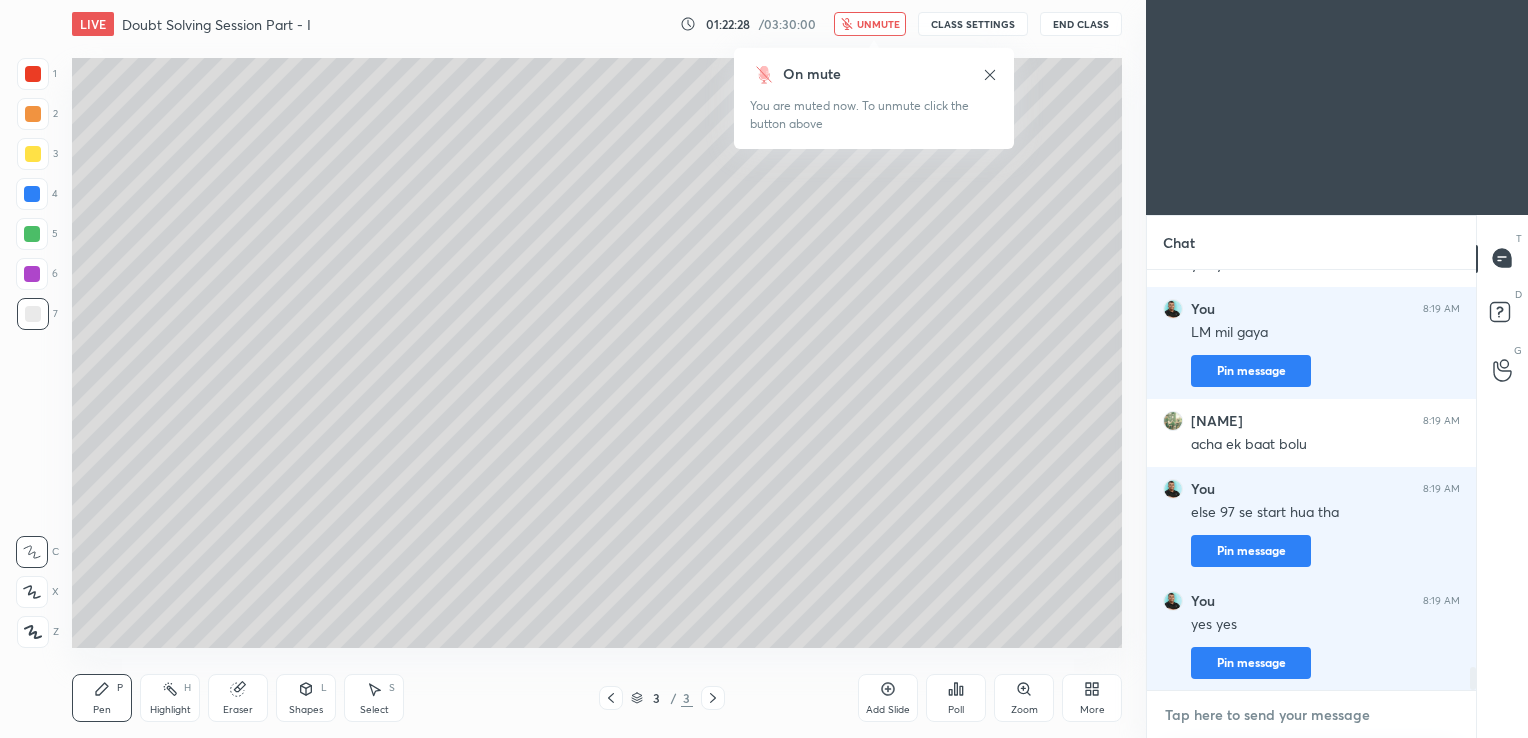 scroll, scrollTop: 7235, scrollLeft: 0, axis: vertical 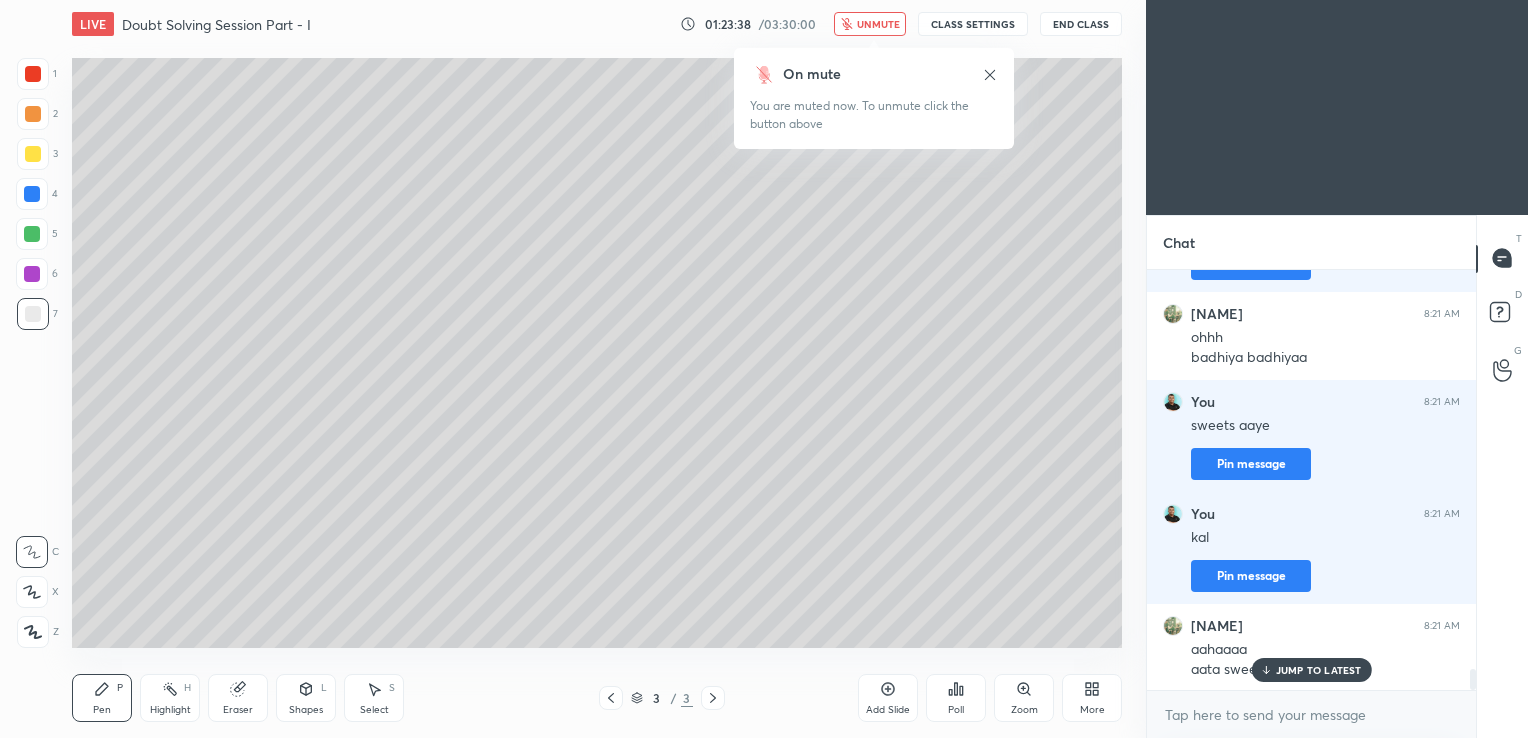 click on "JUMP TO LATEST" at bounding box center [1319, 670] 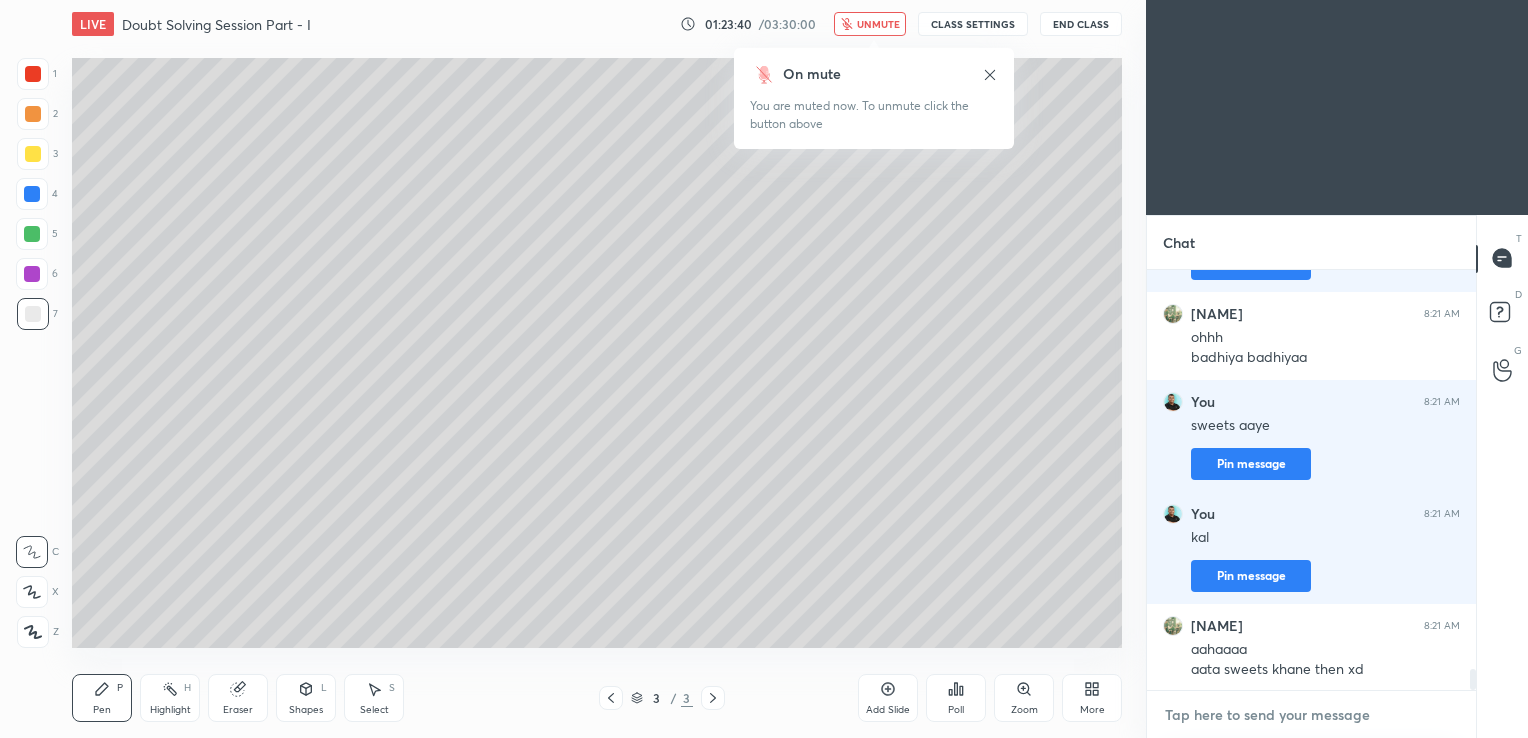 click at bounding box center (1311, 715) 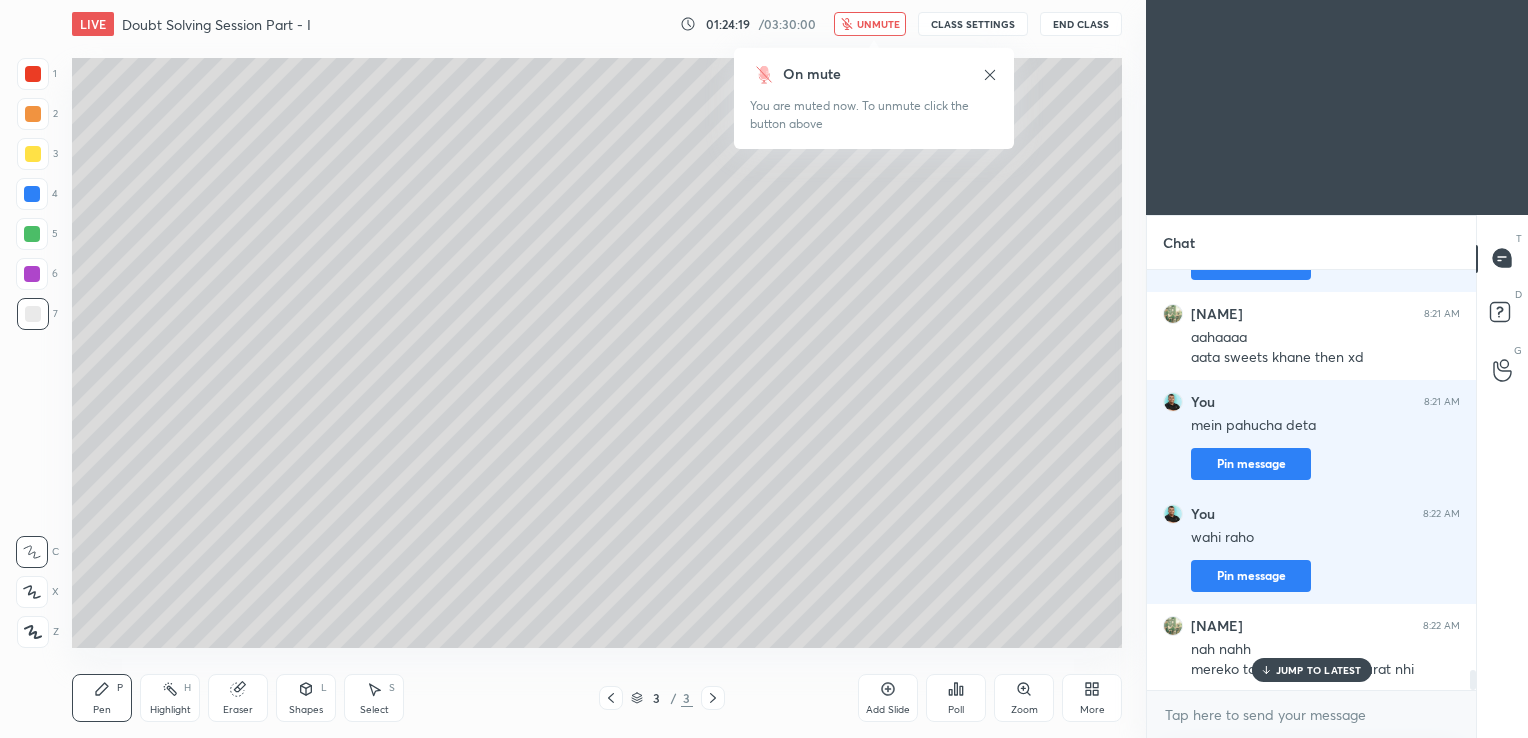 click on "JUMP TO LATEST" at bounding box center [1319, 670] 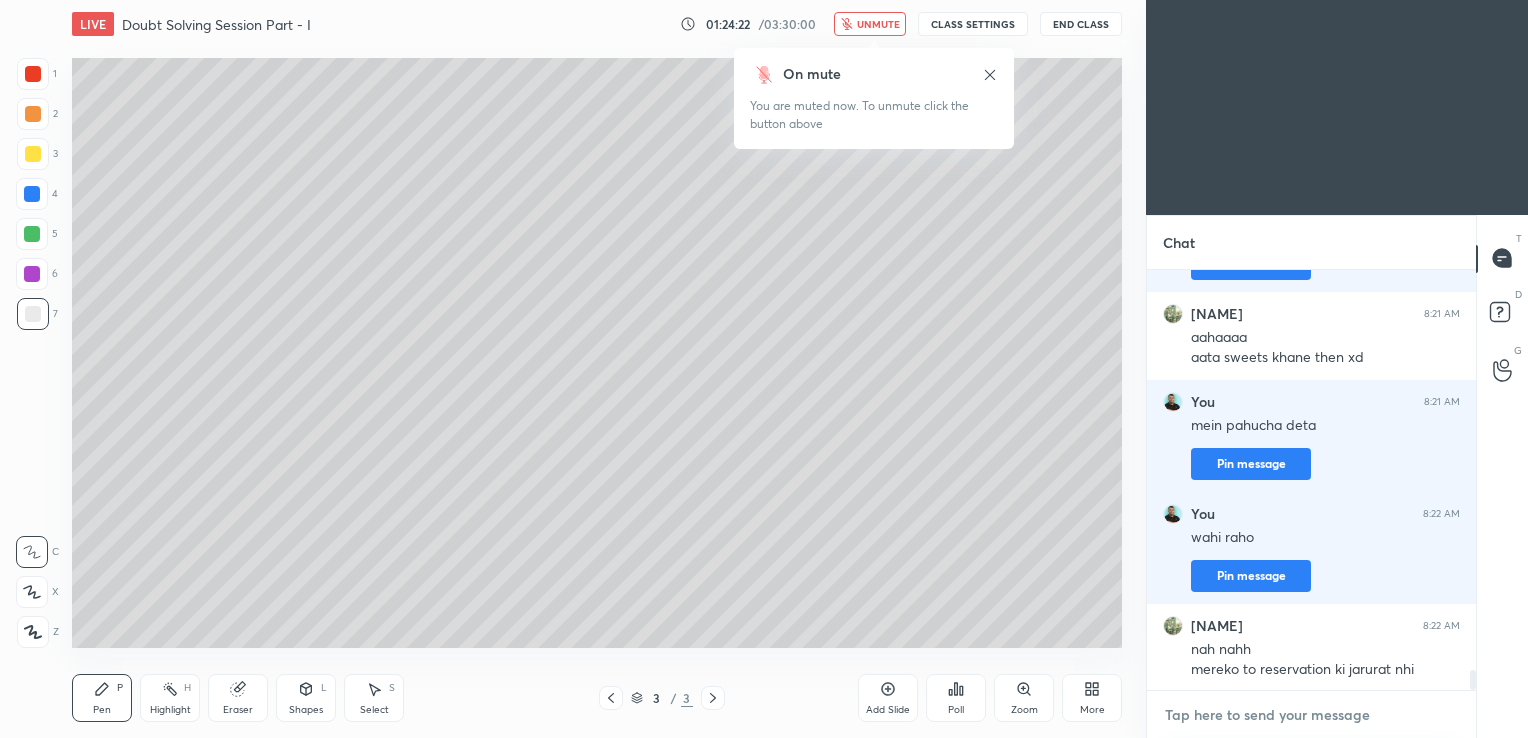 click at bounding box center [1311, 715] 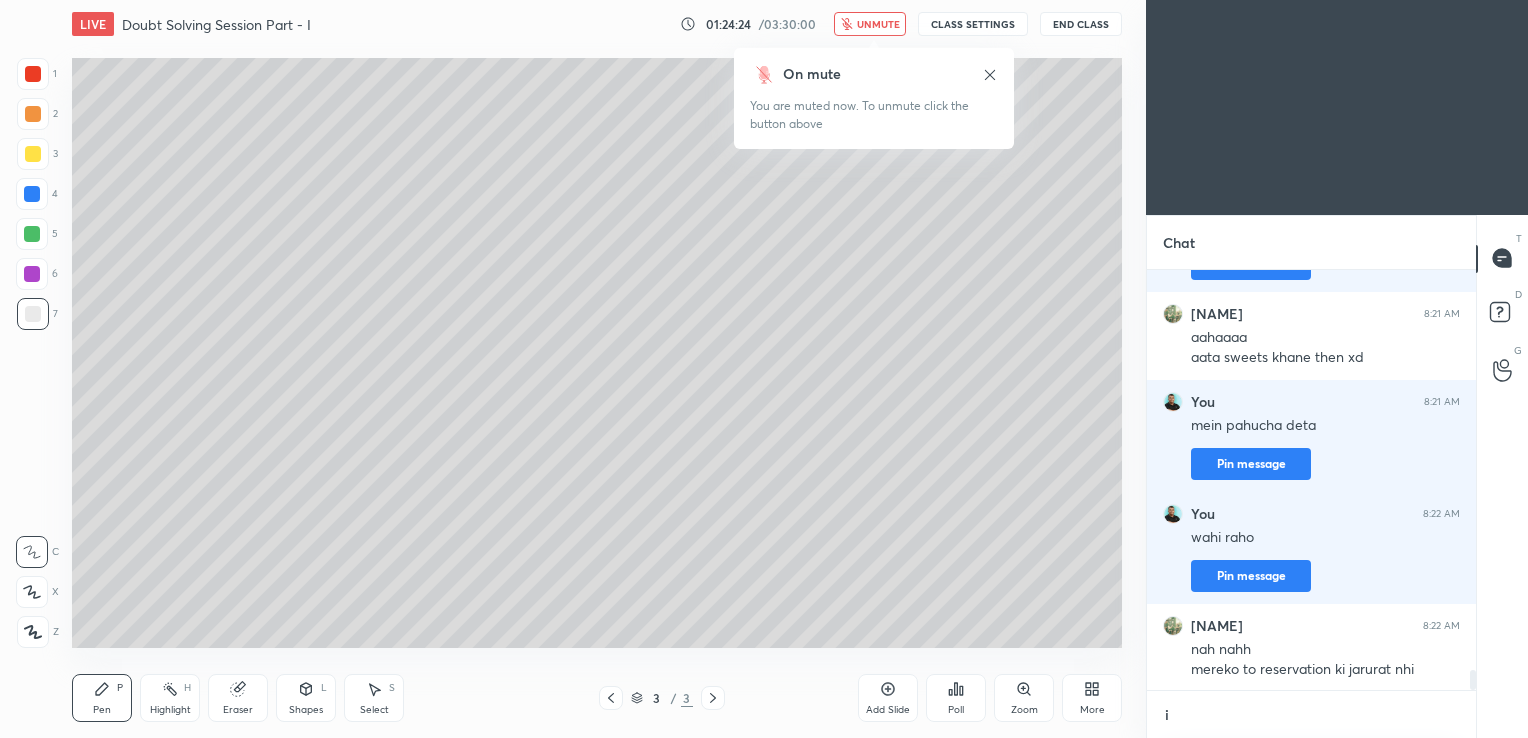 scroll, scrollTop: 409, scrollLeft: 323, axis: both 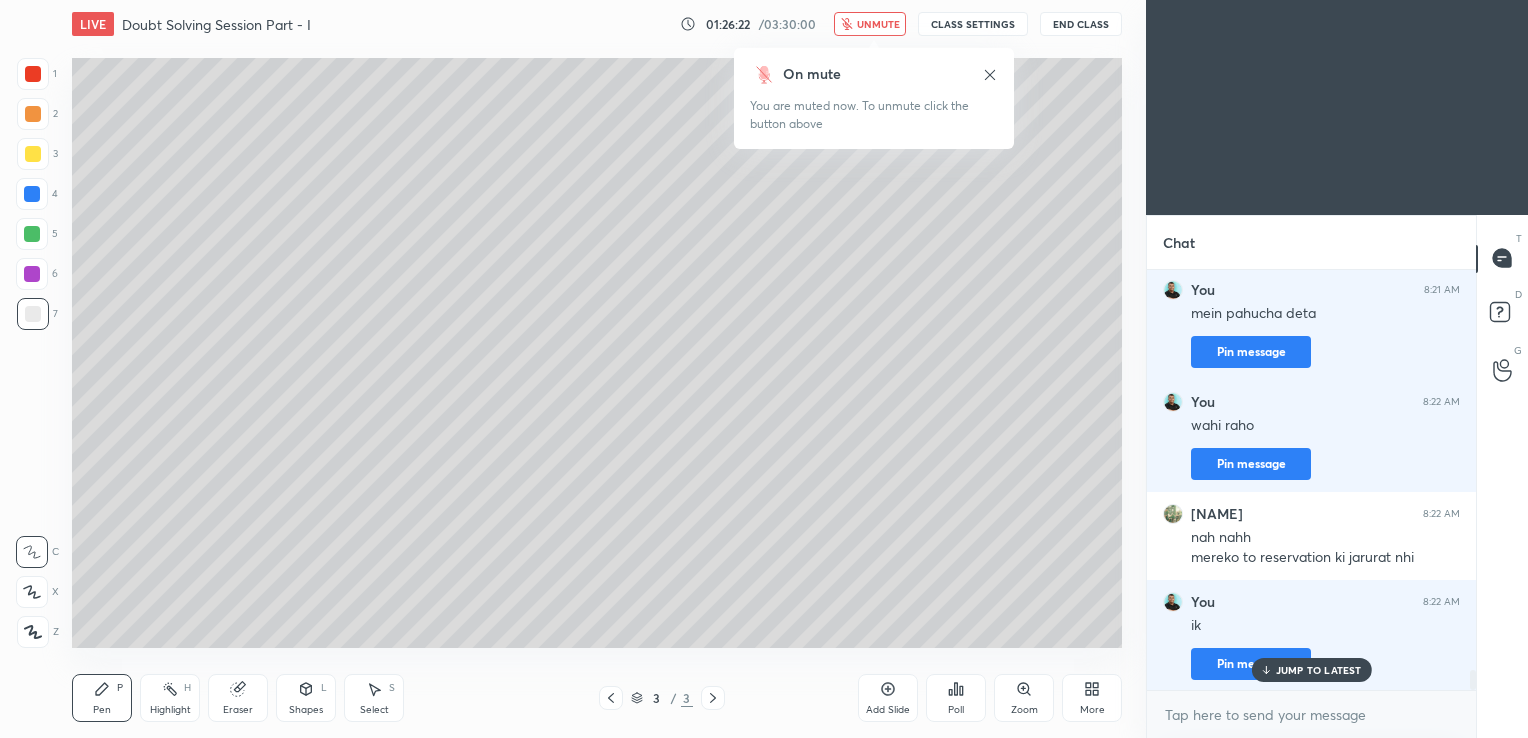 click on "End Class" at bounding box center (1081, 24) 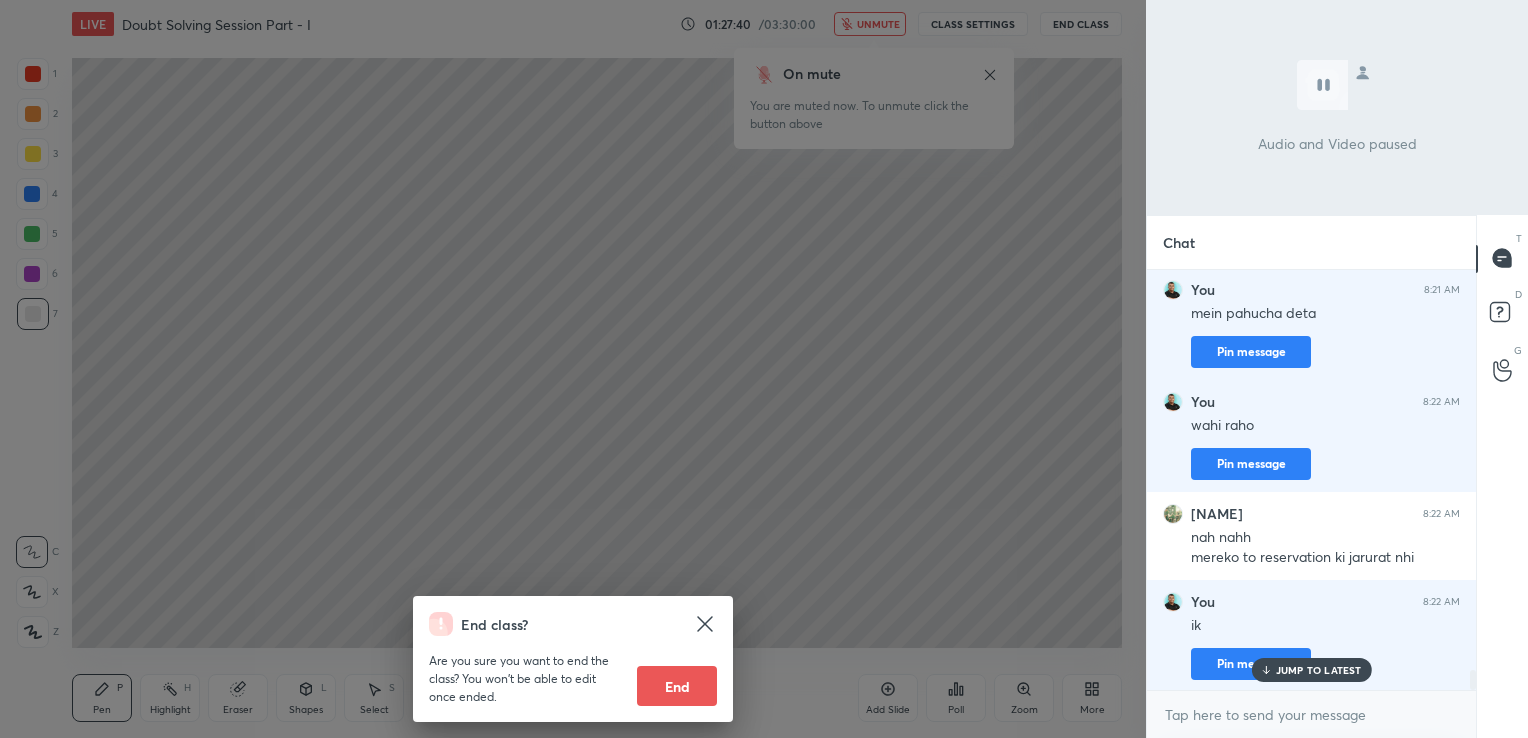 scroll, scrollTop: 8552, scrollLeft: 0, axis: vertical 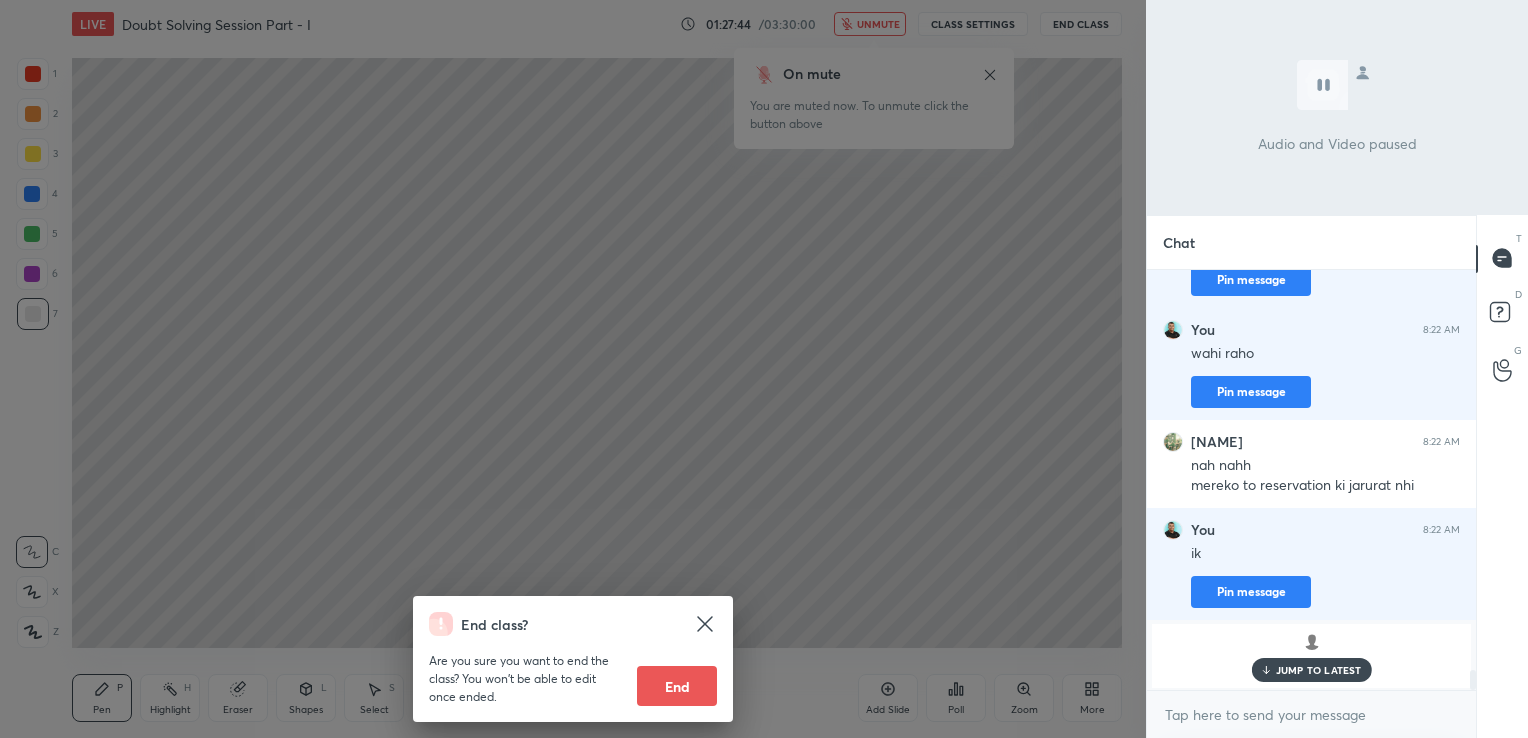 click on "JUMP TO LATEST" at bounding box center [1319, 670] 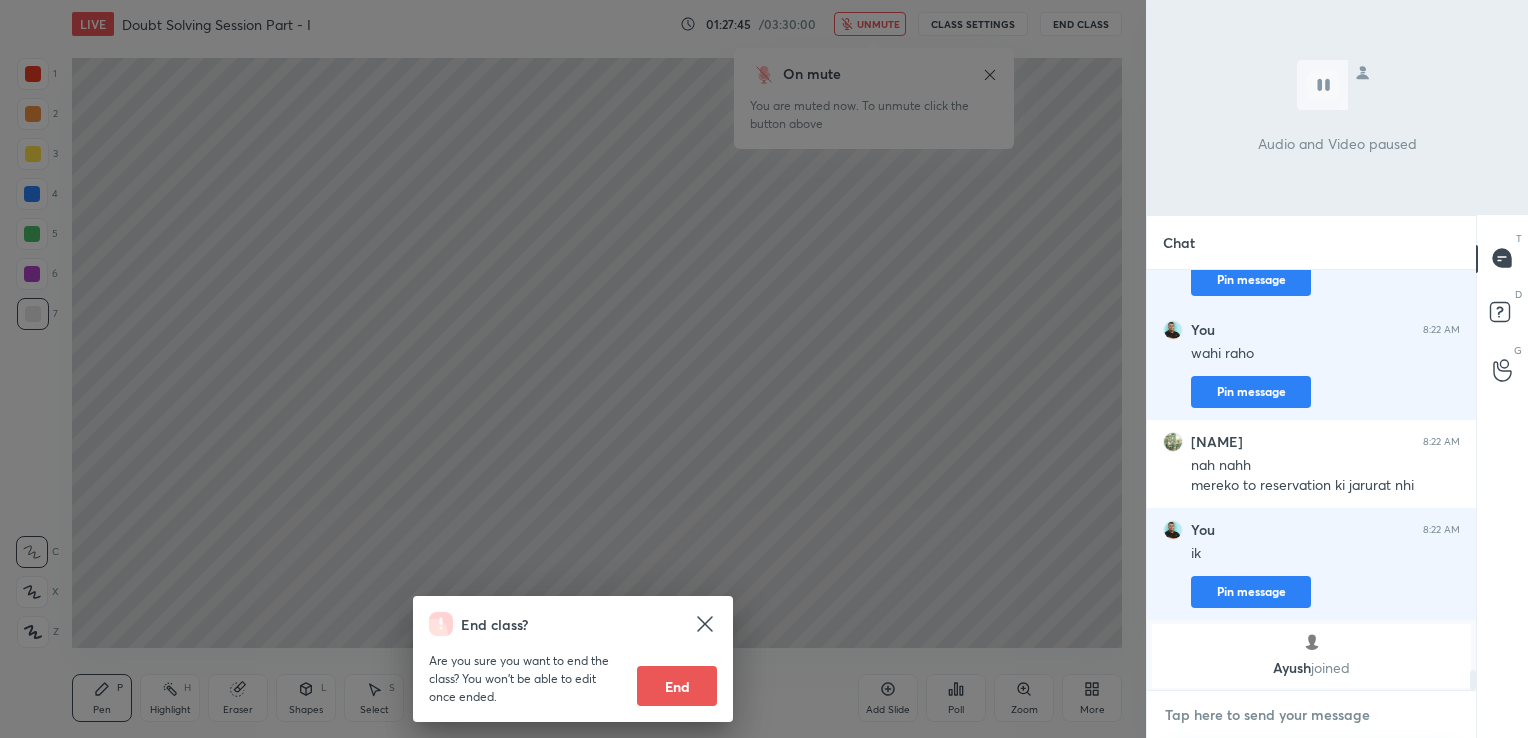 click at bounding box center (1311, 715) 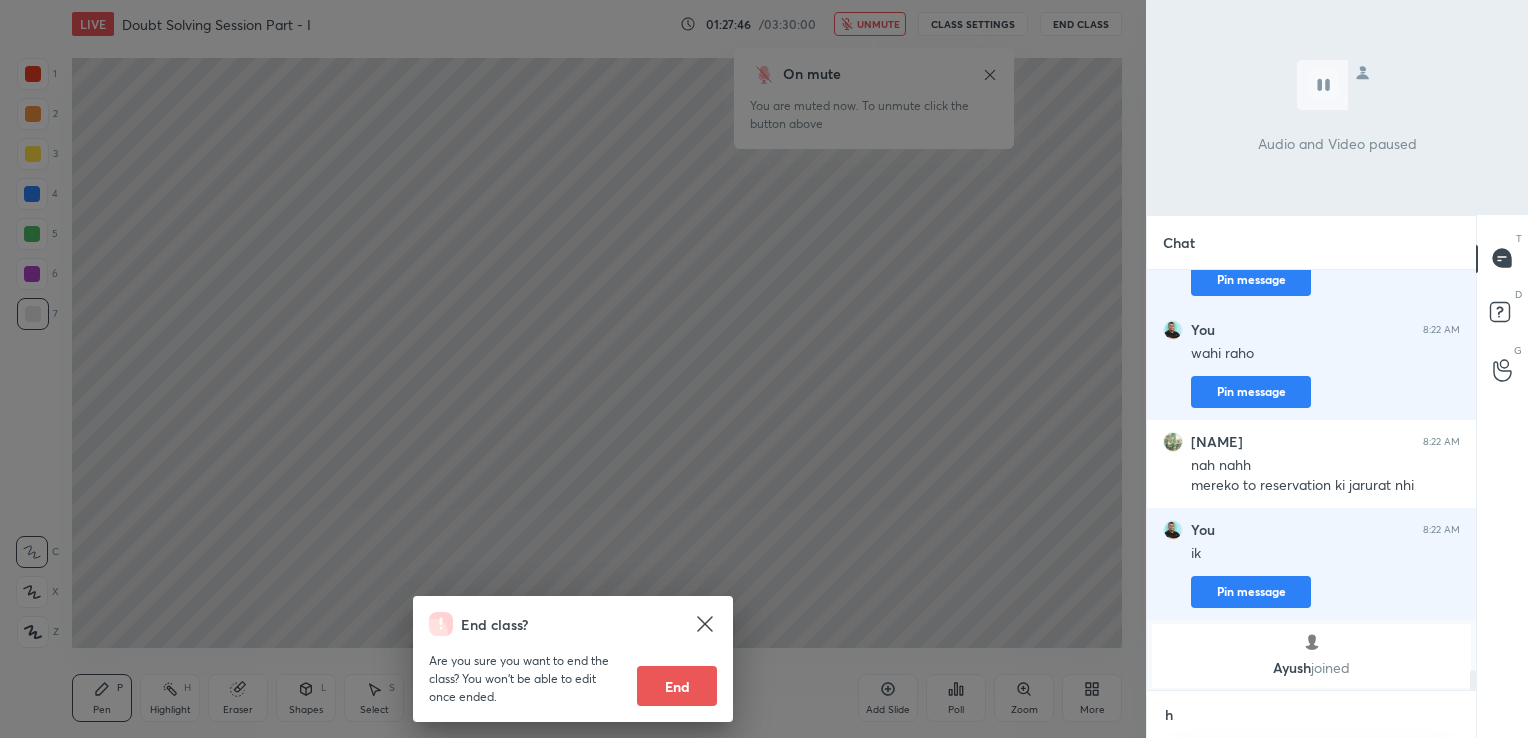 scroll, scrollTop: 409, scrollLeft: 323, axis: both 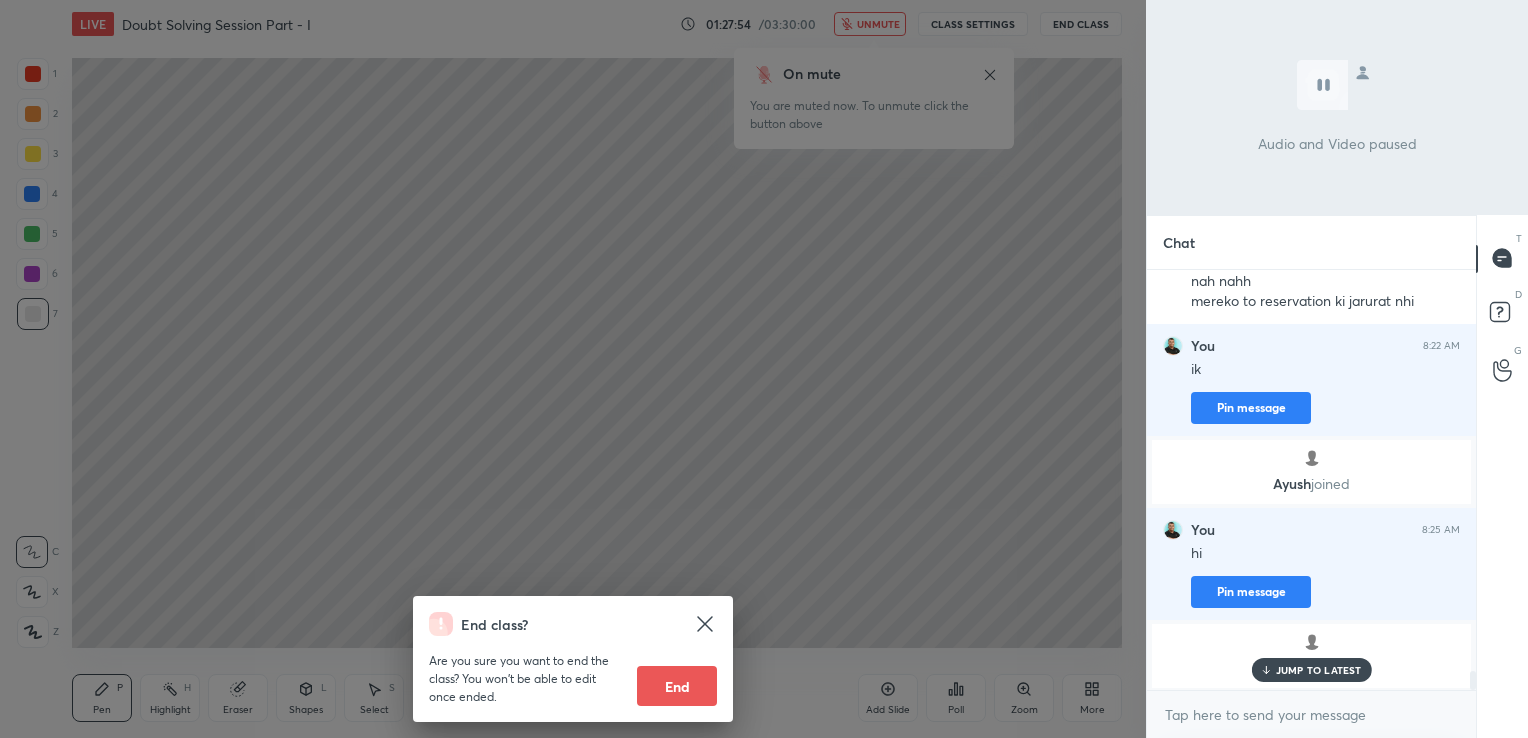 click on "JUMP TO LATEST" at bounding box center (1319, 670) 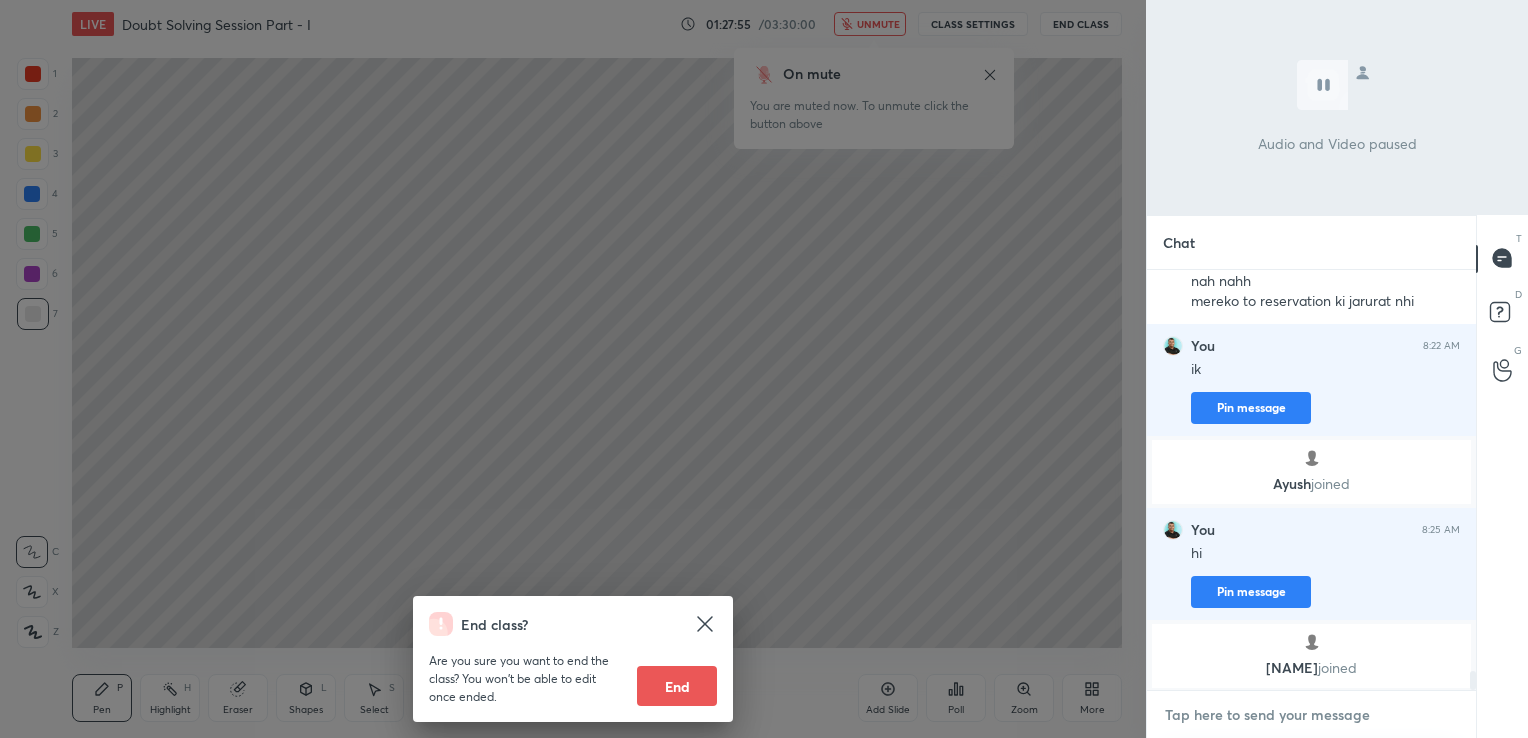click at bounding box center [1311, 715] 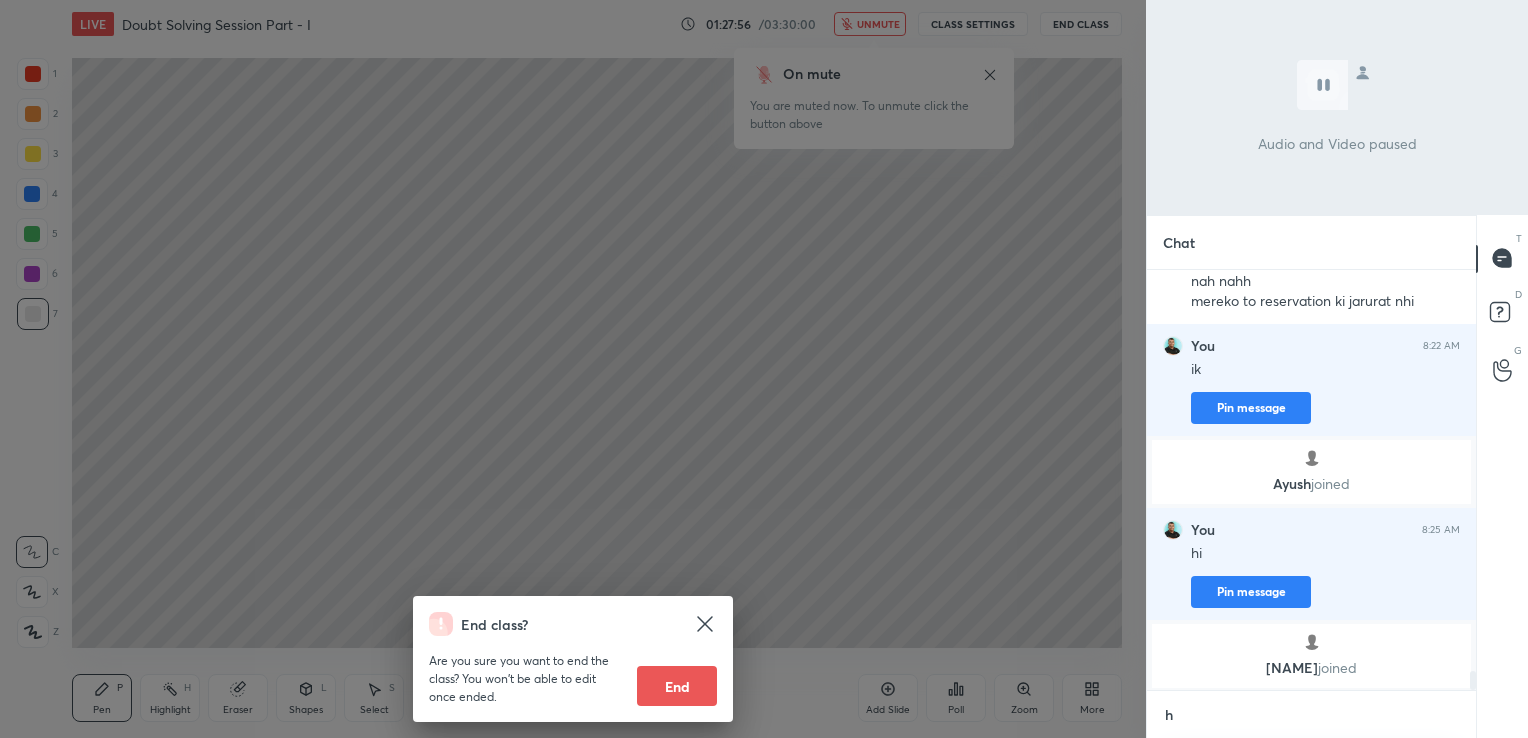scroll, scrollTop: 409, scrollLeft: 323, axis: both 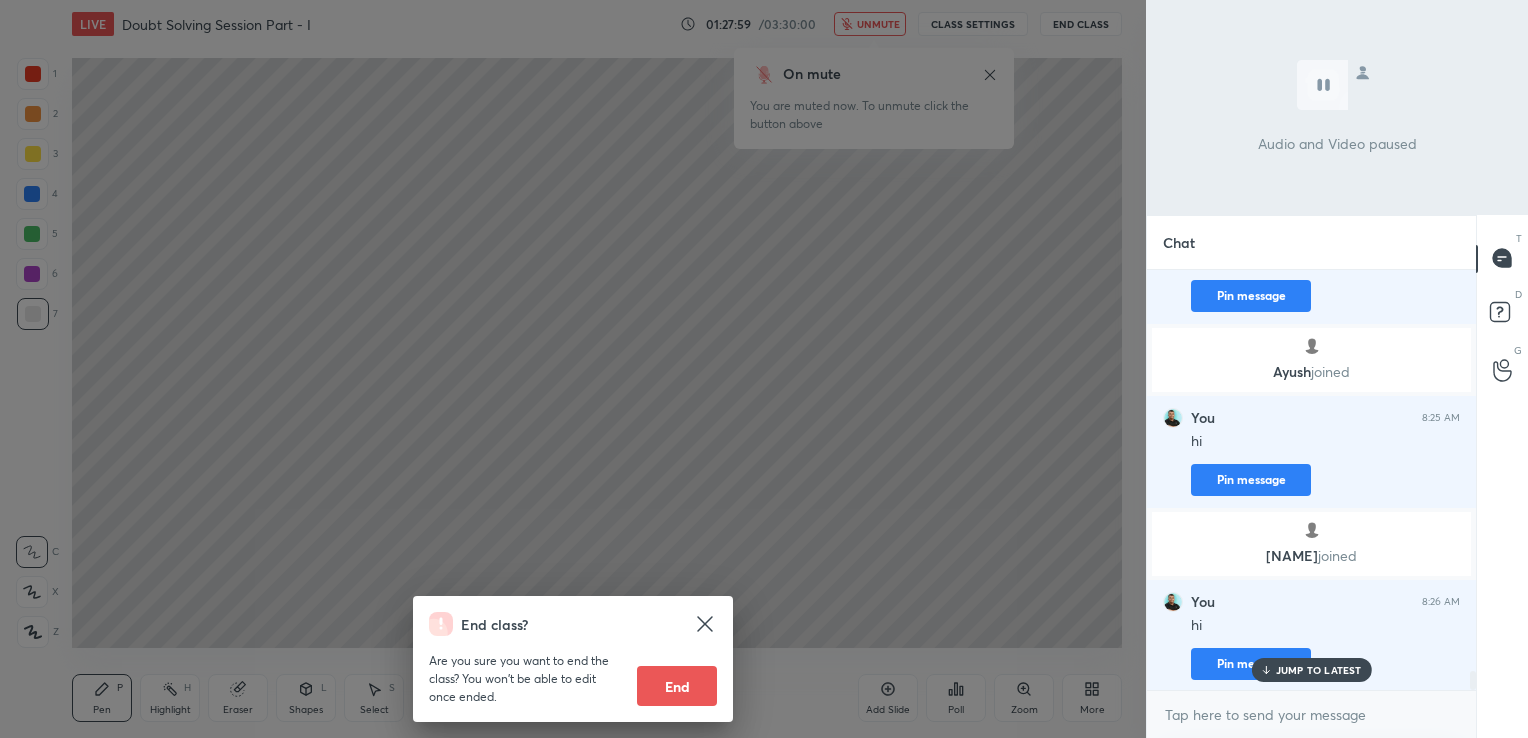 click 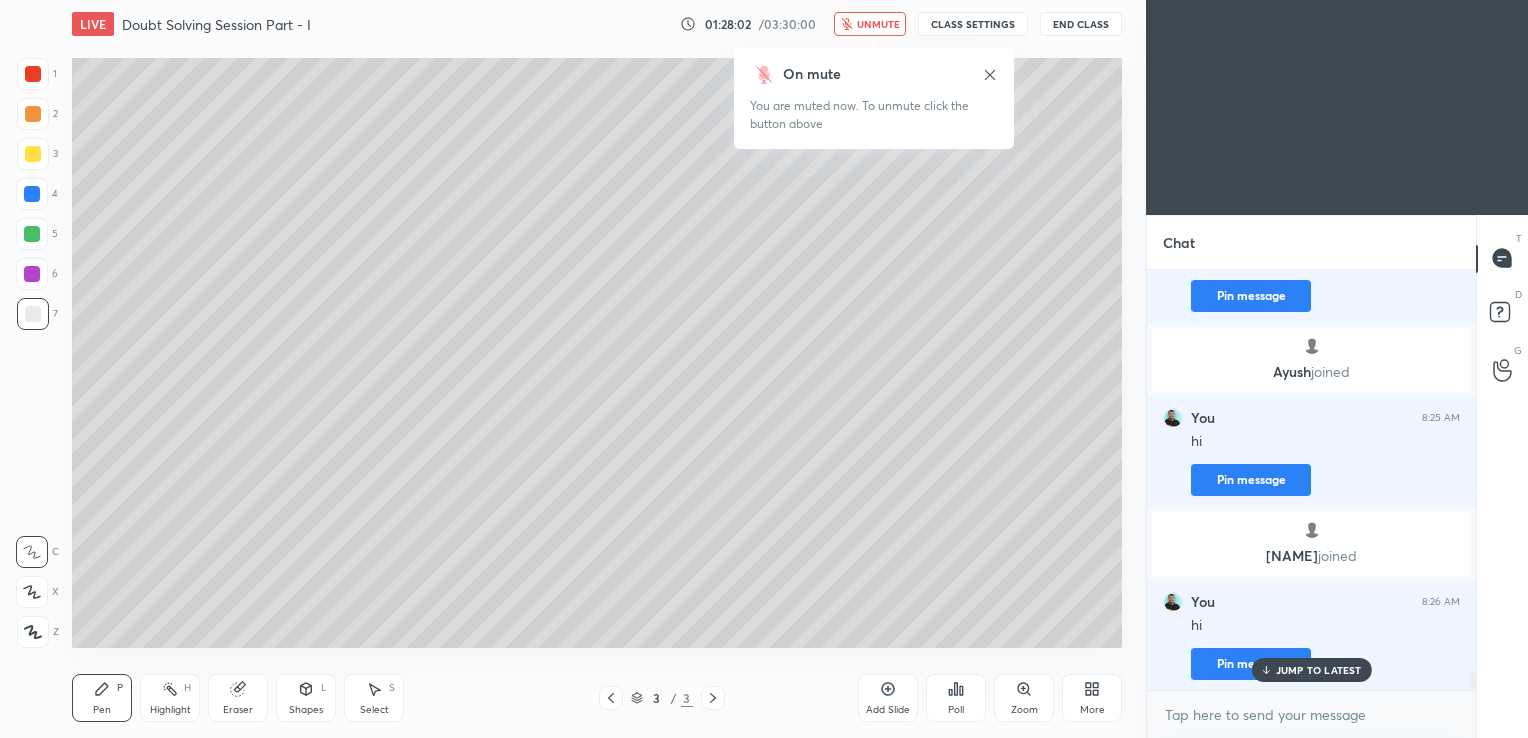 click on "JUMP TO LATEST" at bounding box center [1319, 670] 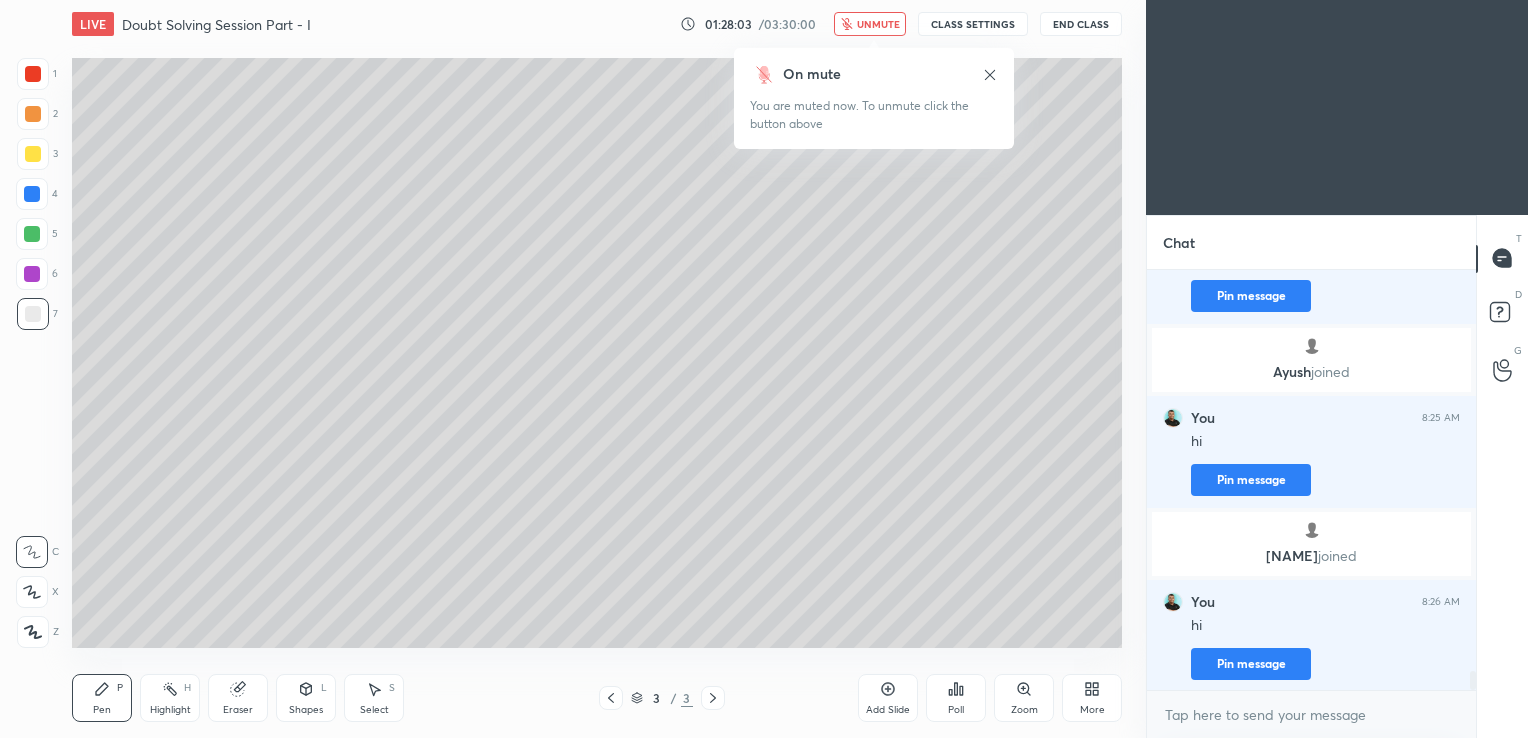 scroll, scrollTop: 8916, scrollLeft: 0, axis: vertical 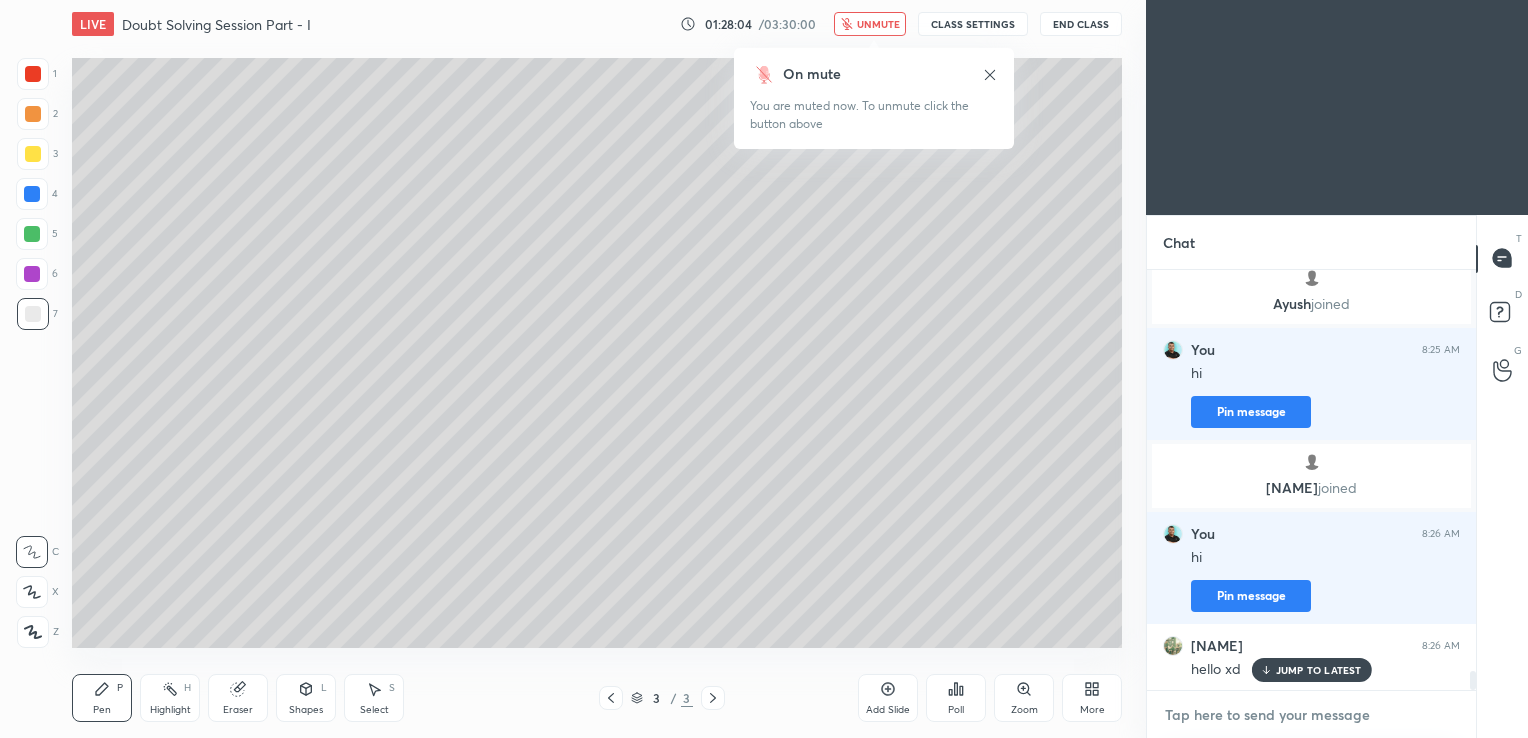 click at bounding box center [1311, 715] 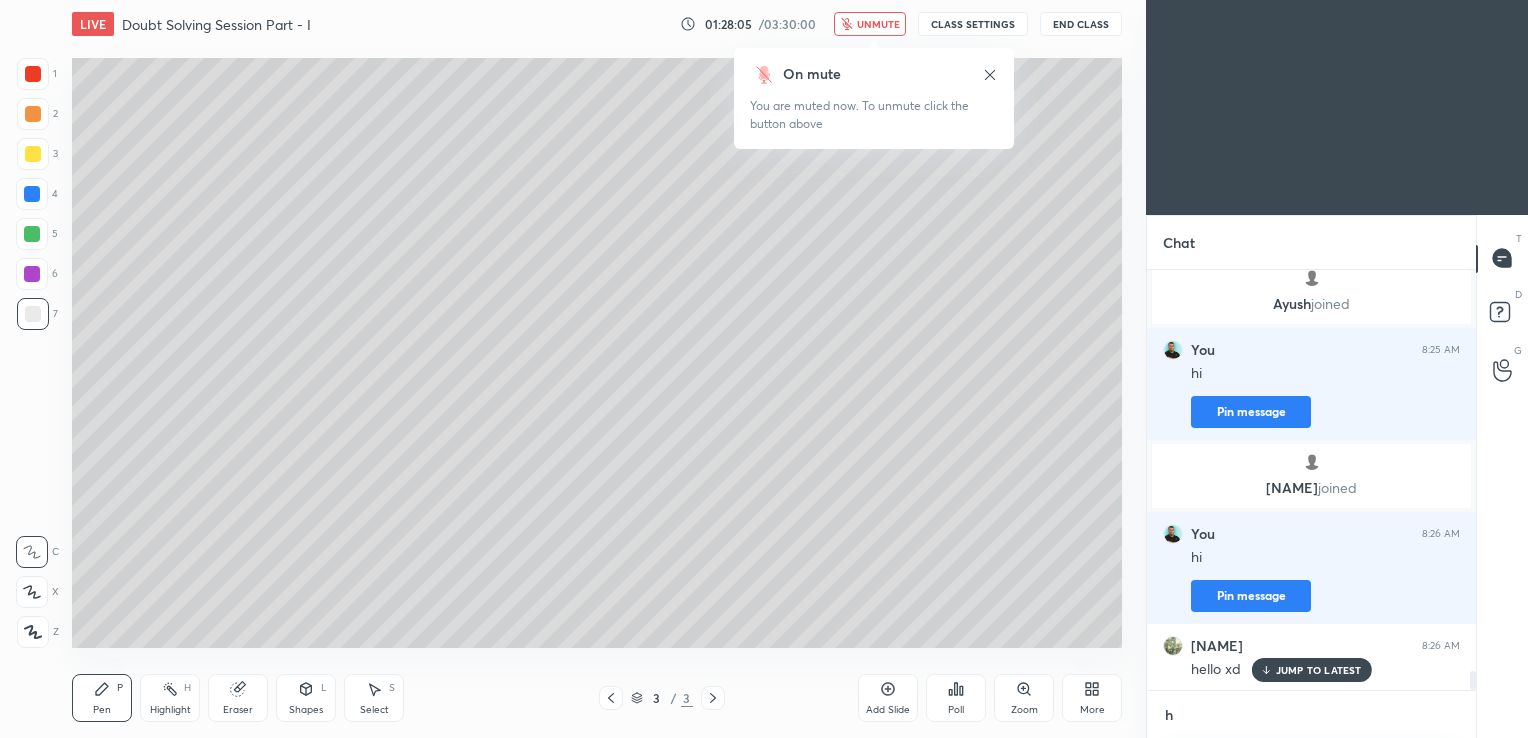 scroll, scrollTop: 409, scrollLeft: 323, axis: both 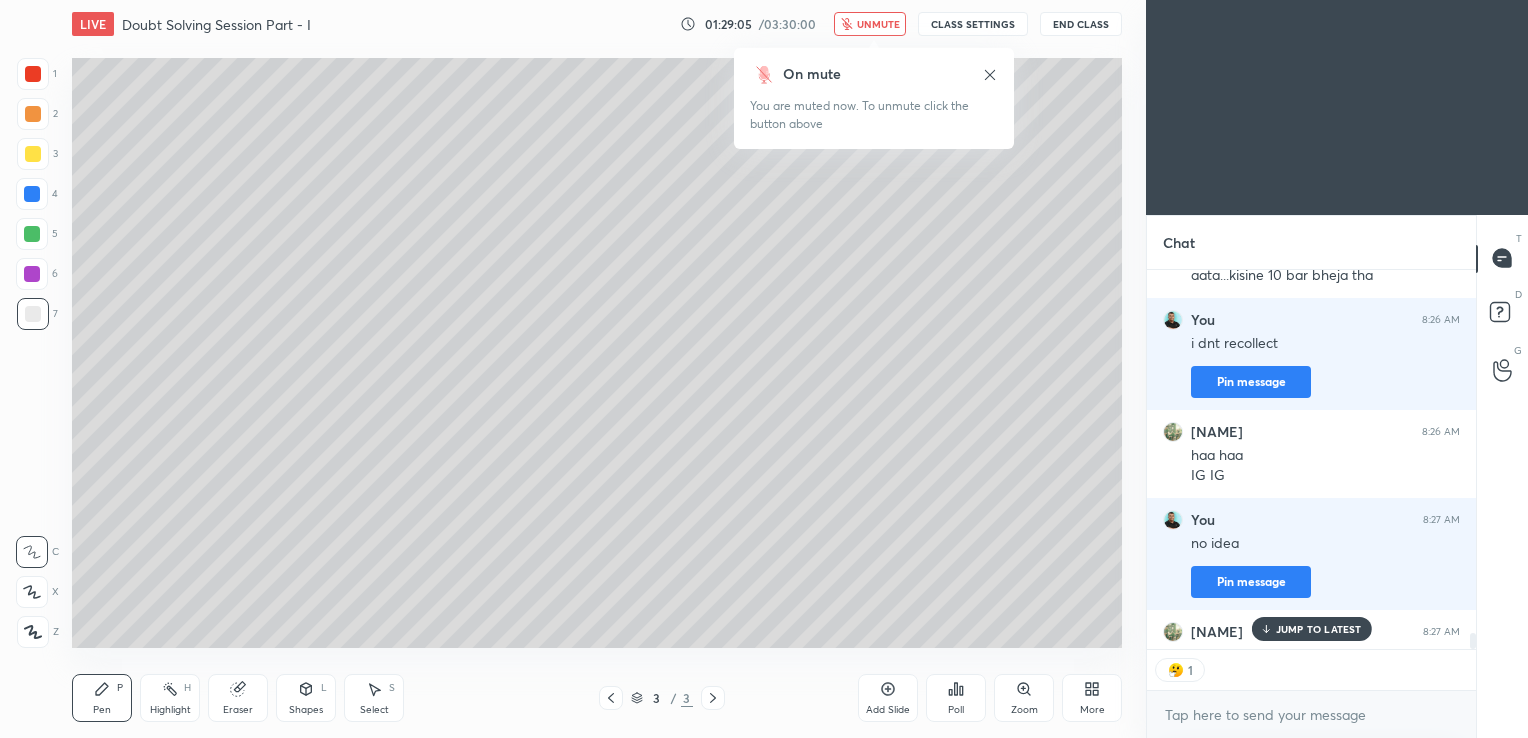 click on "JUMP TO LATEST" at bounding box center (1319, 629) 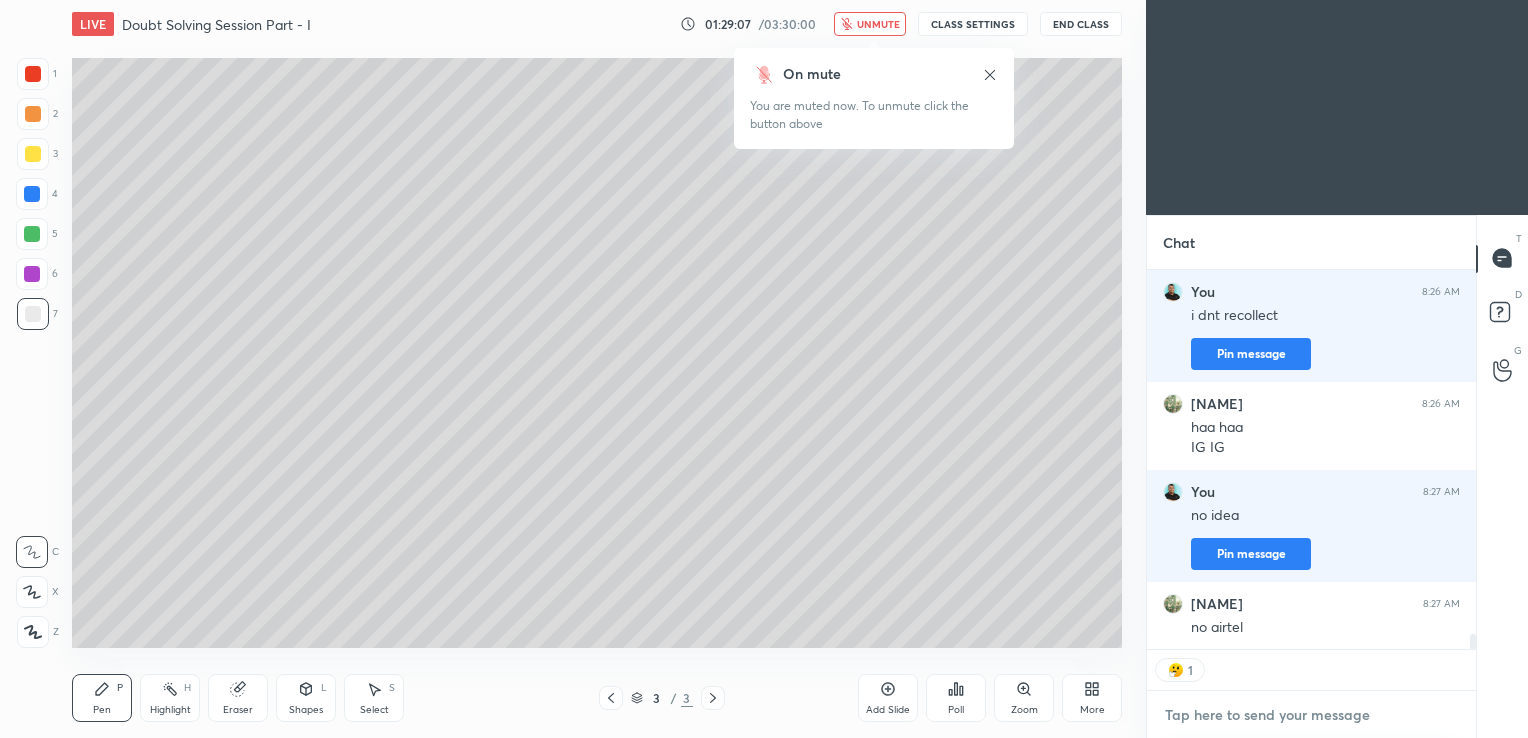 click at bounding box center [1311, 715] 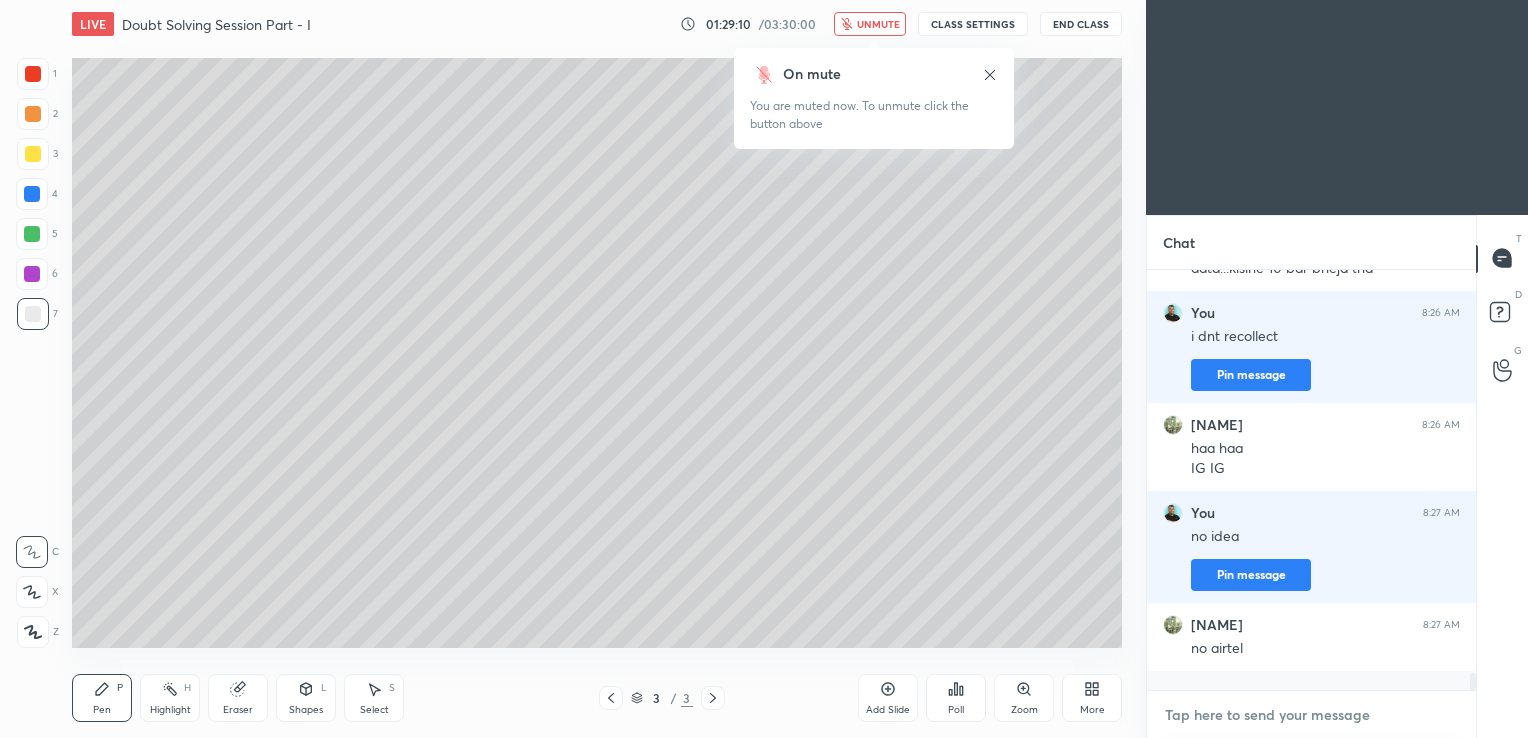 scroll, scrollTop: 7, scrollLeft: 6, axis: both 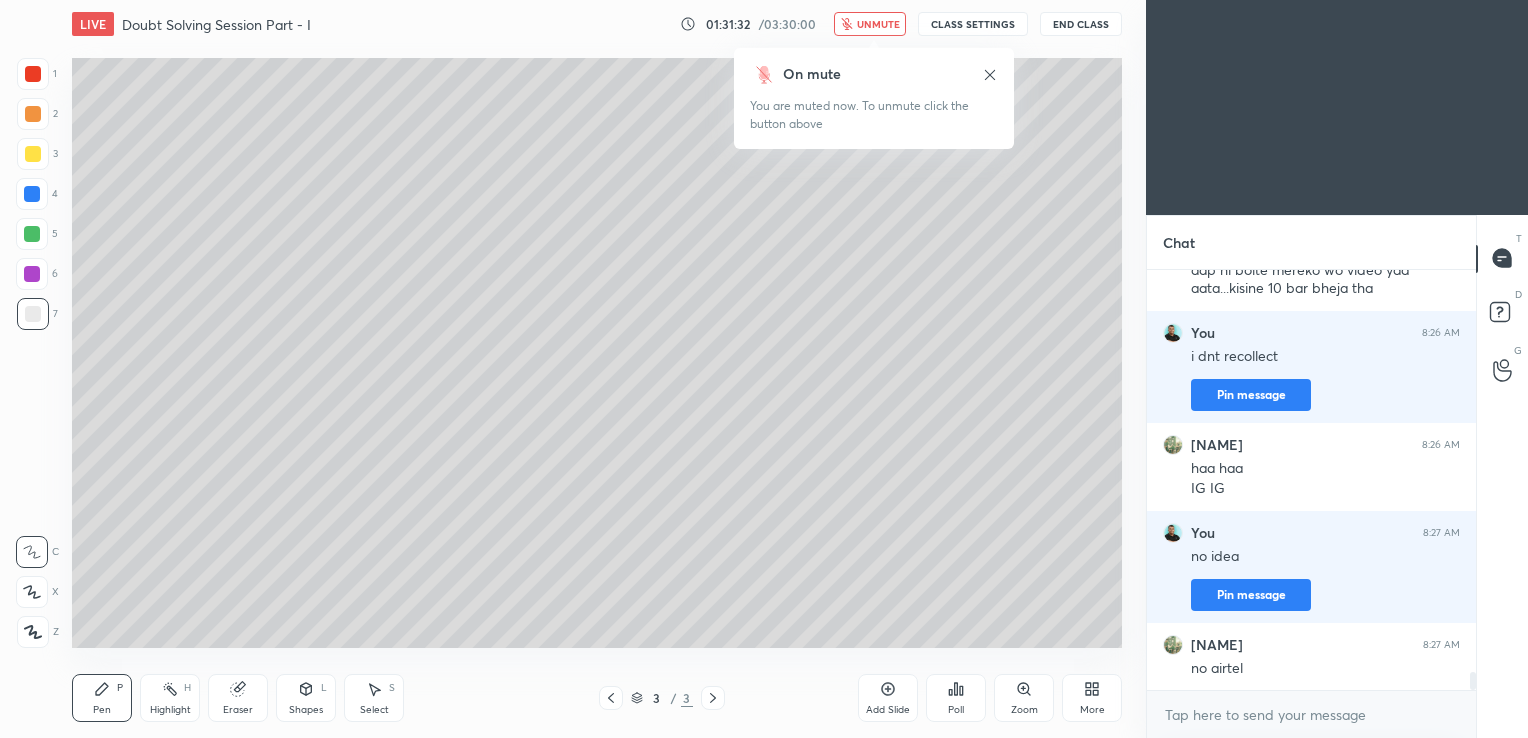 click on "End Class" at bounding box center (1081, 24) 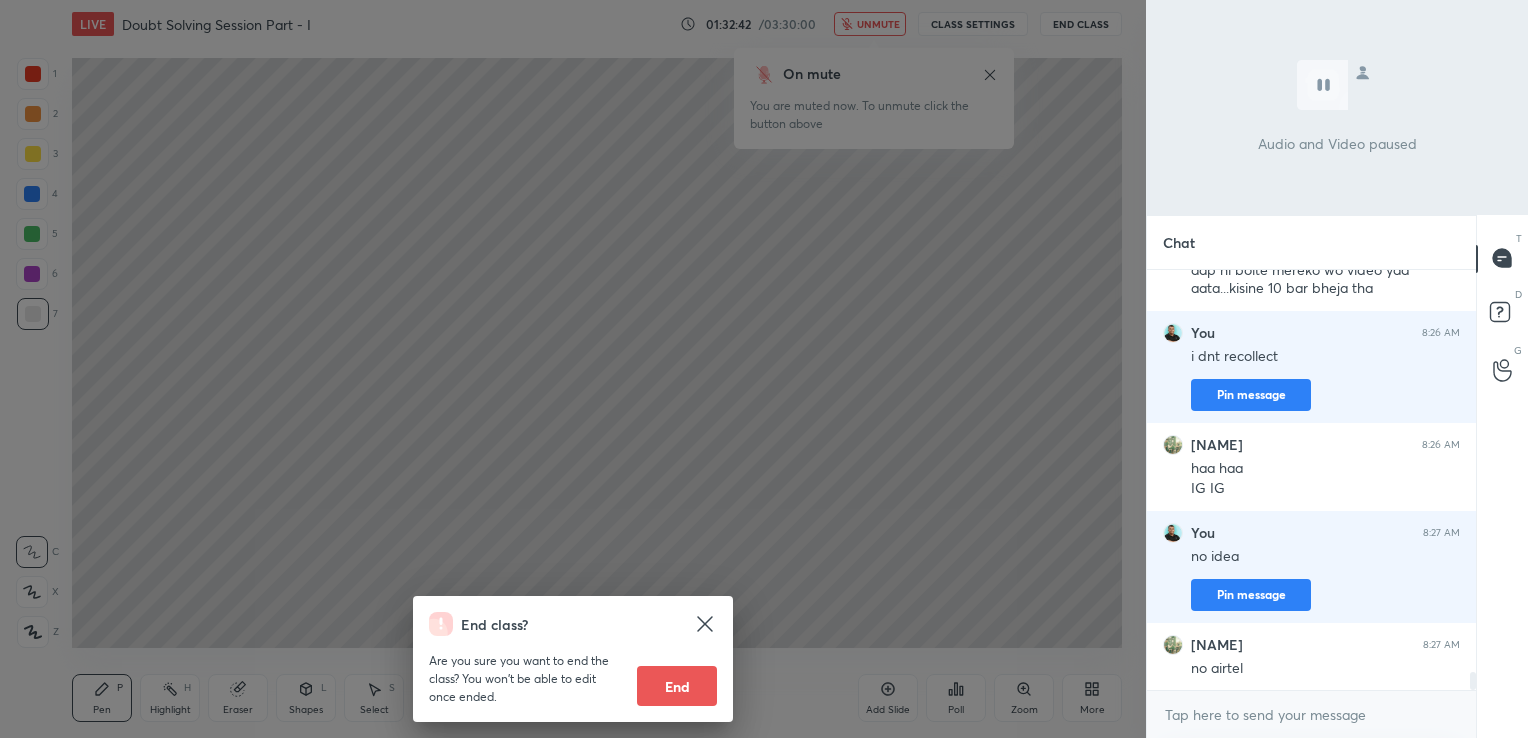 scroll, scrollTop: 9567, scrollLeft: 0, axis: vertical 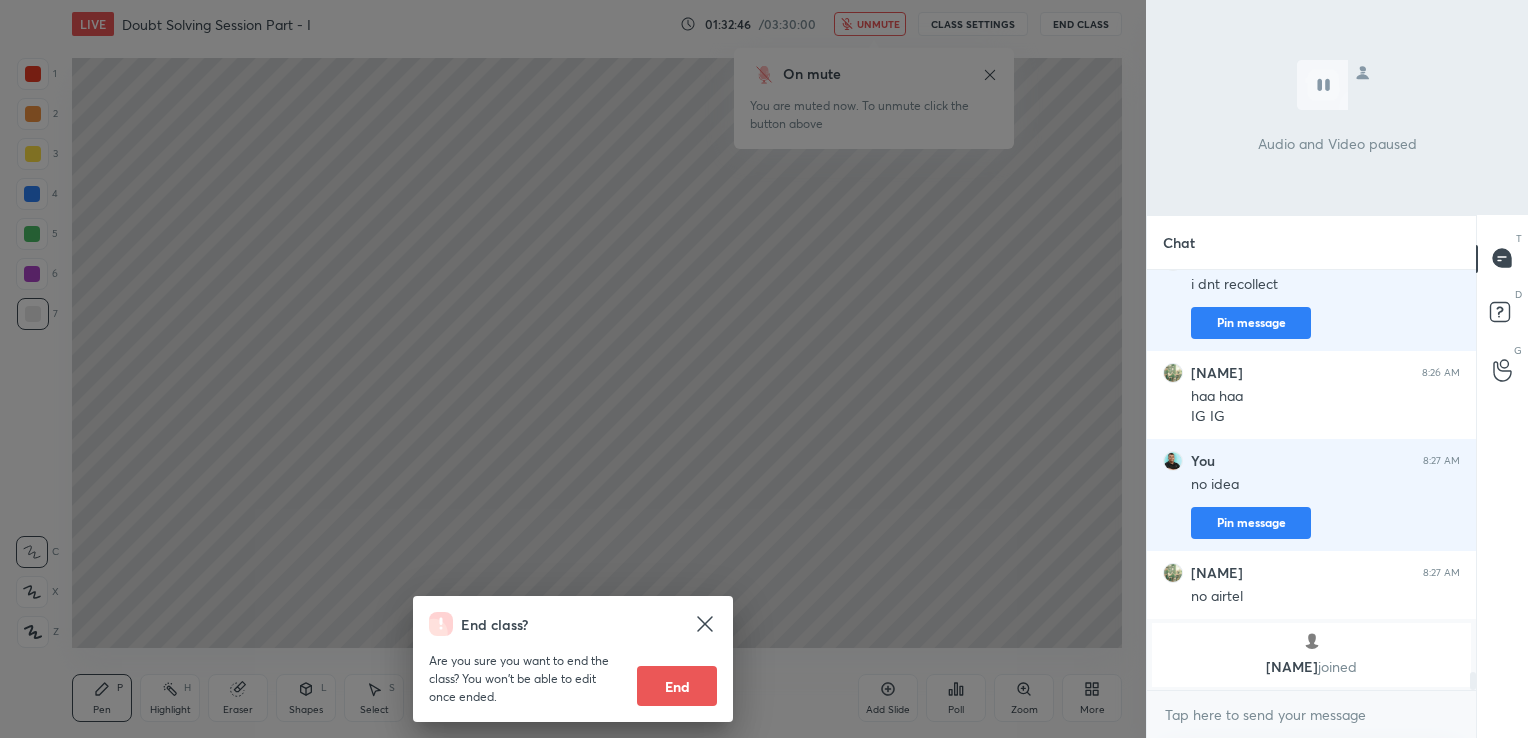click 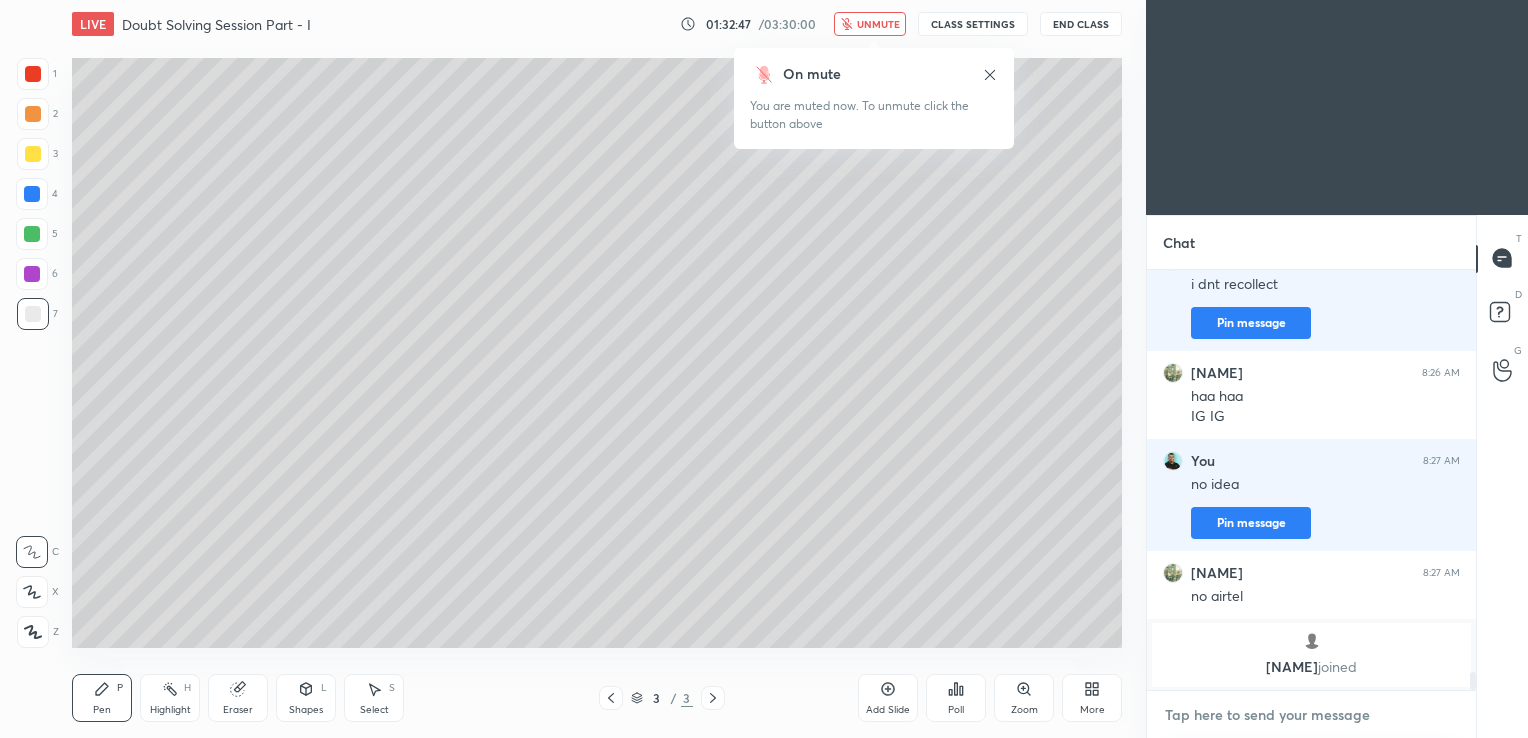 click at bounding box center [1311, 715] 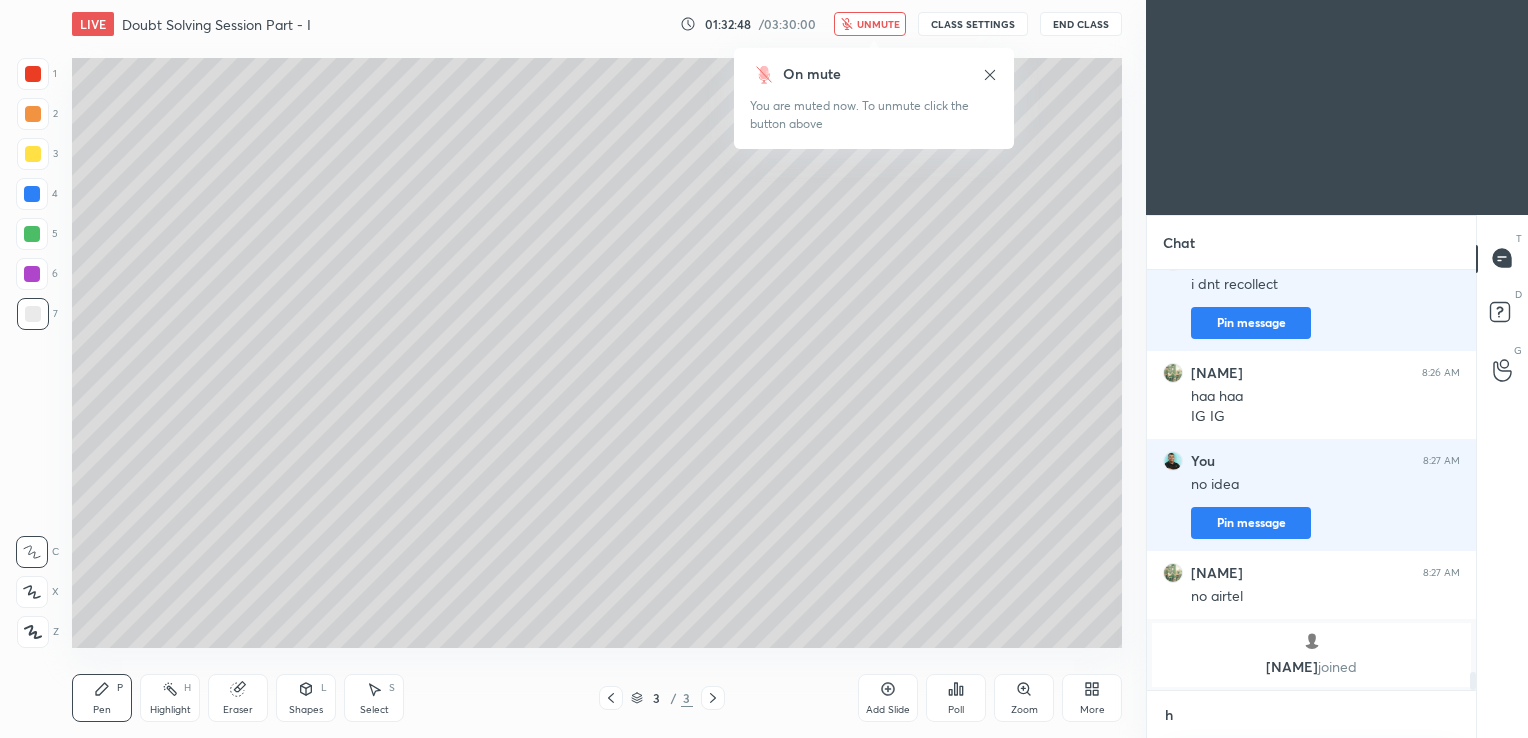 scroll, scrollTop: 409, scrollLeft: 323, axis: both 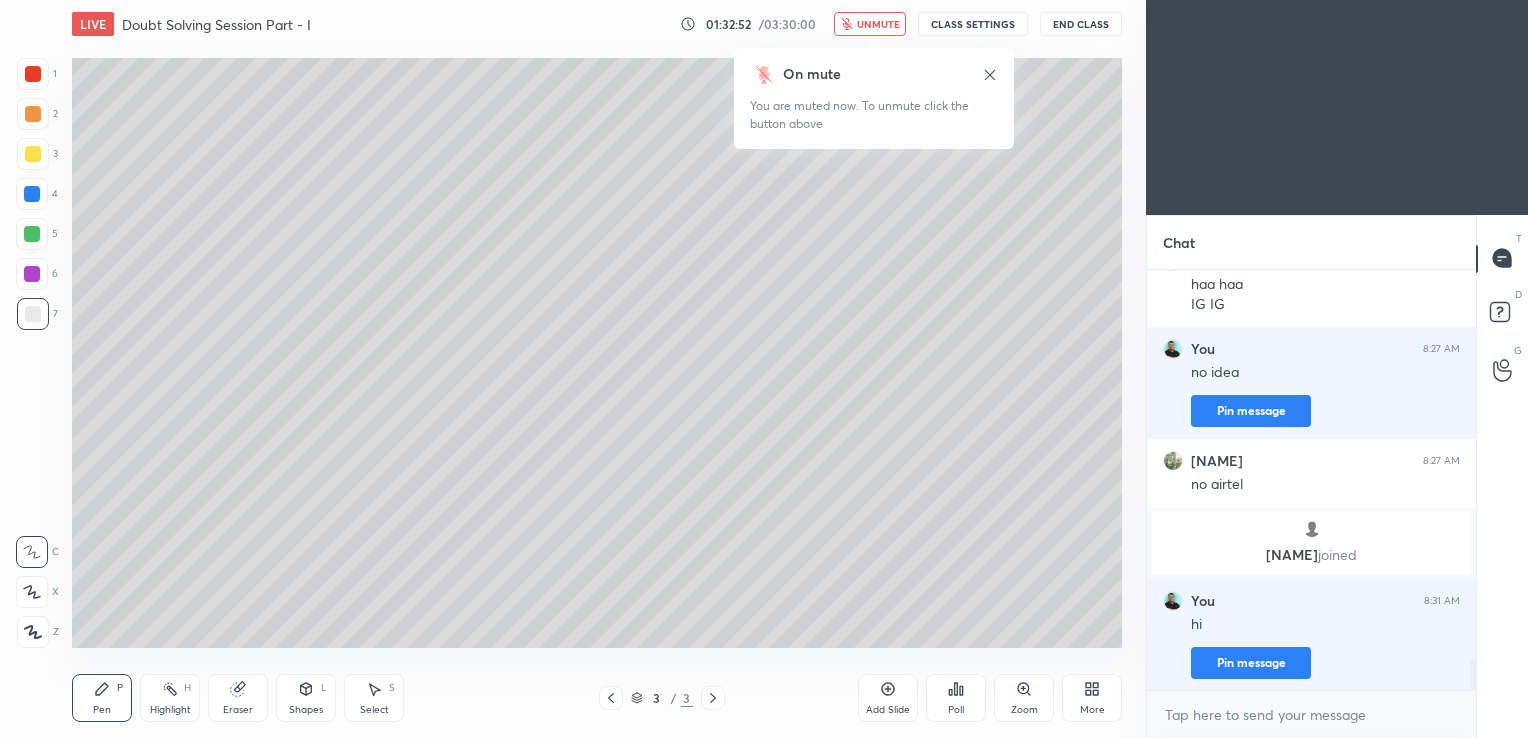 click at bounding box center [1312, 529] 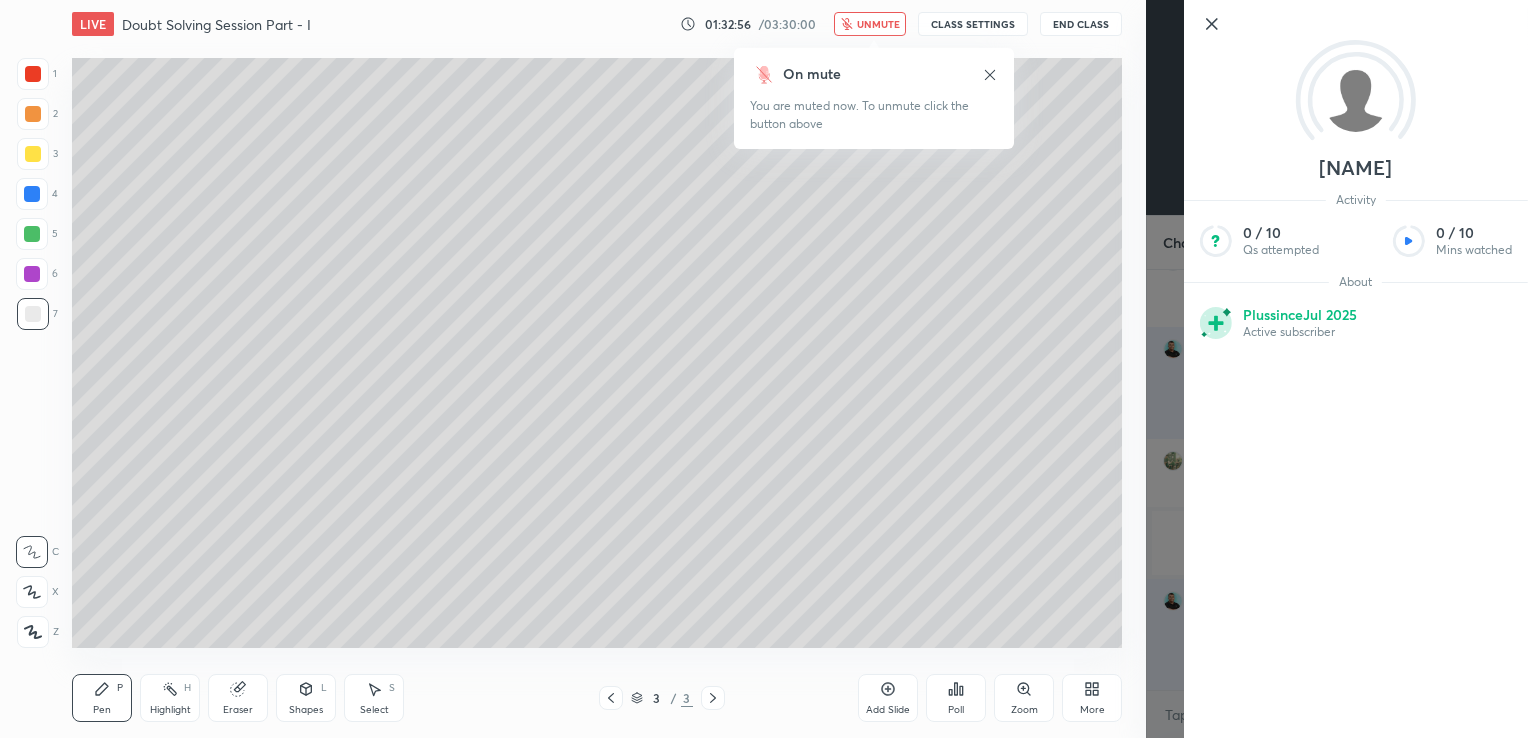 click 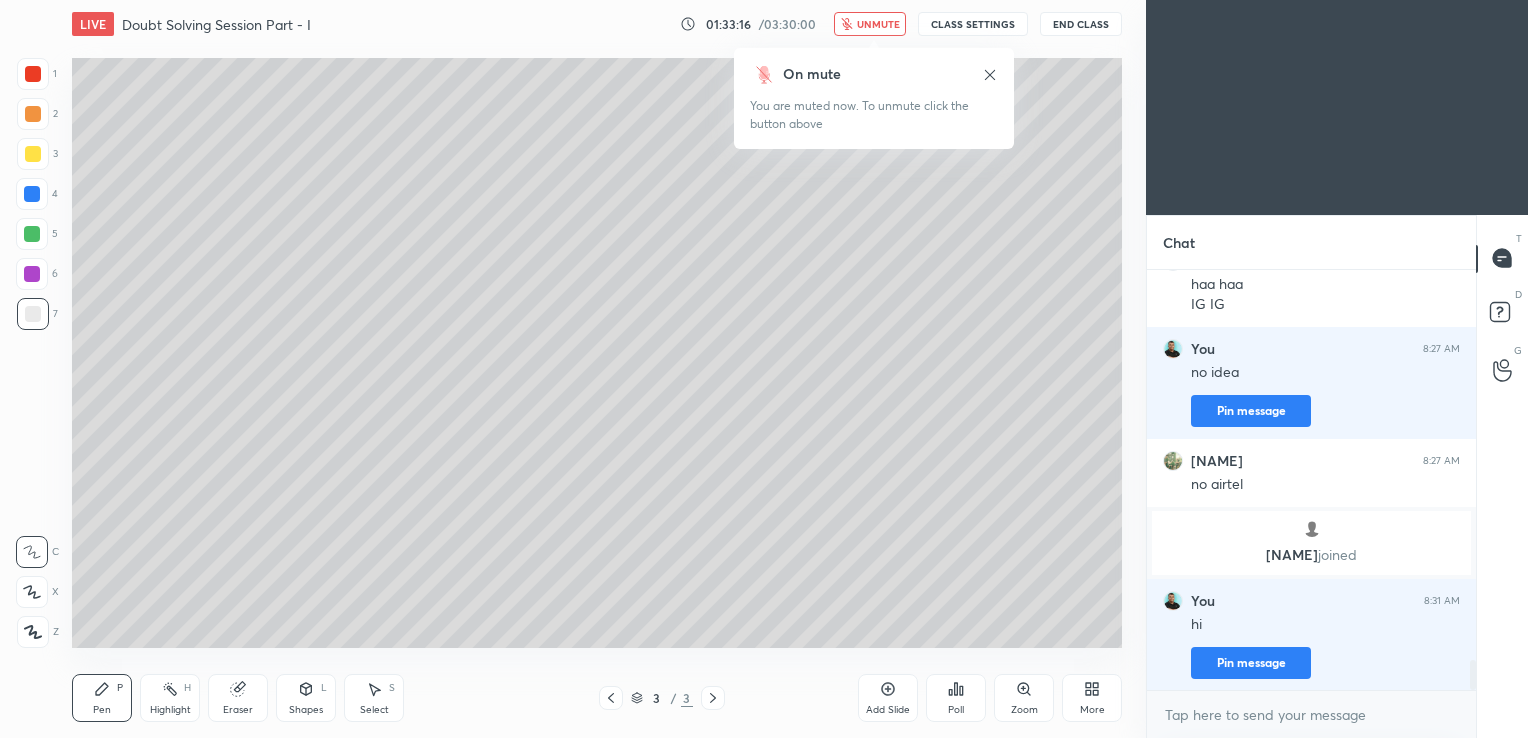 scroll, scrollTop: 5519, scrollLeft: 0, axis: vertical 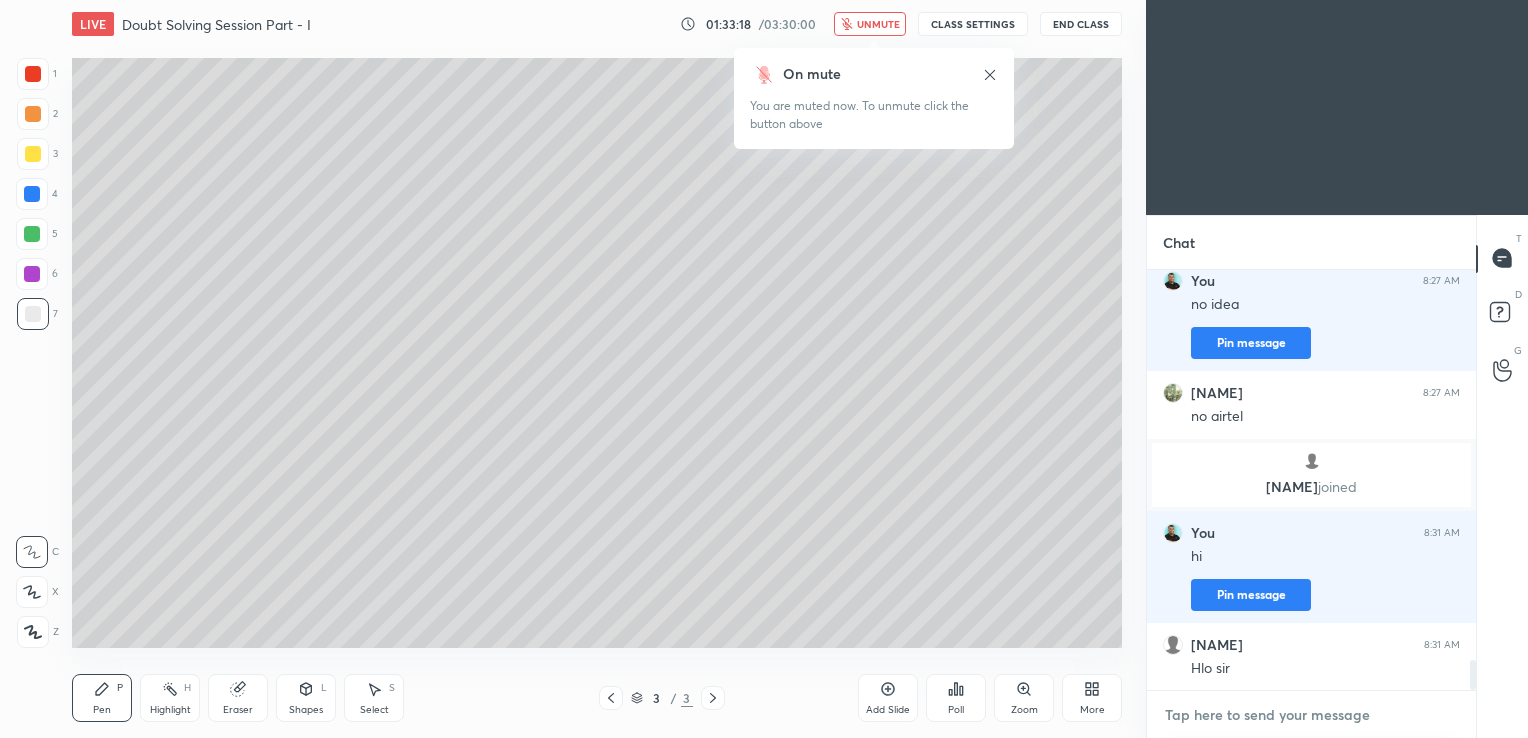 click at bounding box center [1311, 715] 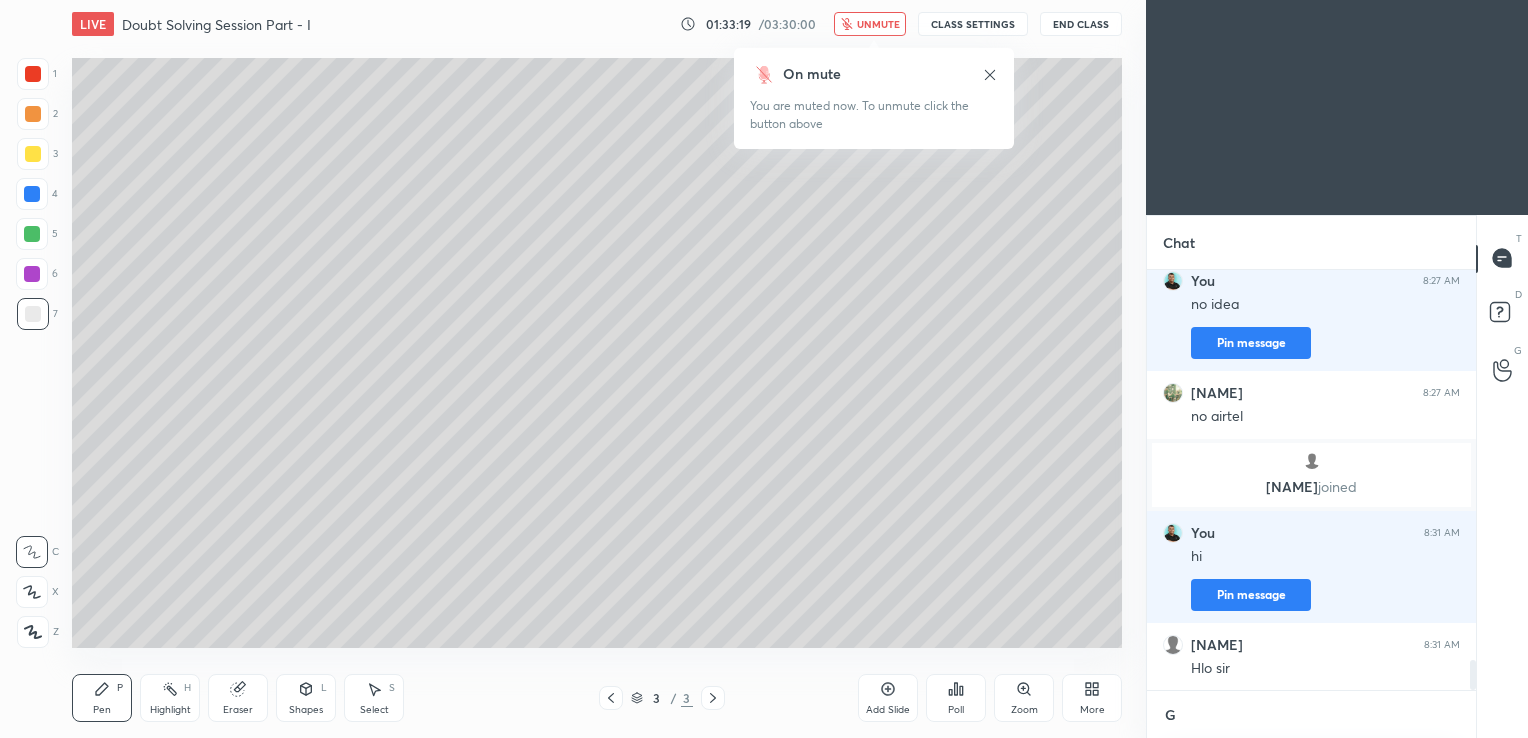 scroll, scrollTop: 409, scrollLeft: 323, axis: both 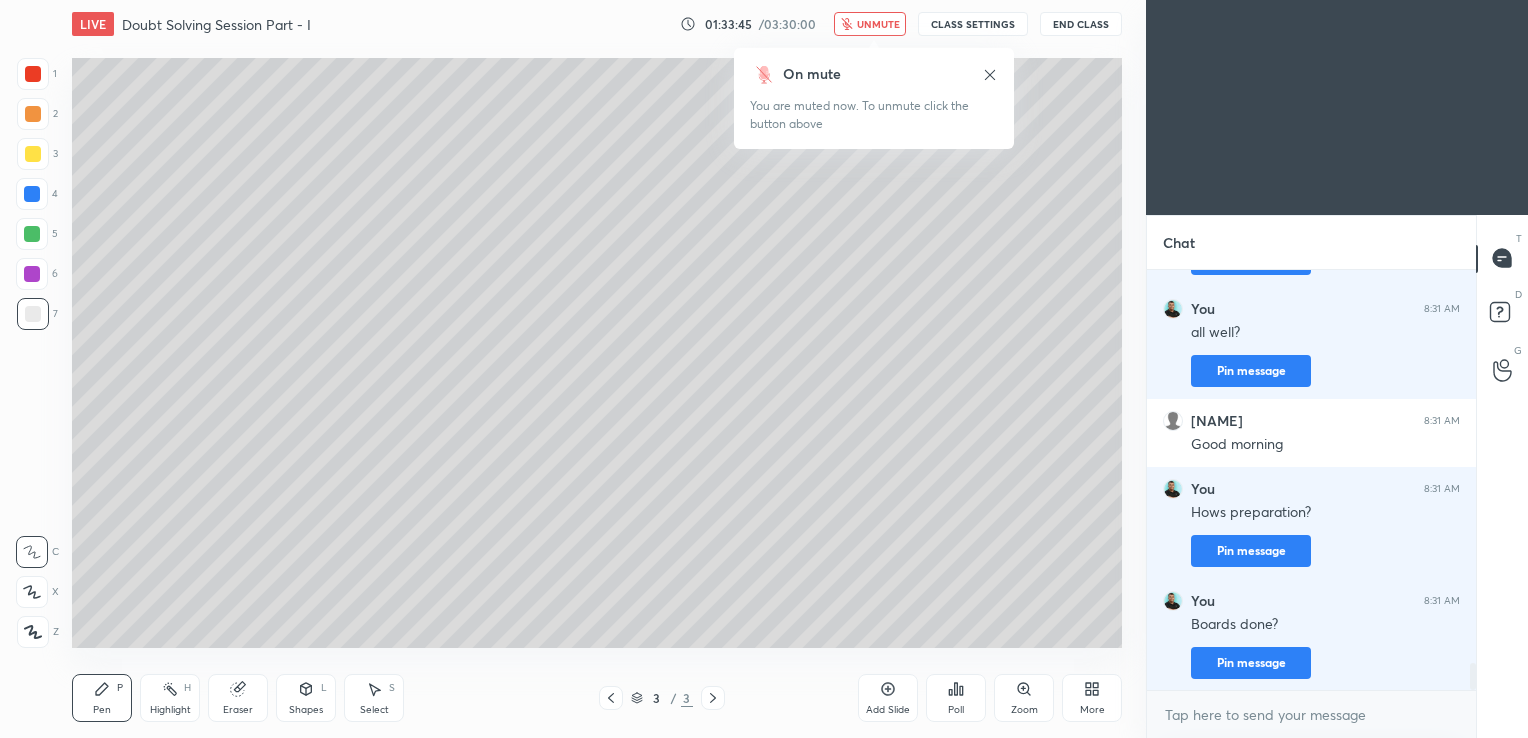 drag, startPoint x: 1475, startPoint y: 674, endPoint x: 1488, endPoint y: 720, distance: 47.801674 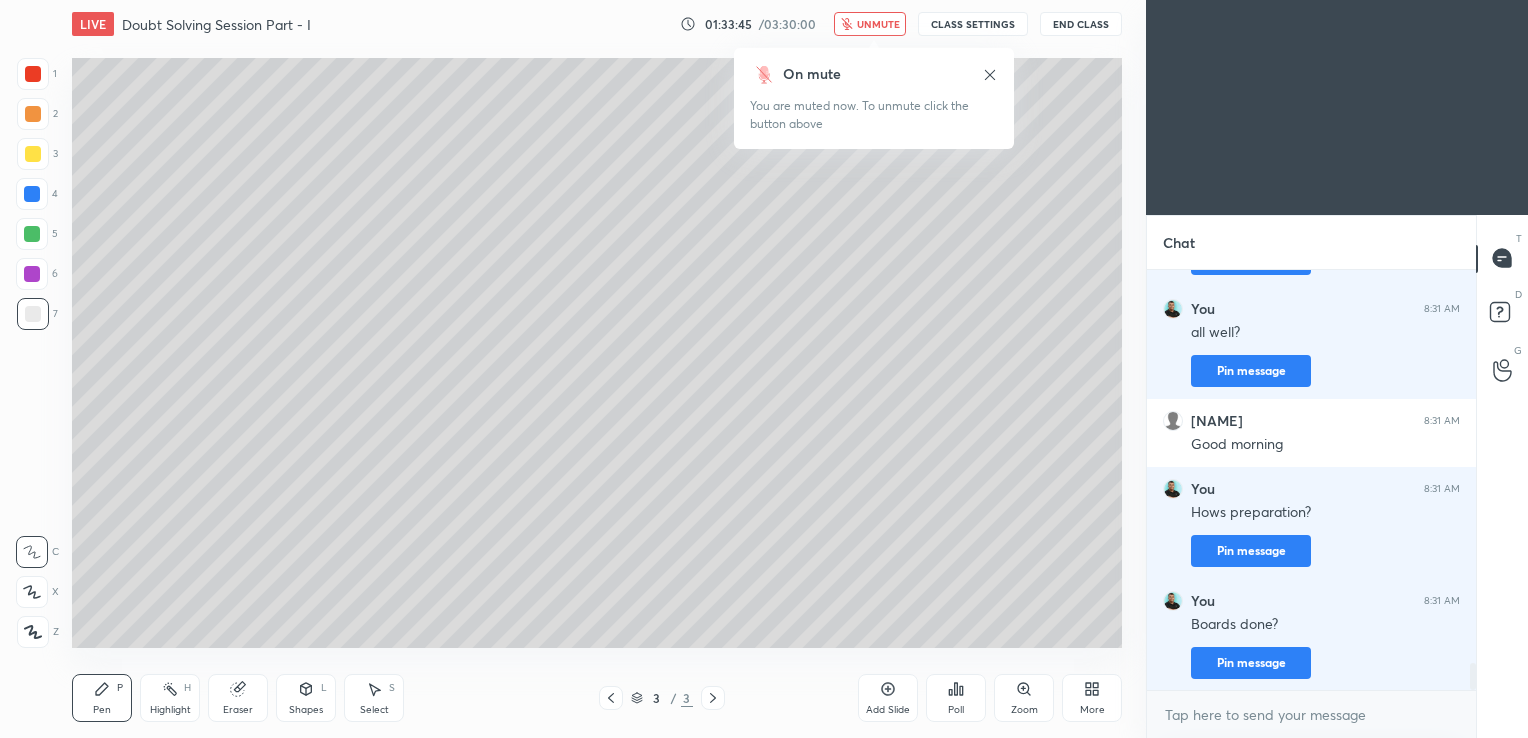 click on "Chat Bilqisbanu 8:31 AM Hlo sir You 8:31 AM Good morning Pin message You 8:31 AM all well? Pin message Bilqisbanu 8:31 AM Good morning You 8:31 AM Hows preparation? Pin message You 8:31 AM Boards done? Pin message JUMP TO LATEST Enable hand raising Enable raise hand to speak to learners. Once enabled, chat will be turned off temporarily. Enable x   Doubts asked by learners will show up here NEW DOUBTS ASKED No one has raised a hand yet Can't raise hand Looks like educator just invited you to speak. Please wait before you can raise your hand again. Got it T Messages (T) D Doubts (D) G Raise Hand (G)" at bounding box center [1337, 476] 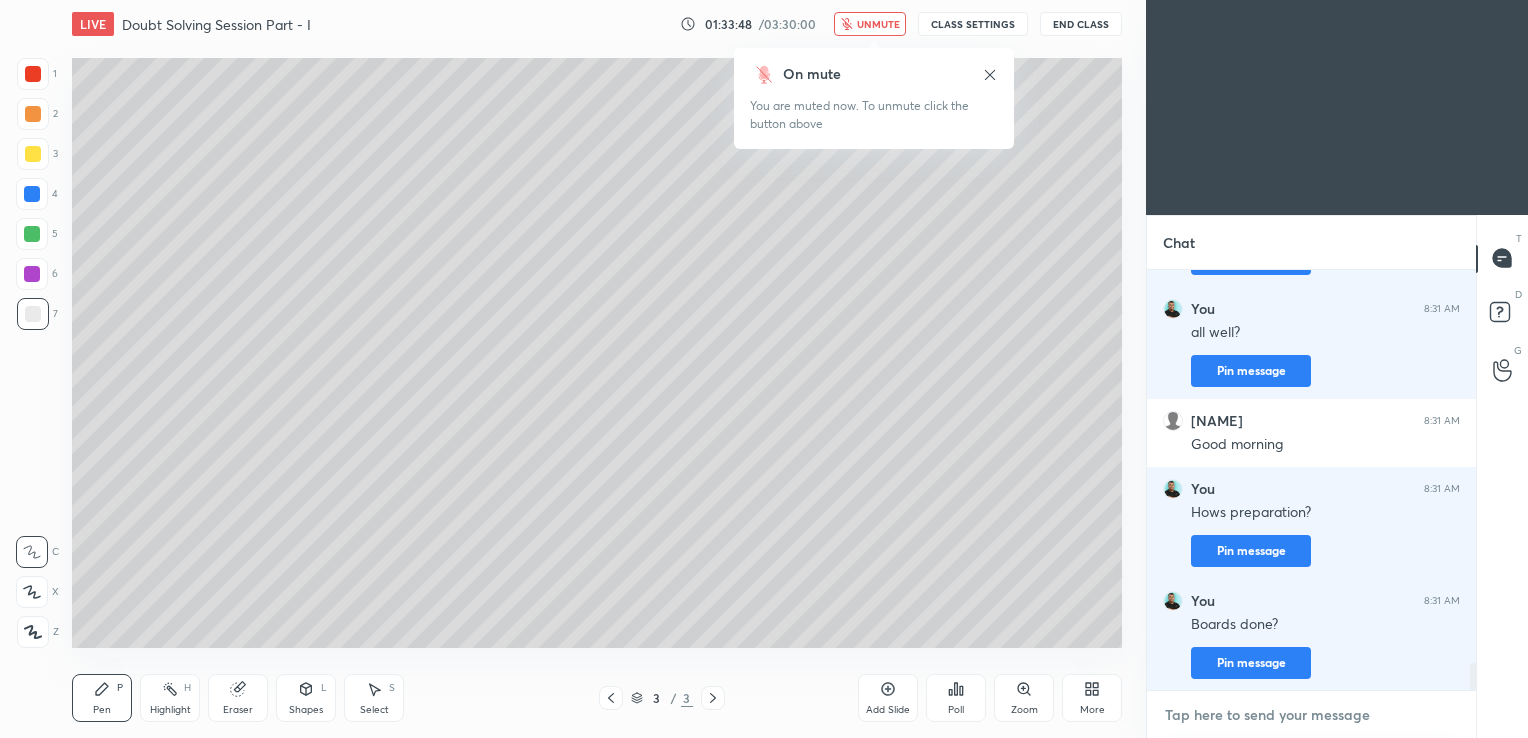 click at bounding box center (1311, 715) 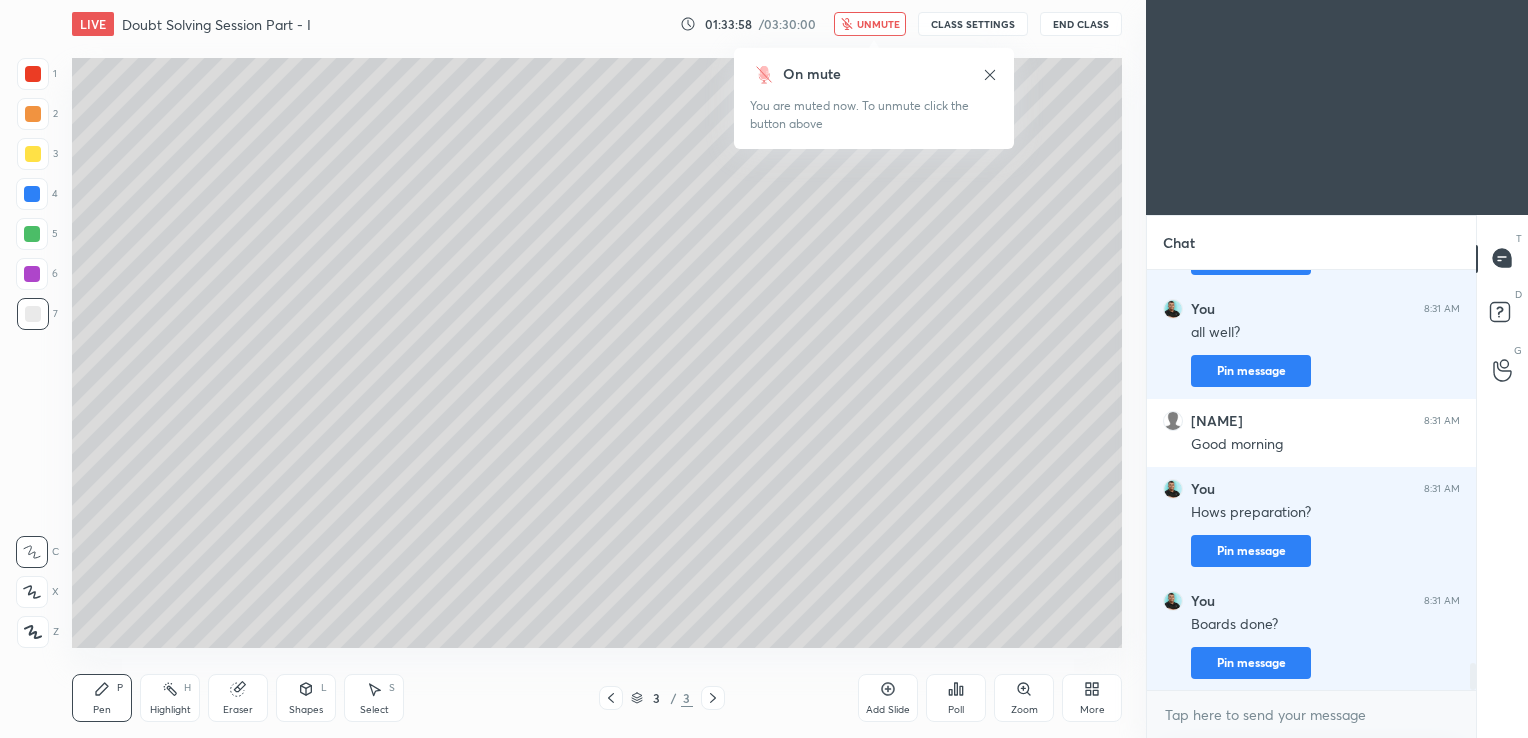click on "End Class" at bounding box center [1081, 24] 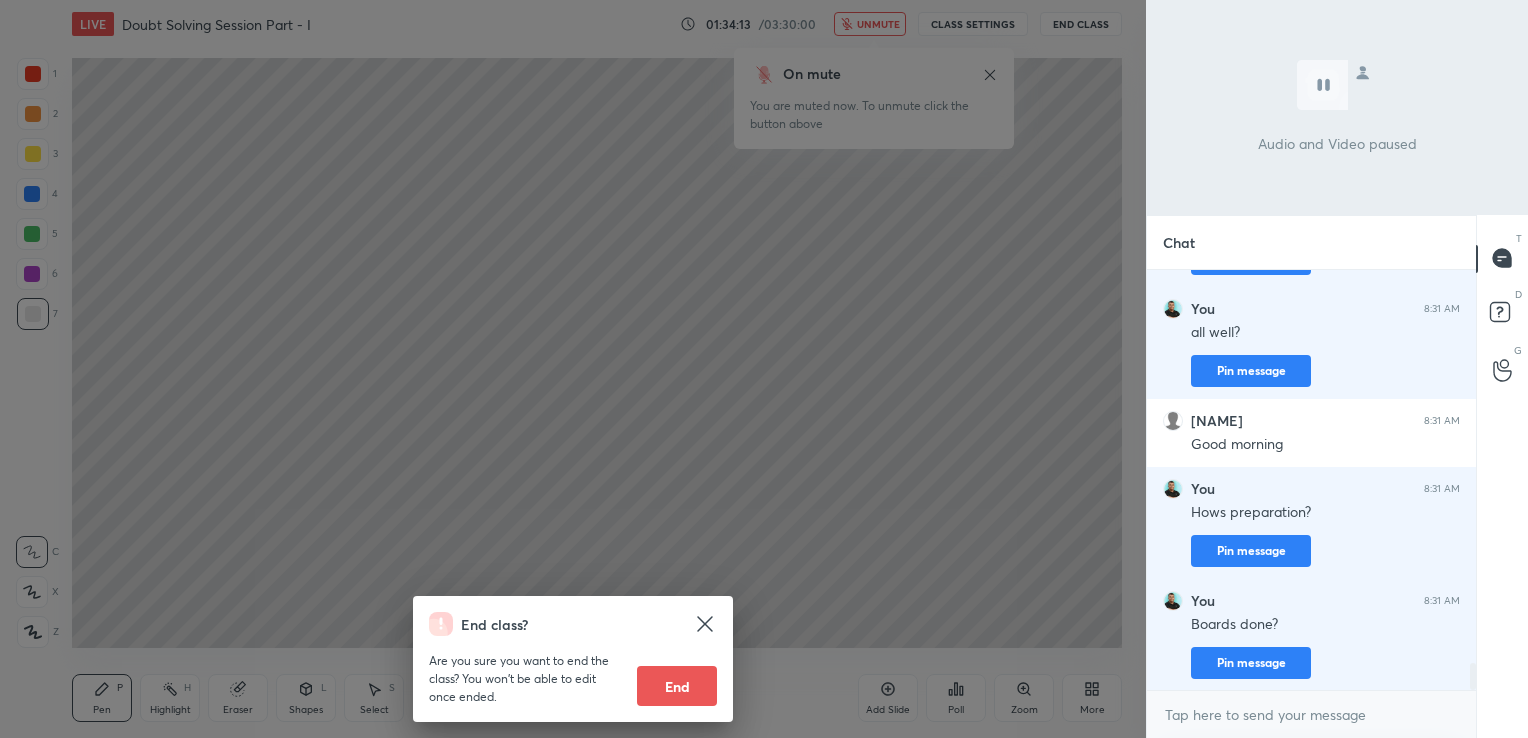 click 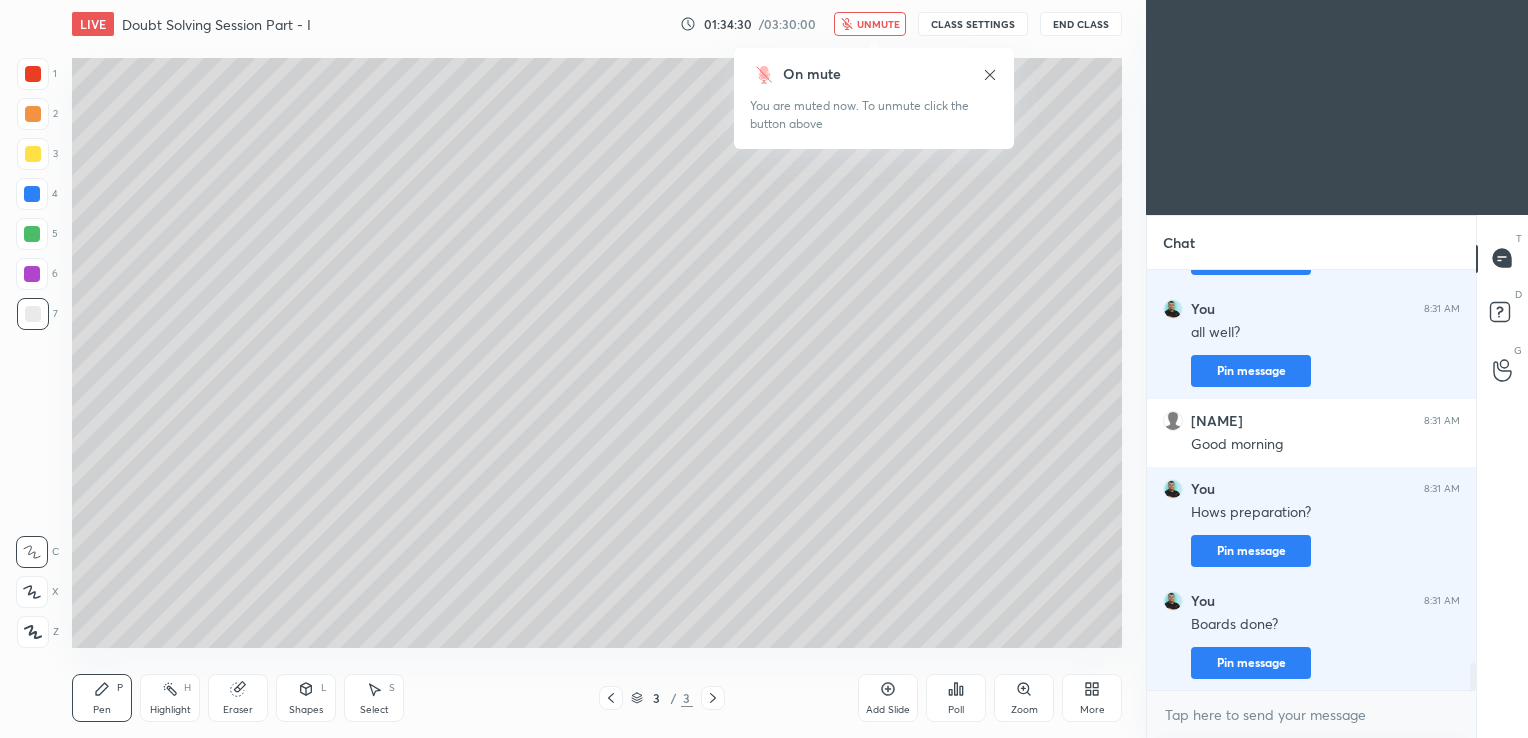 click on "End Class" at bounding box center [1081, 24] 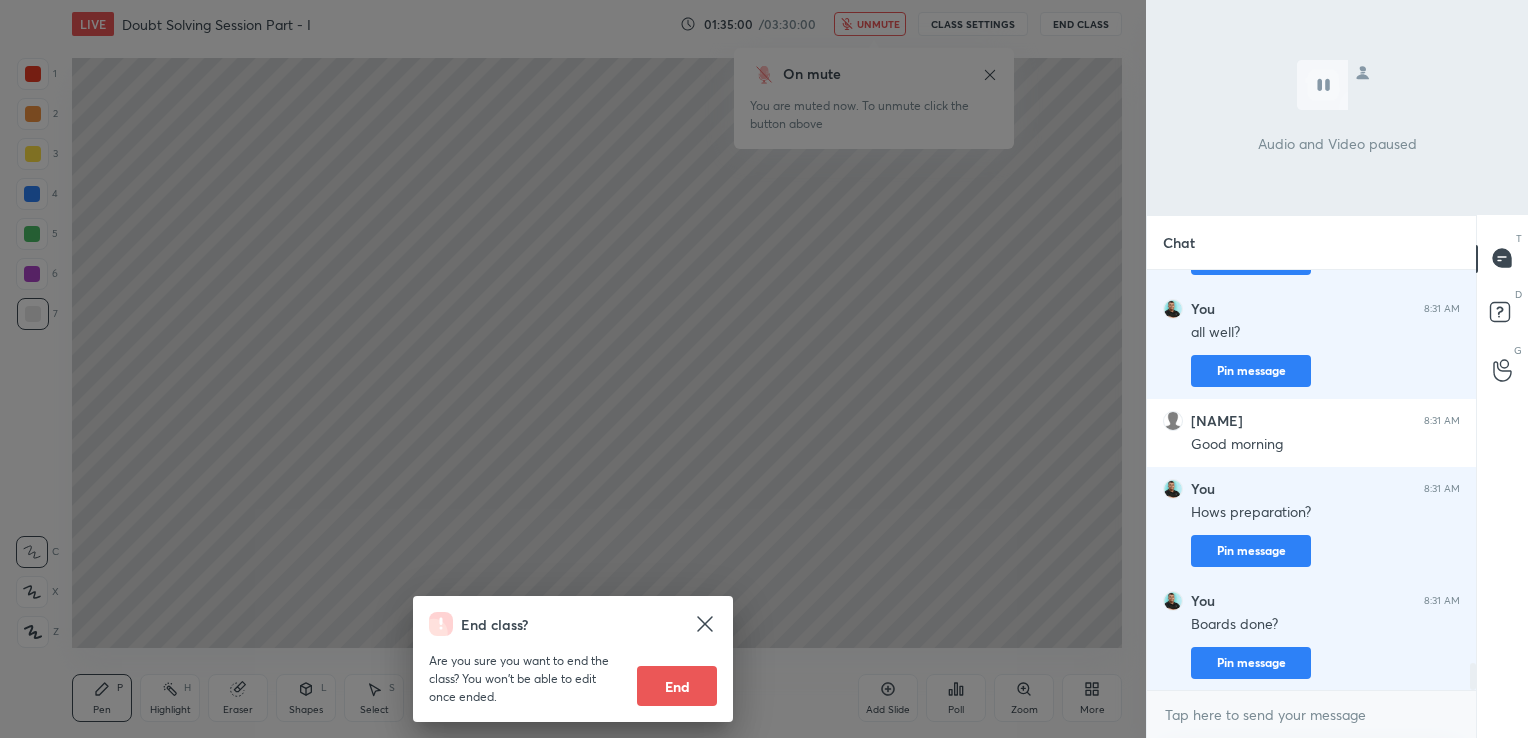 click 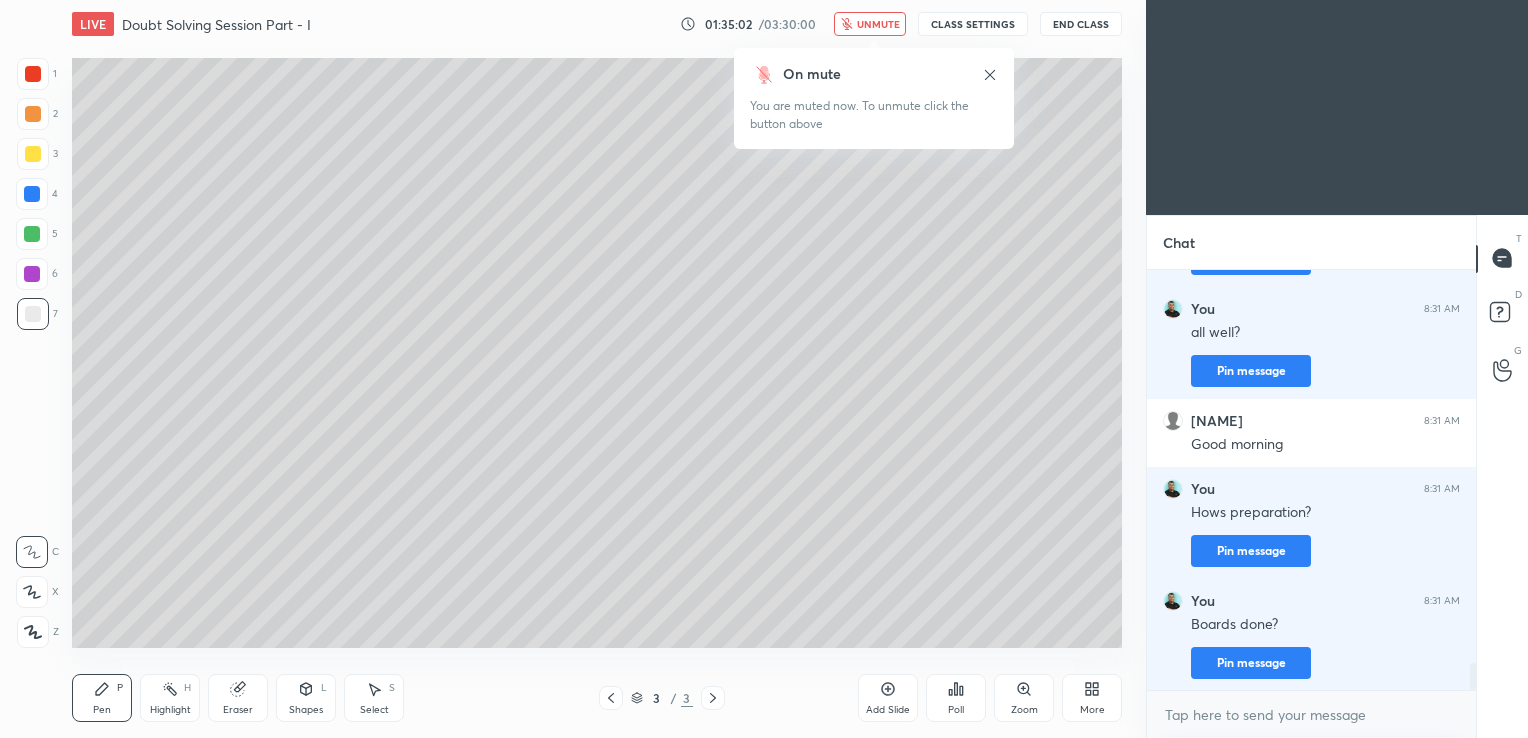 scroll, scrollTop: 6103, scrollLeft: 0, axis: vertical 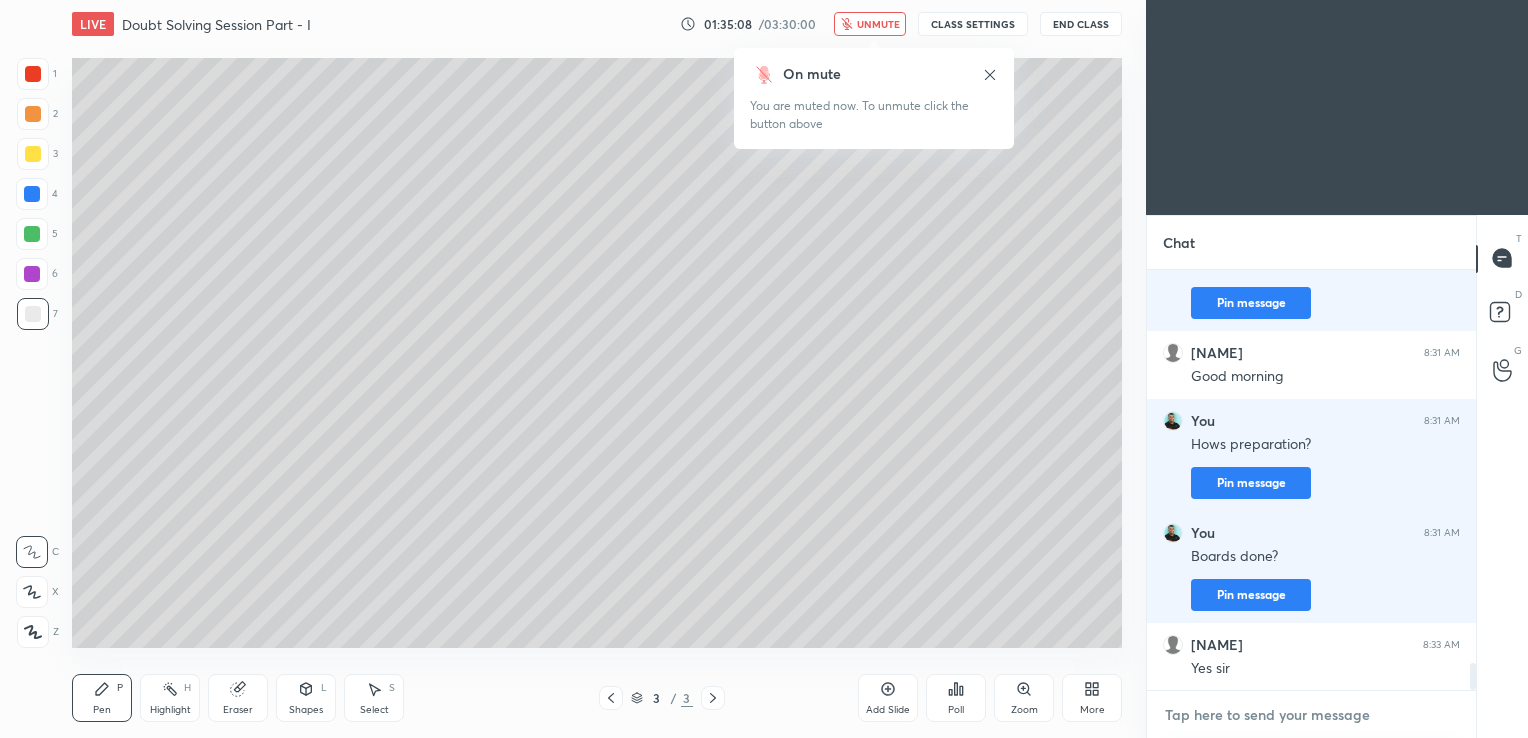 click at bounding box center (1311, 715) 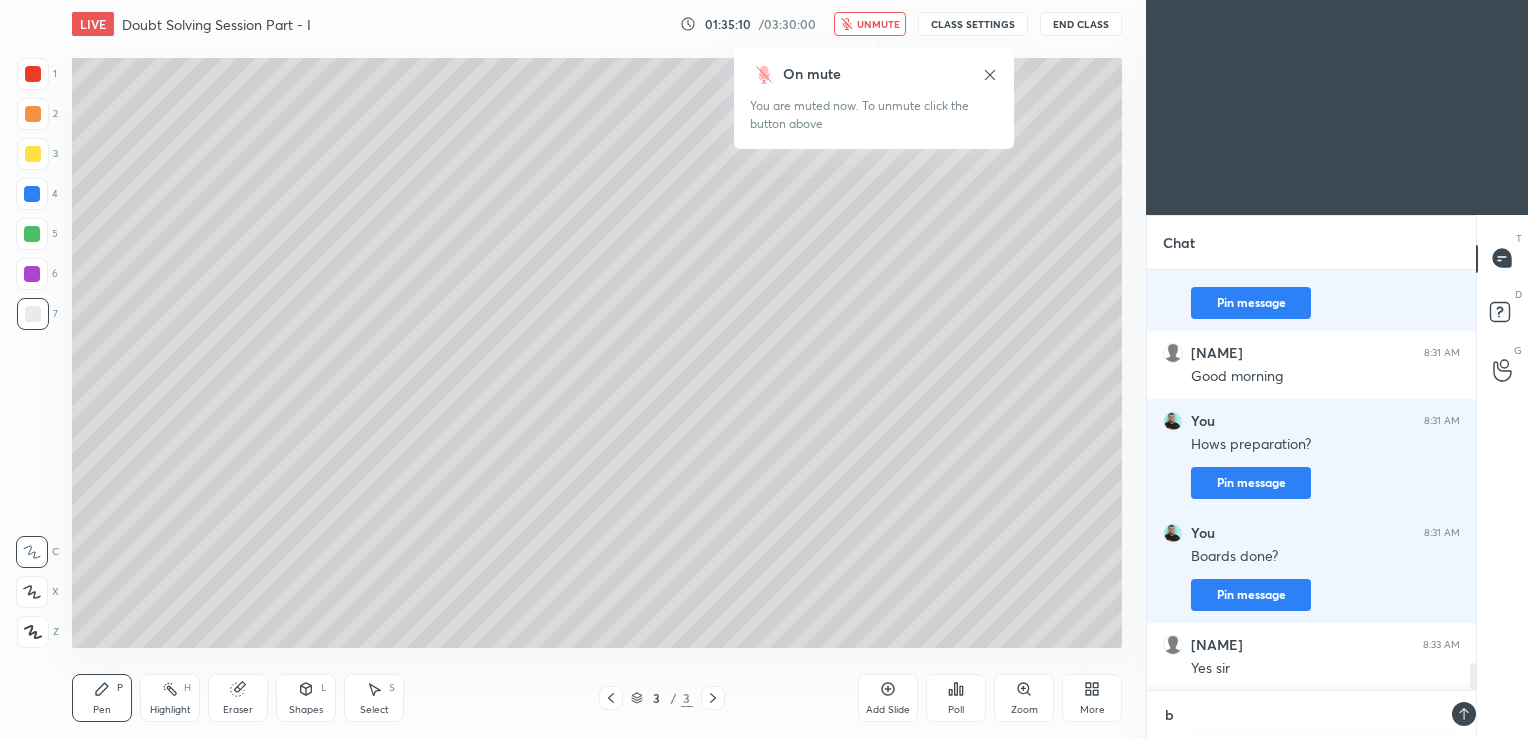 scroll, scrollTop: 409, scrollLeft: 323, axis: both 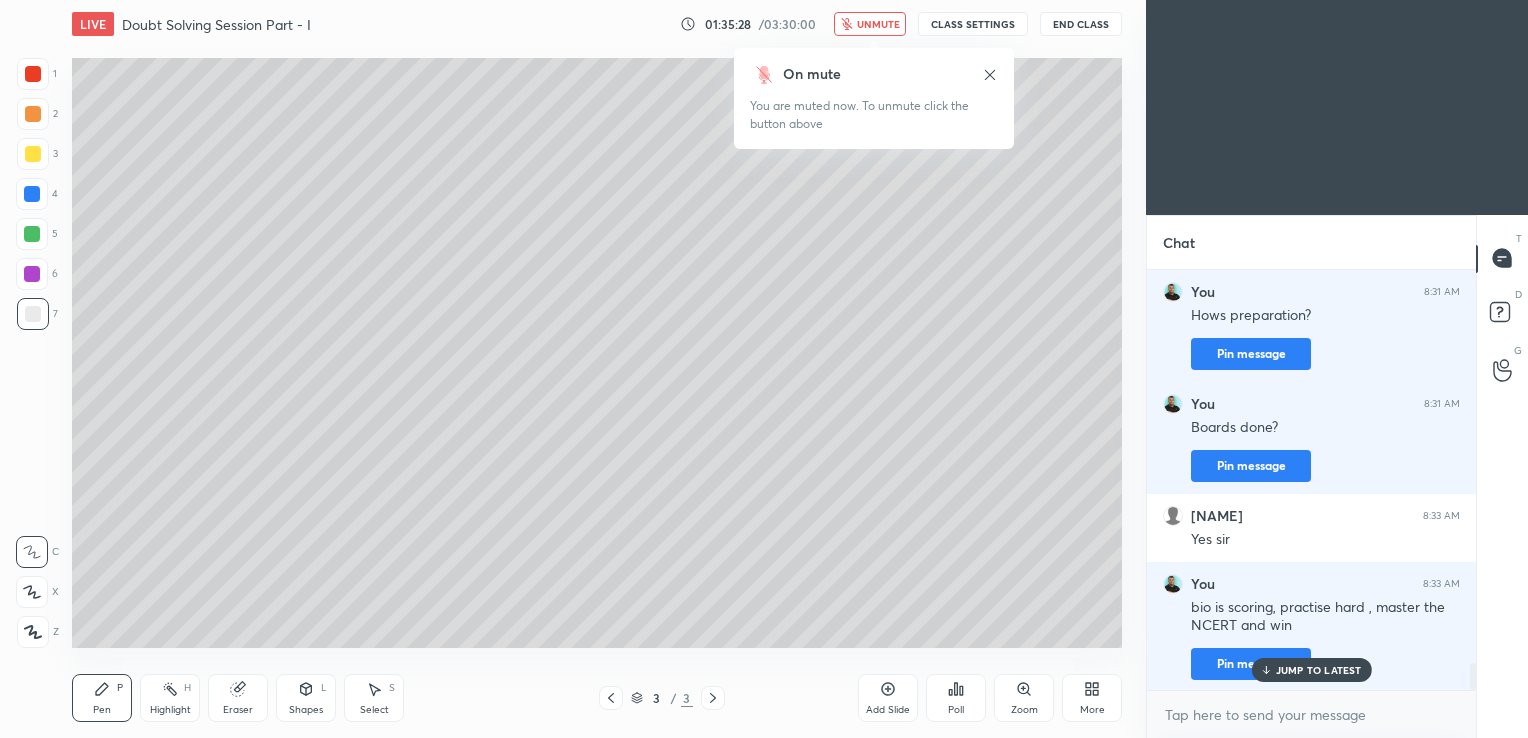 click on "End Class" at bounding box center [1081, 24] 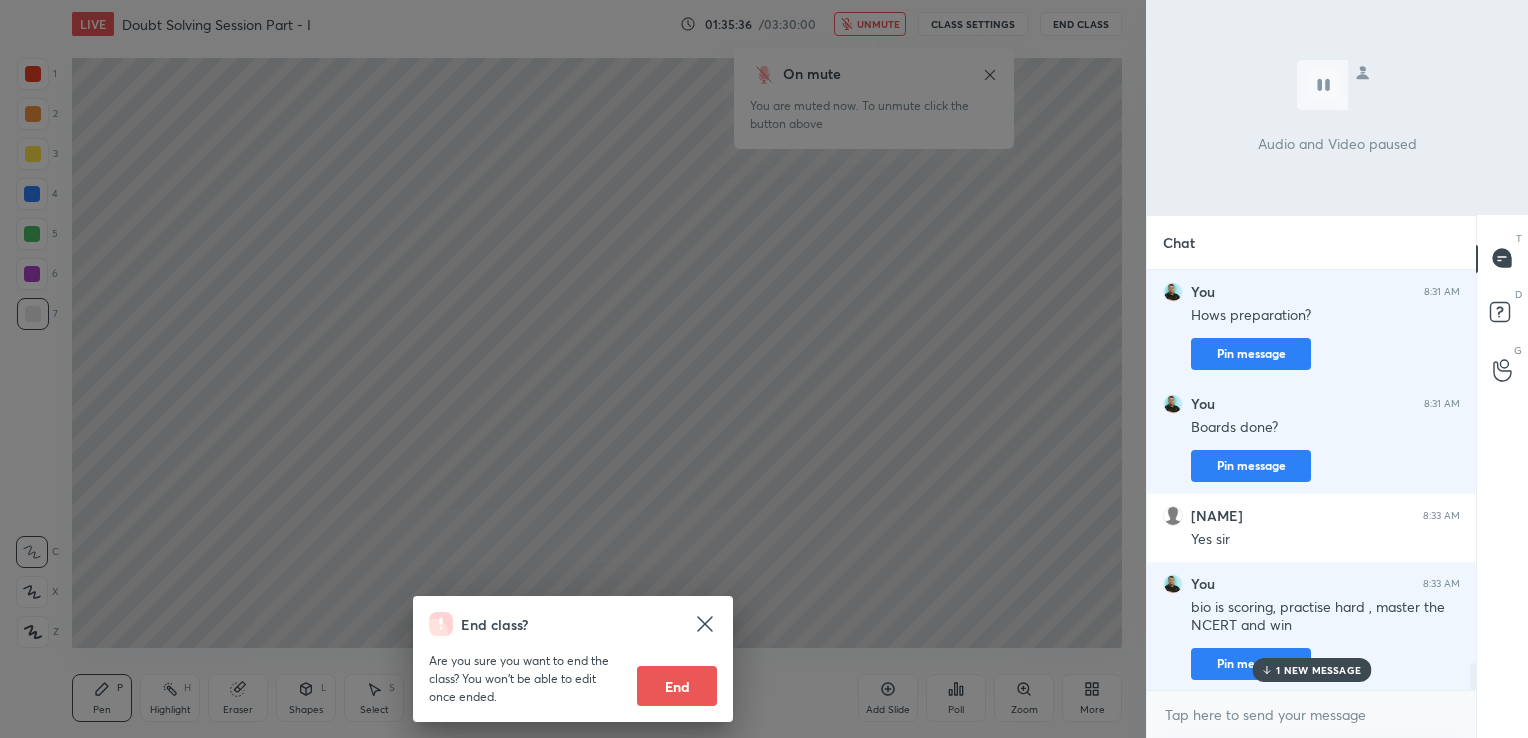 scroll, scrollTop: 6300, scrollLeft: 0, axis: vertical 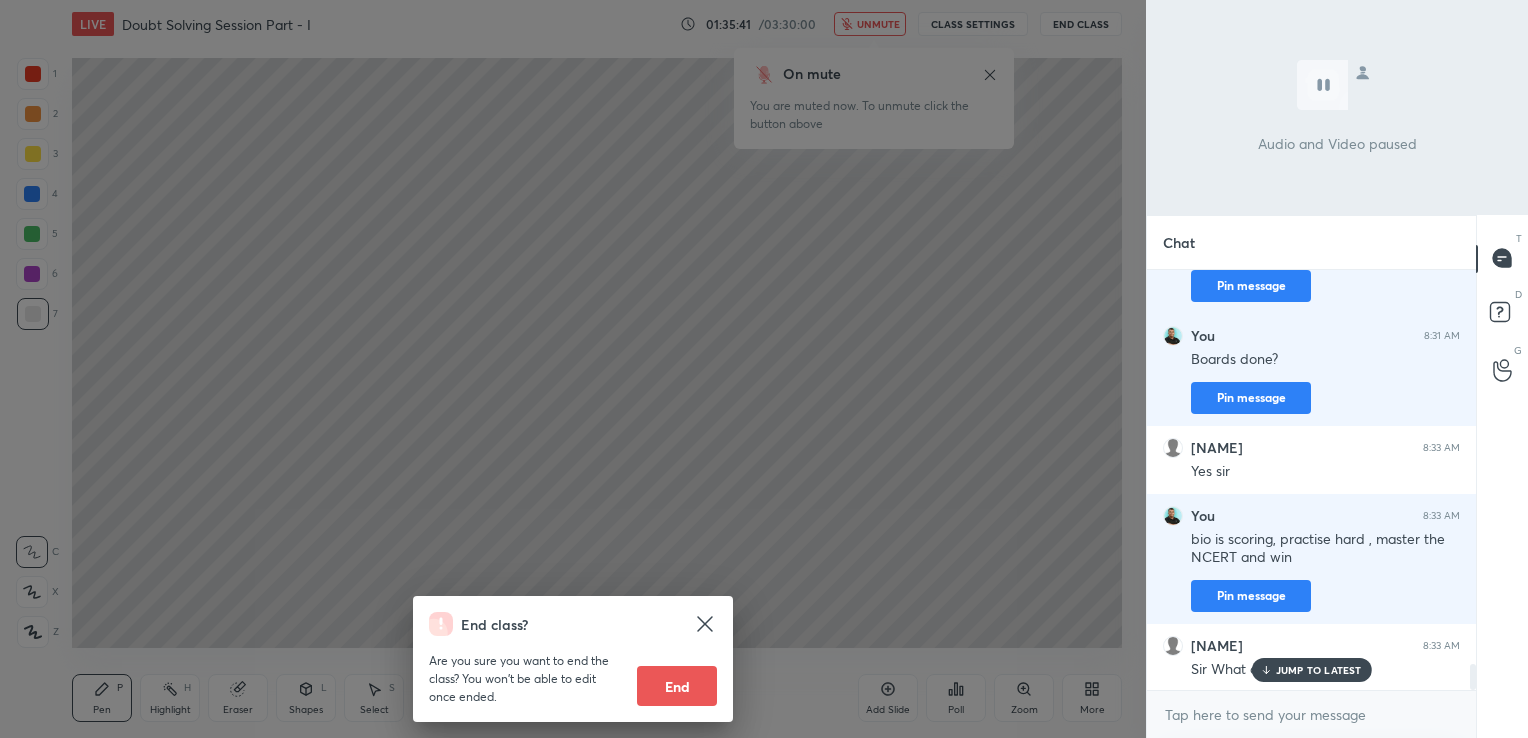 click 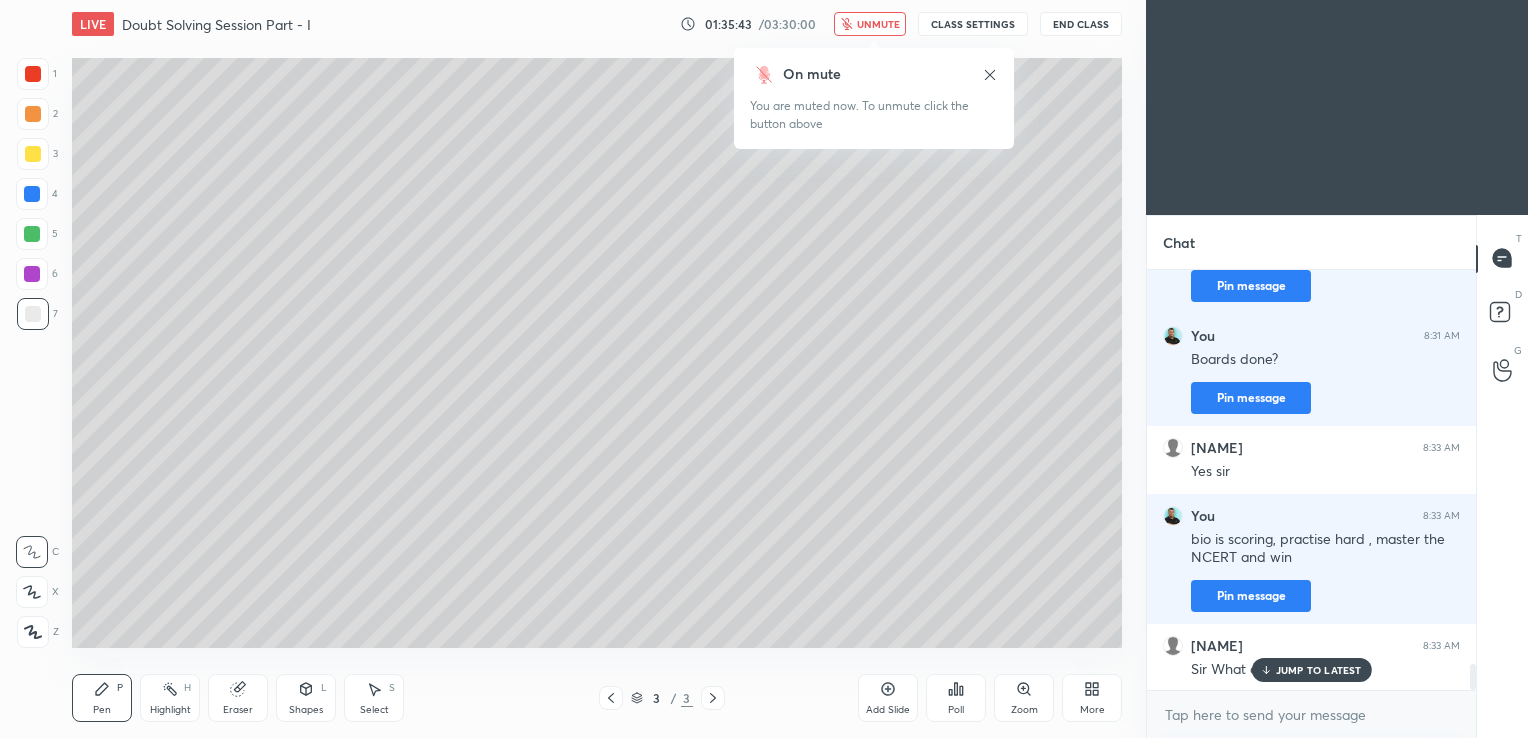 click on "JUMP TO LATEST" at bounding box center (1319, 670) 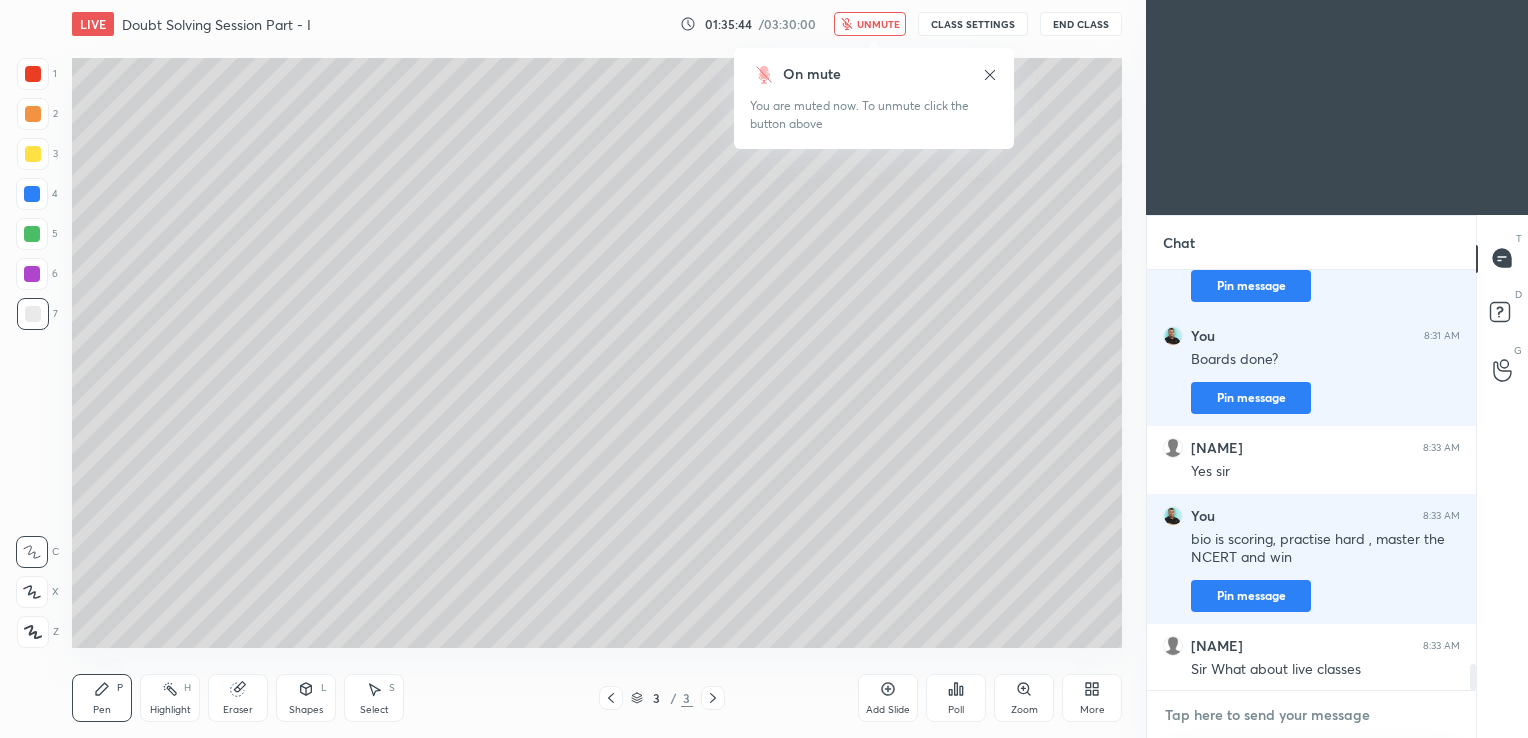 click at bounding box center [1311, 715] 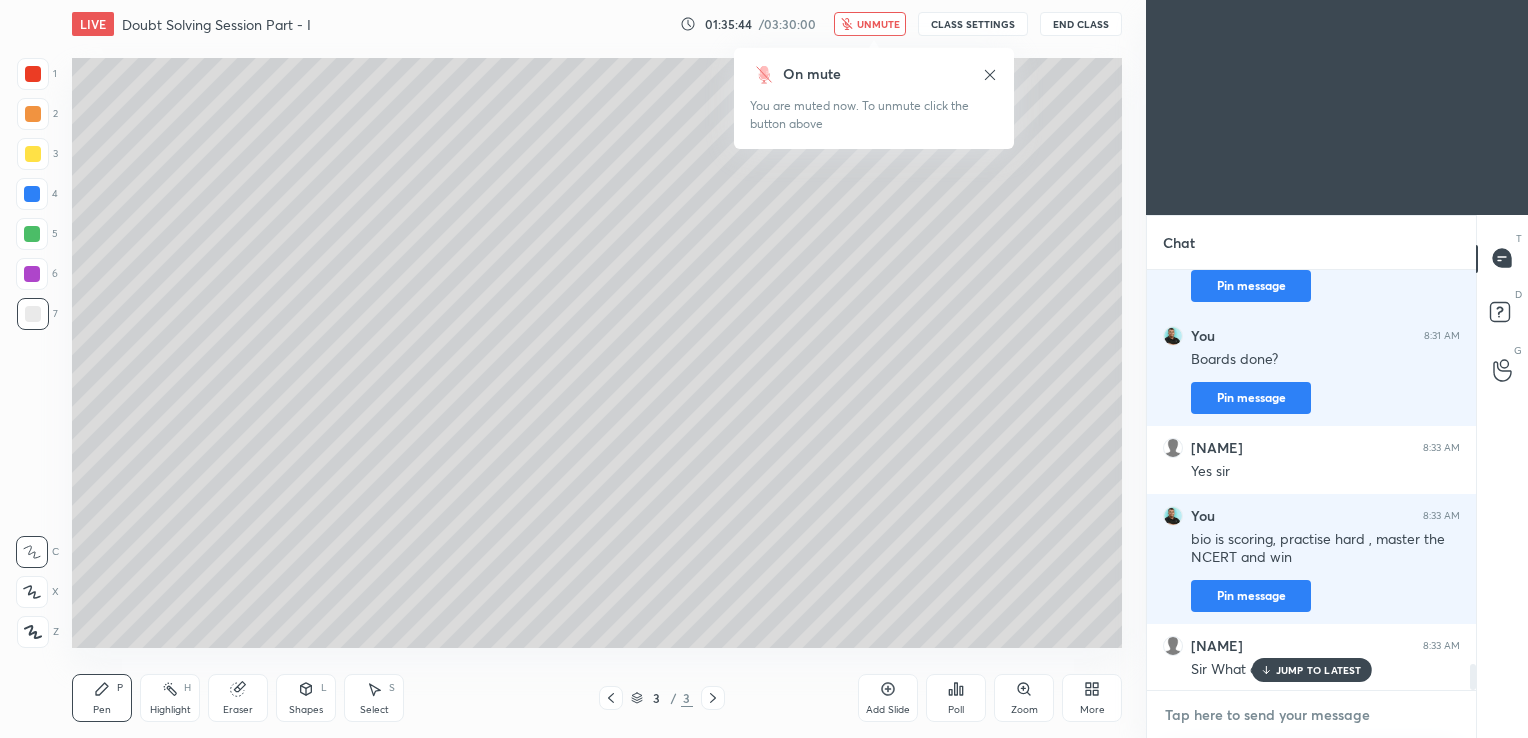 scroll, scrollTop: 6368, scrollLeft: 0, axis: vertical 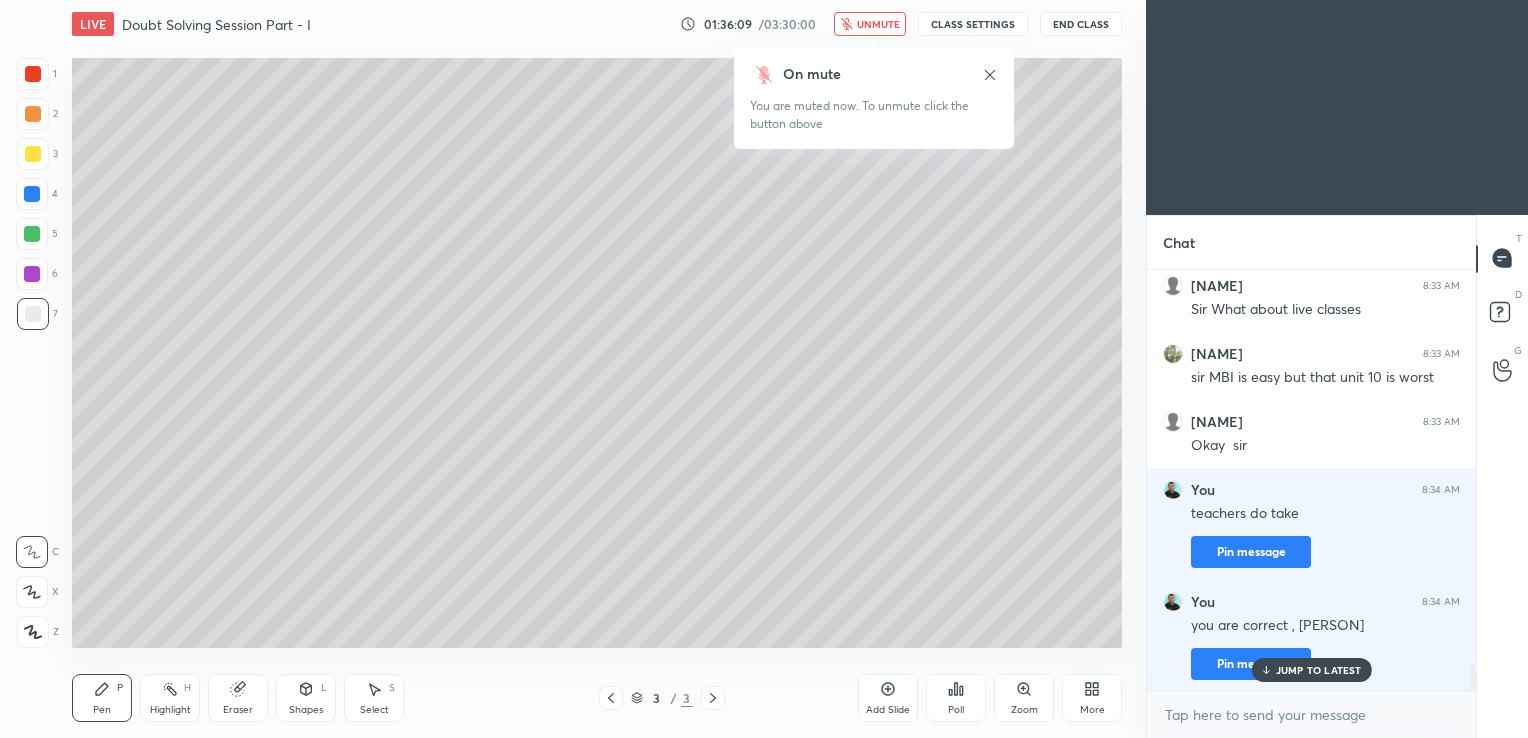 click on "End Class" at bounding box center [1081, 24] 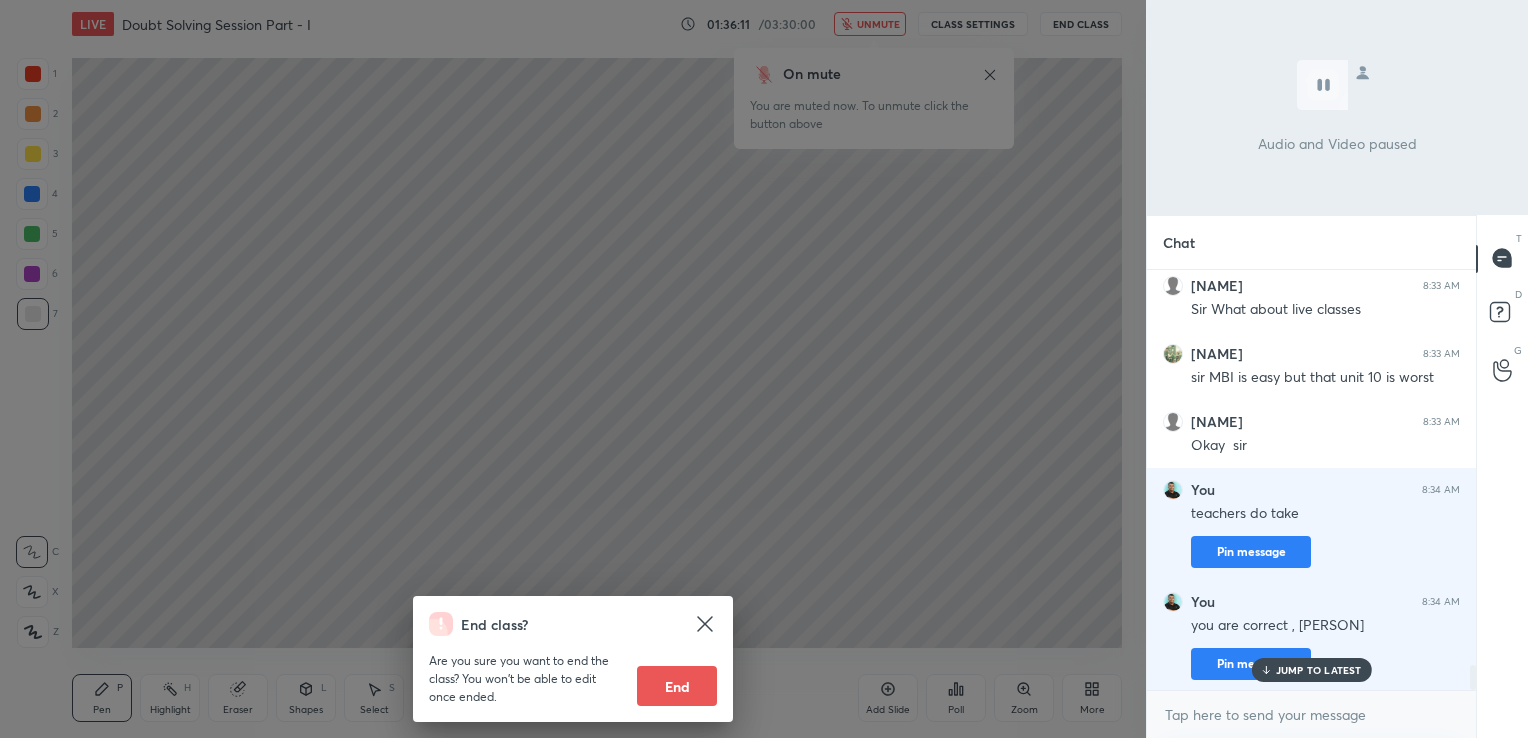 scroll, scrollTop: 6728, scrollLeft: 0, axis: vertical 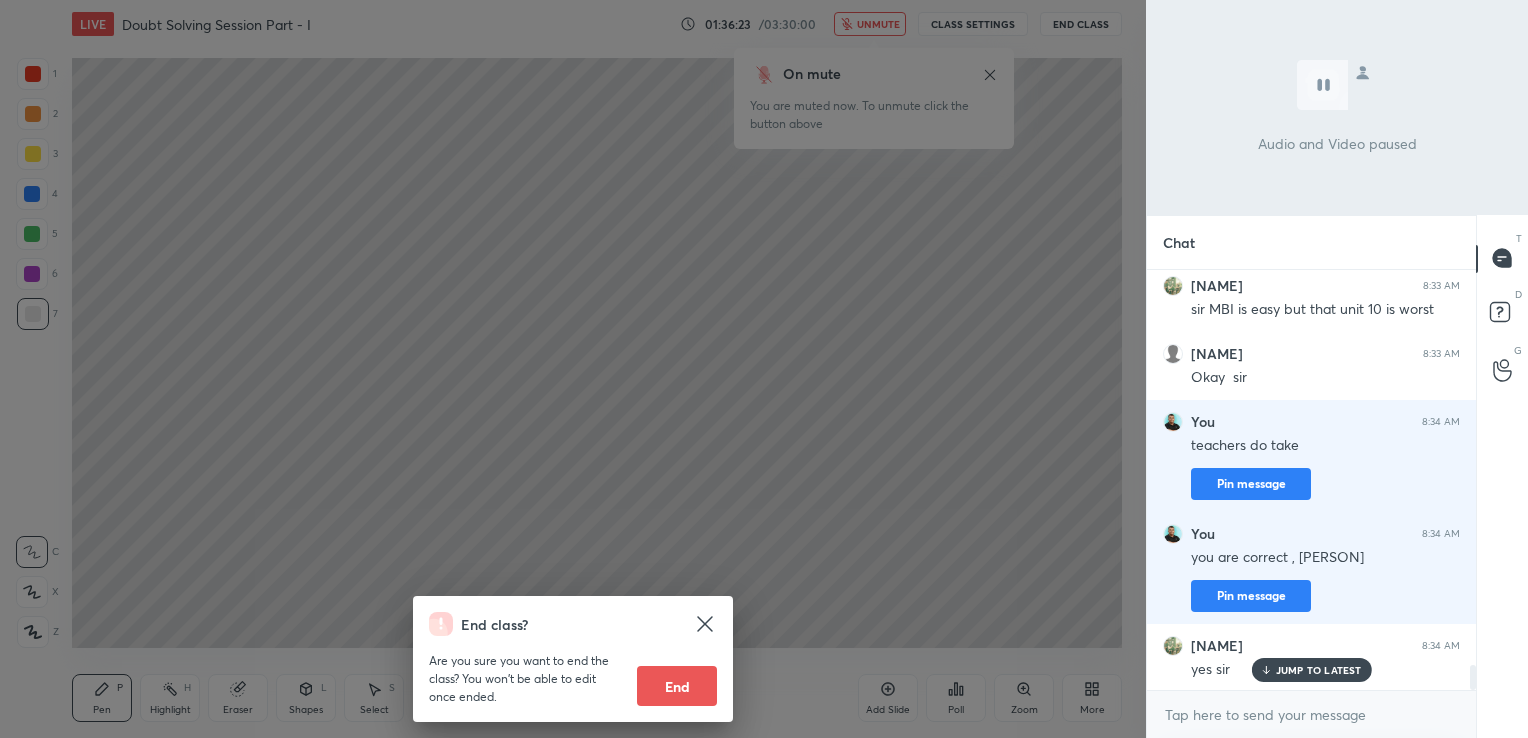click 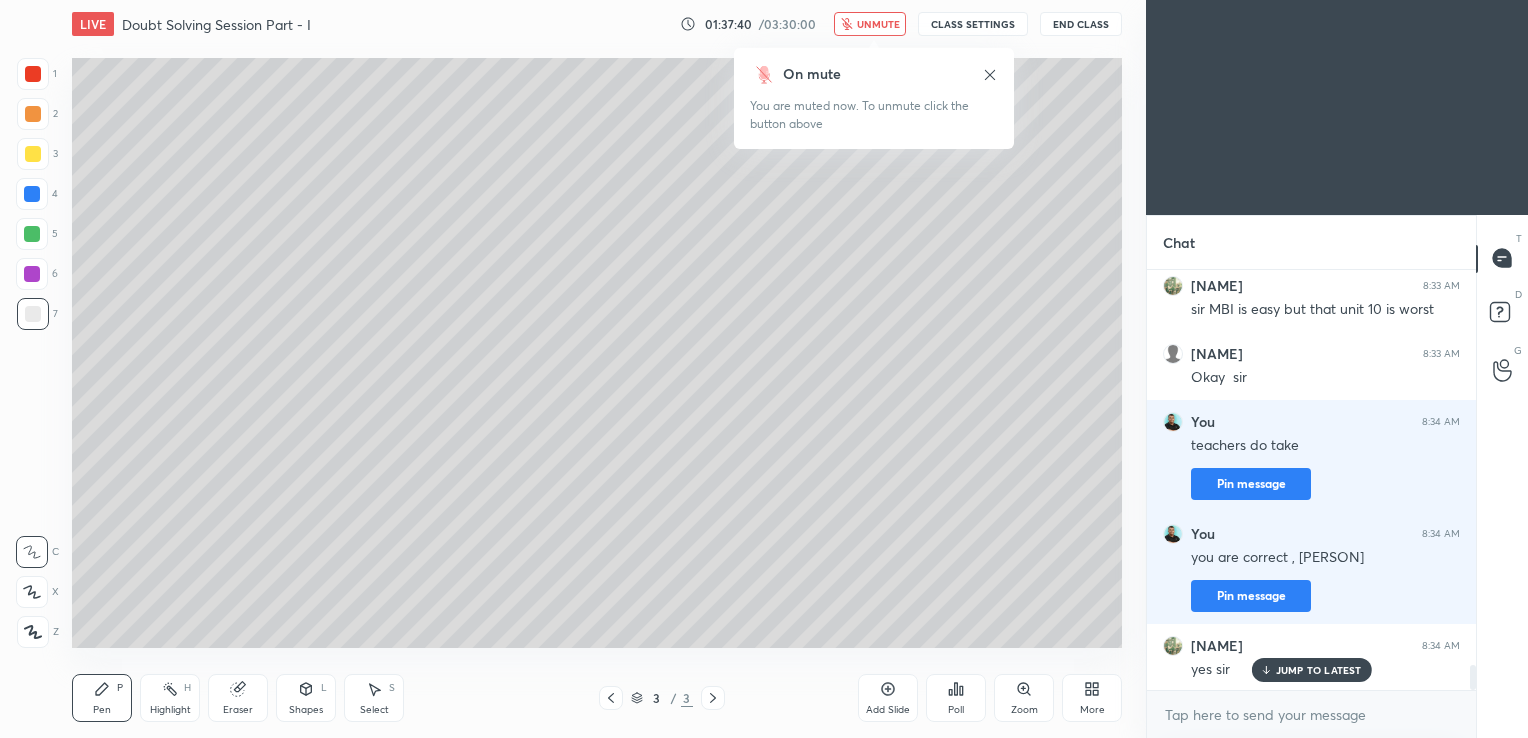 click on "End Class" at bounding box center (1081, 24) 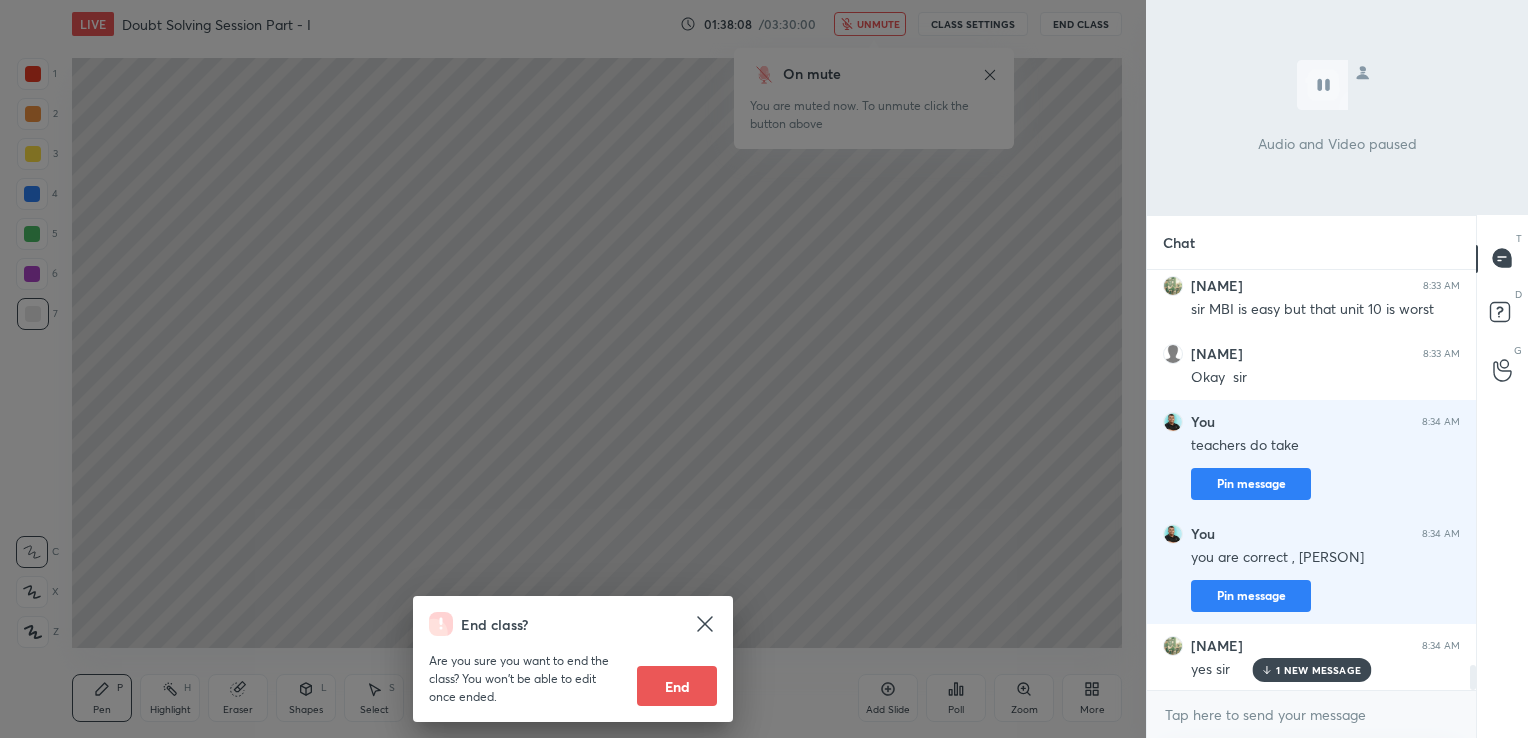 scroll, scrollTop: 6796, scrollLeft: 0, axis: vertical 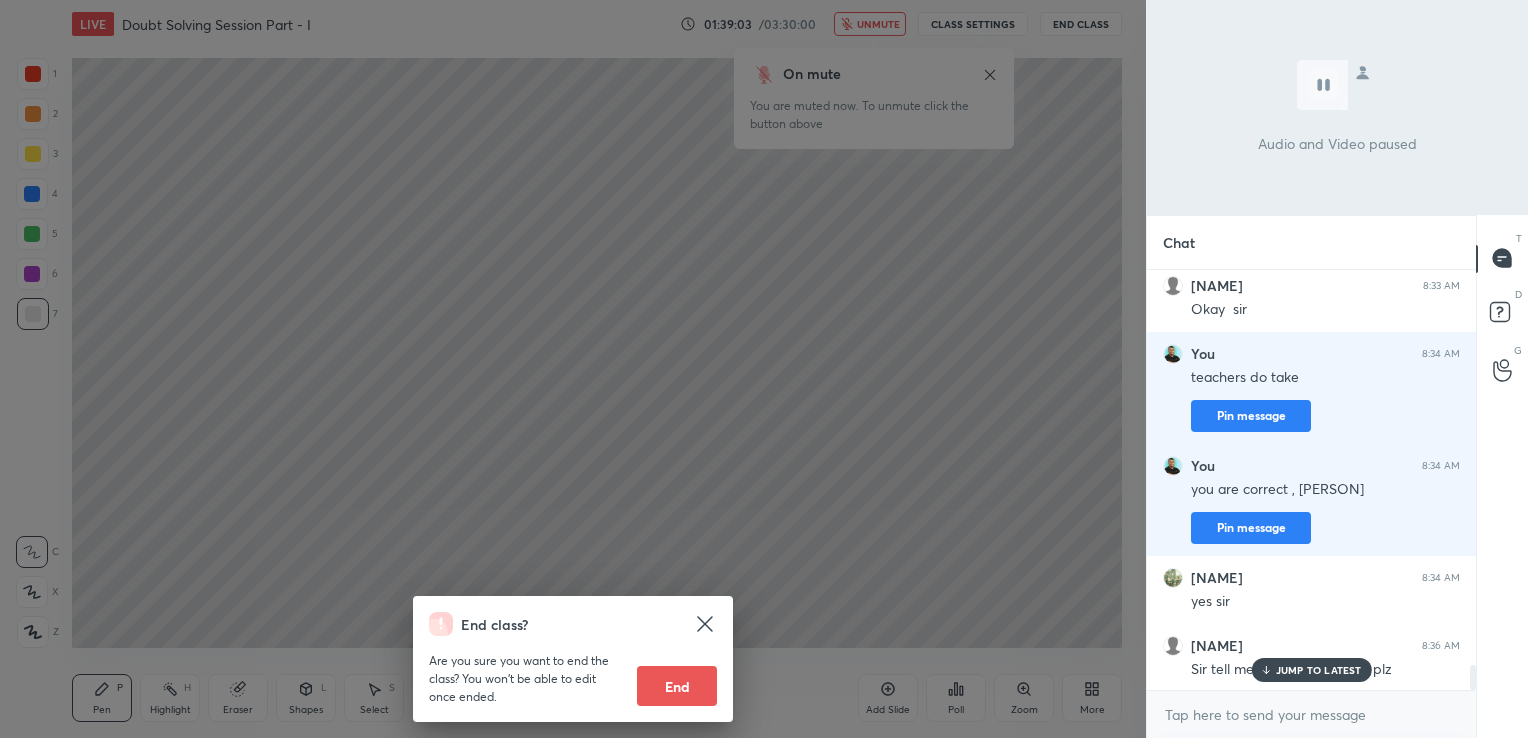 click on "JUMP TO LATEST" at bounding box center [1311, 670] 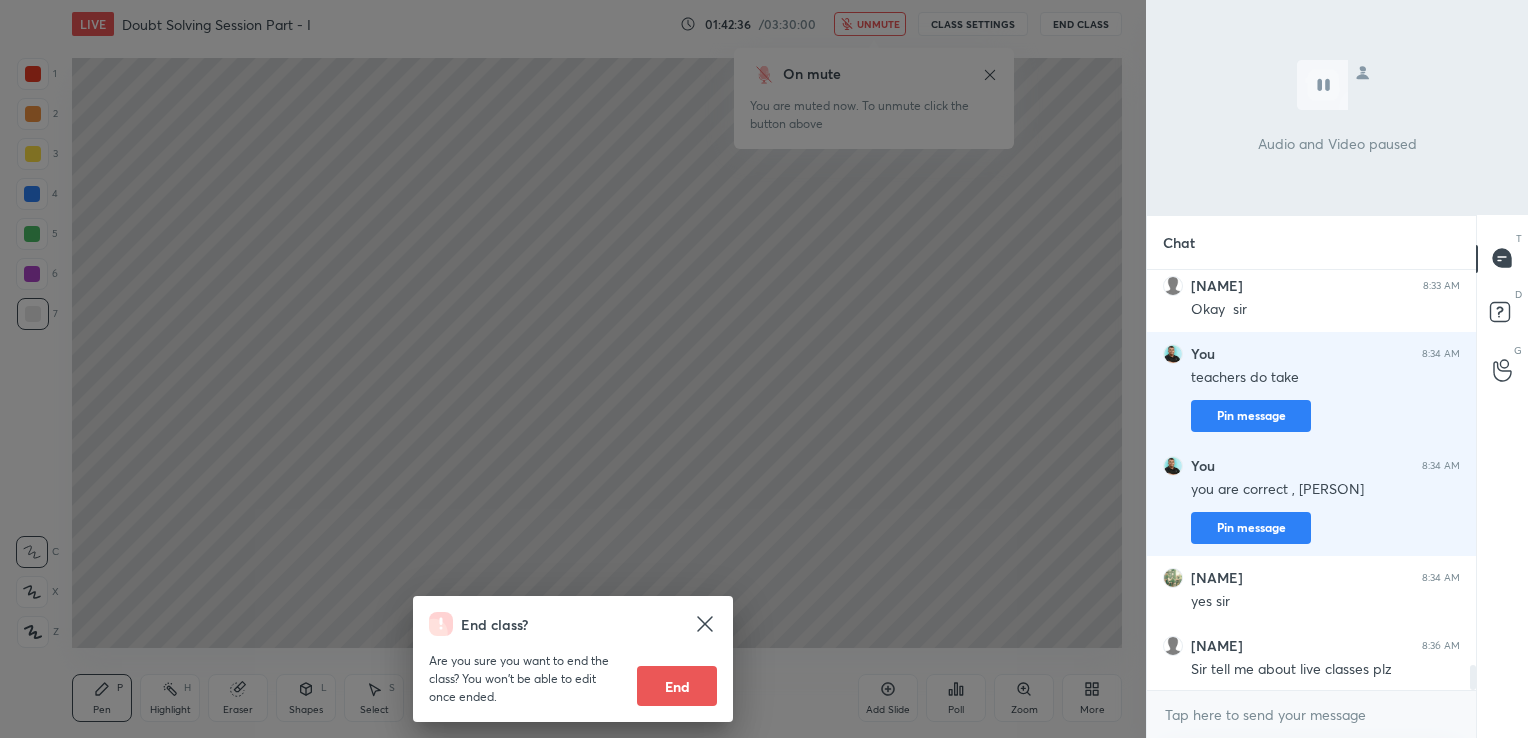 click 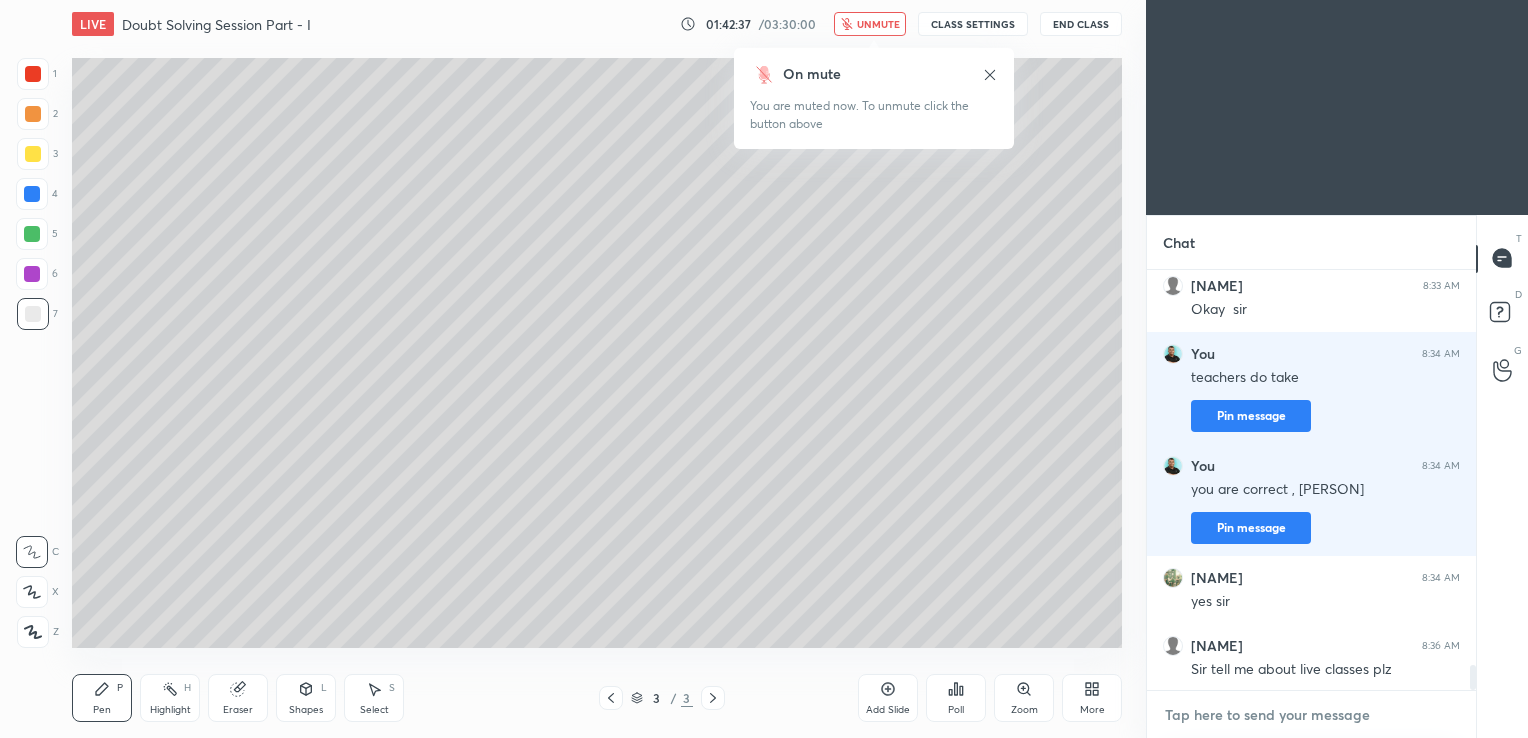 click at bounding box center [1311, 715] 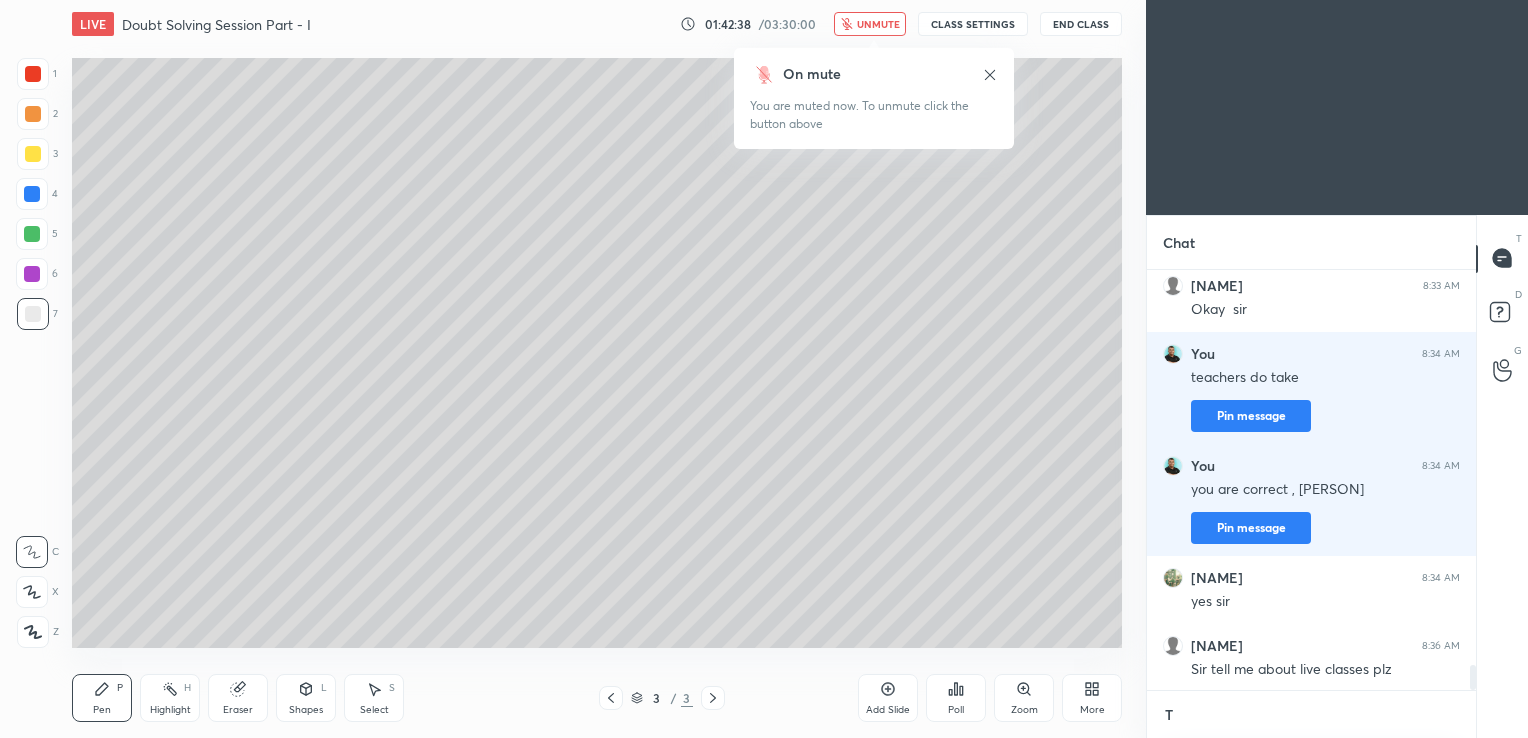 scroll, scrollTop: 409, scrollLeft: 323, axis: both 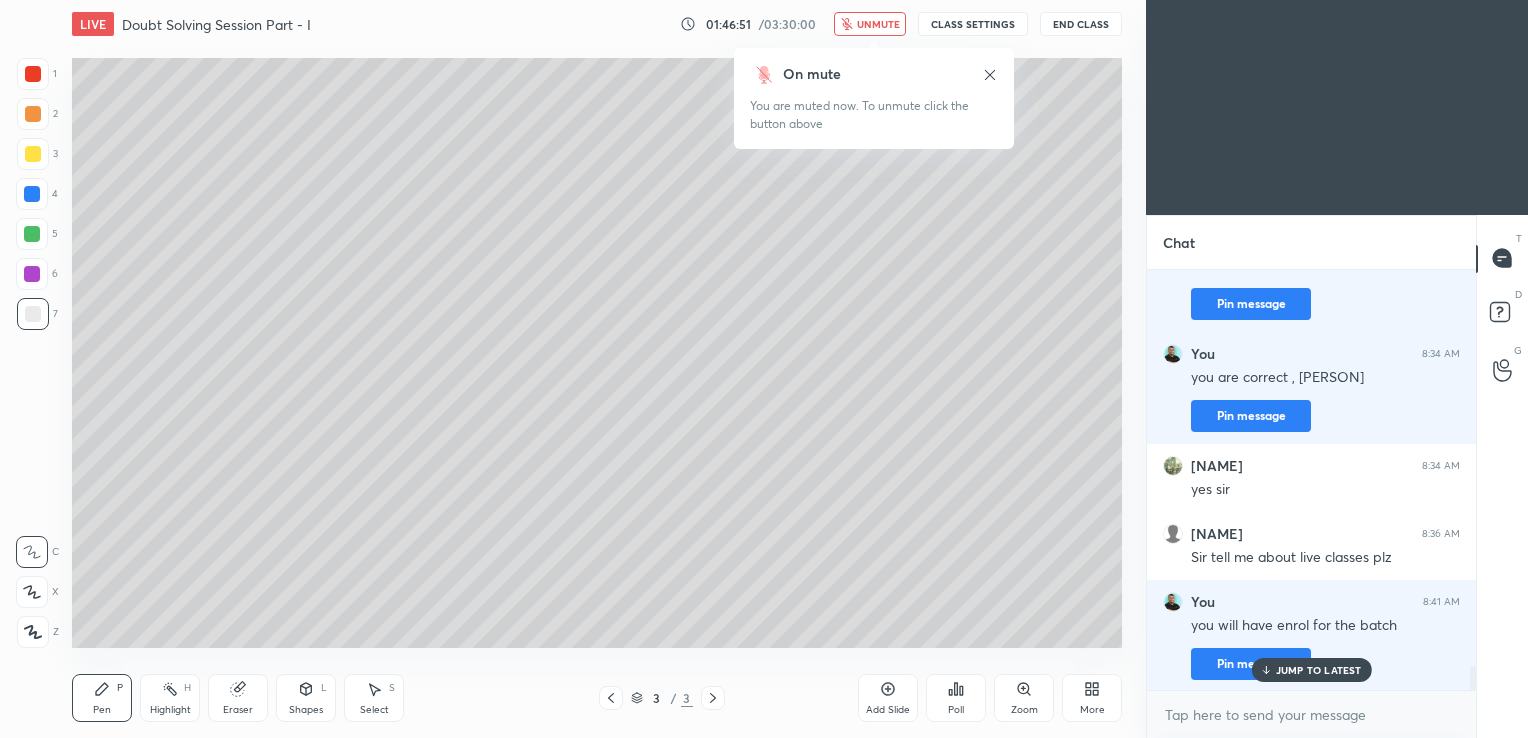 click on "End Class" at bounding box center (1081, 24) 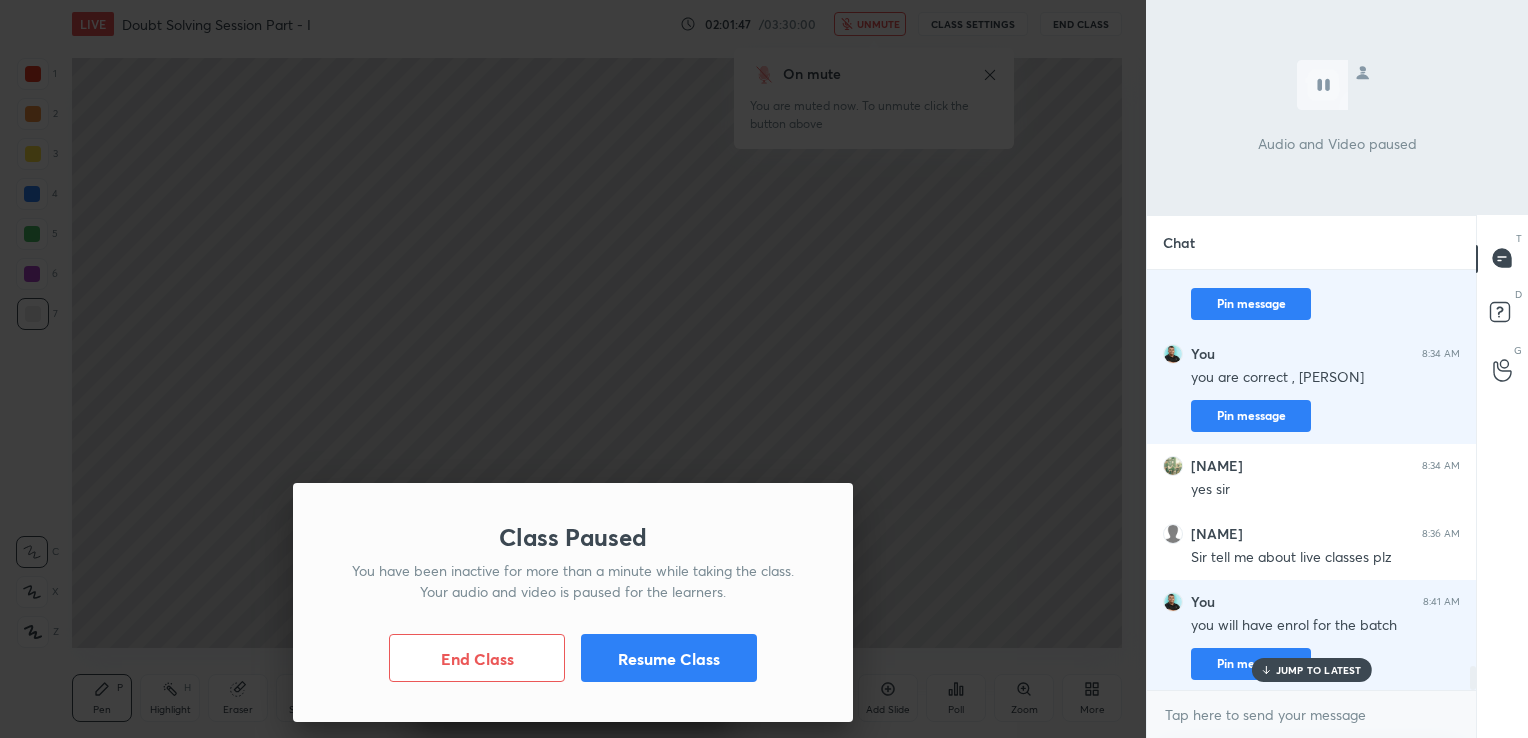 click on "Resume Class" at bounding box center (669, 658) 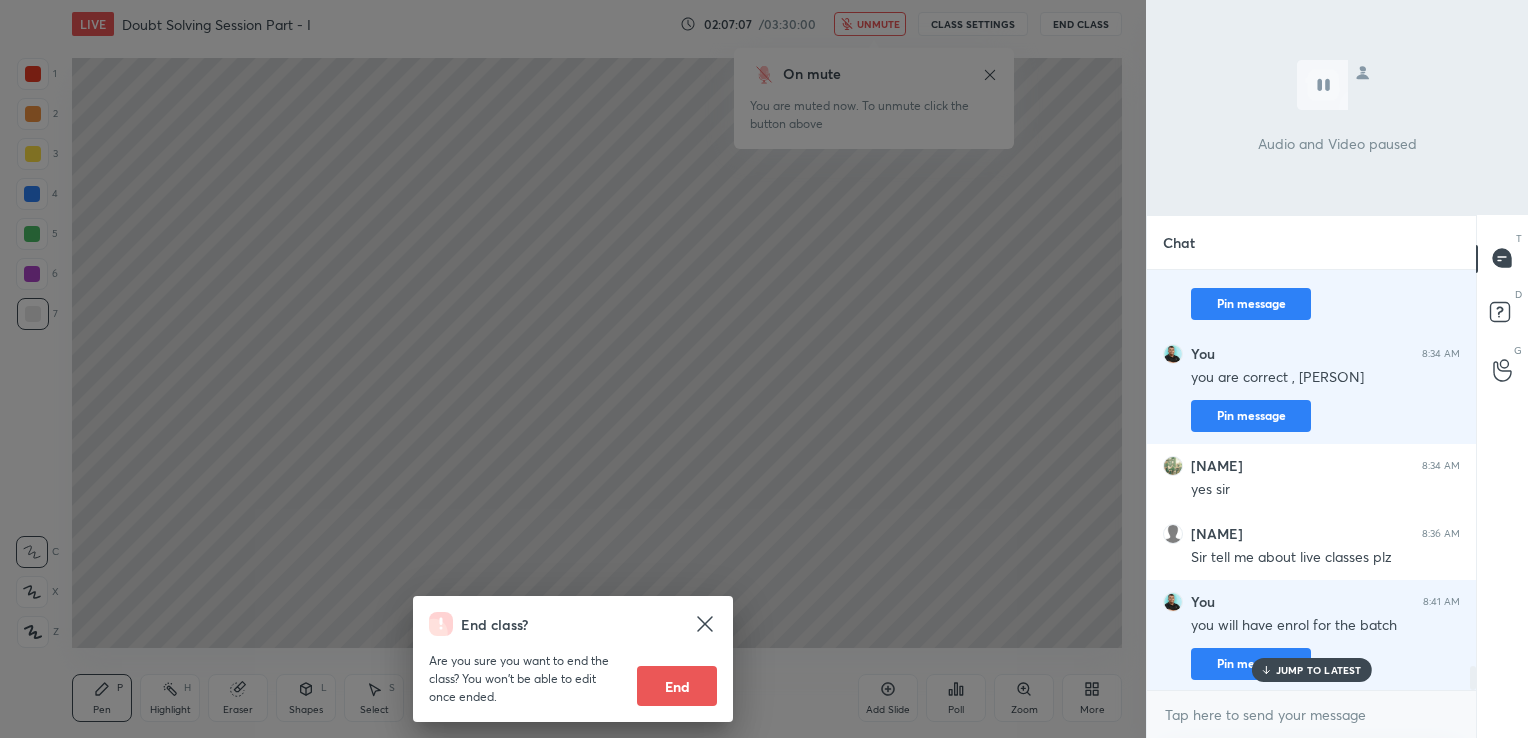 scroll, scrollTop: 6980, scrollLeft: 0, axis: vertical 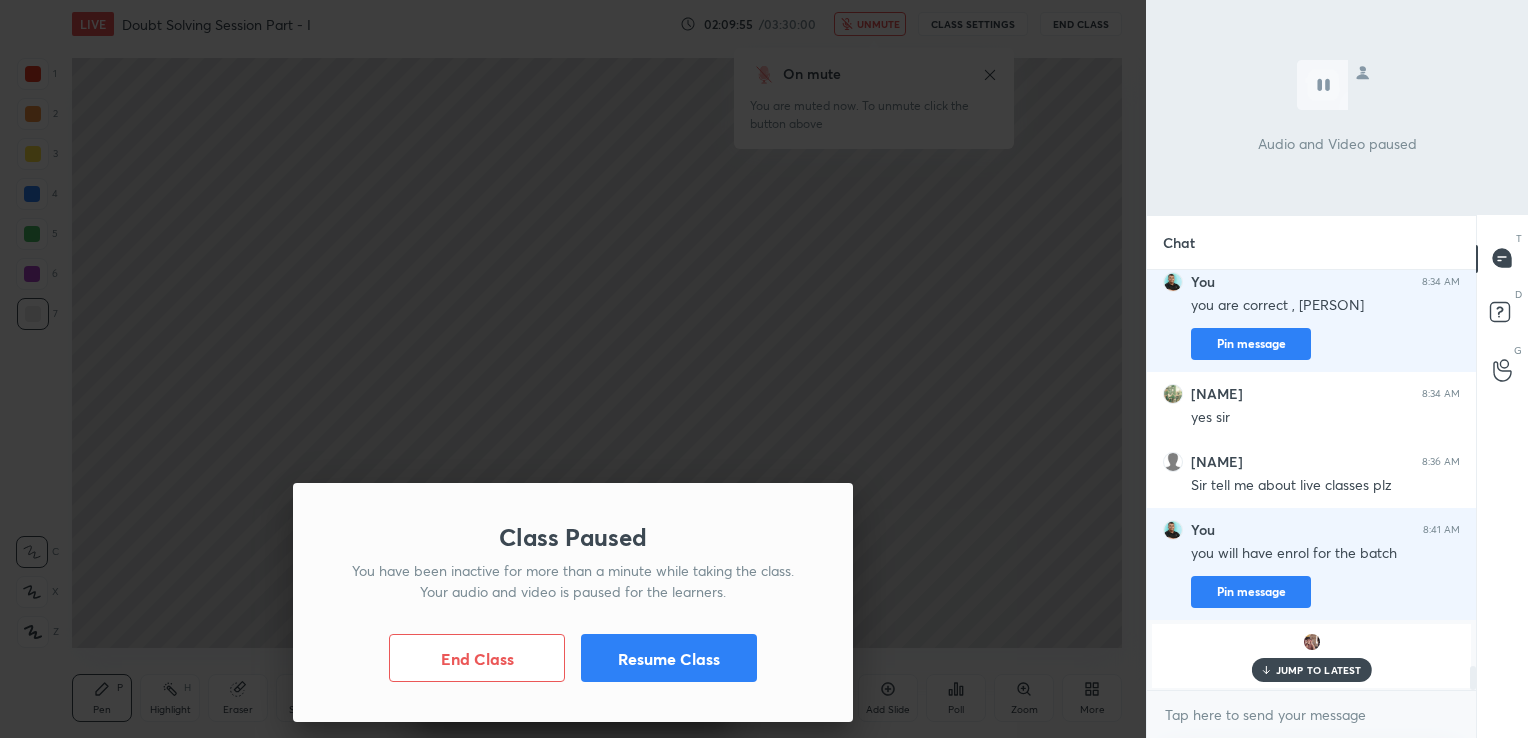 click on "Resume Class" at bounding box center (669, 658) 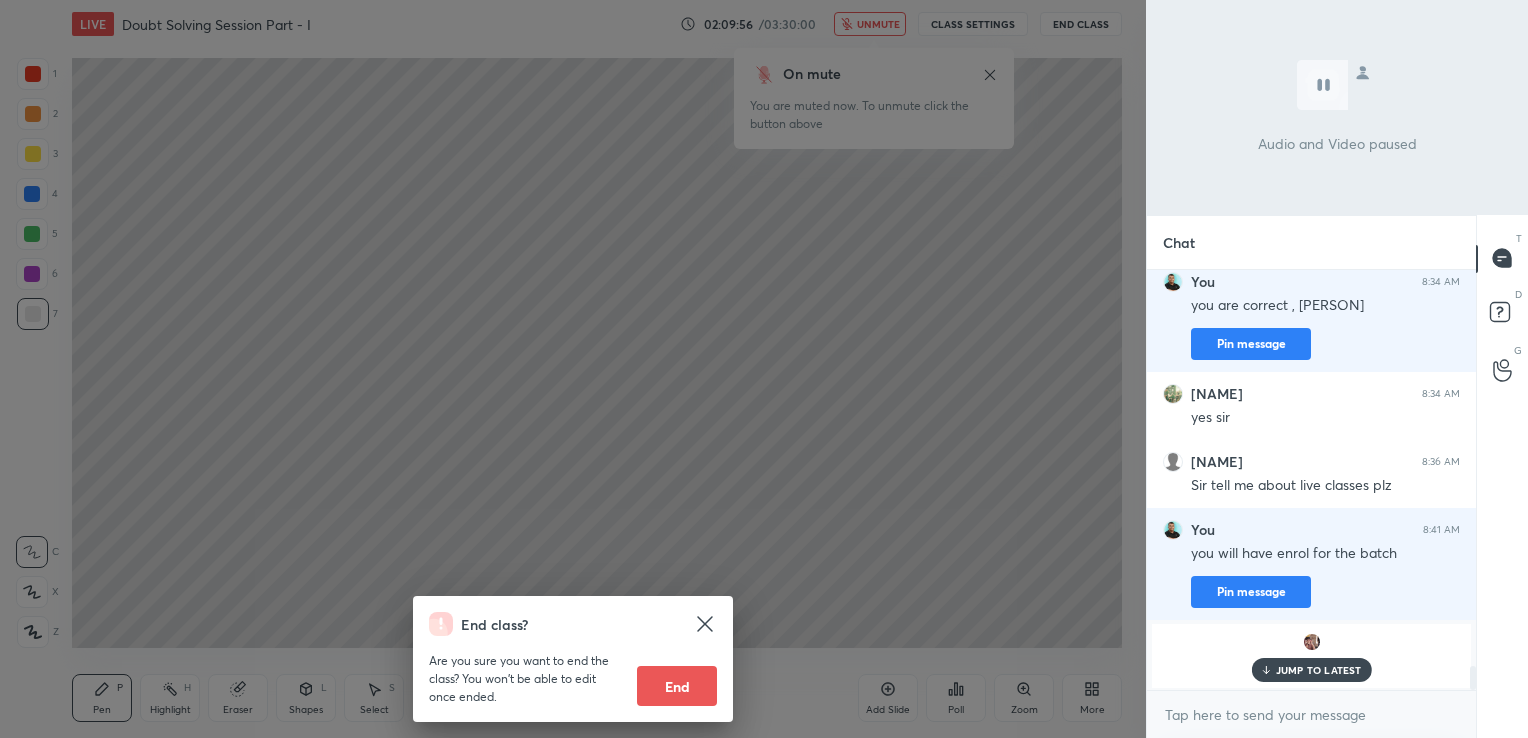 click 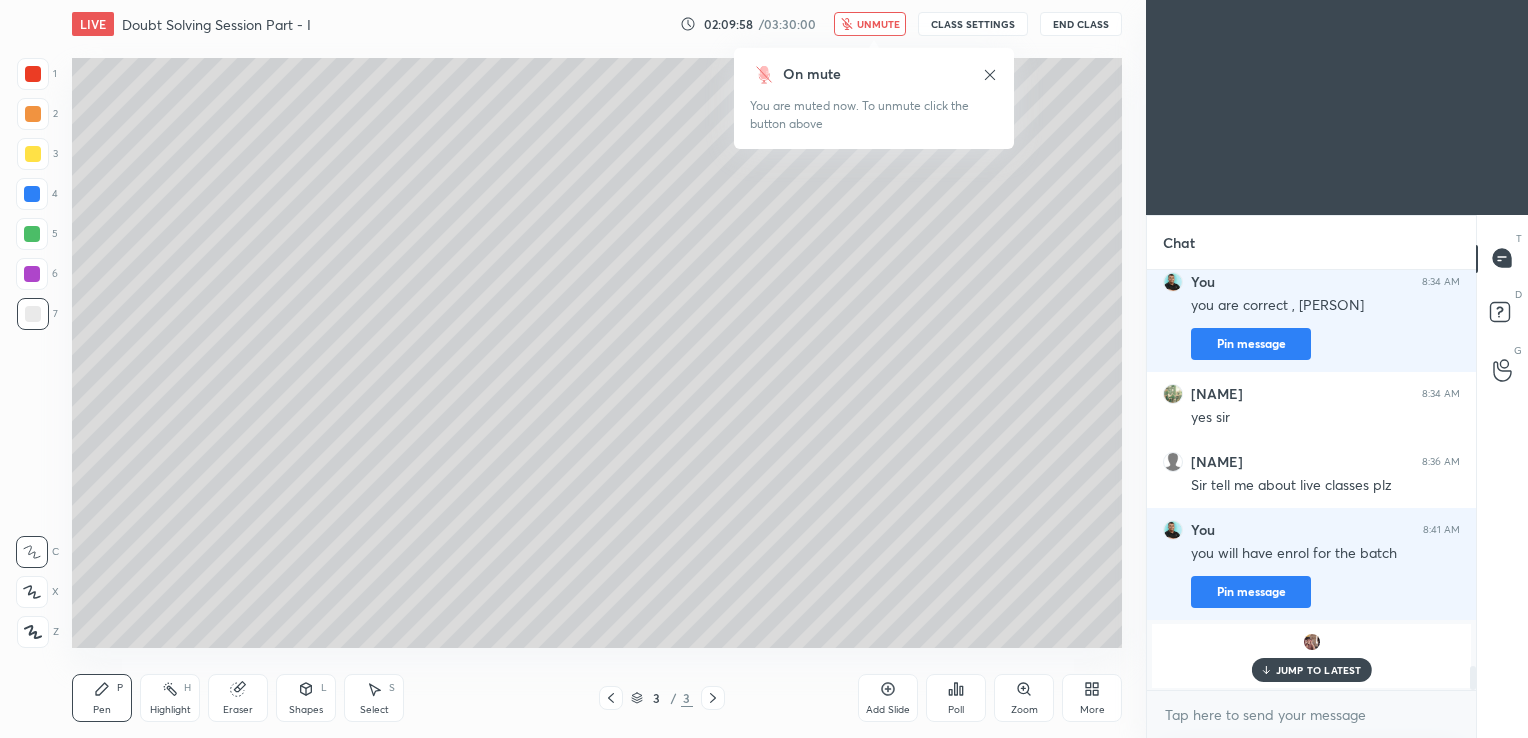click on "JUMP TO LATEST" at bounding box center [1319, 670] 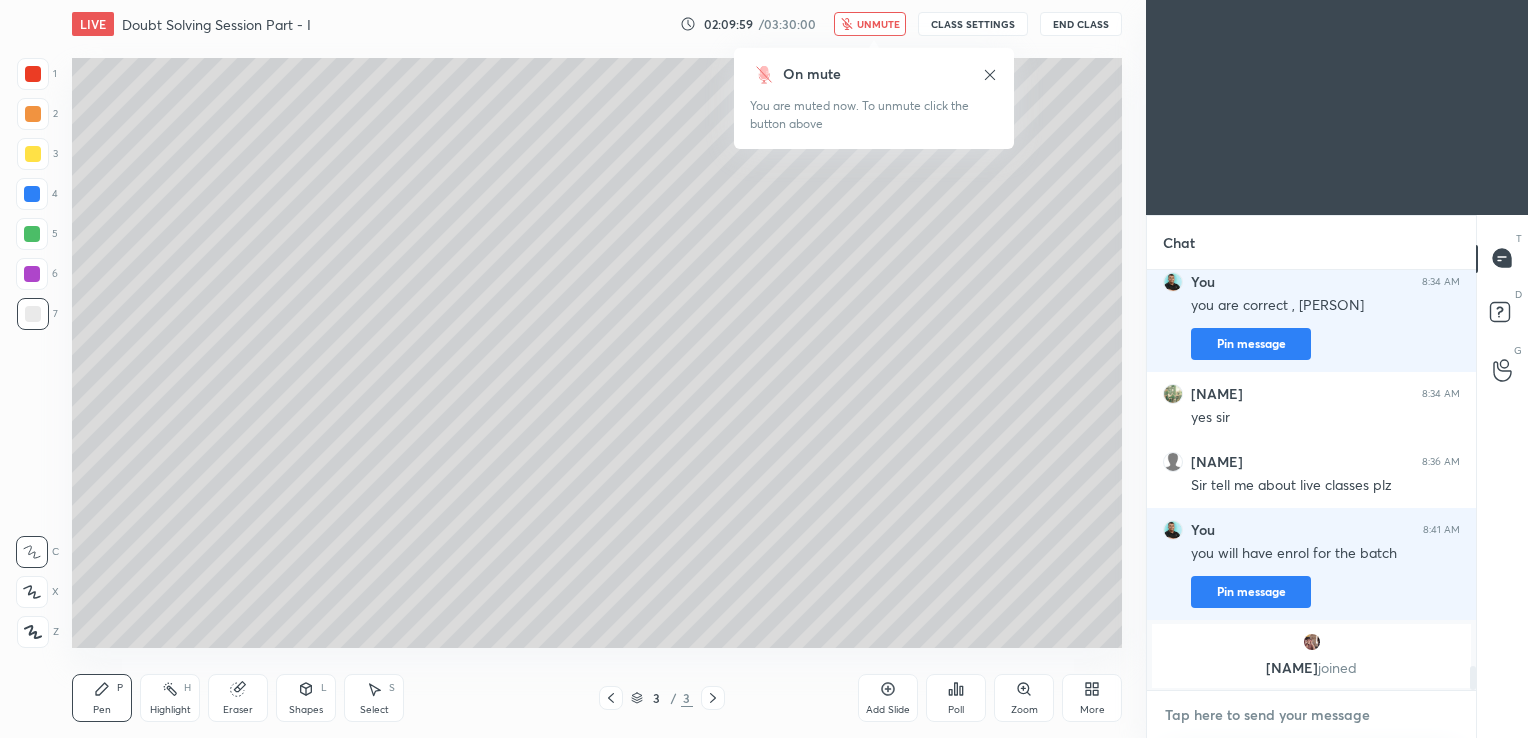 click at bounding box center [1311, 715] 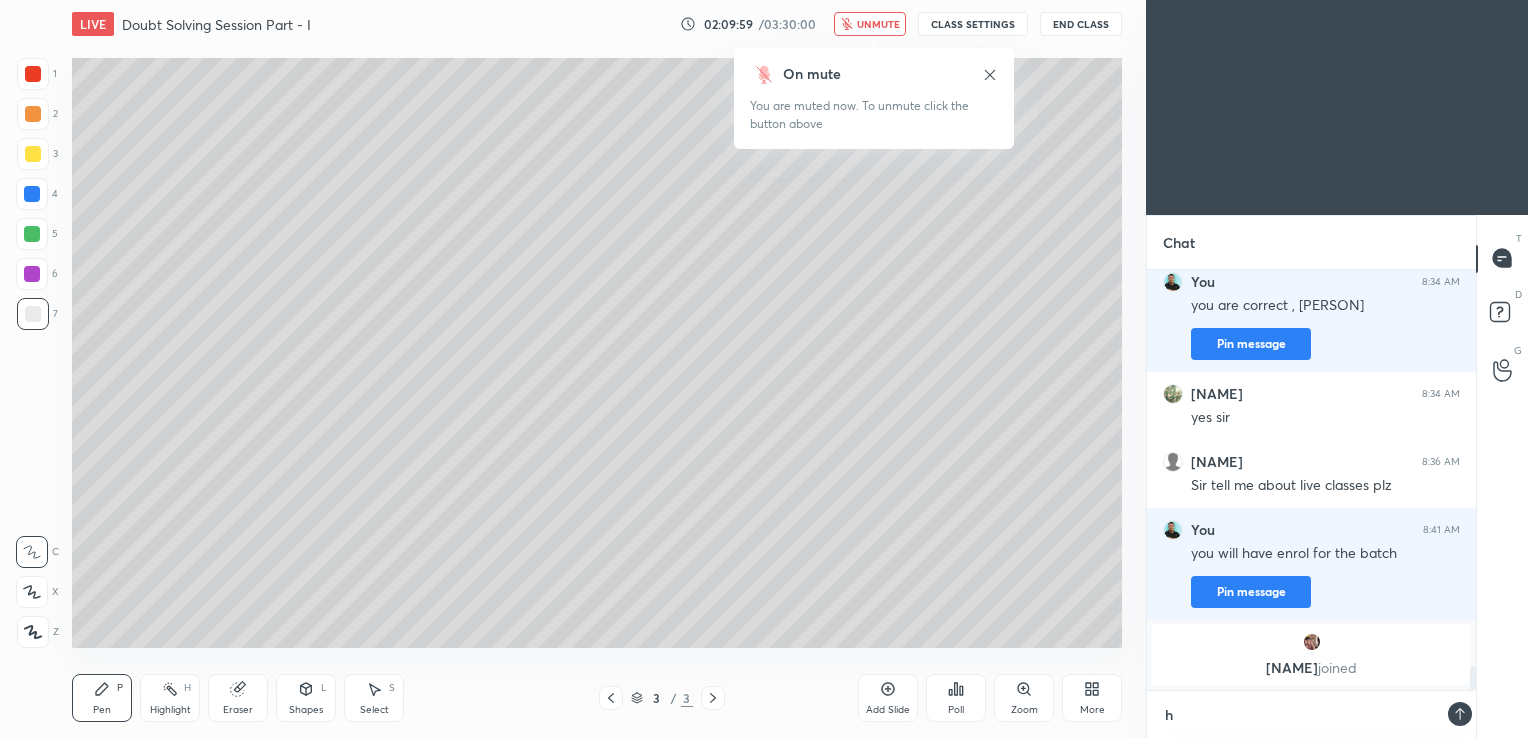 scroll, scrollTop: 409, scrollLeft: 323, axis: both 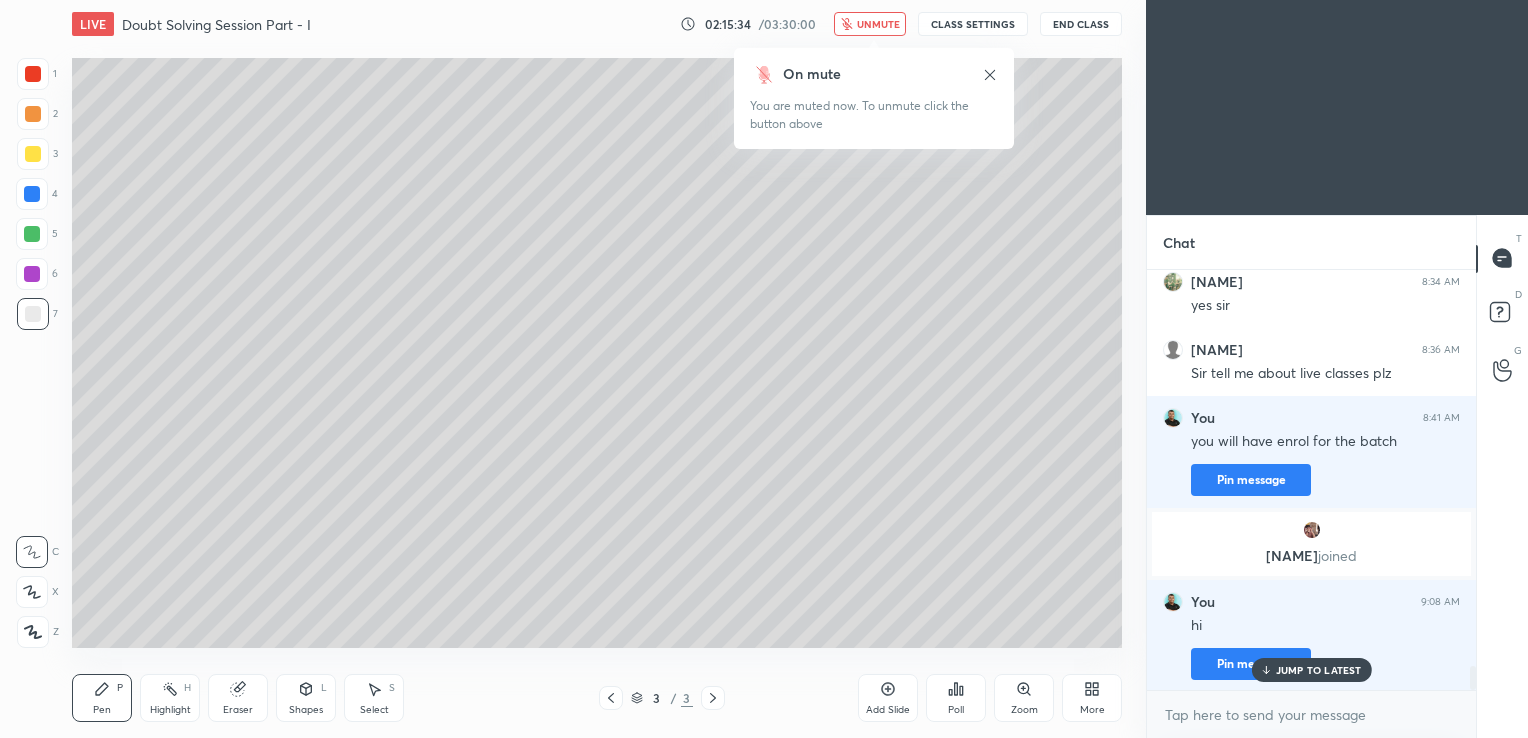 click on "End Class" at bounding box center (1081, 24) 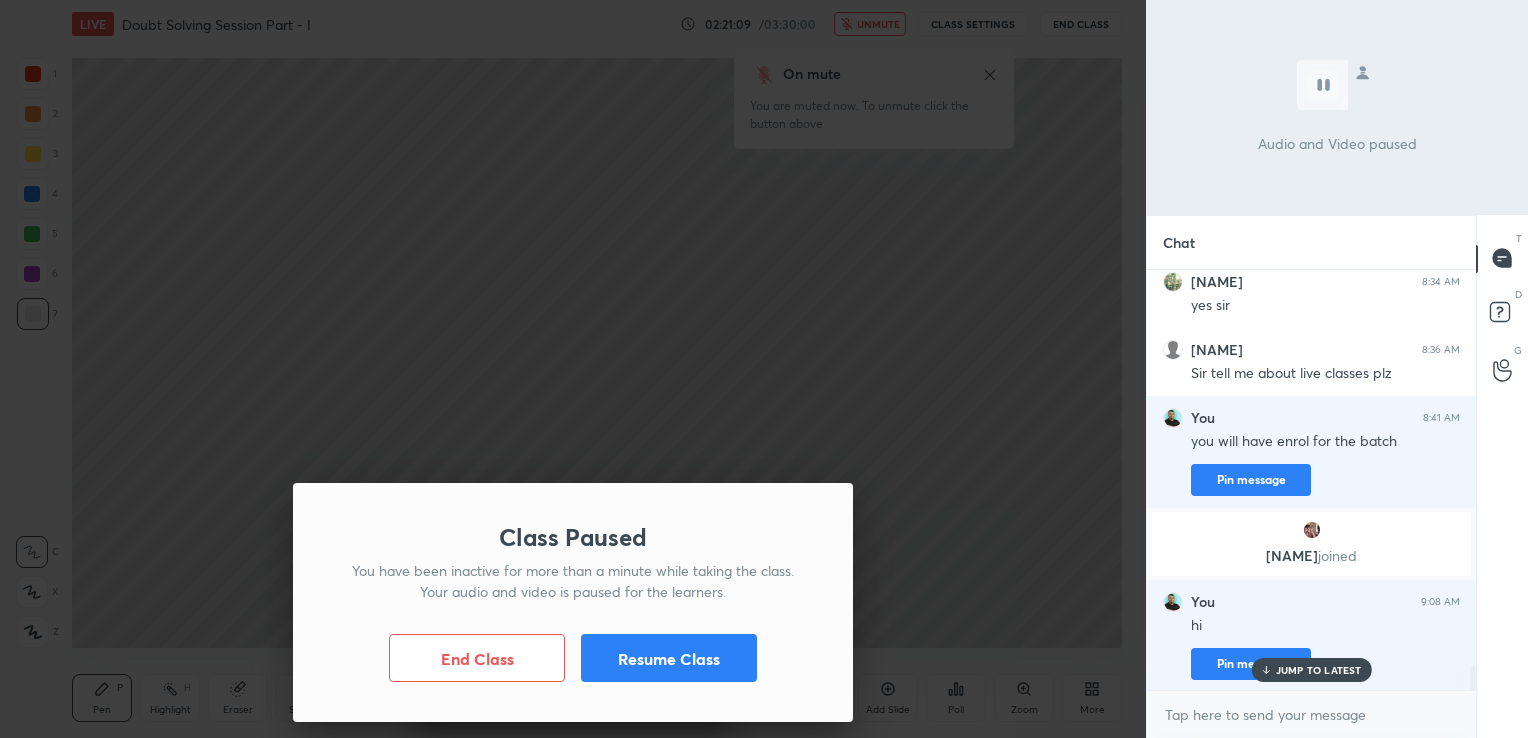 click on "Resume Class" at bounding box center [669, 658] 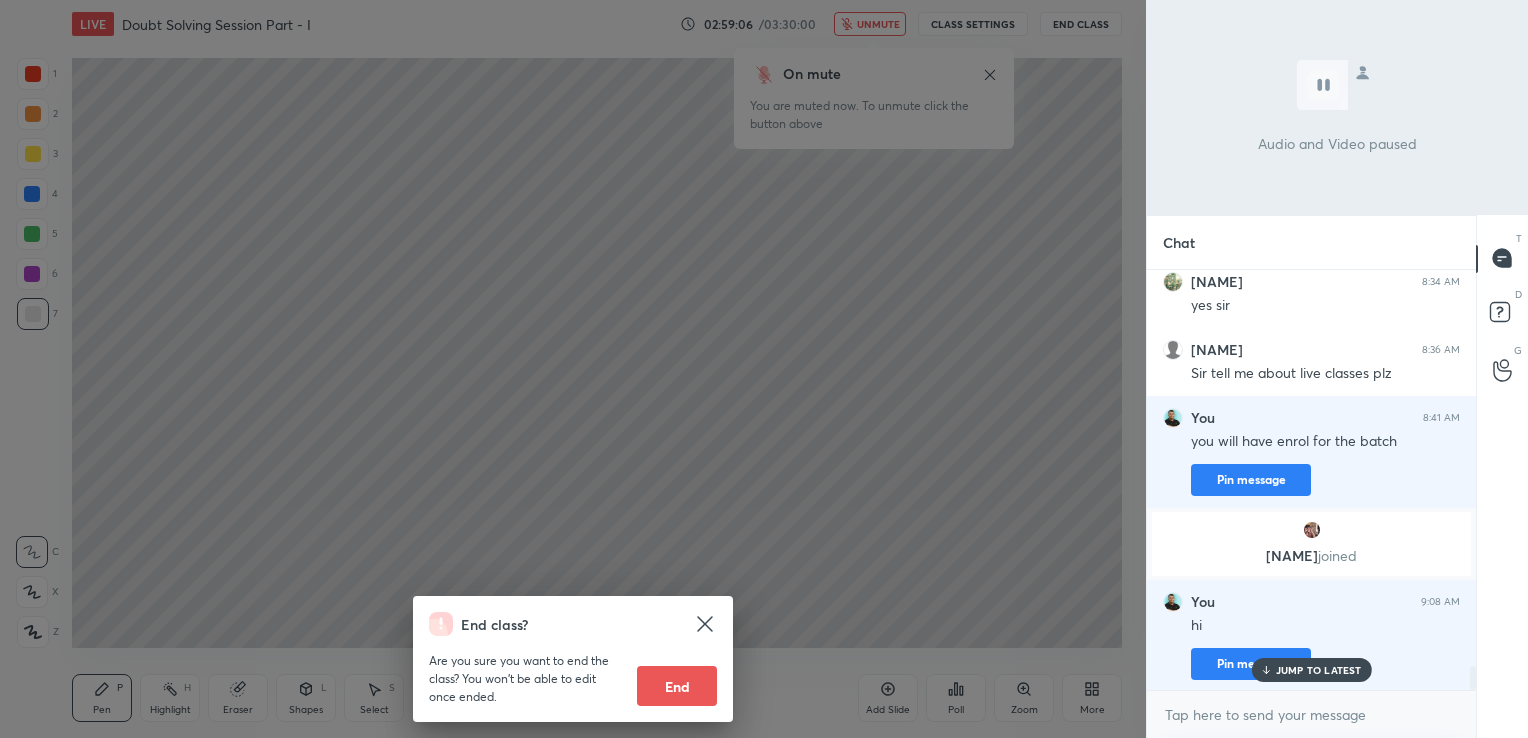 click on "JUMP TO LATEST" at bounding box center [1319, 670] 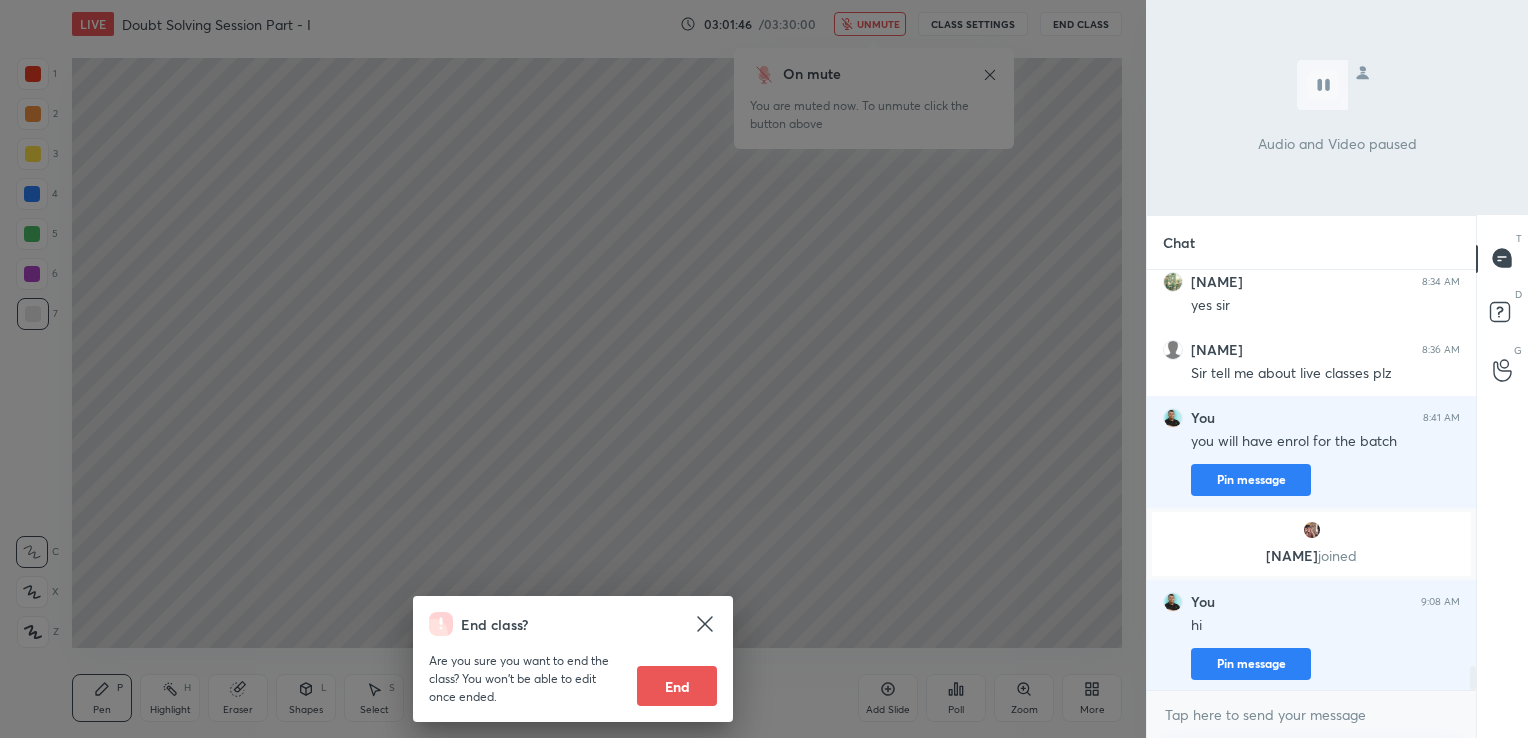 scroll, scrollTop: 7160, scrollLeft: 0, axis: vertical 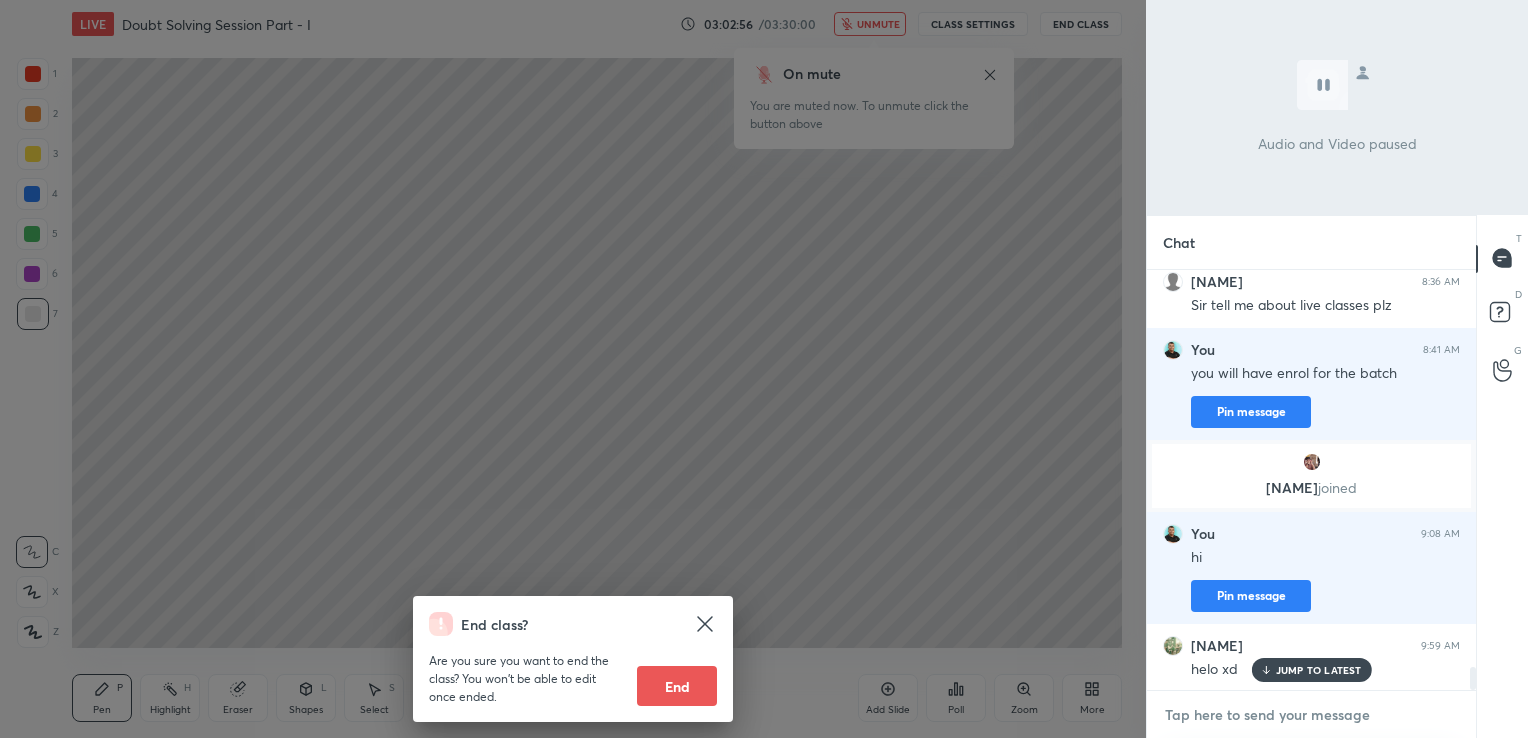 click at bounding box center [1311, 715] 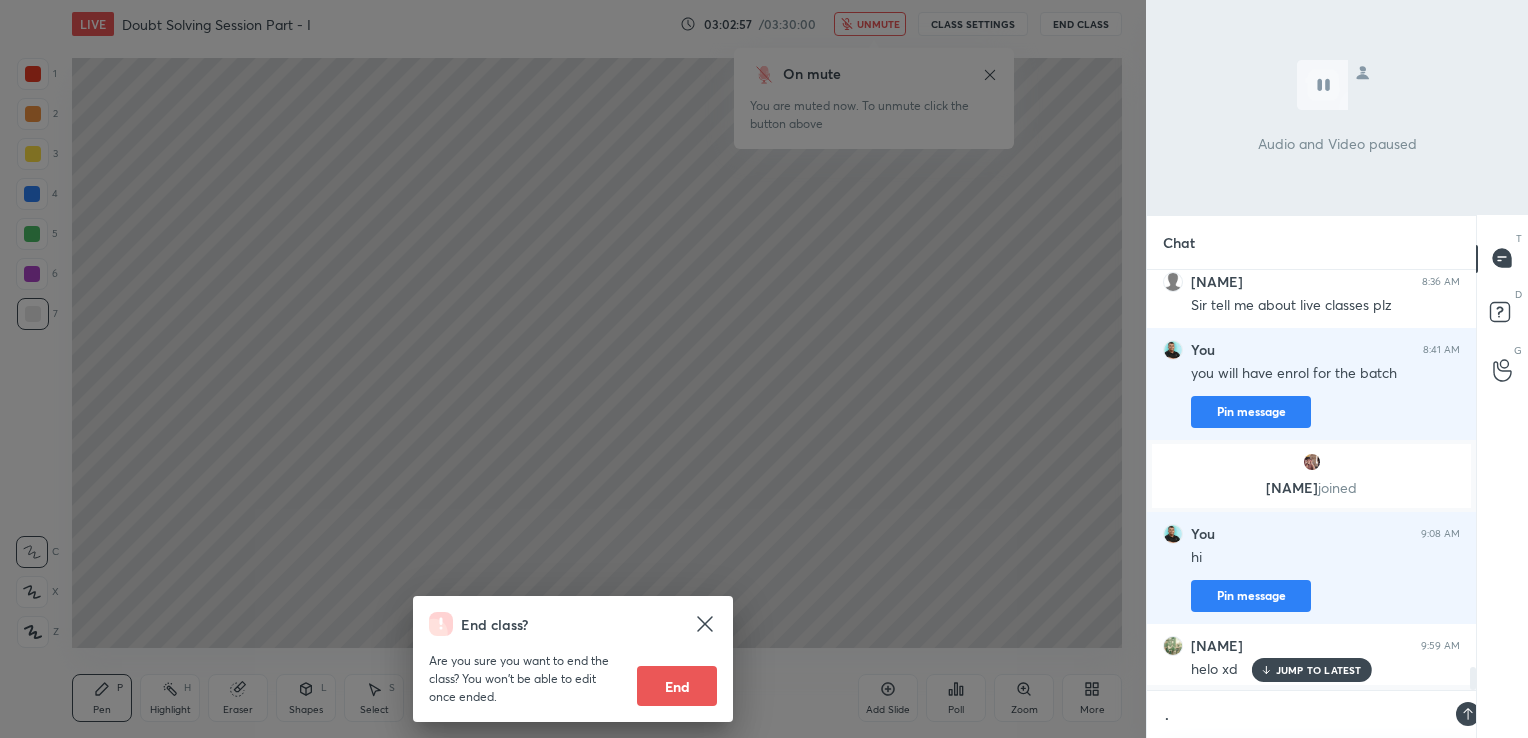 scroll, scrollTop: 409, scrollLeft: 323, axis: both 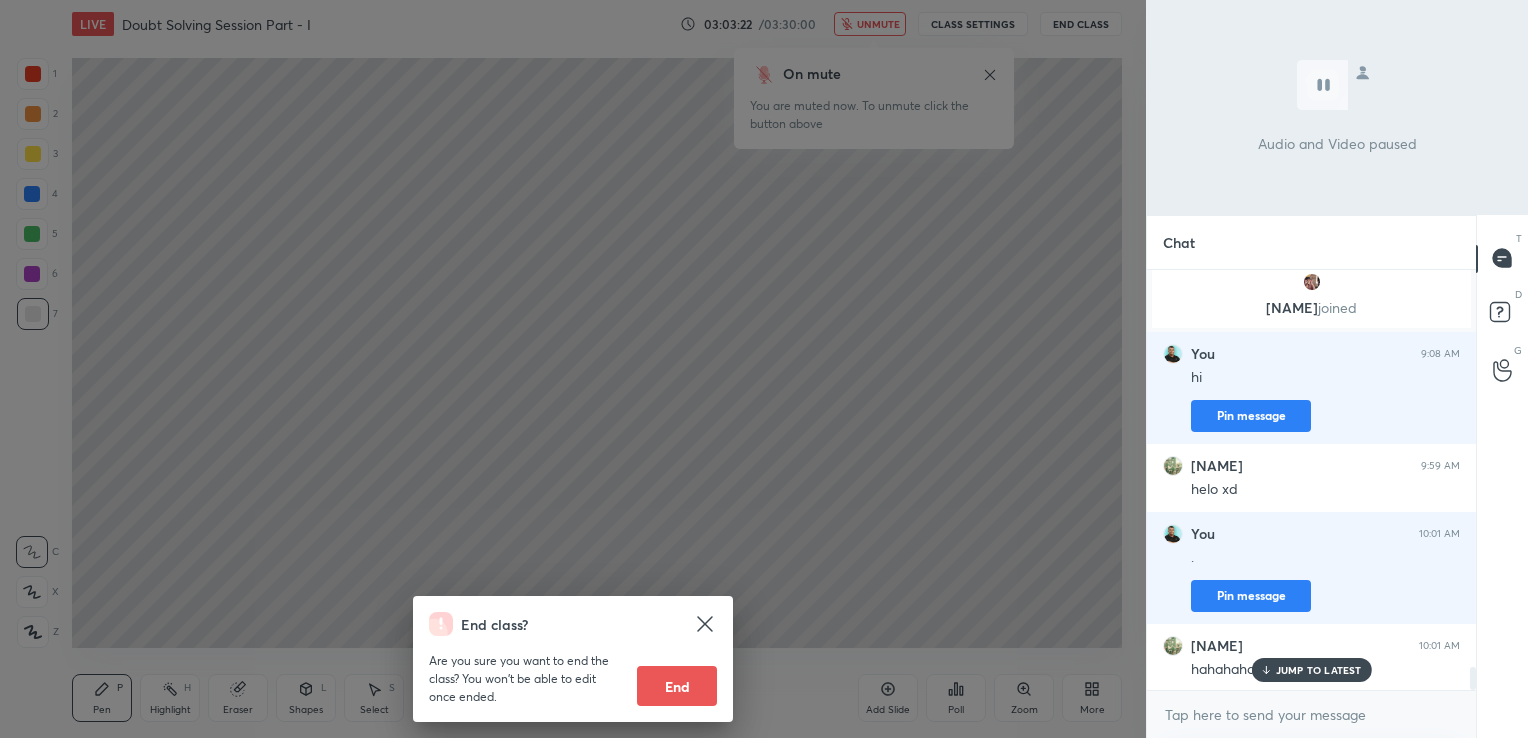 click on "JUMP TO LATEST" at bounding box center (1311, 670) 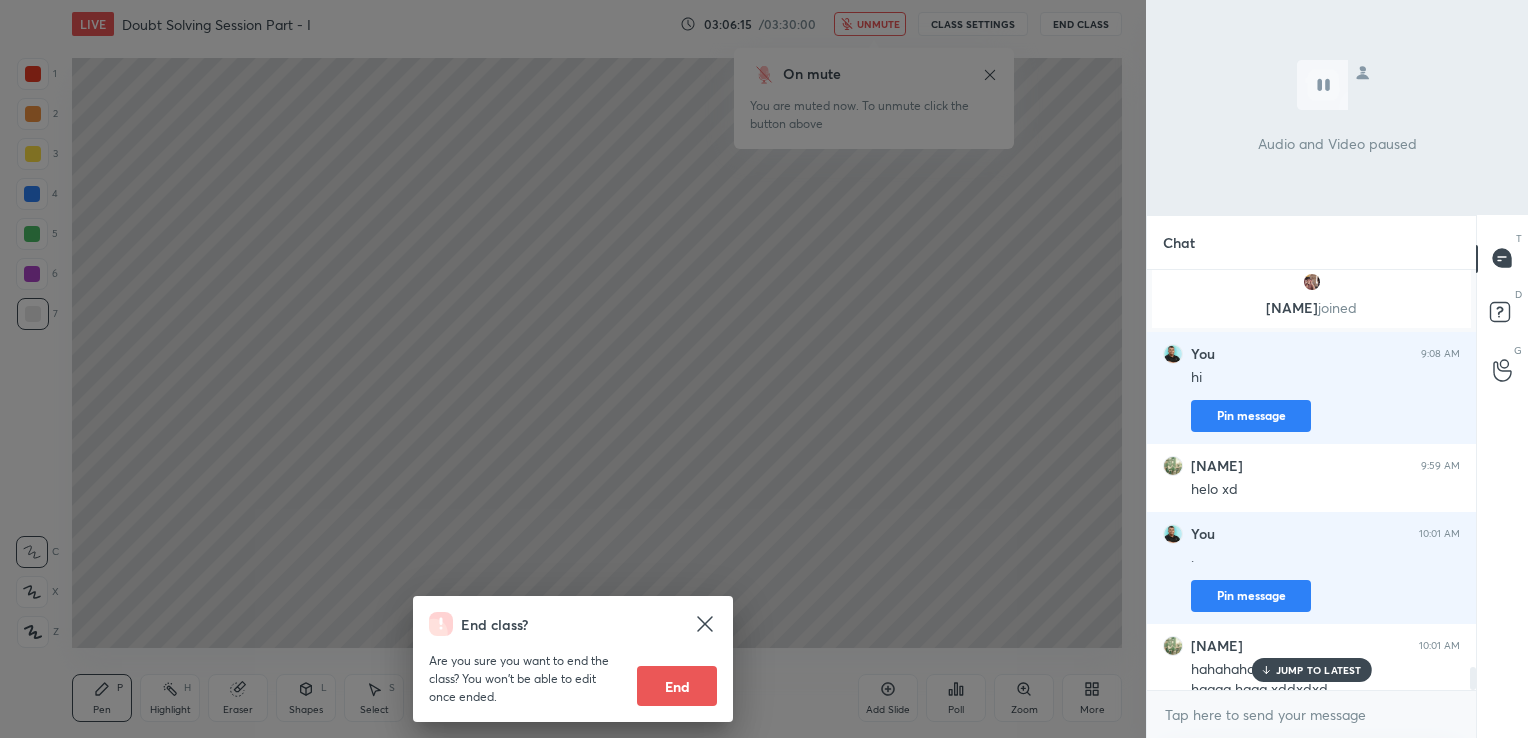 scroll, scrollTop: 7360, scrollLeft: 0, axis: vertical 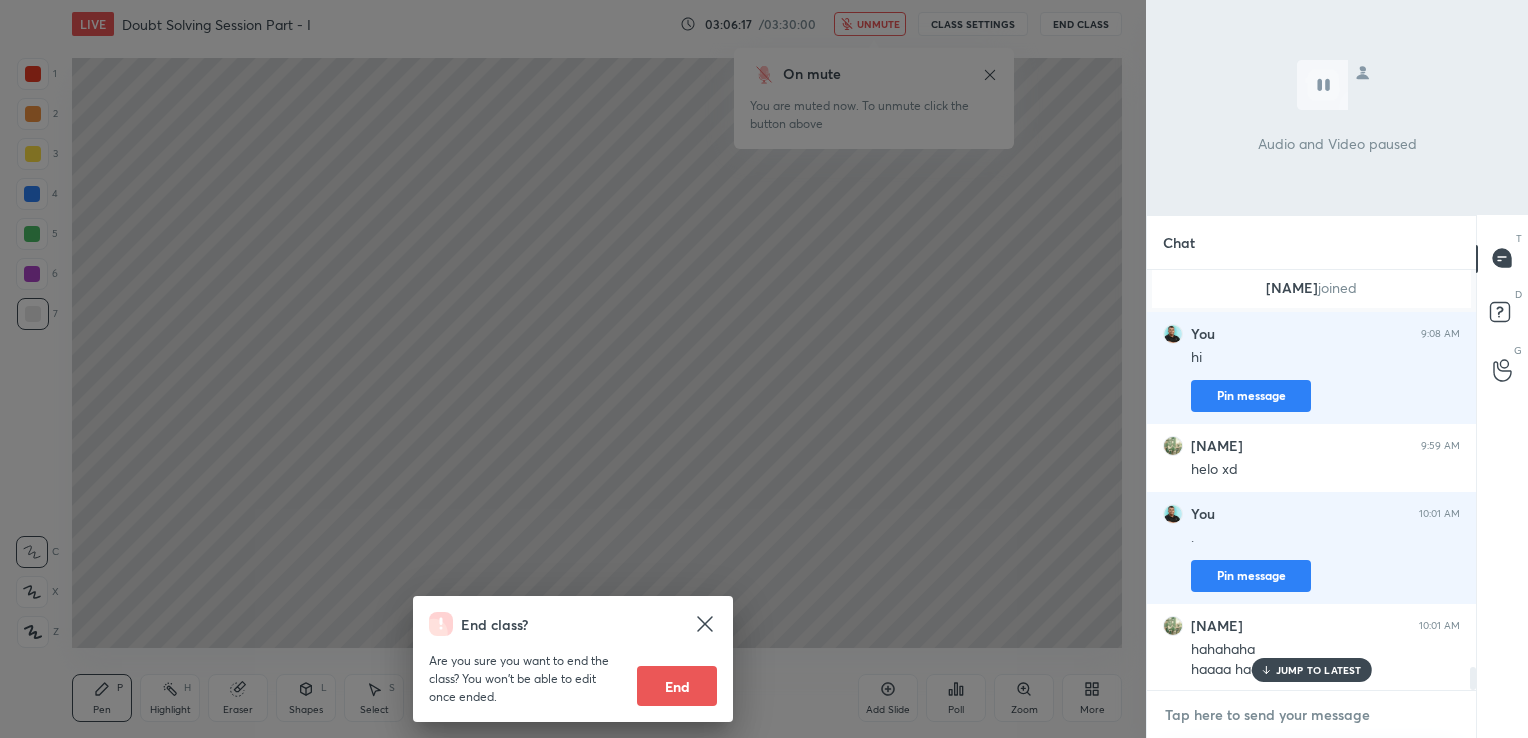 click at bounding box center [1311, 715] 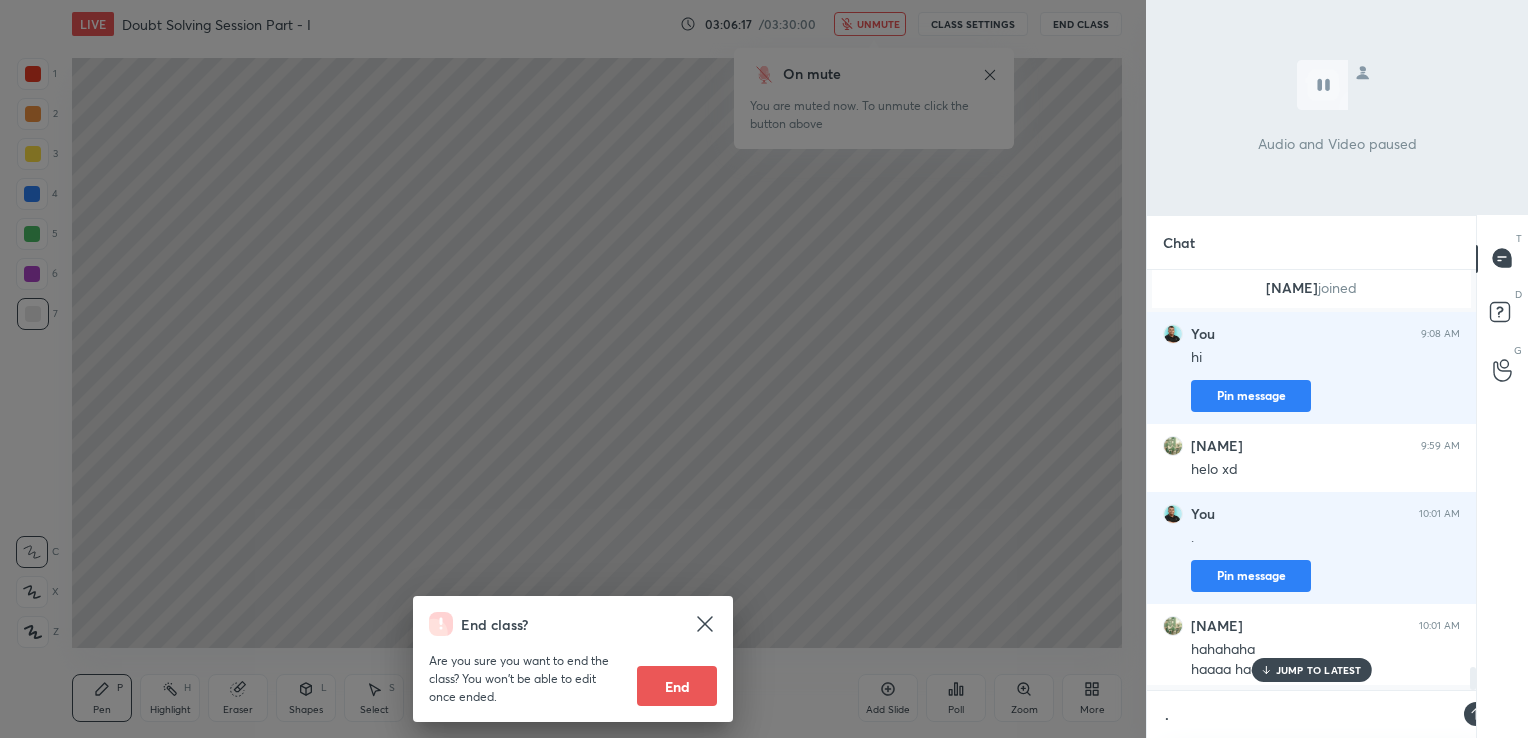 scroll, scrollTop: 409, scrollLeft: 323, axis: both 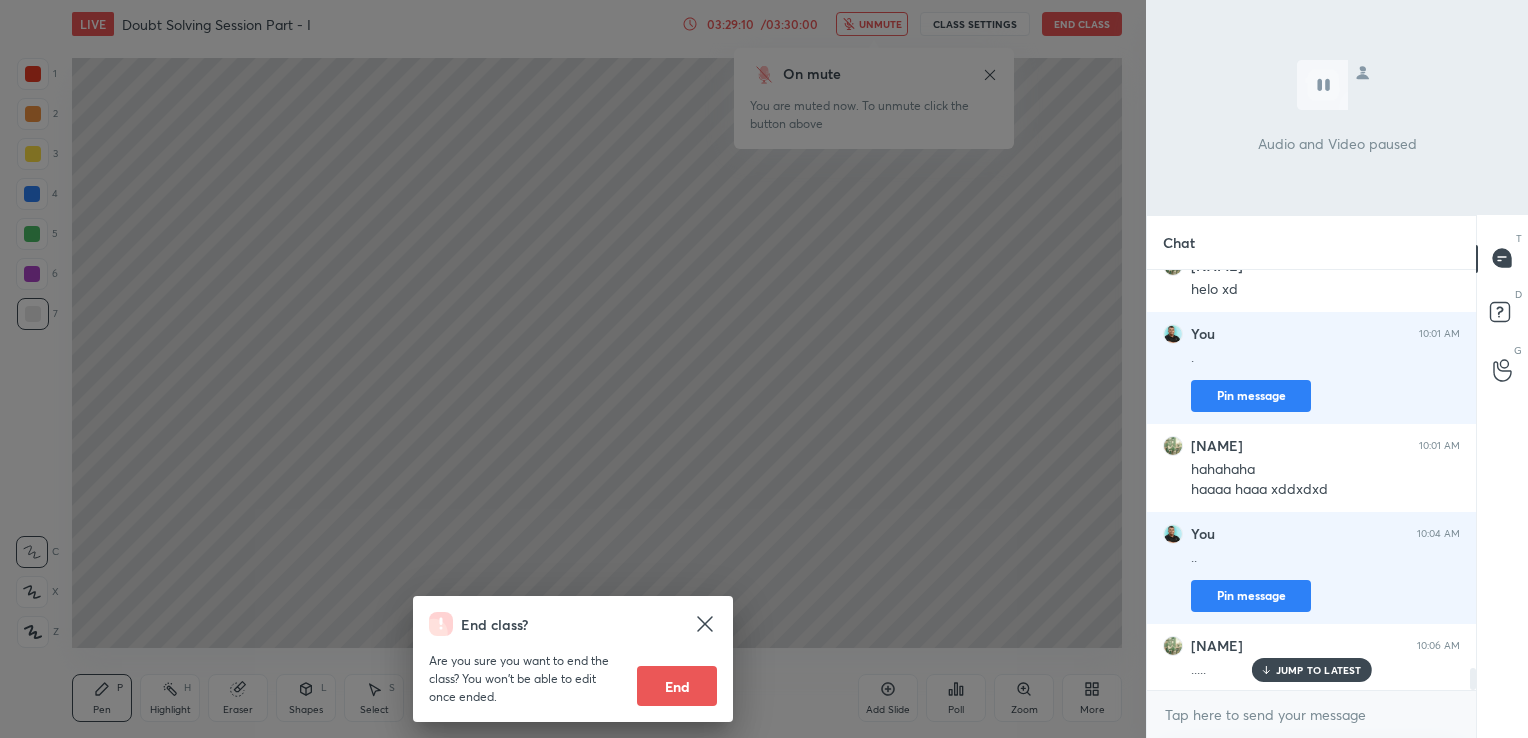 click 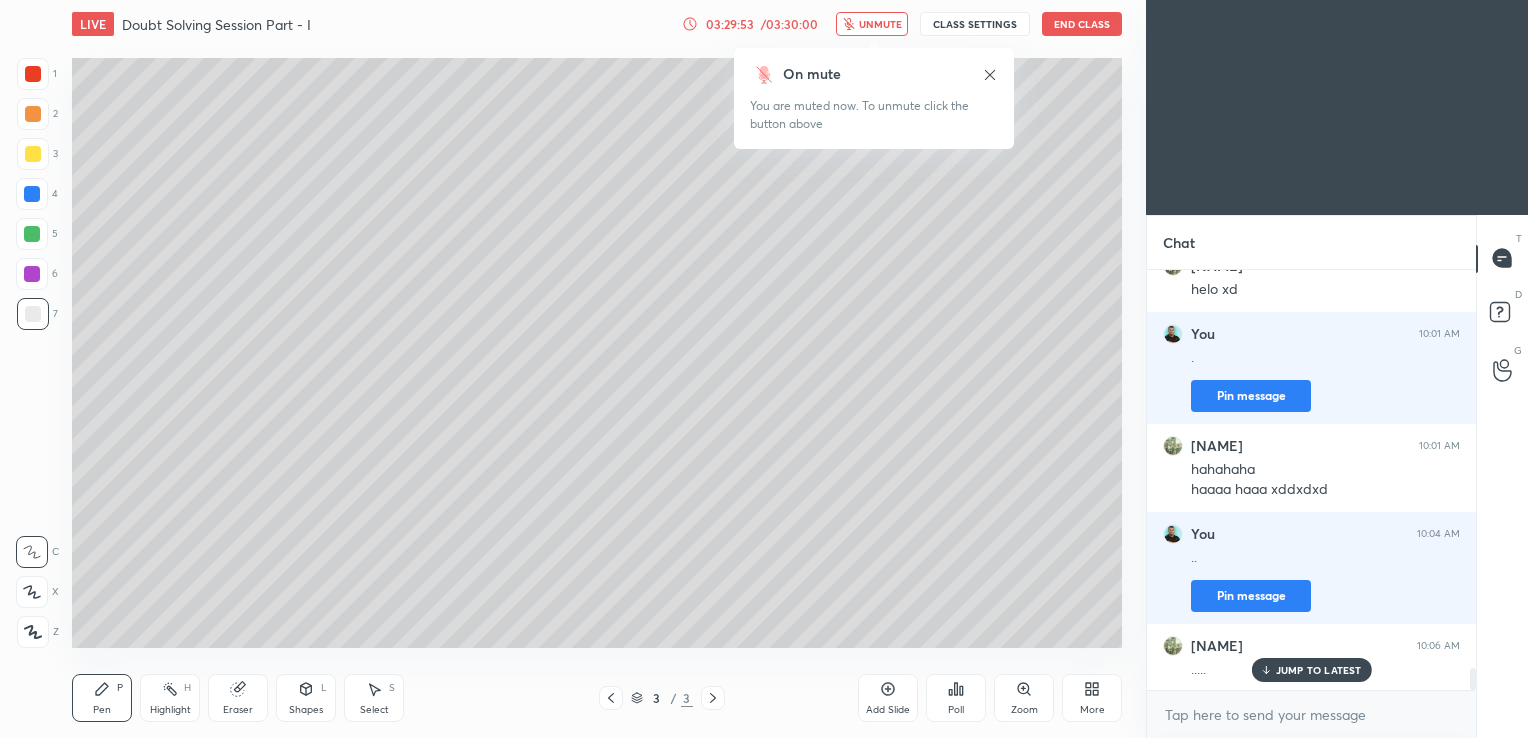 click on "End Class" at bounding box center [1082, 24] 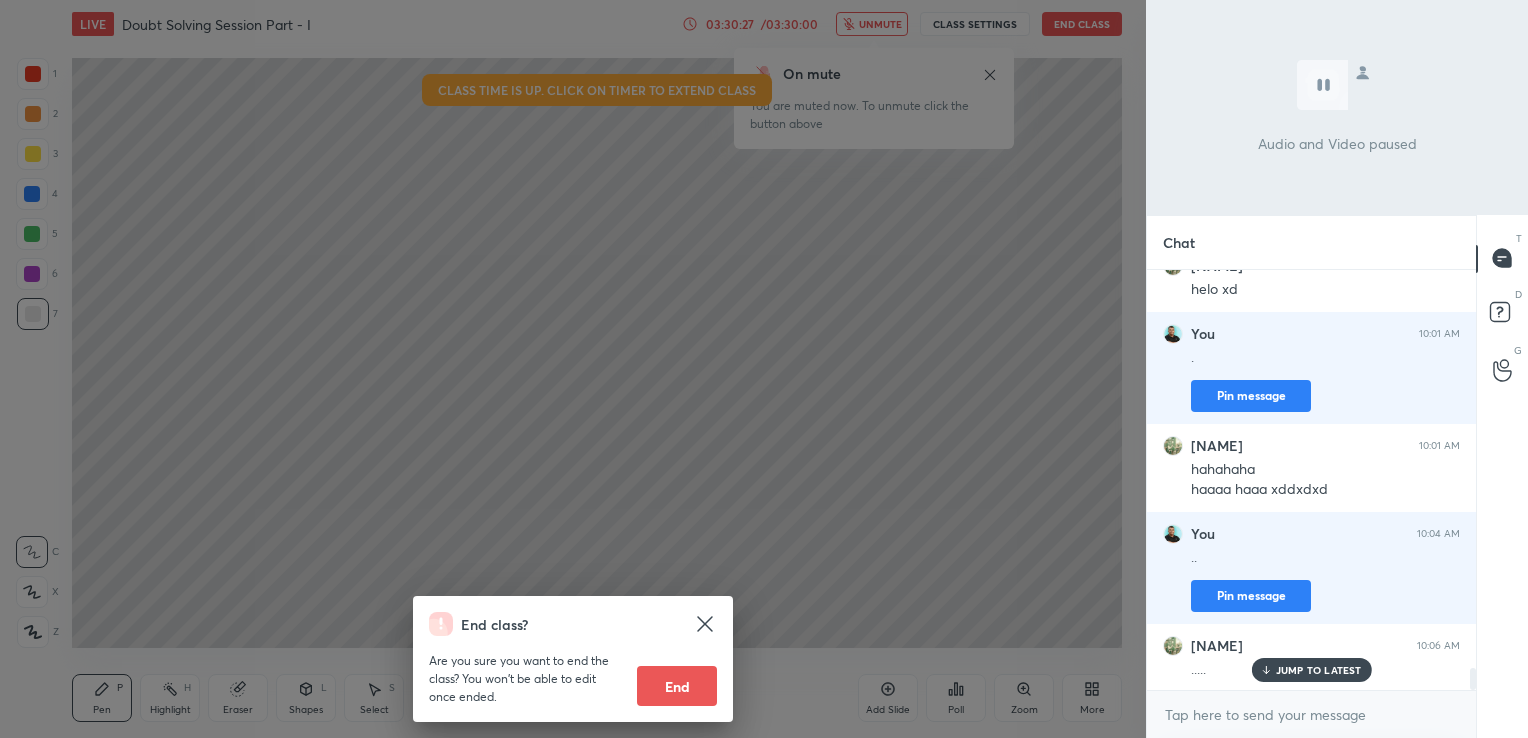 click on "End" at bounding box center [677, 686] 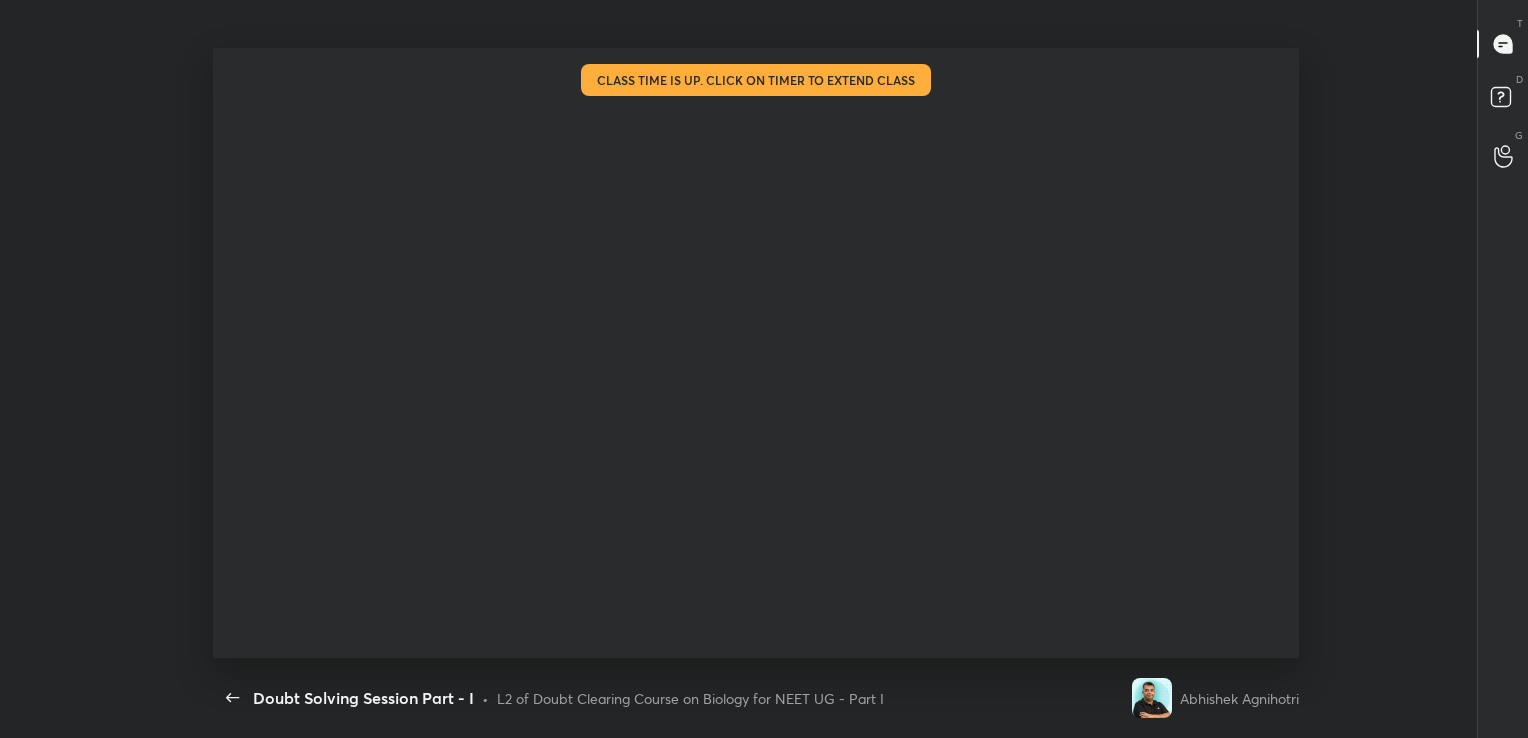 scroll, scrollTop: 99389, scrollLeft: 98614, axis: both 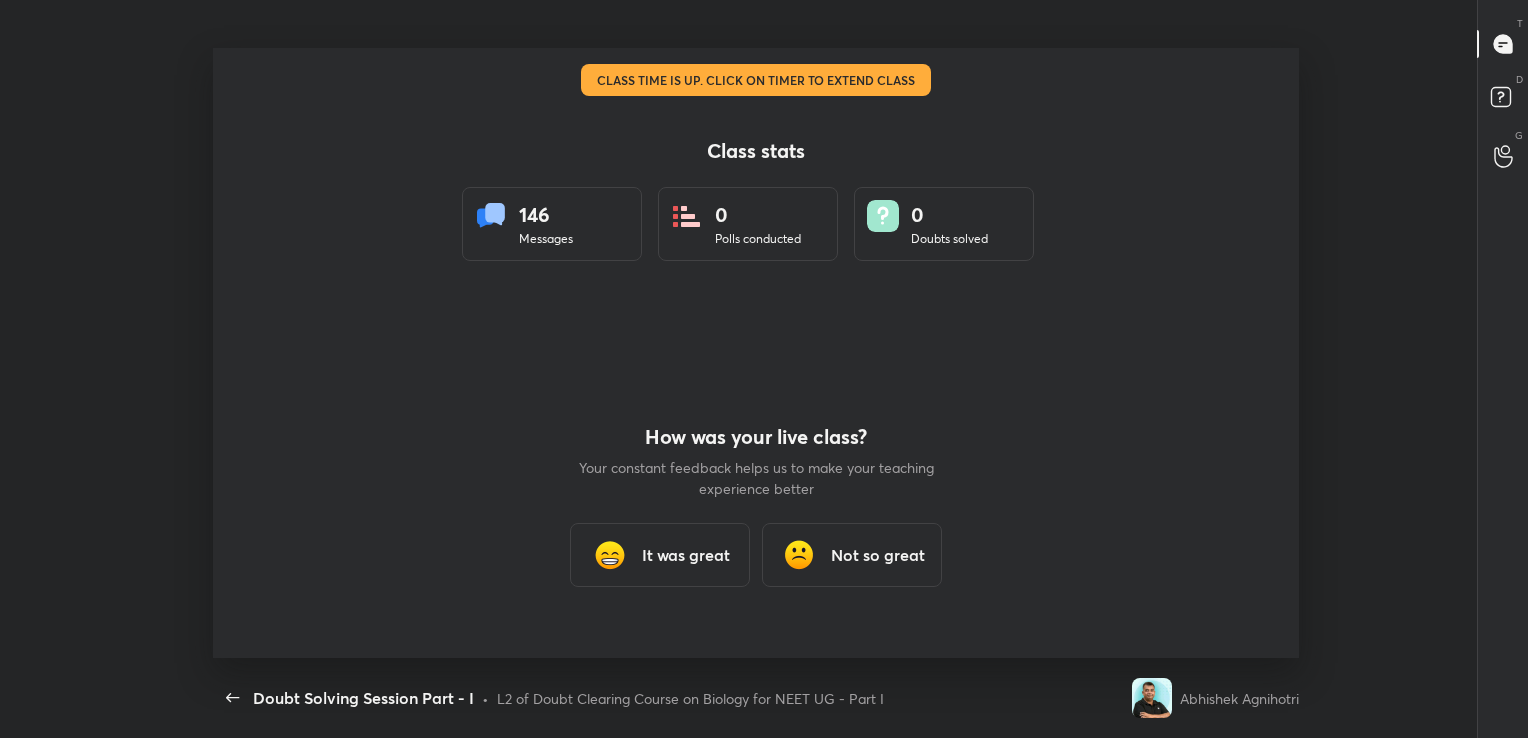 click on "It was great" at bounding box center [686, 555] 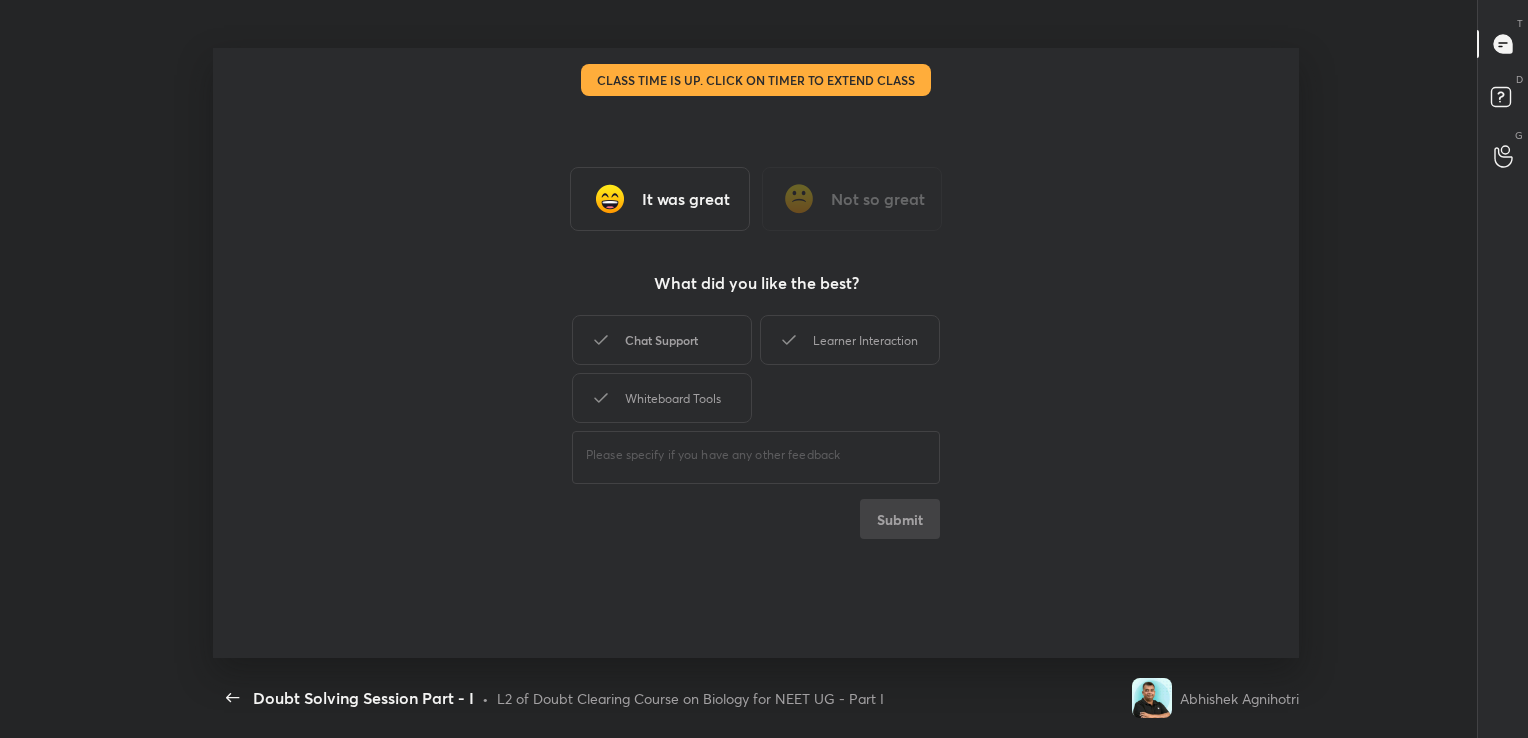 click on "Chat Support" at bounding box center [662, 340] 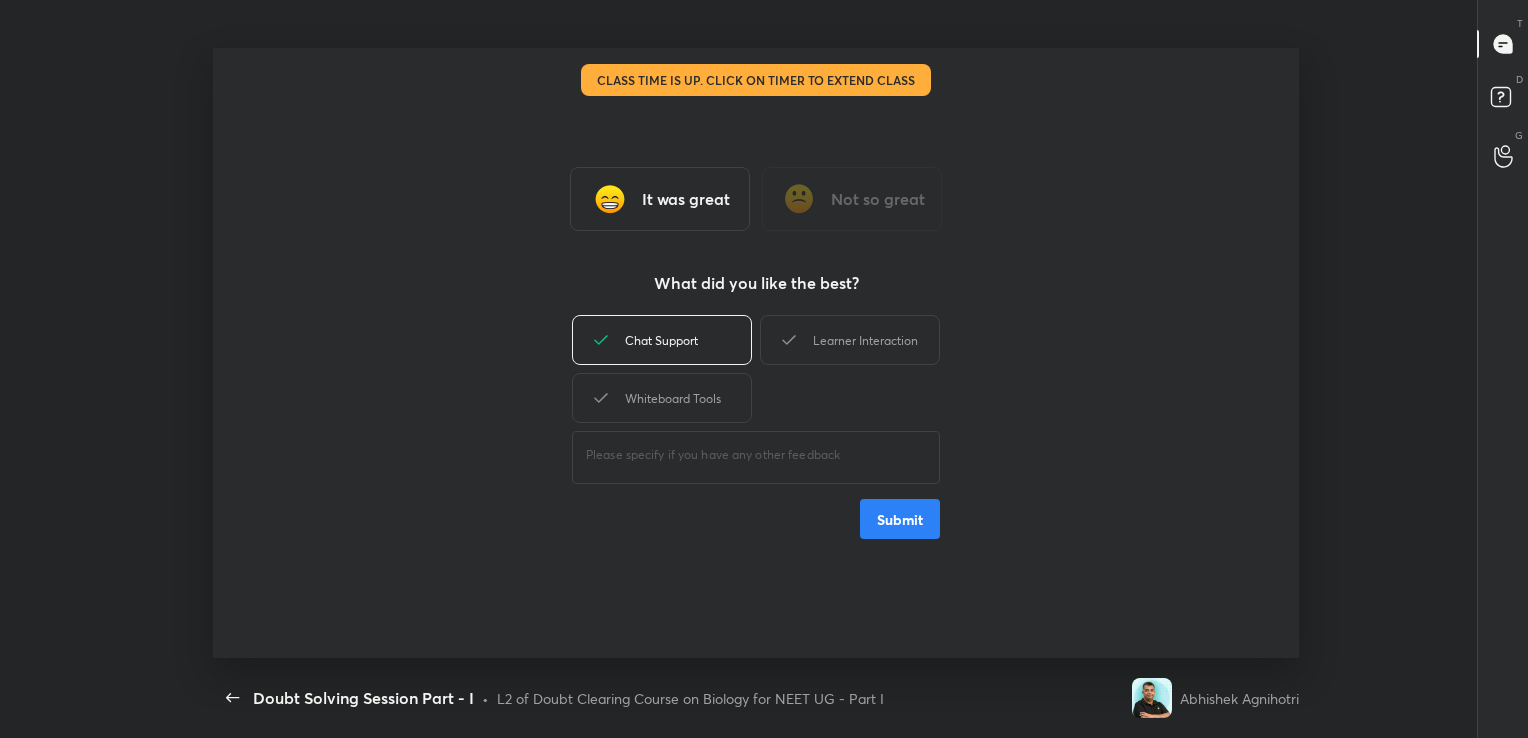 click on "Submit" at bounding box center [900, 519] 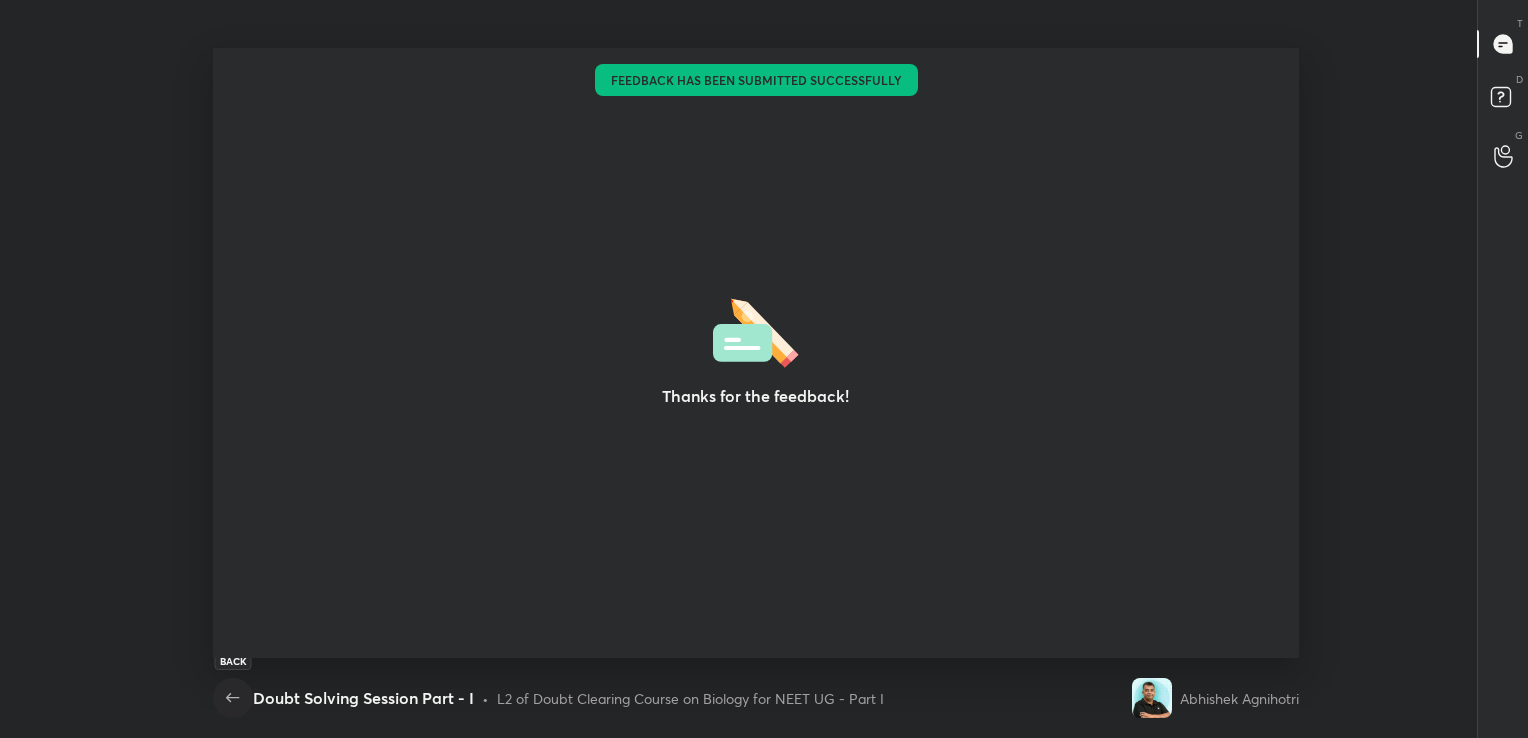 click 